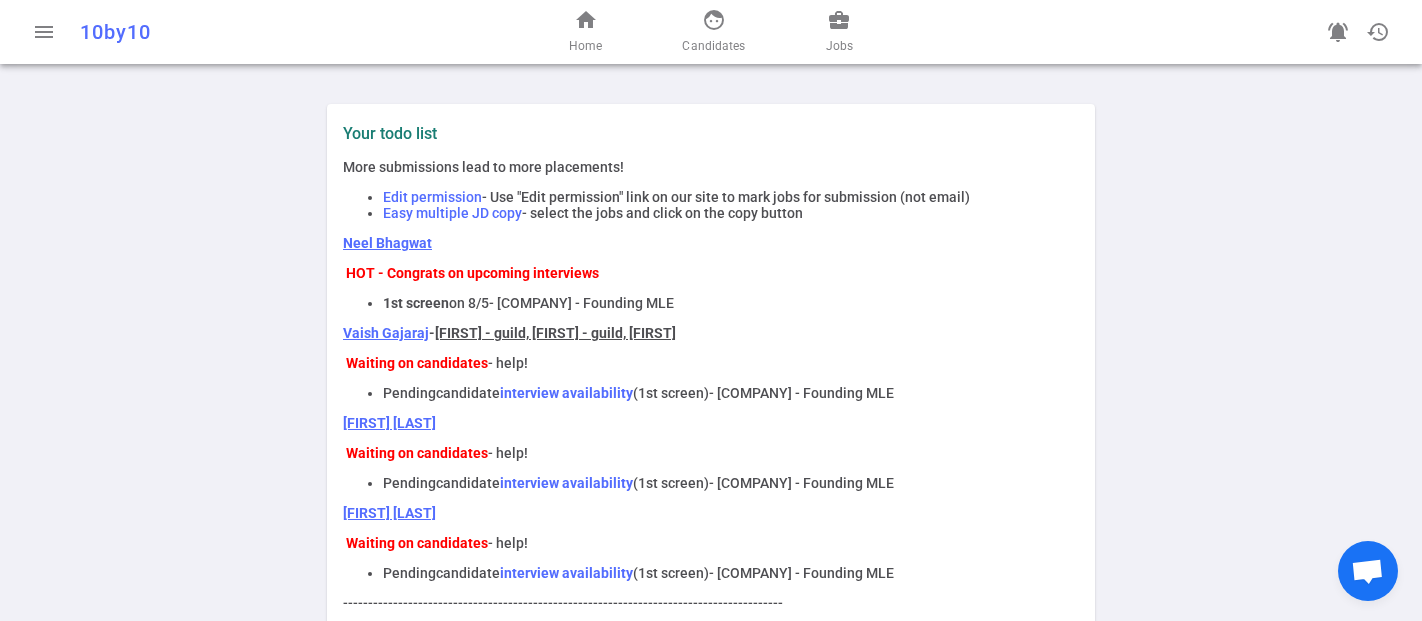 scroll, scrollTop: 0, scrollLeft: 0, axis: both 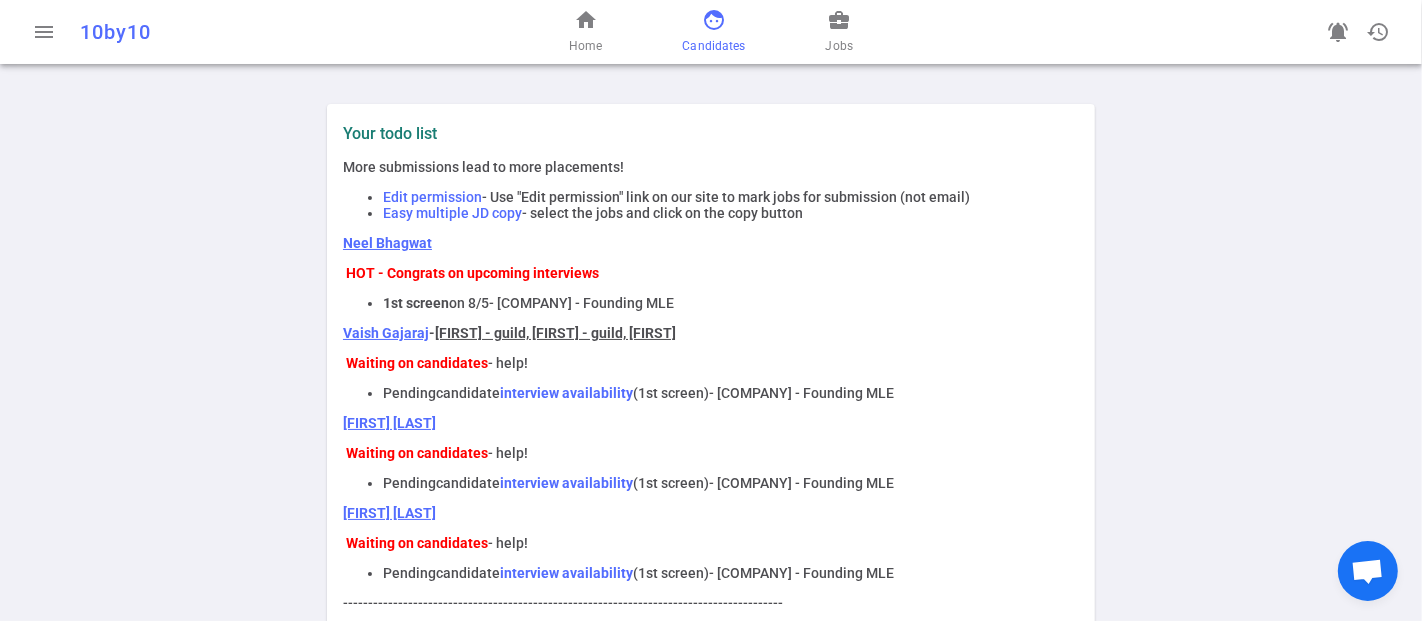 click on "face" at bounding box center (714, 20) 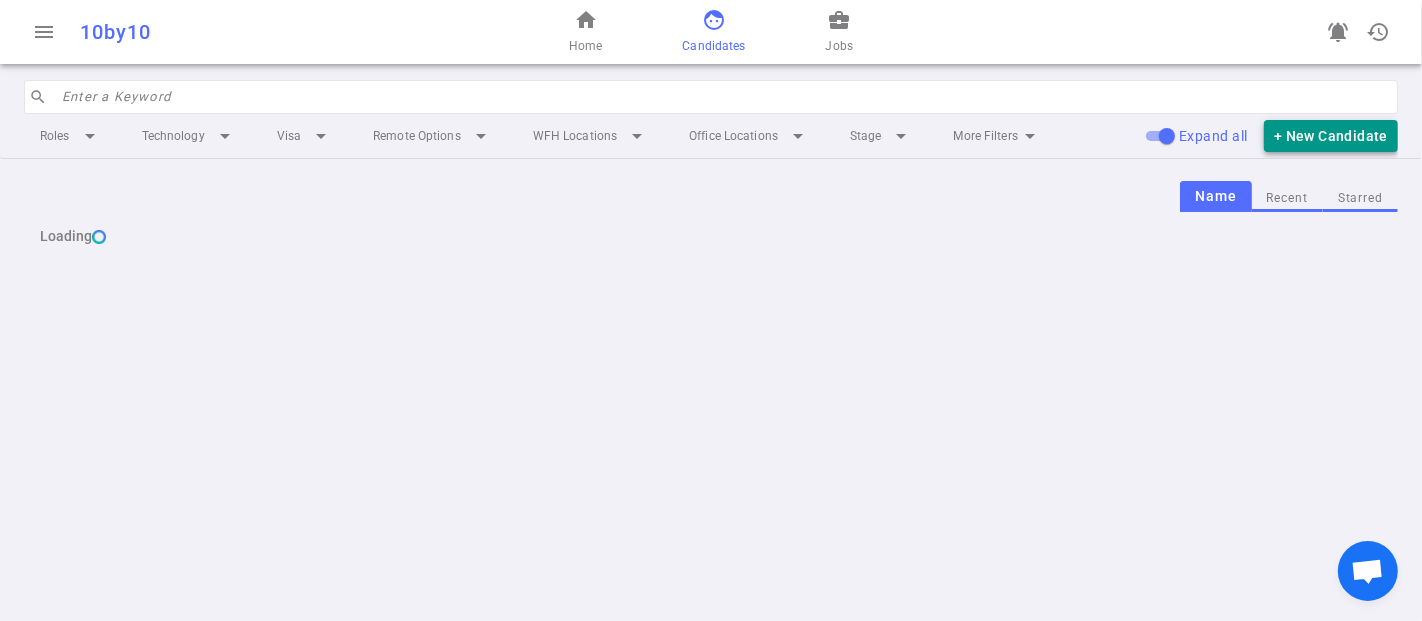 click on "+ New Candidate" at bounding box center (1331, 136) 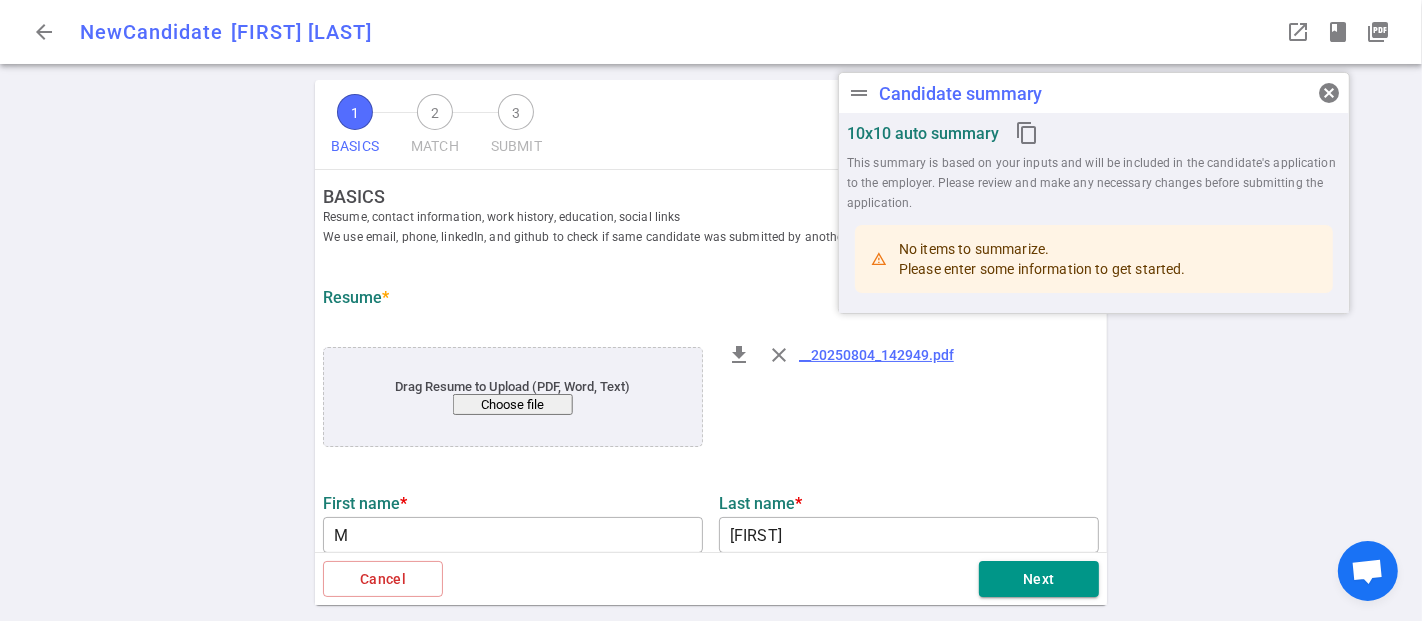 type on "M" 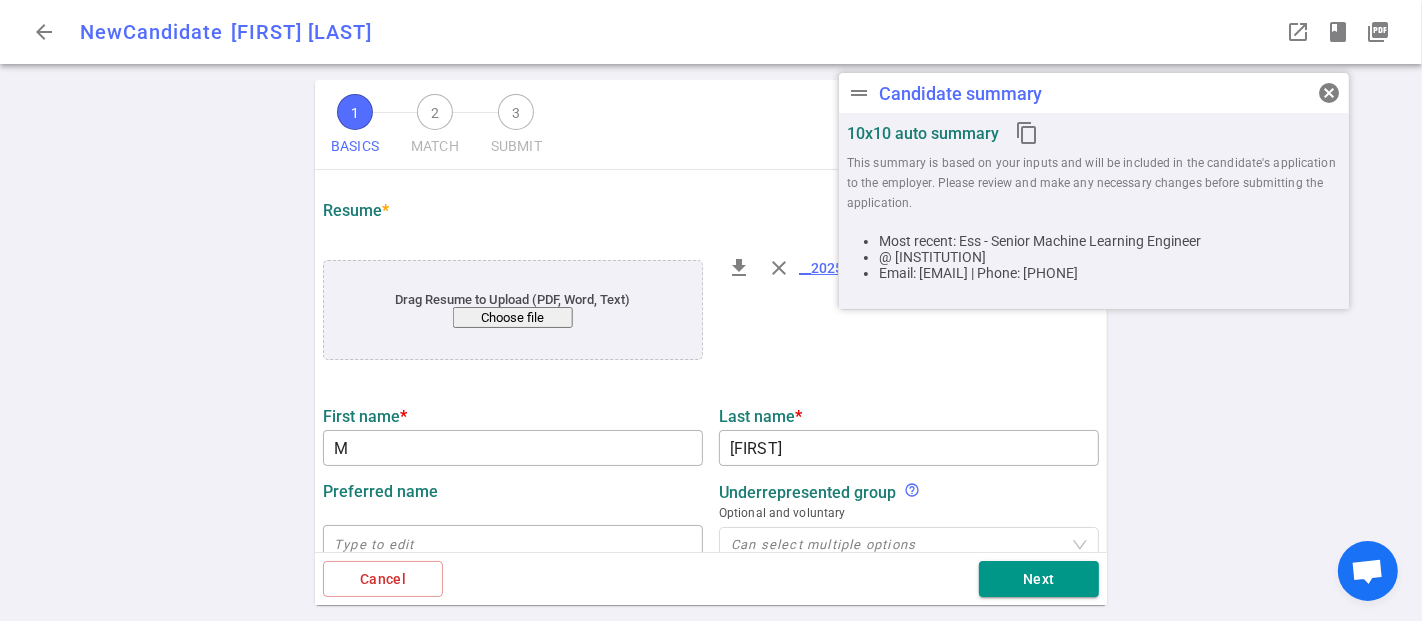 scroll, scrollTop: 222, scrollLeft: 0, axis: vertical 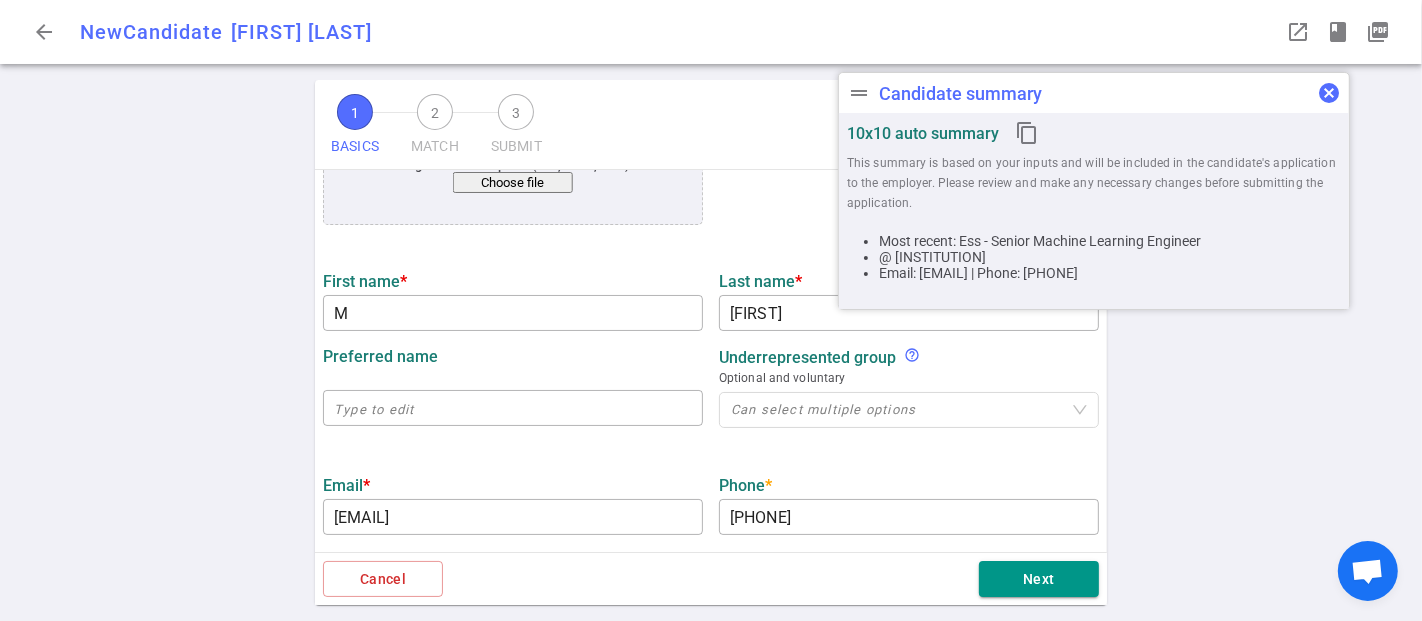 click on "cancel" at bounding box center (1329, 93) 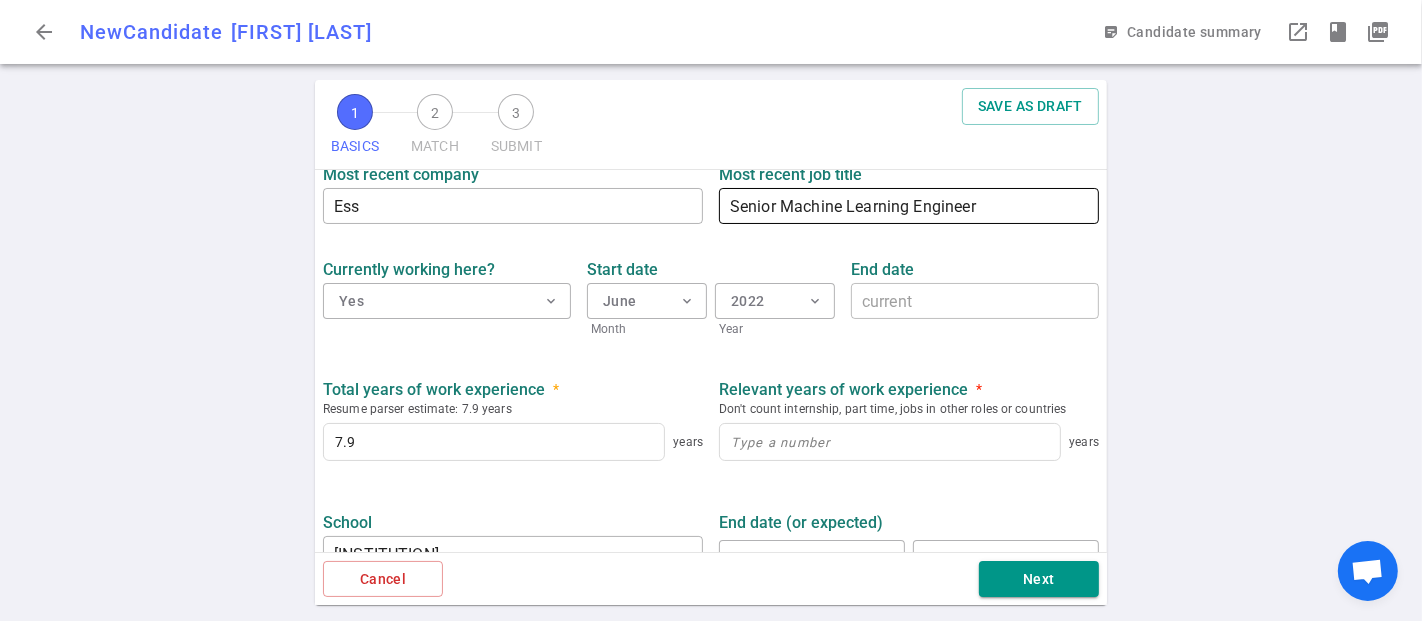 scroll, scrollTop: 888, scrollLeft: 0, axis: vertical 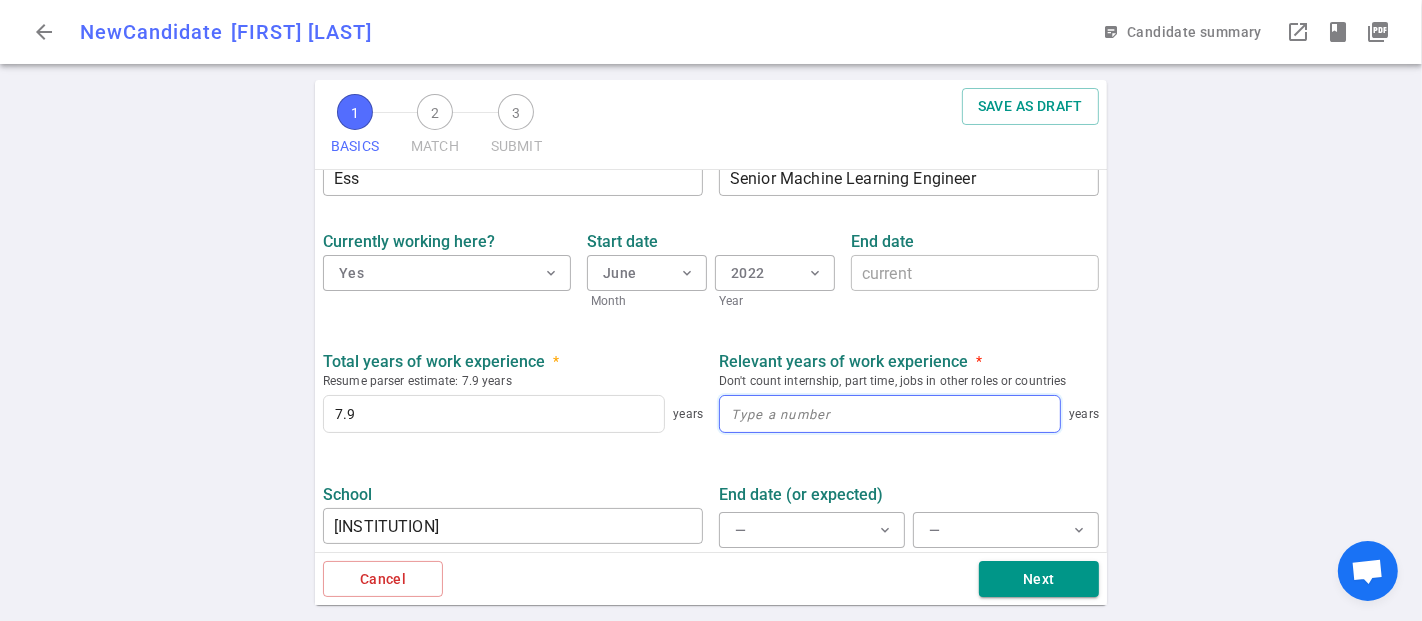 click at bounding box center [890, 414] 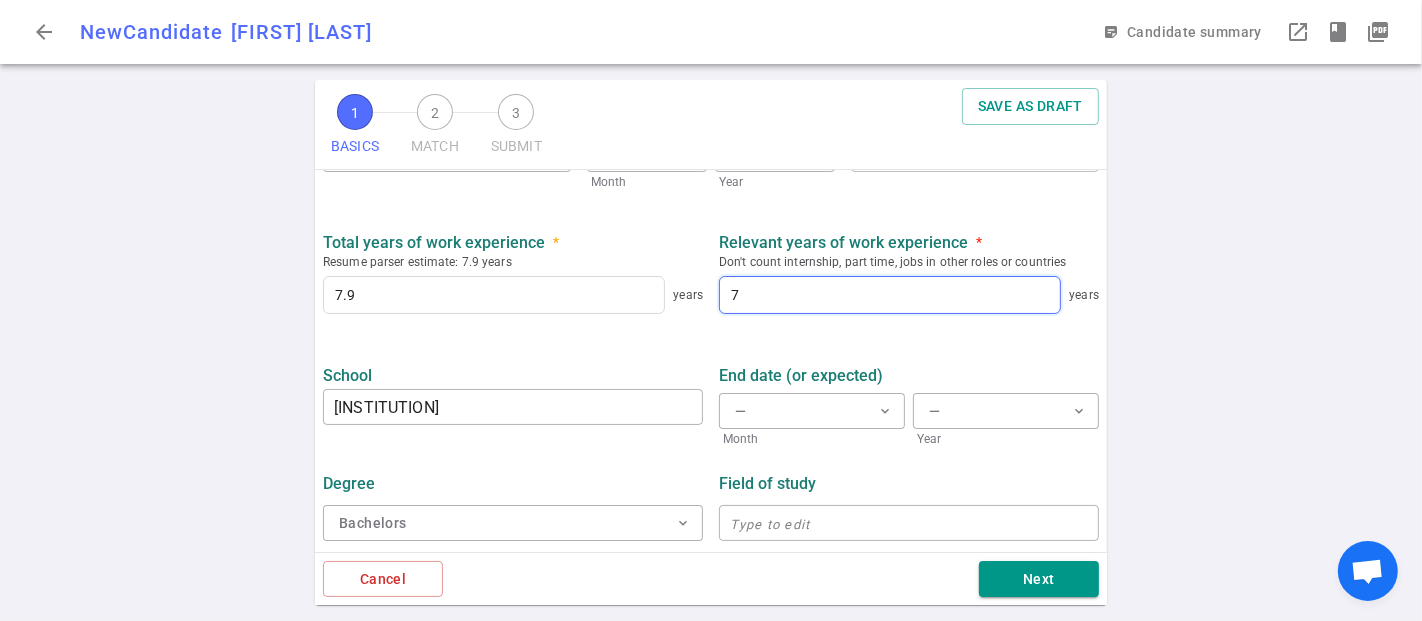scroll, scrollTop: 1008, scrollLeft: 0, axis: vertical 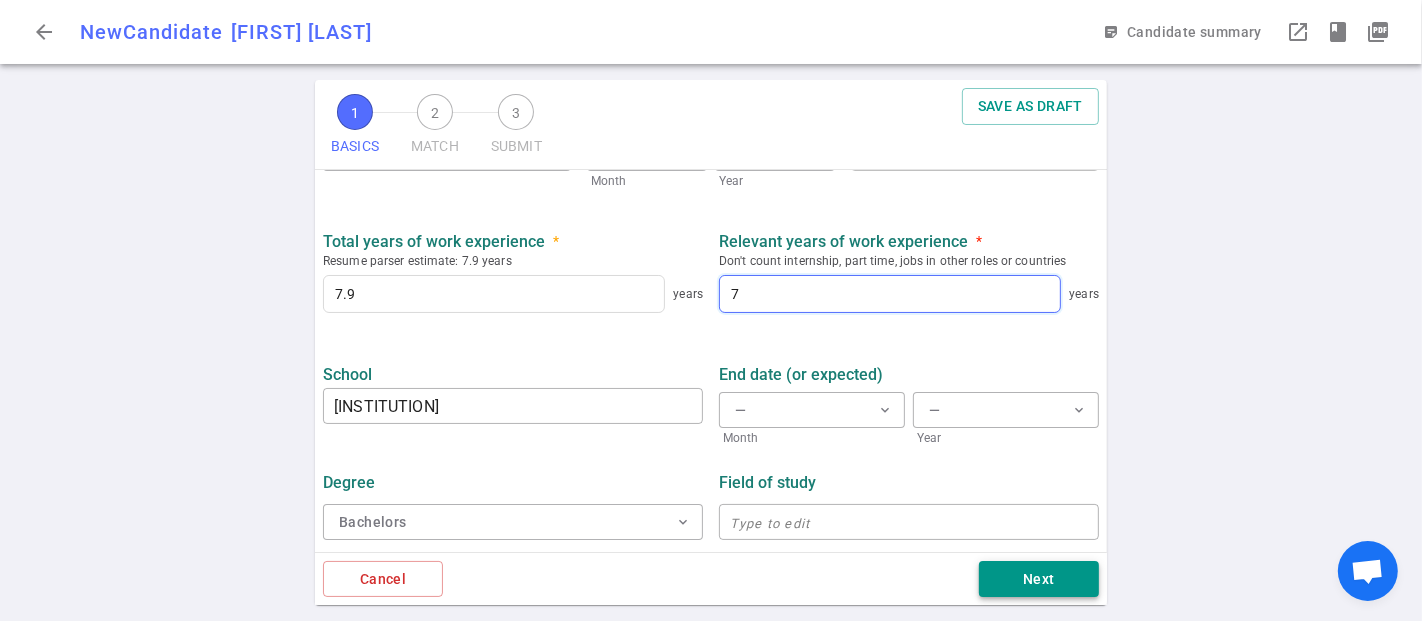 type on "7" 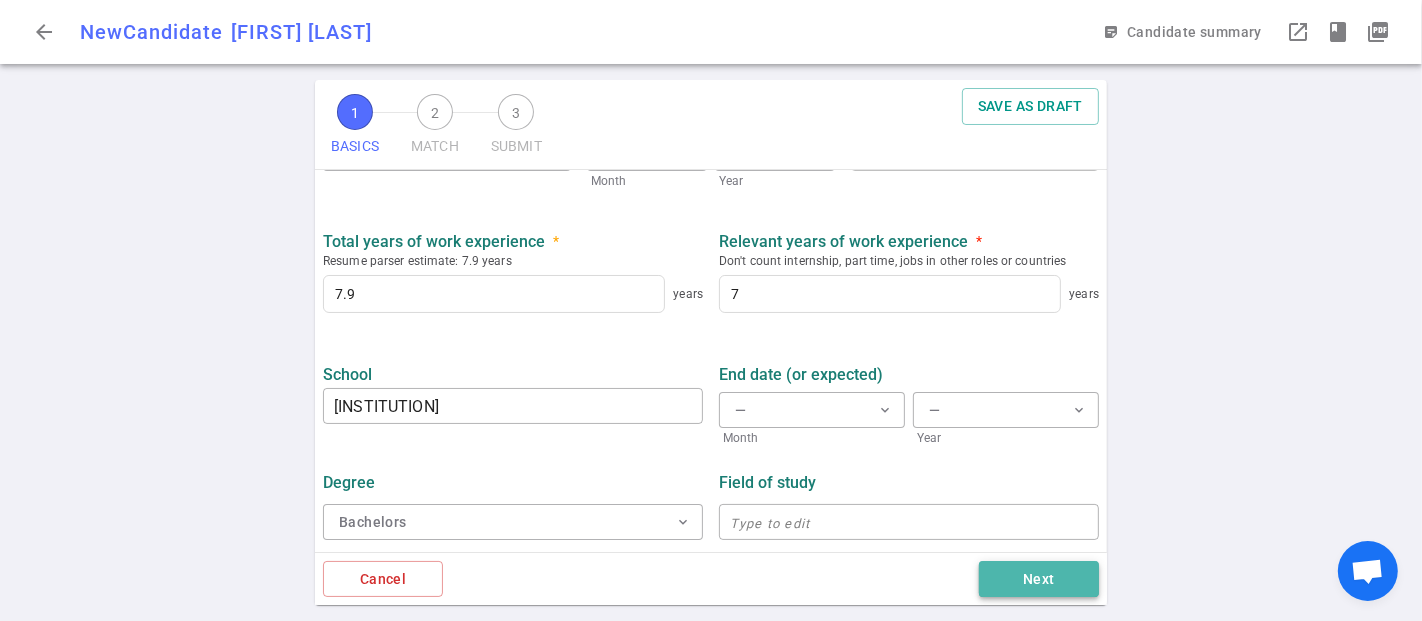 click on "Next" at bounding box center (1039, 579) 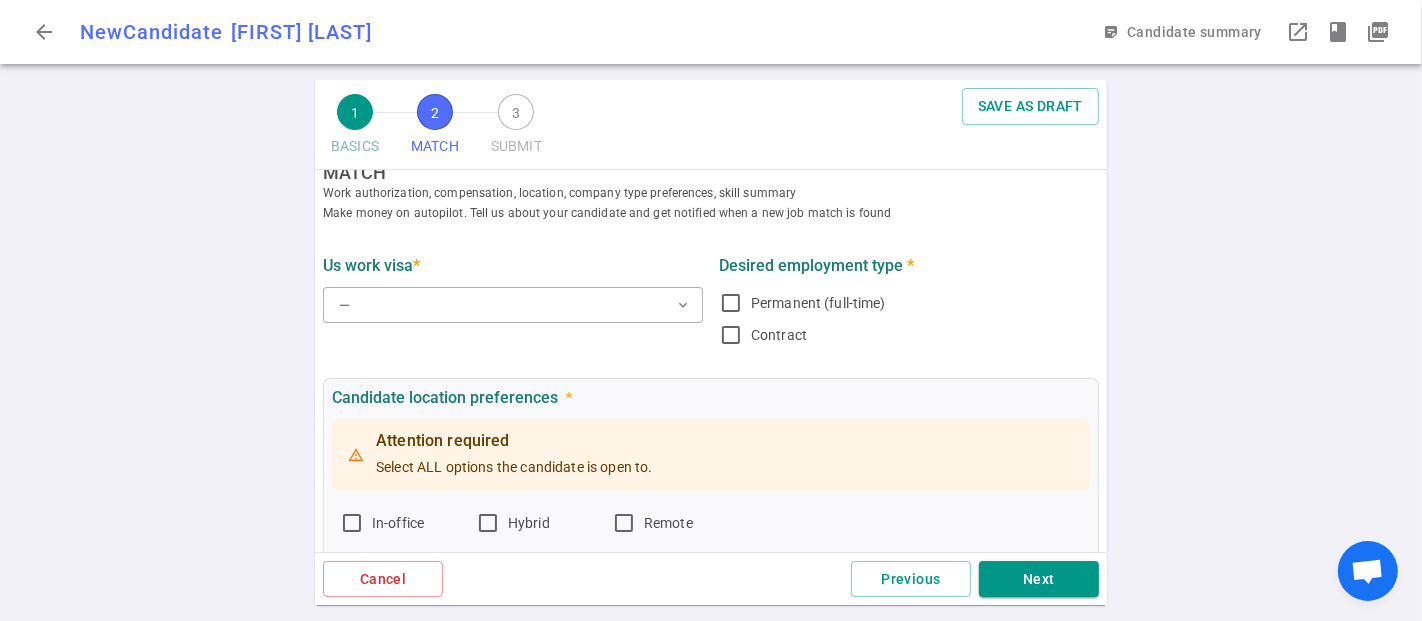 scroll, scrollTop: 0, scrollLeft: 0, axis: both 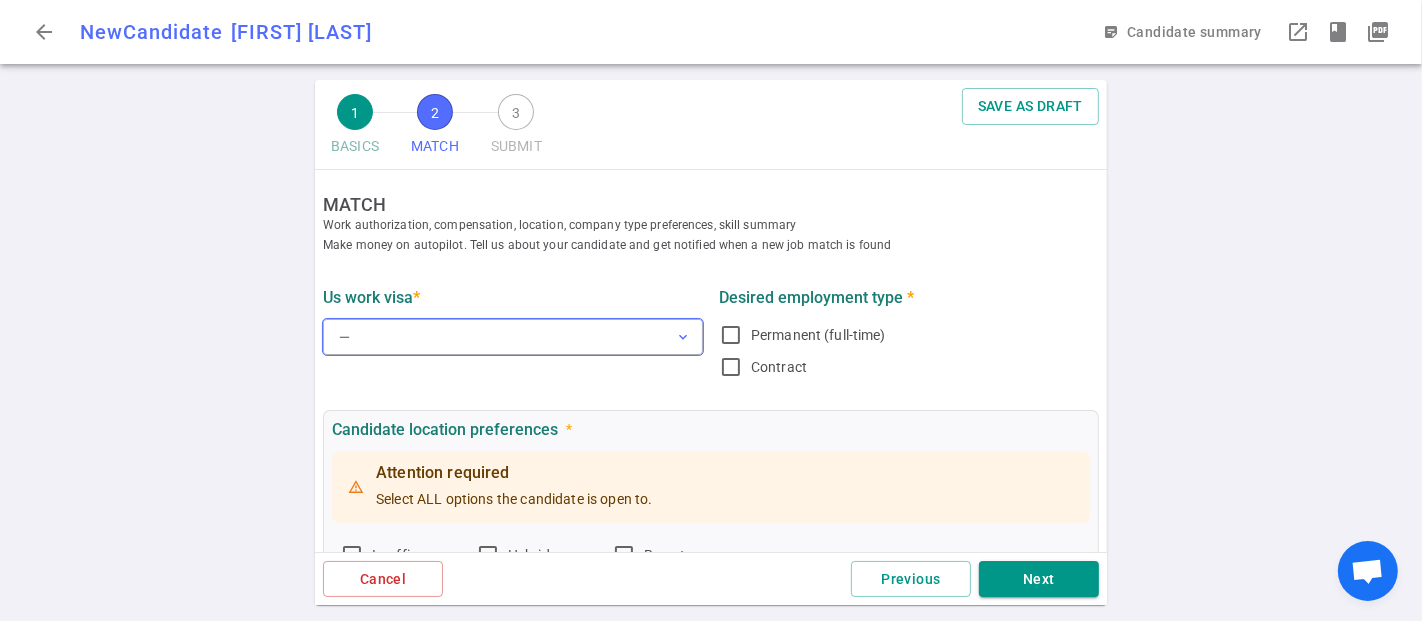 click on "— expand_more" at bounding box center (513, 337) 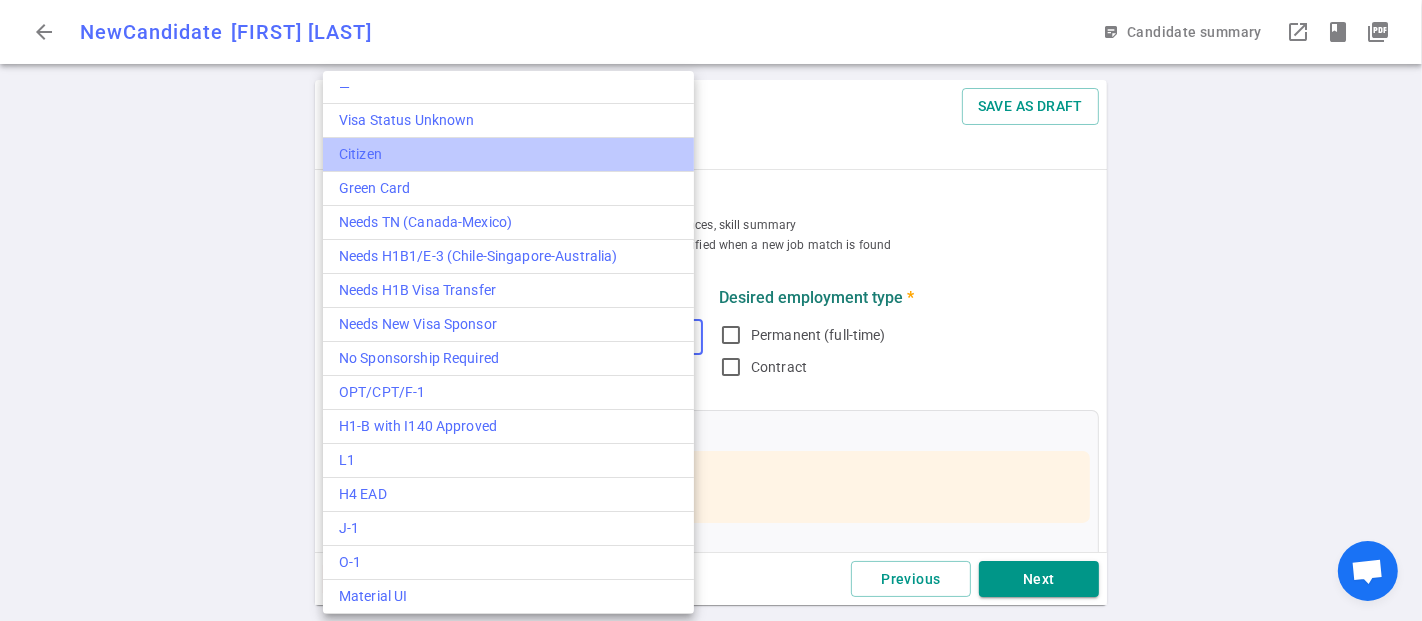 click on "Citizen" at bounding box center [508, 154] 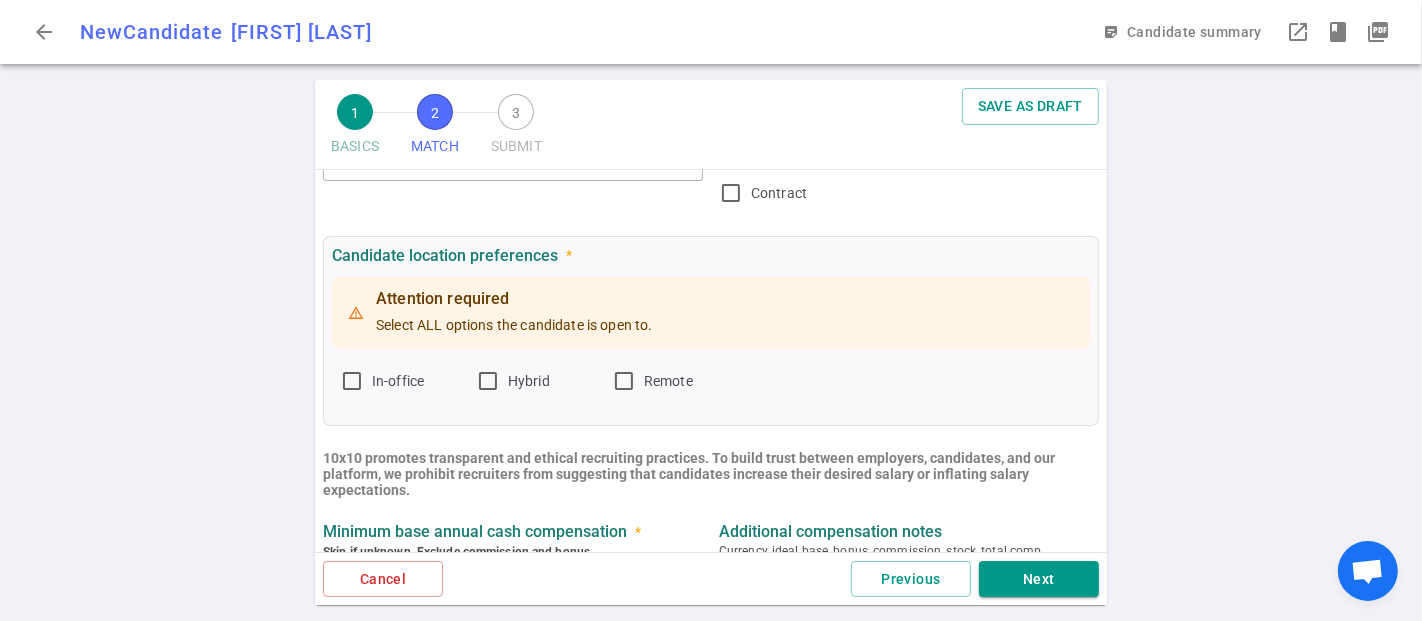 scroll, scrollTop: 222, scrollLeft: 0, axis: vertical 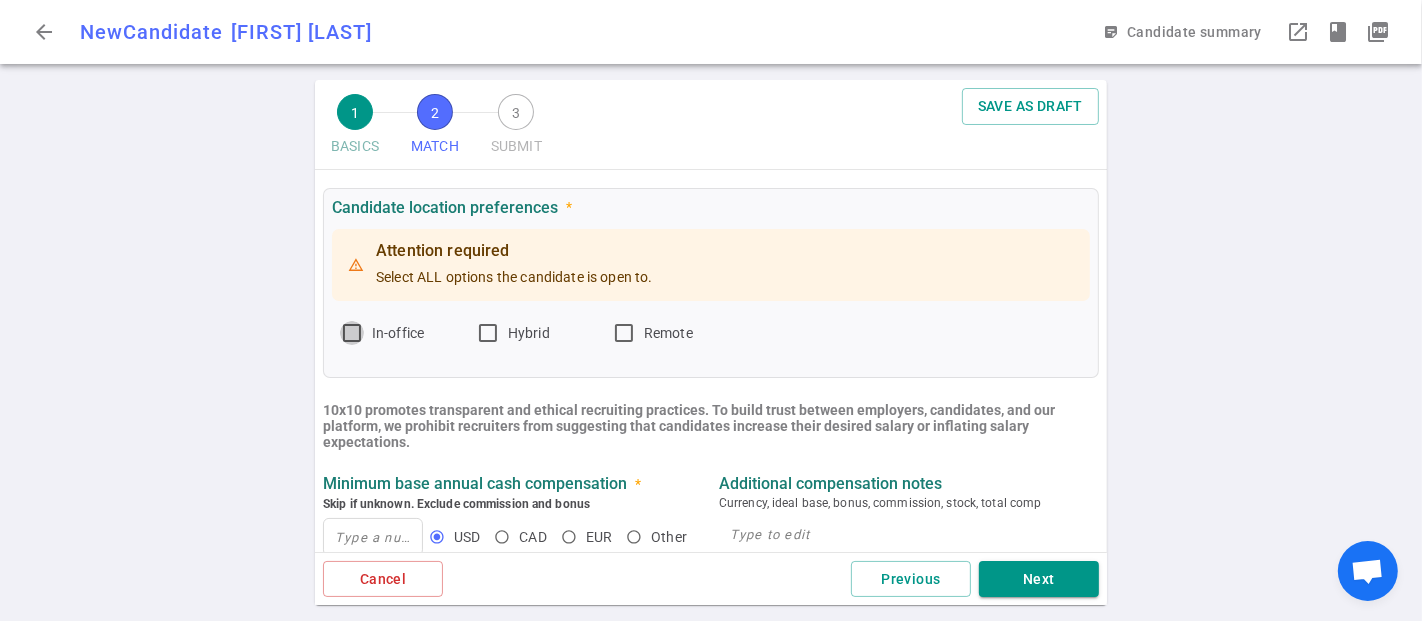 drag, startPoint x: 349, startPoint y: 337, endPoint x: 464, endPoint y: 344, distance: 115.212845 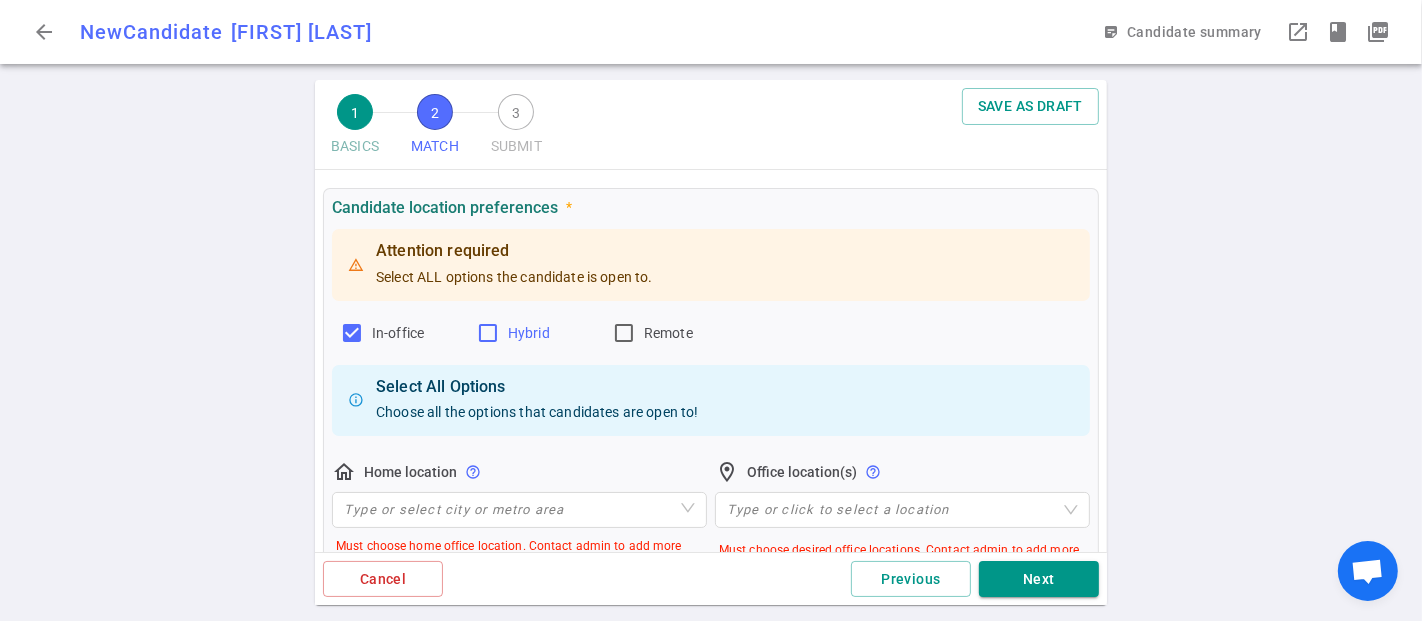click on "Hybrid" at bounding box center [488, 333] 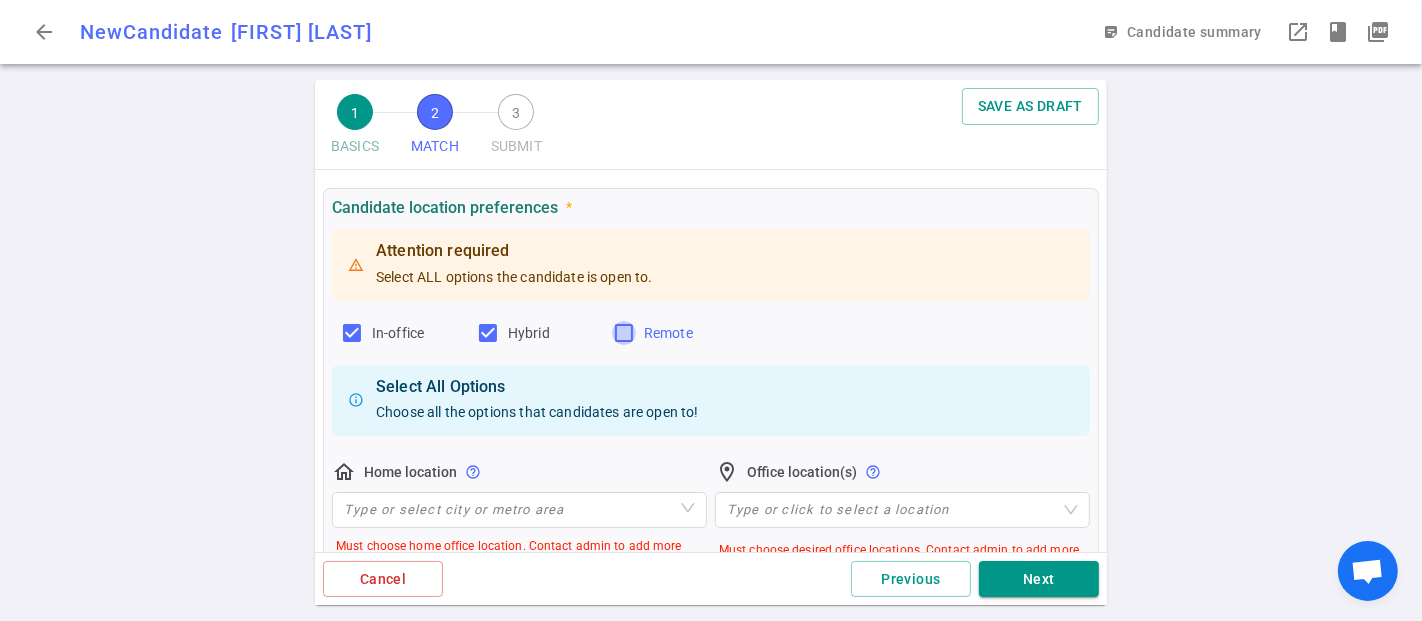 click on "Remote" at bounding box center (624, 333) 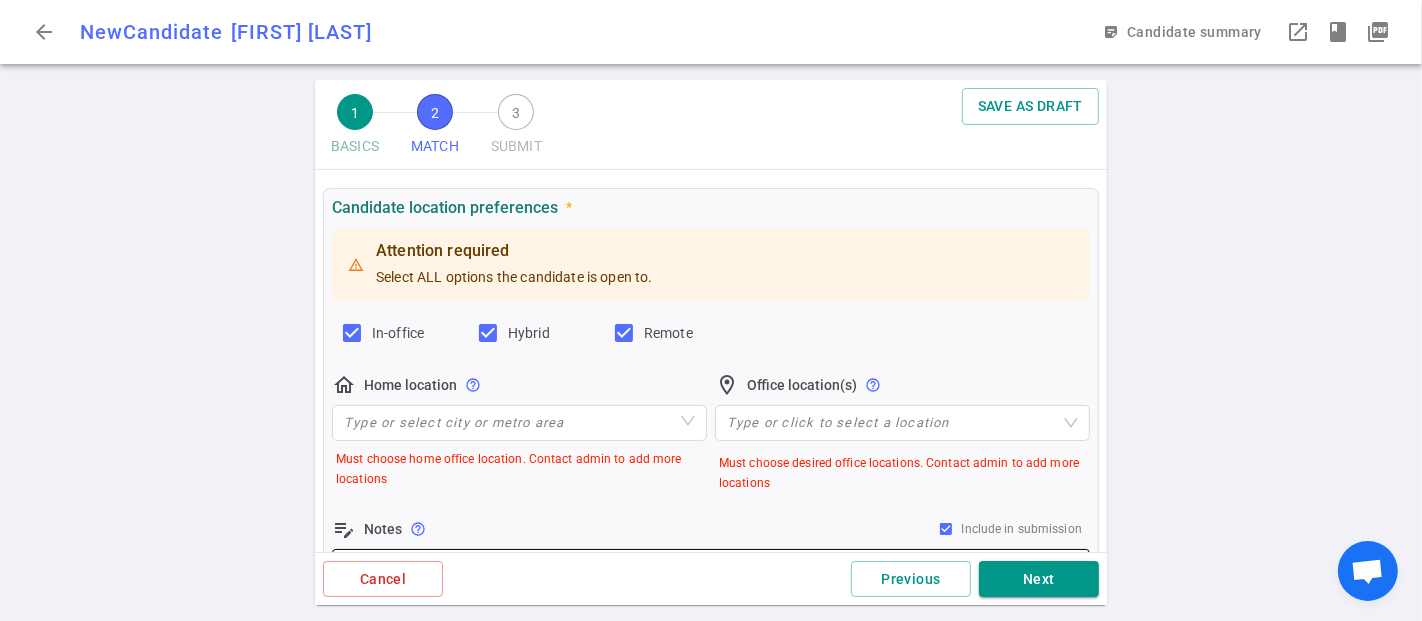 scroll, scrollTop: 444, scrollLeft: 0, axis: vertical 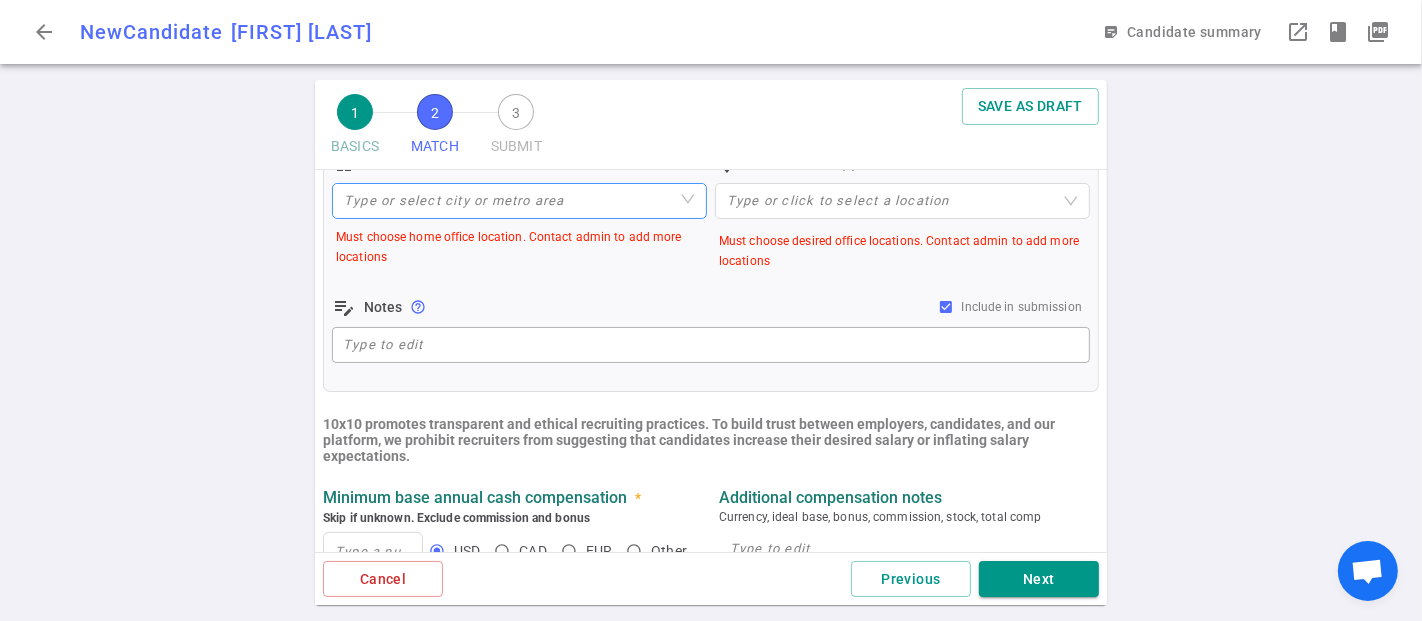 click at bounding box center [519, 201] 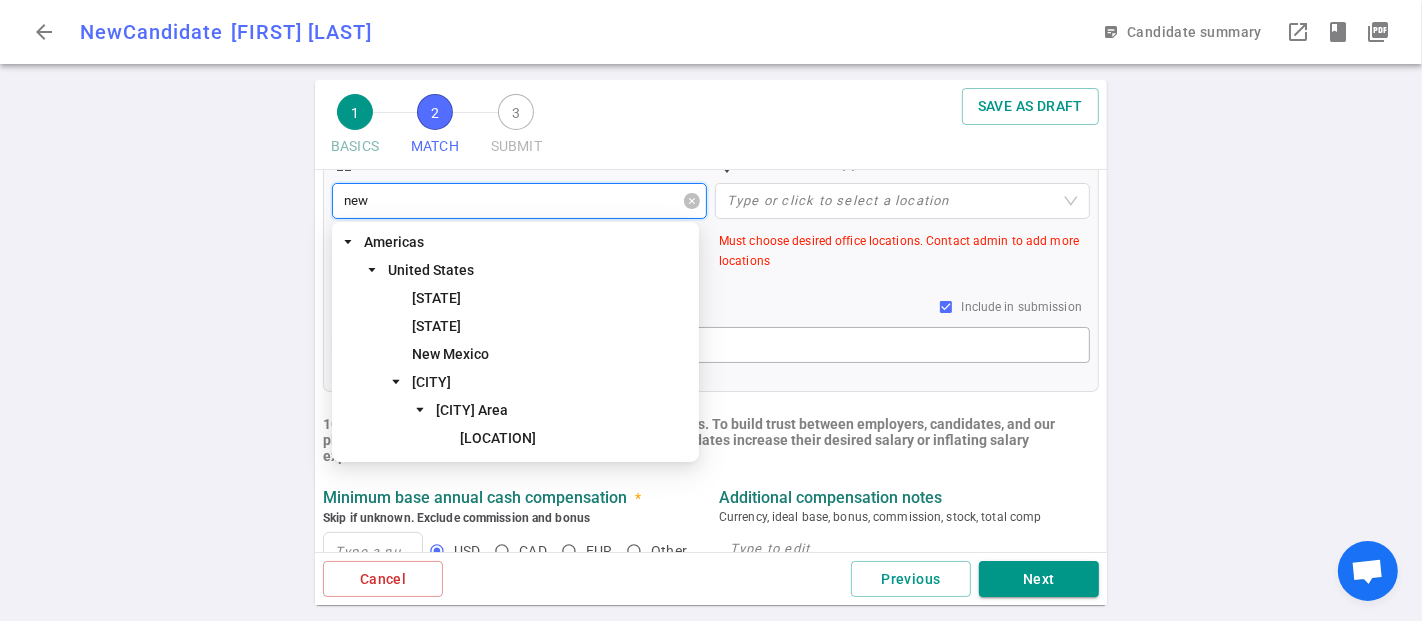 type on "[CITY]" 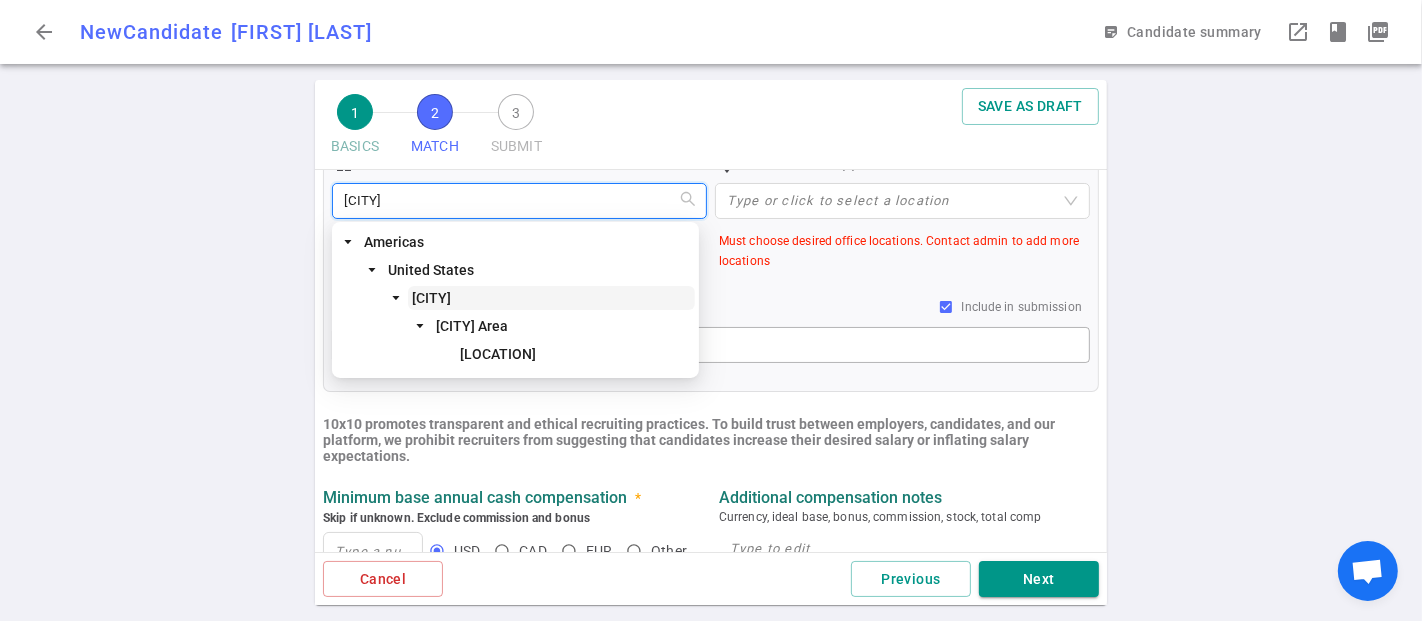 click on "[CITY]" at bounding box center (431, 298) 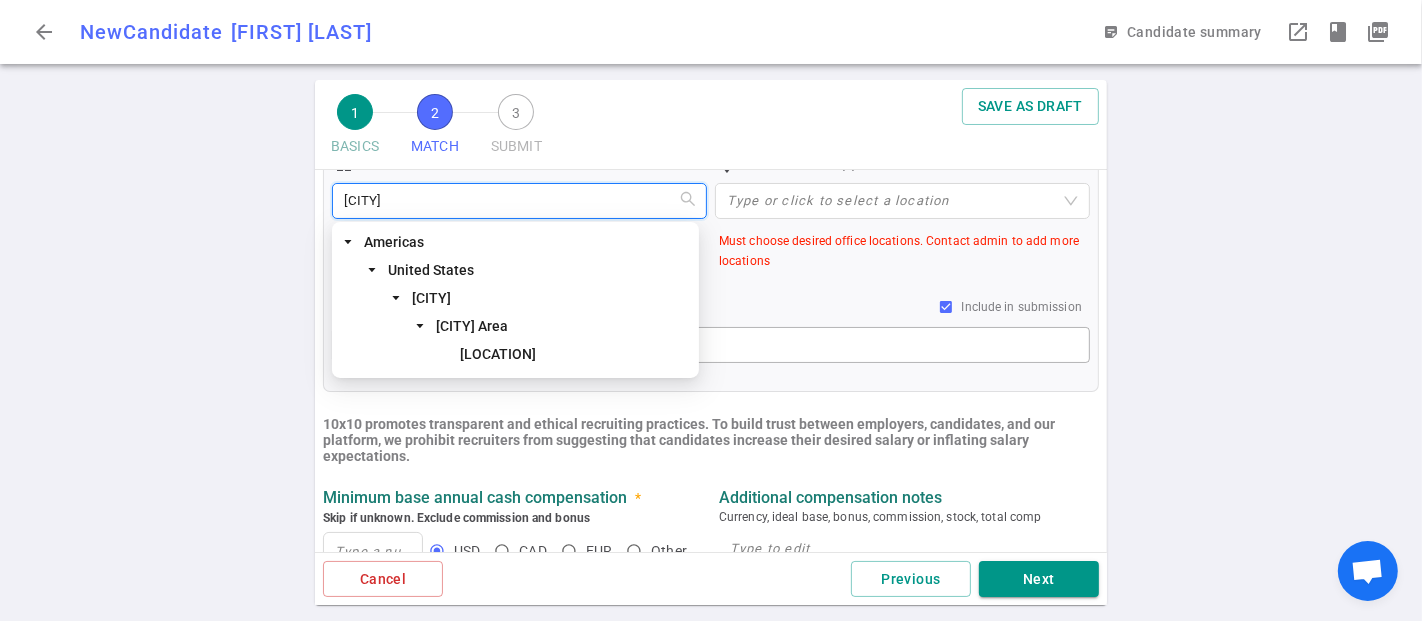 type 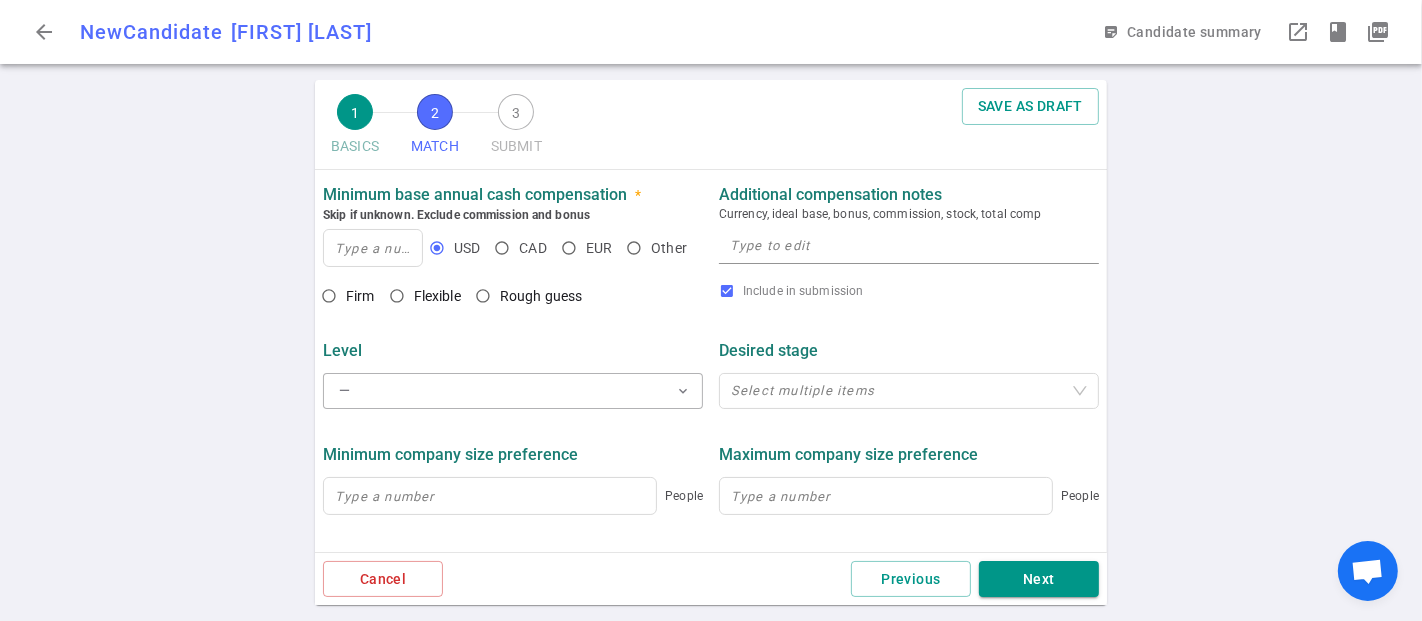scroll, scrollTop: 777, scrollLeft: 0, axis: vertical 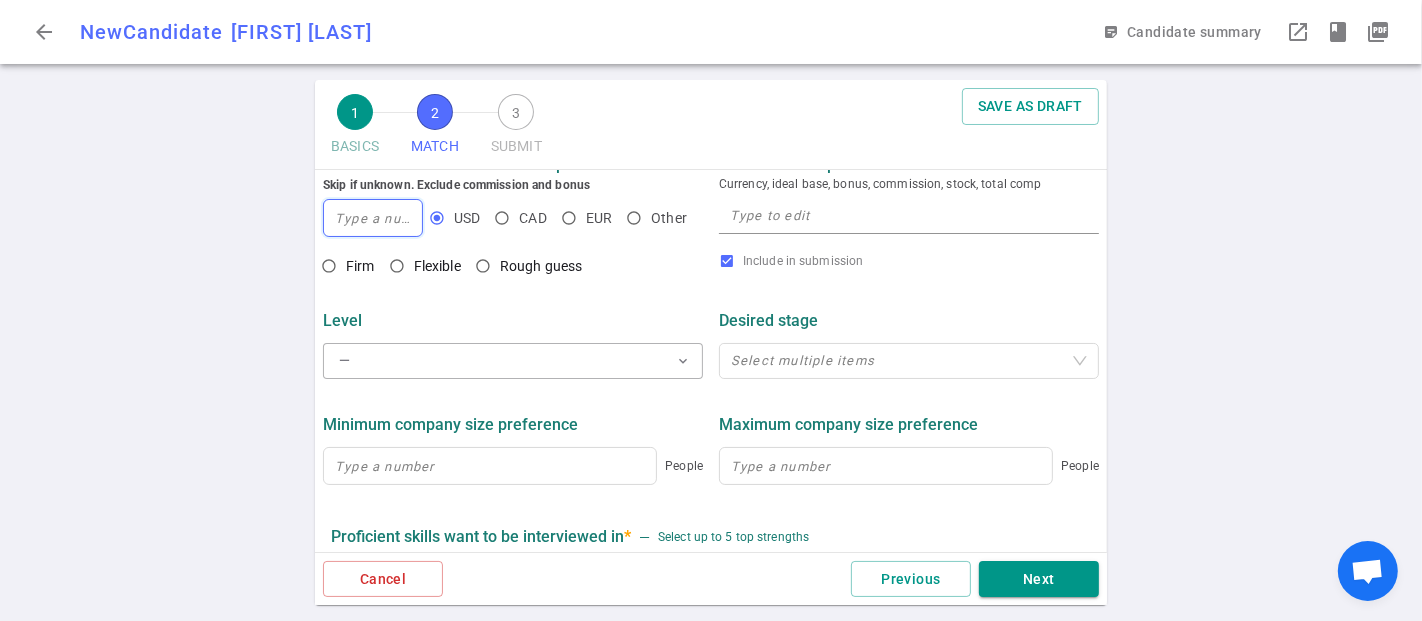 click at bounding box center [373, 218] 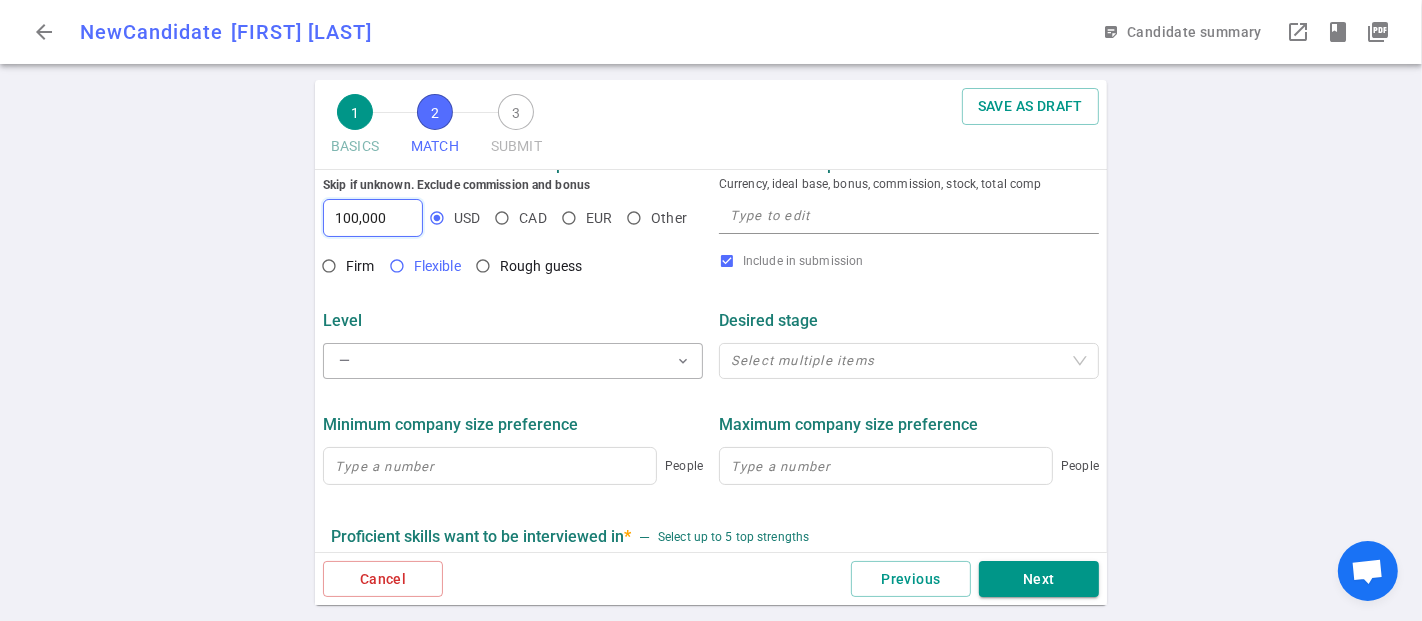 type on "100,000" 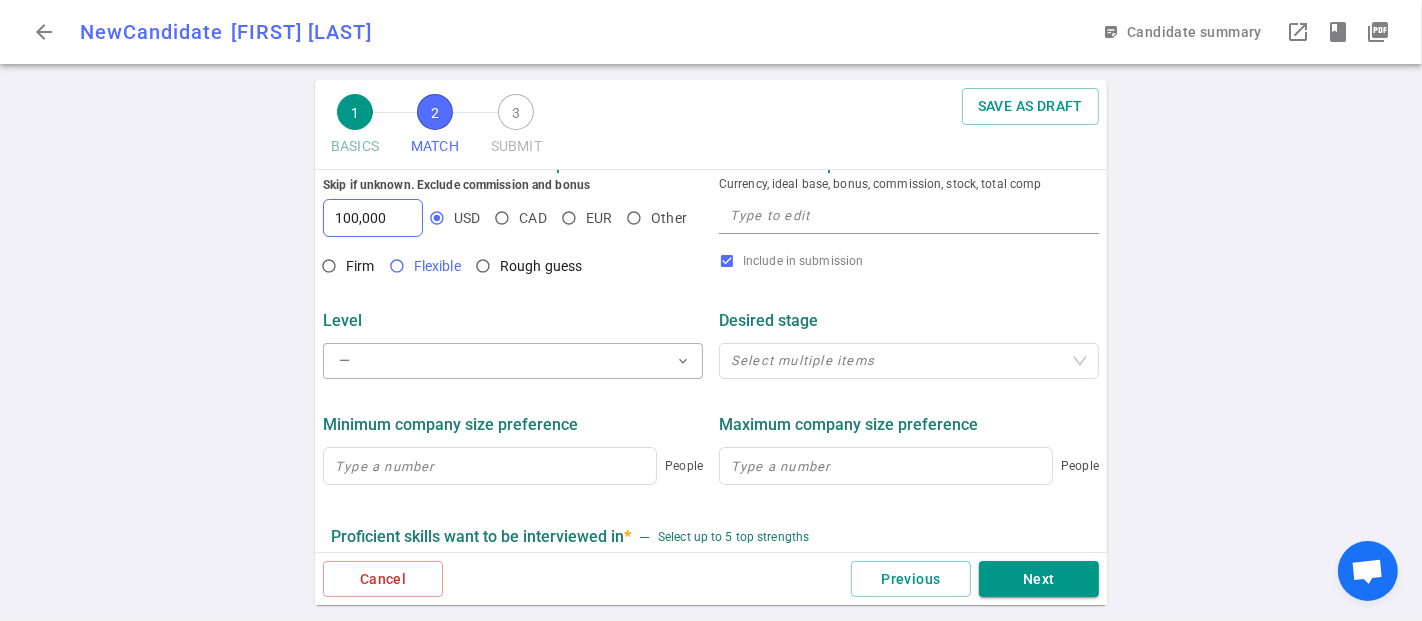 click on "Flexible" at bounding box center [397, 266] 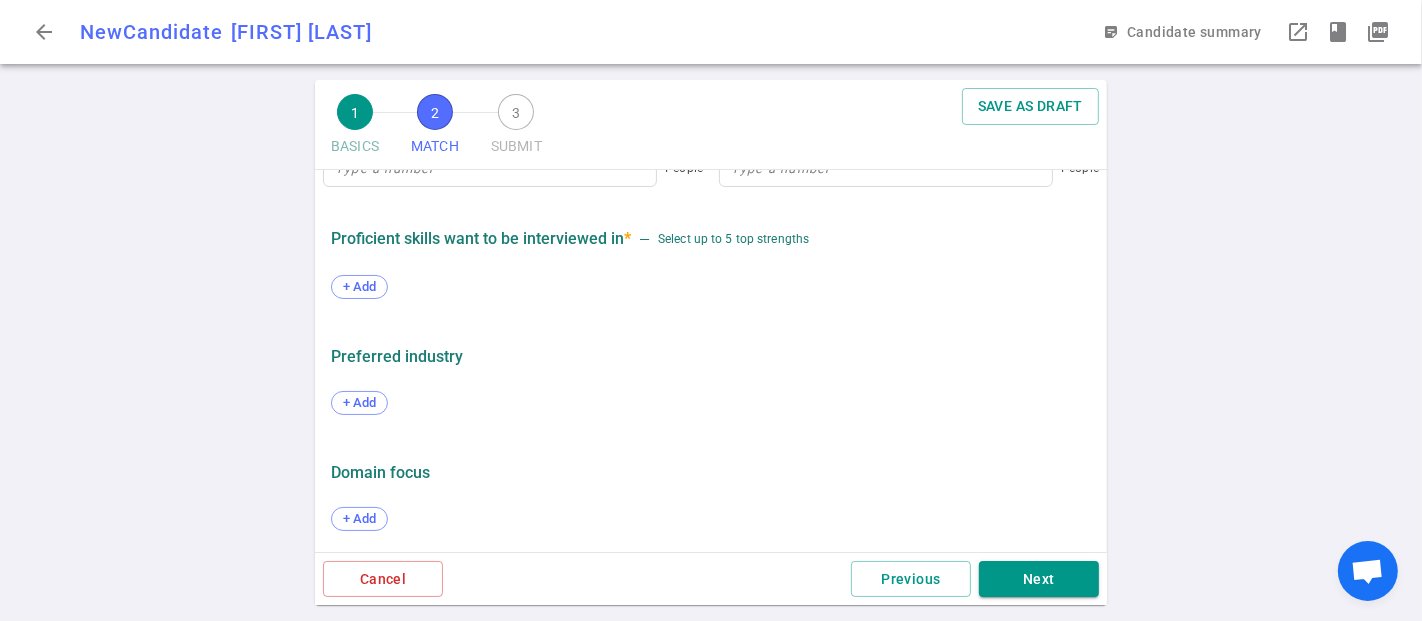 scroll, scrollTop: 1078, scrollLeft: 0, axis: vertical 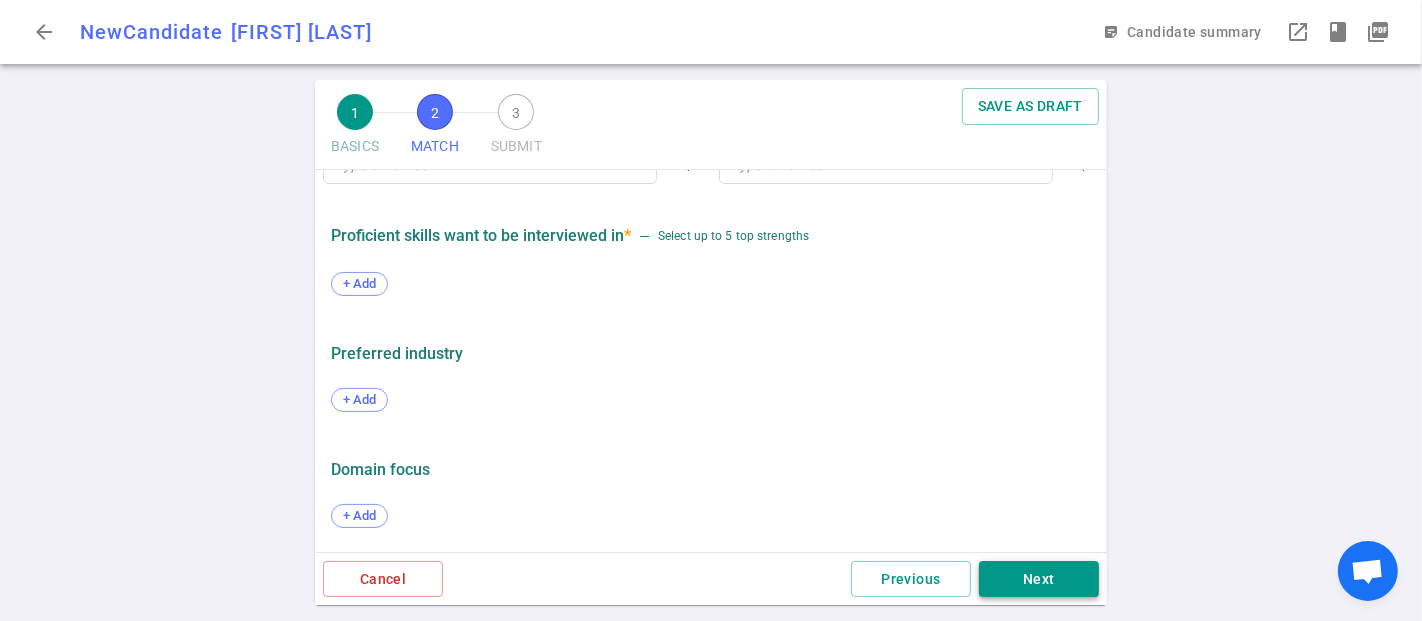 click on "Next" at bounding box center [1039, 579] 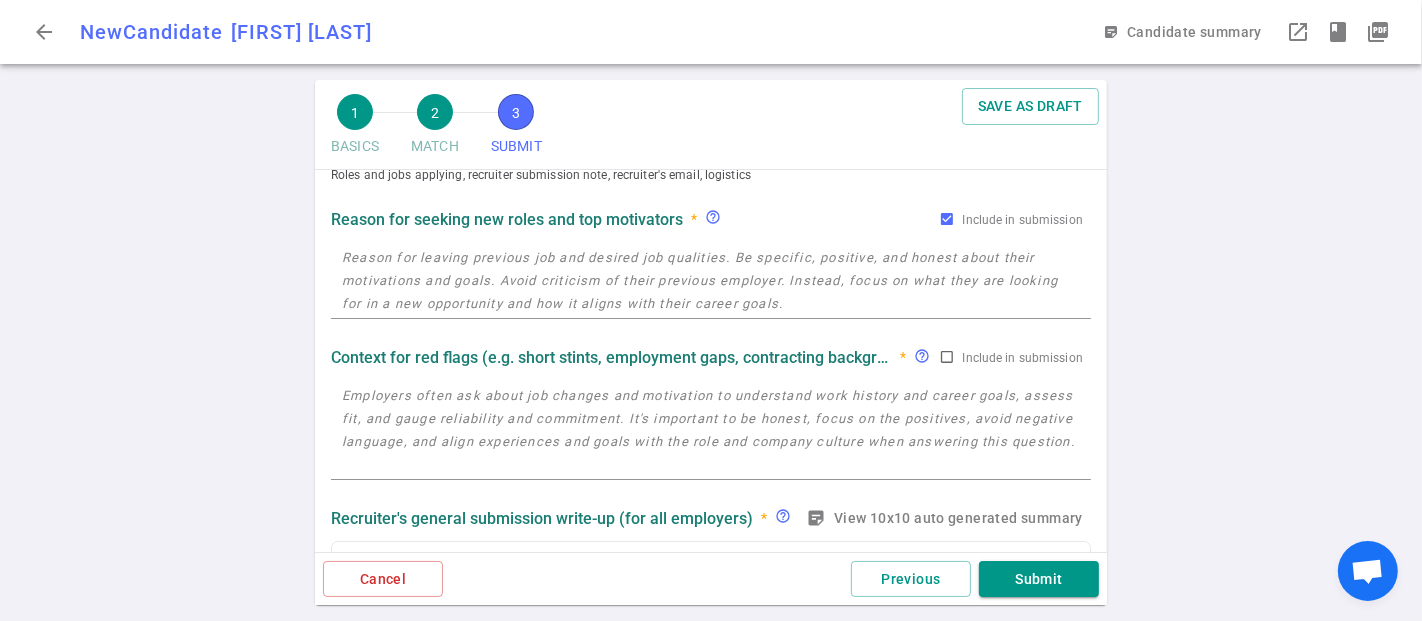 scroll, scrollTop: 0, scrollLeft: 0, axis: both 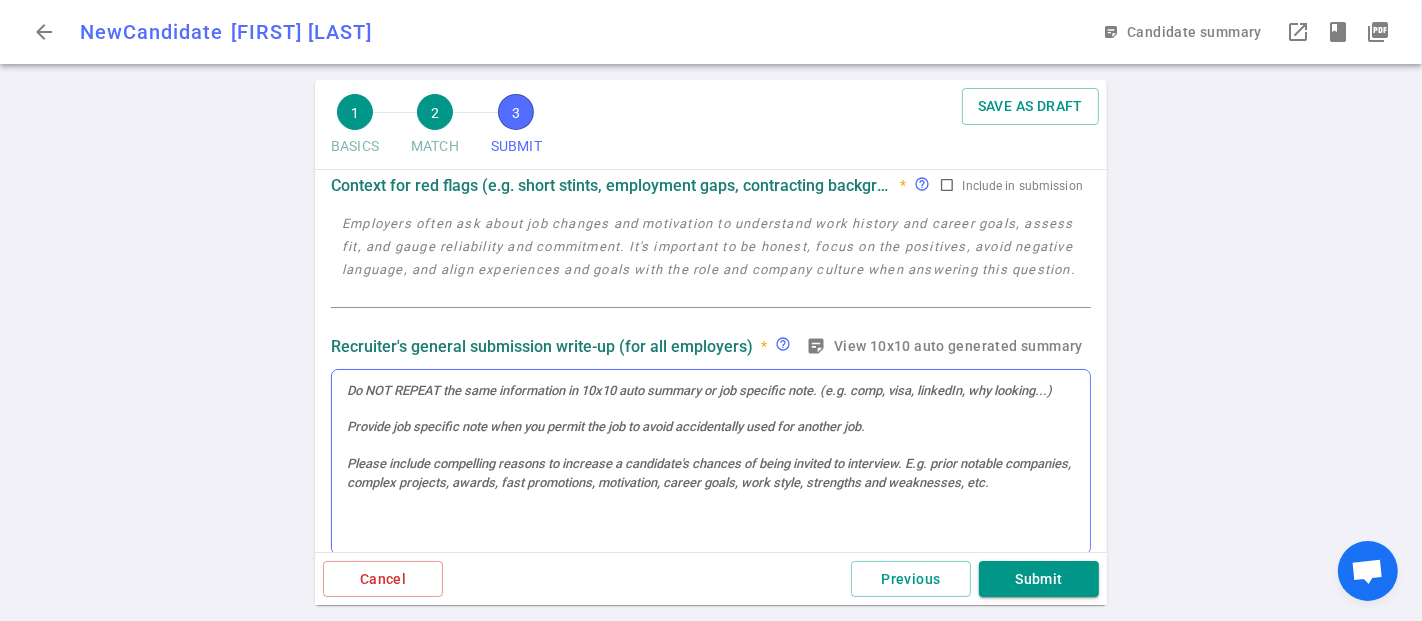 click at bounding box center [711, 462] 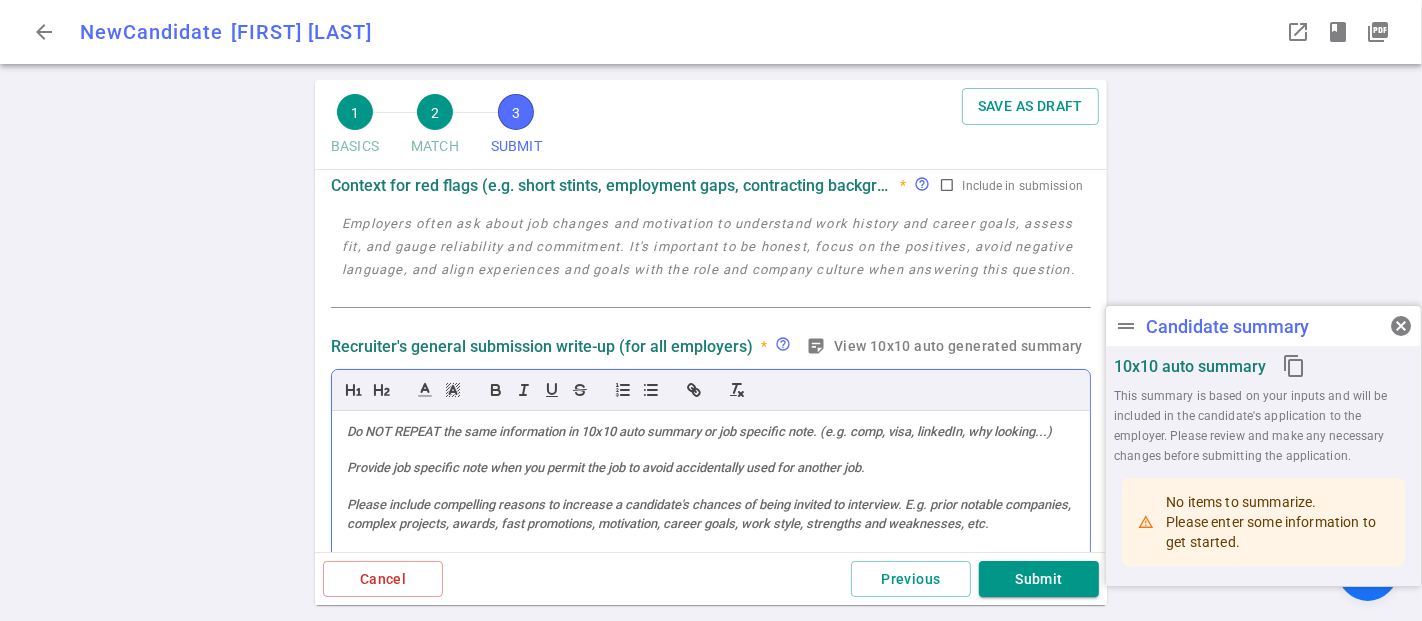 scroll, scrollTop: 262, scrollLeft: 0, axis: vertical 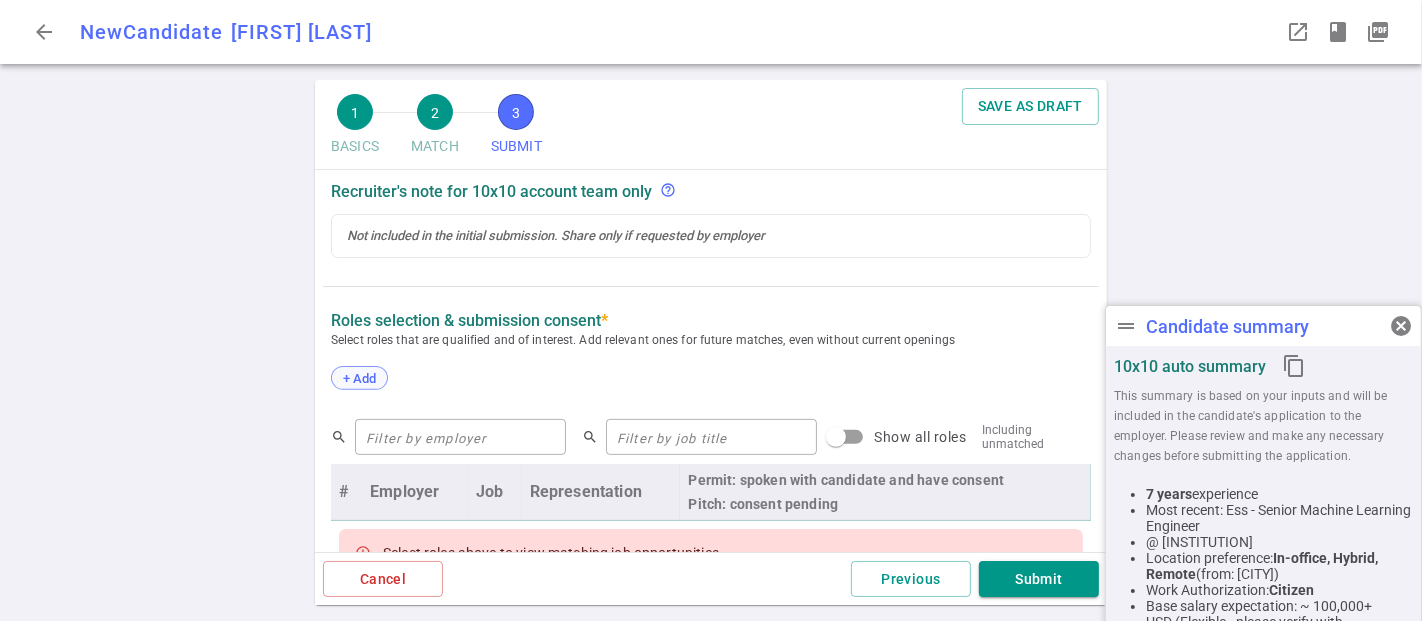 click on "+ Add" at bounding box center [359, 378] 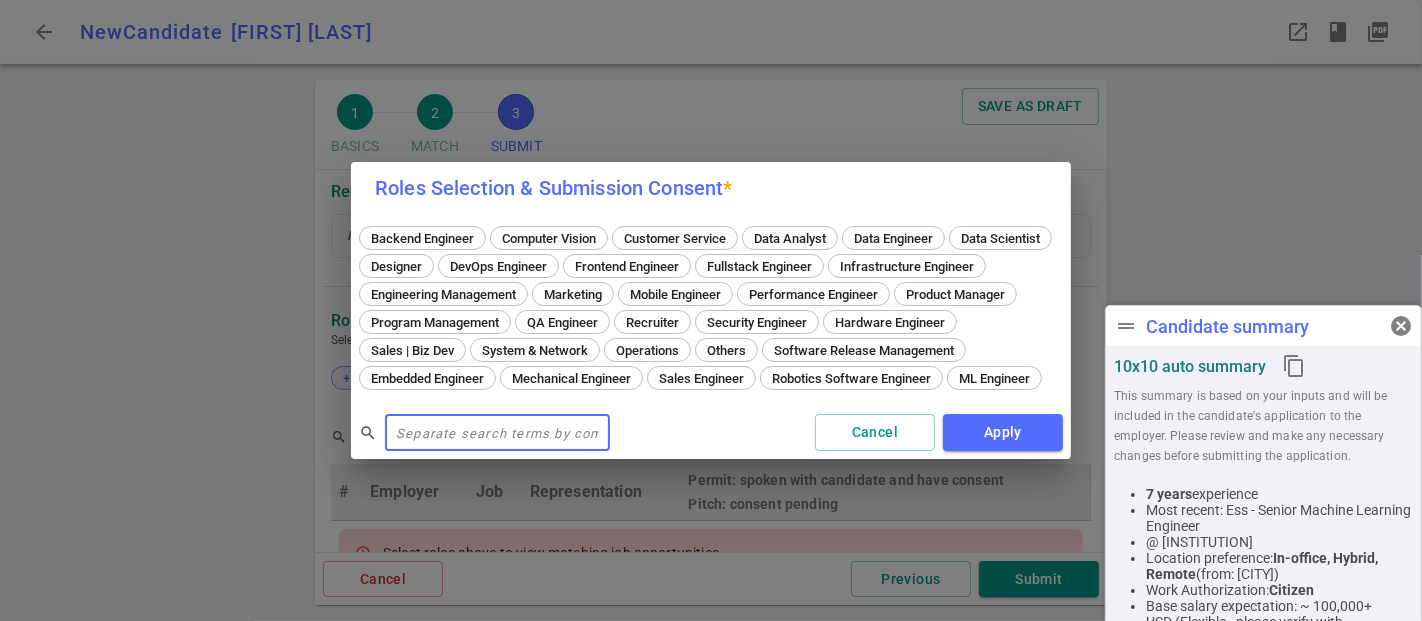 scroll, scrollTop: 555, scrollLeft: 0, axis: vertical 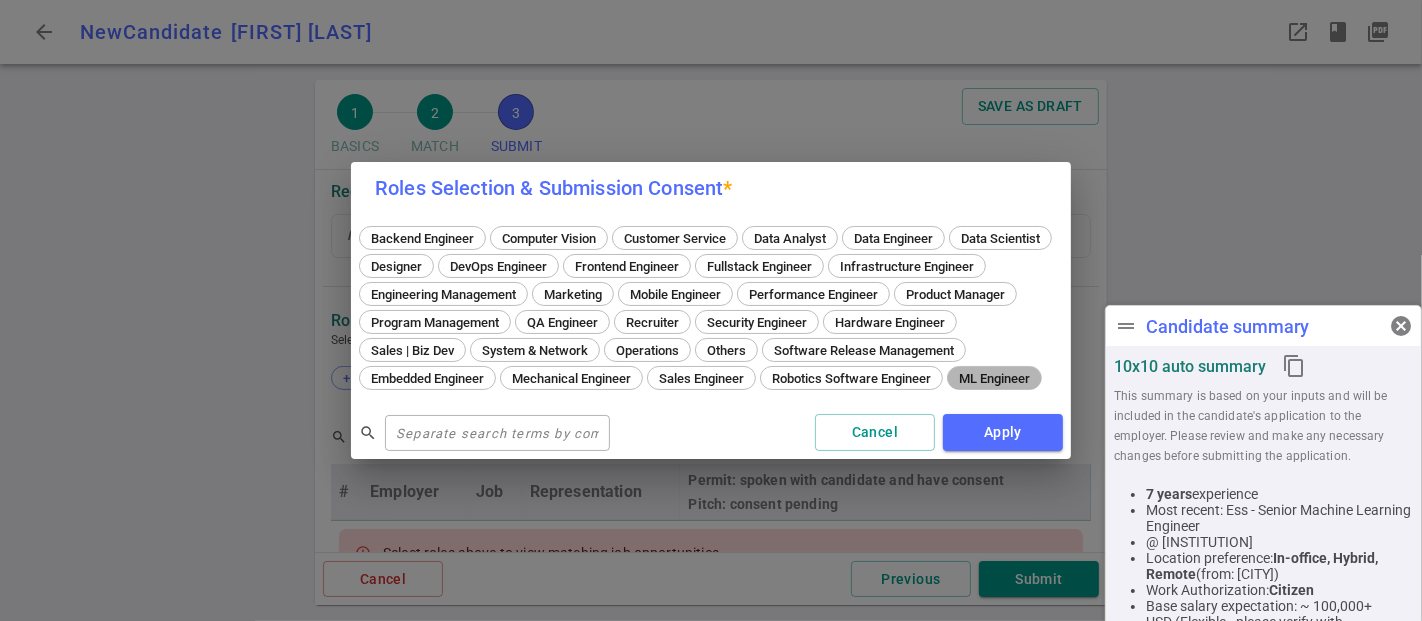 click on "ML Engineer" at bounding box center [994, 378] 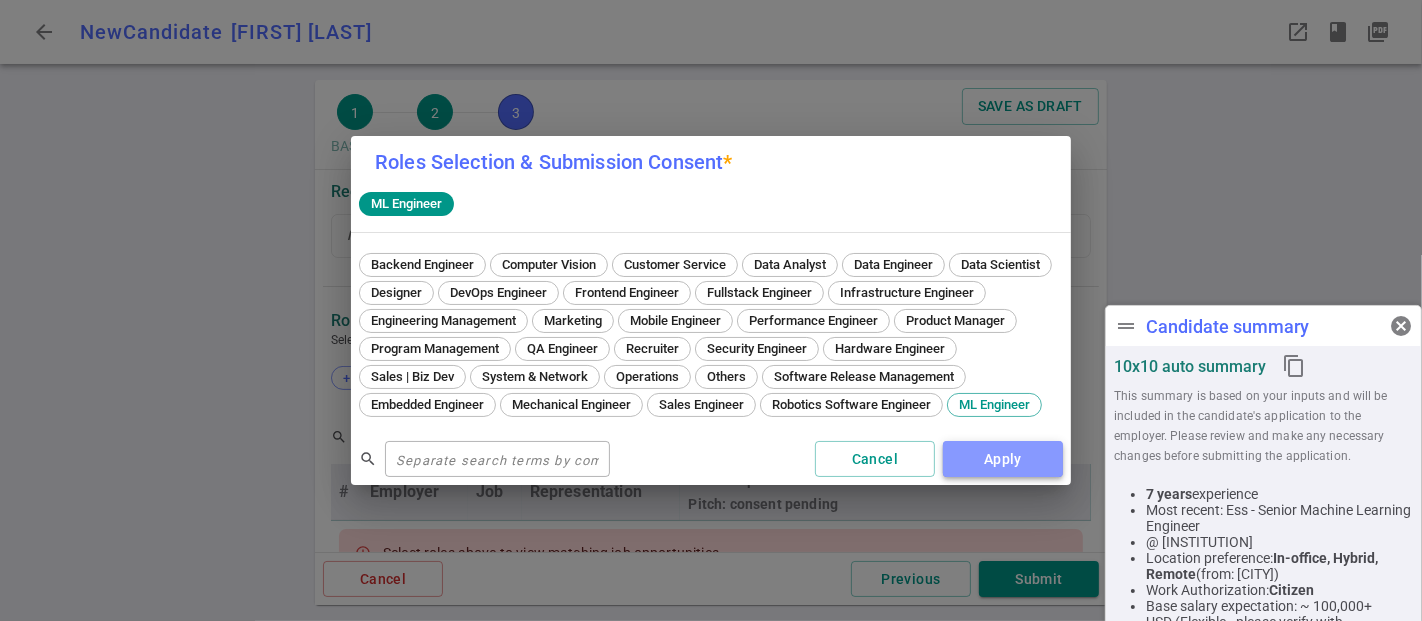 click on "Apply" at bounding box center (1003, 459) 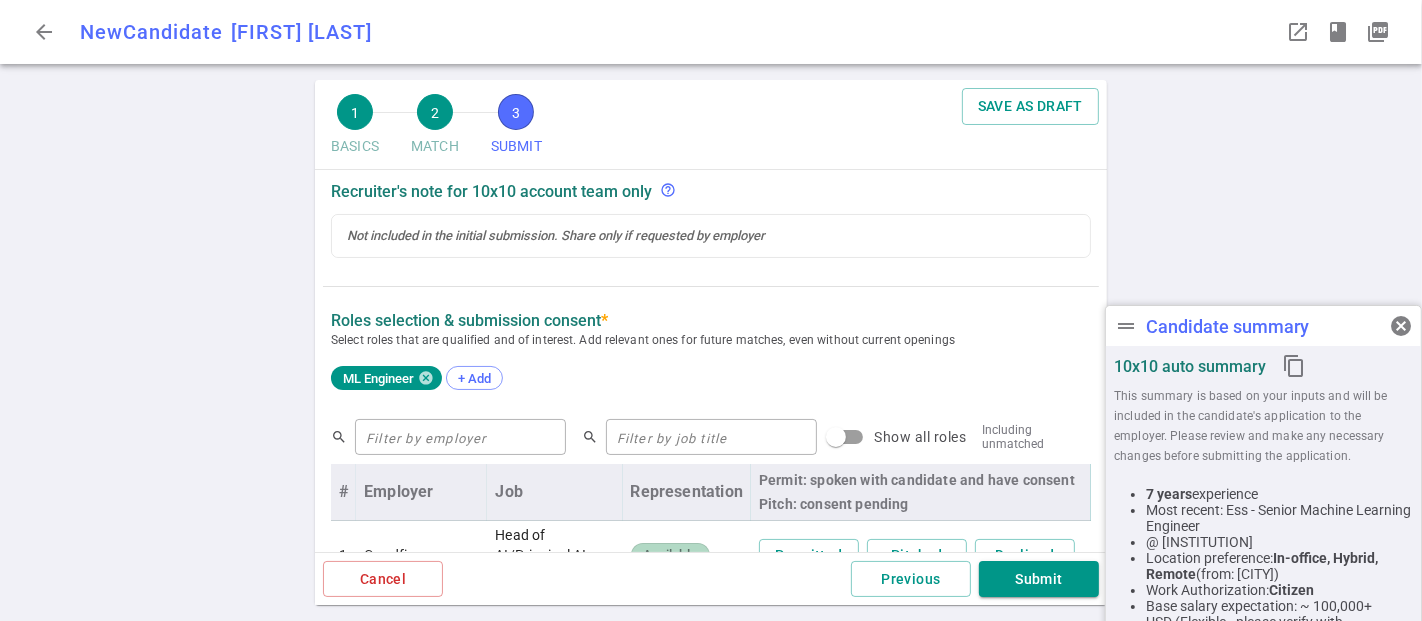 scroll, scrollTop: 777, scrollLeft: 0, axis: vertical 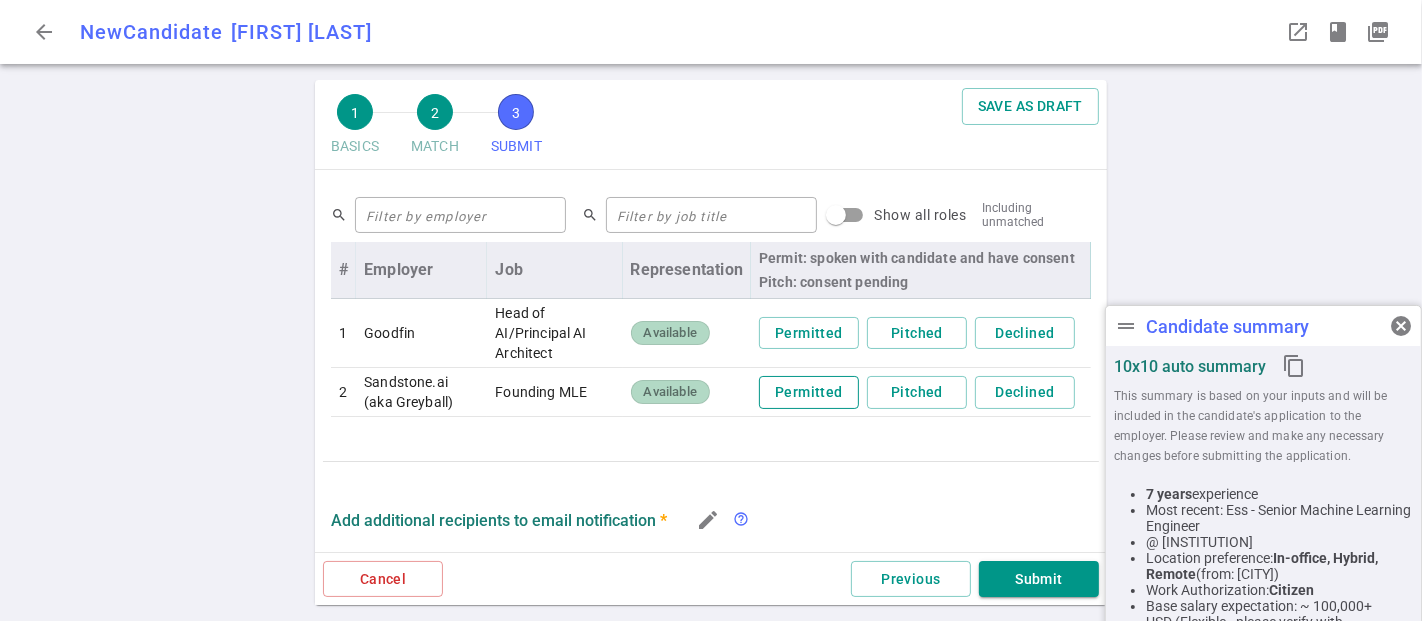 click on "Permitted" at bounding box center (809, 392) 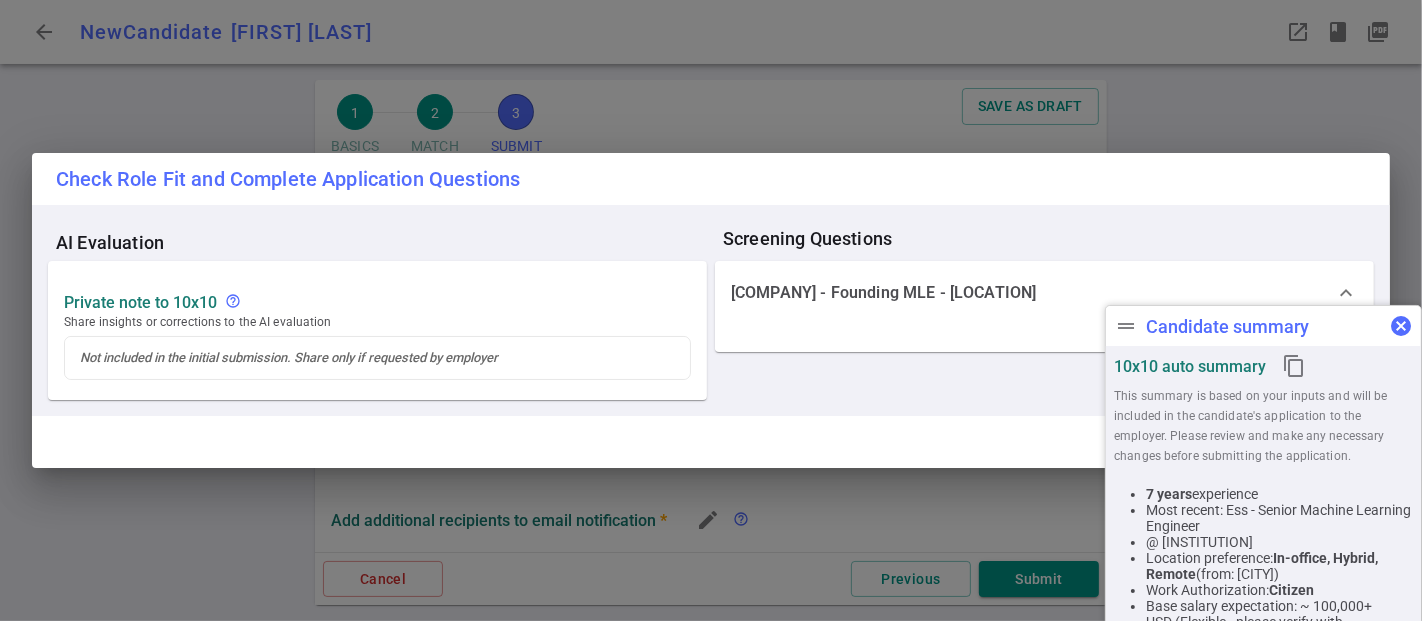 click on "cancel" at bounding box center [1401, 326] 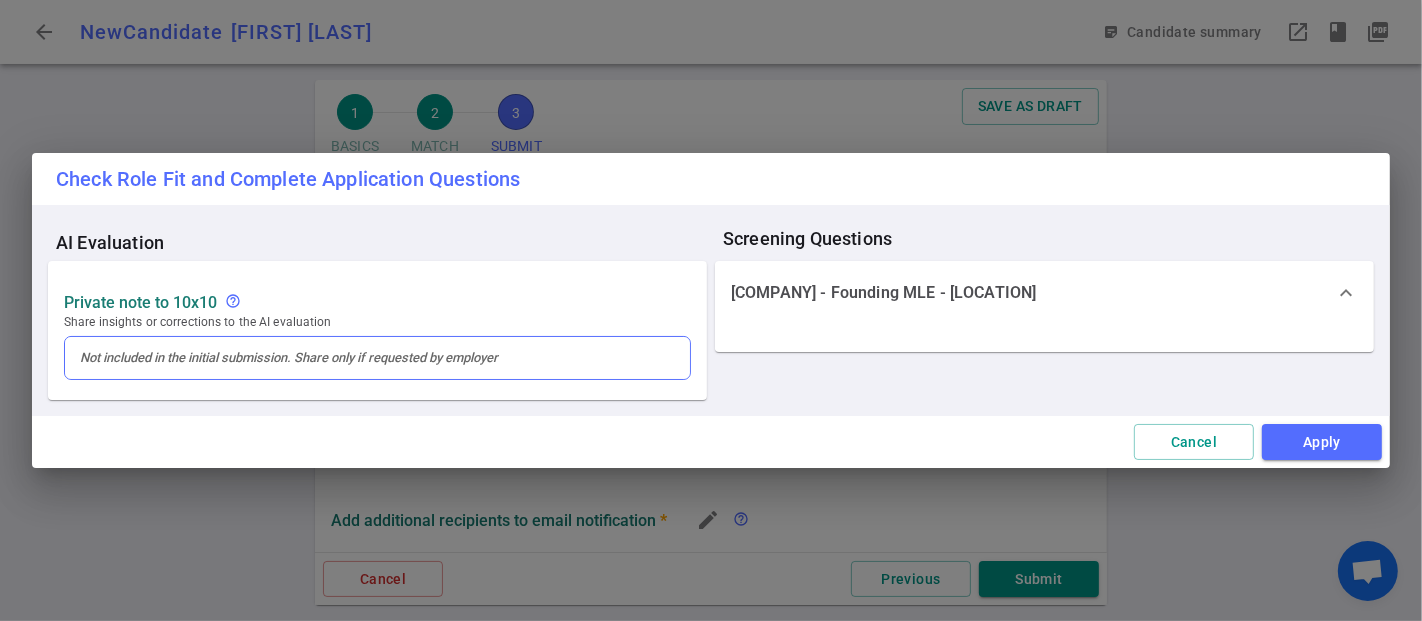 click at bounding box center (377, 358) 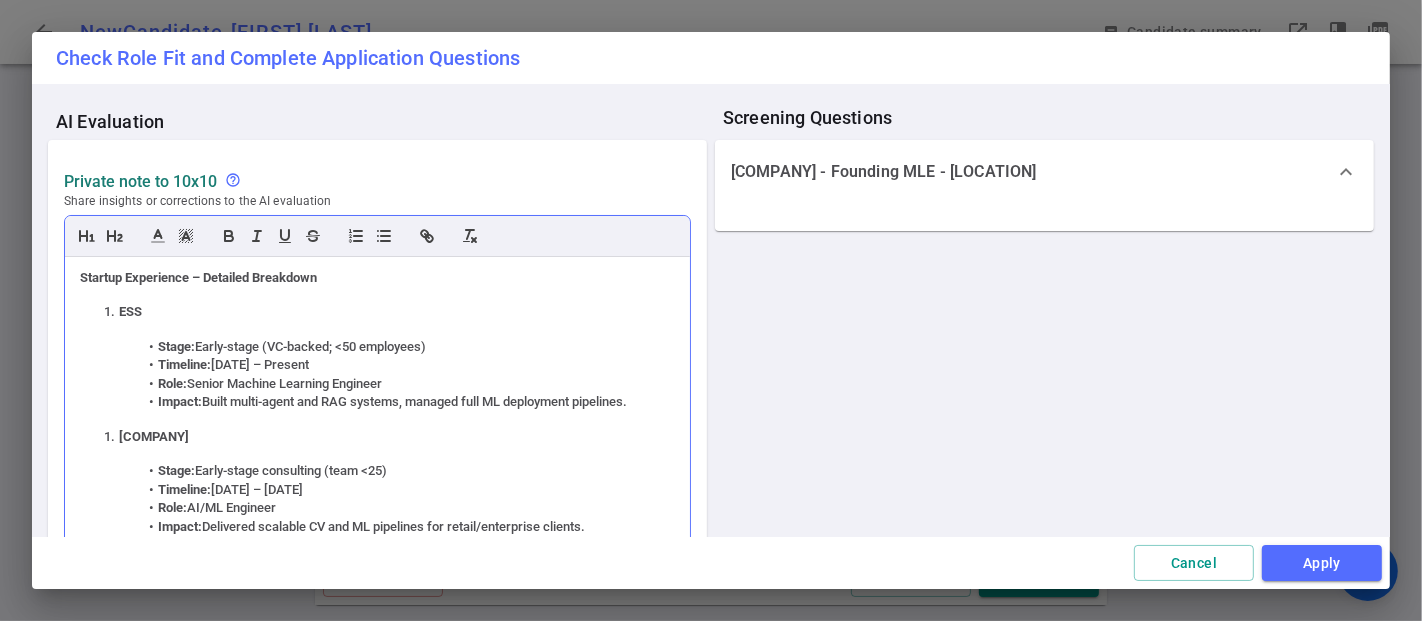 scroll, scrollTop: 0, scrollLeft: 0, axis: both 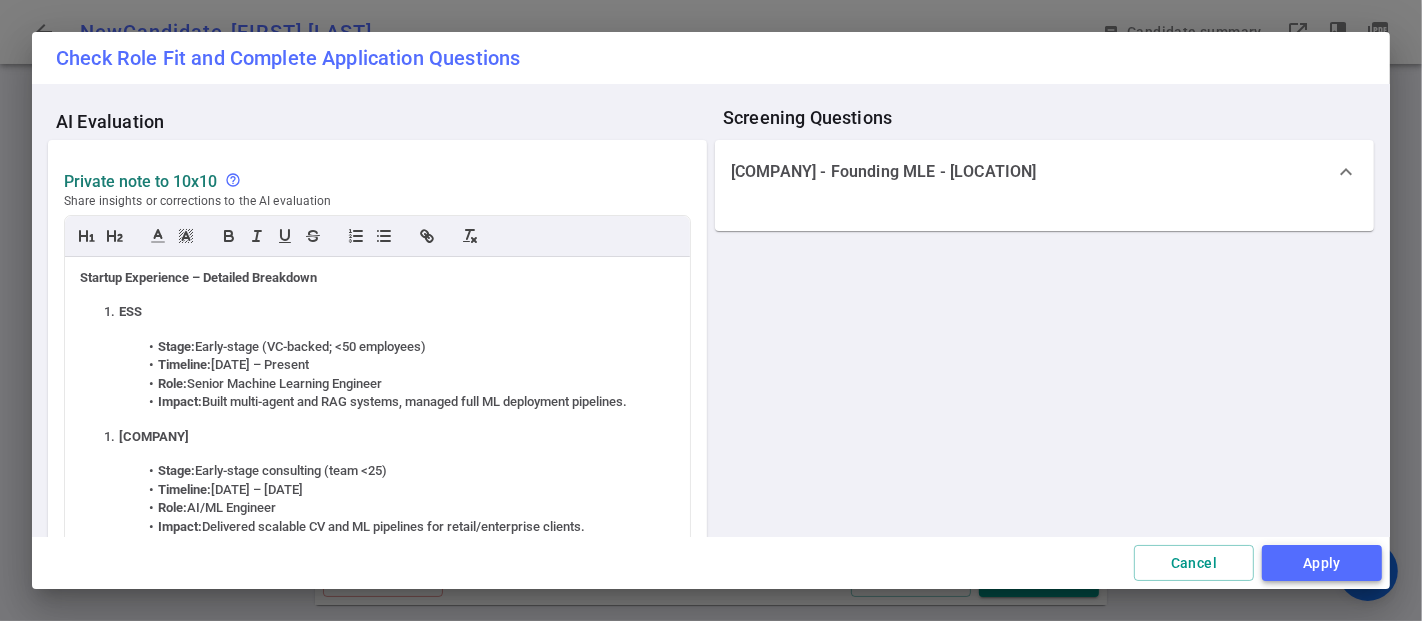 click on "Apply" at bounding box center [1322, 563] 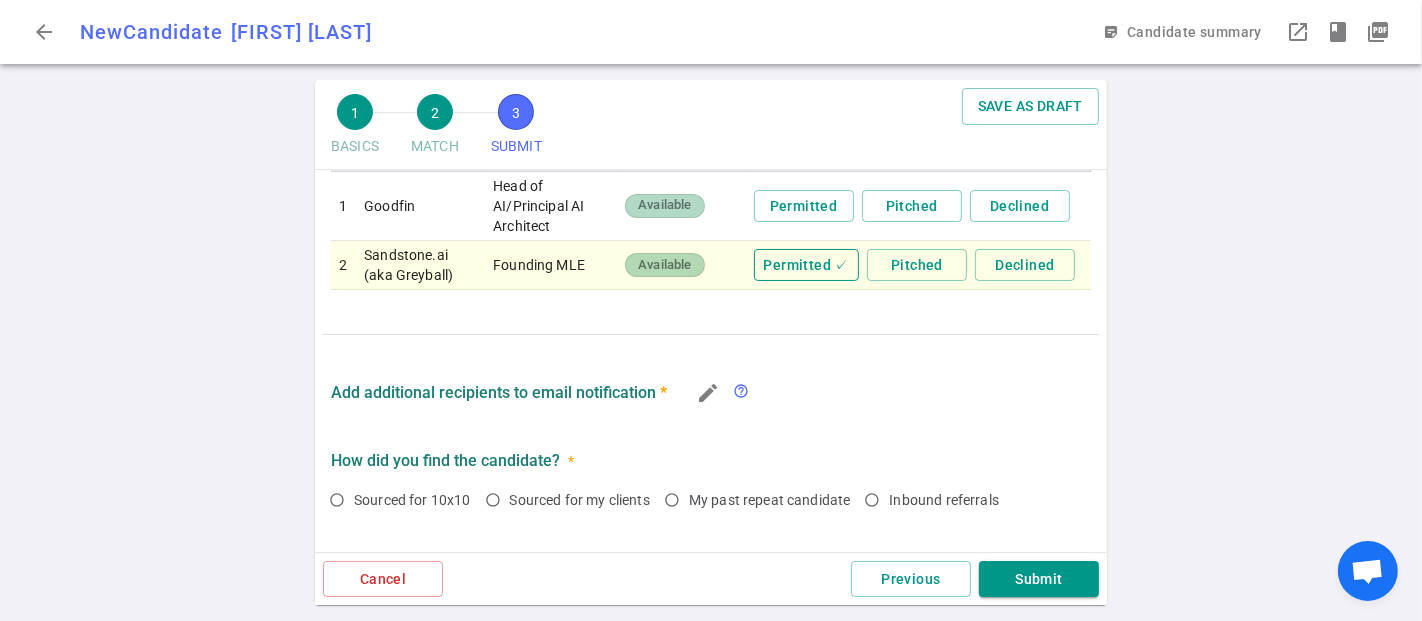 scroll, scrollTop: 1264, scrollLeft: 0, axis: vertical 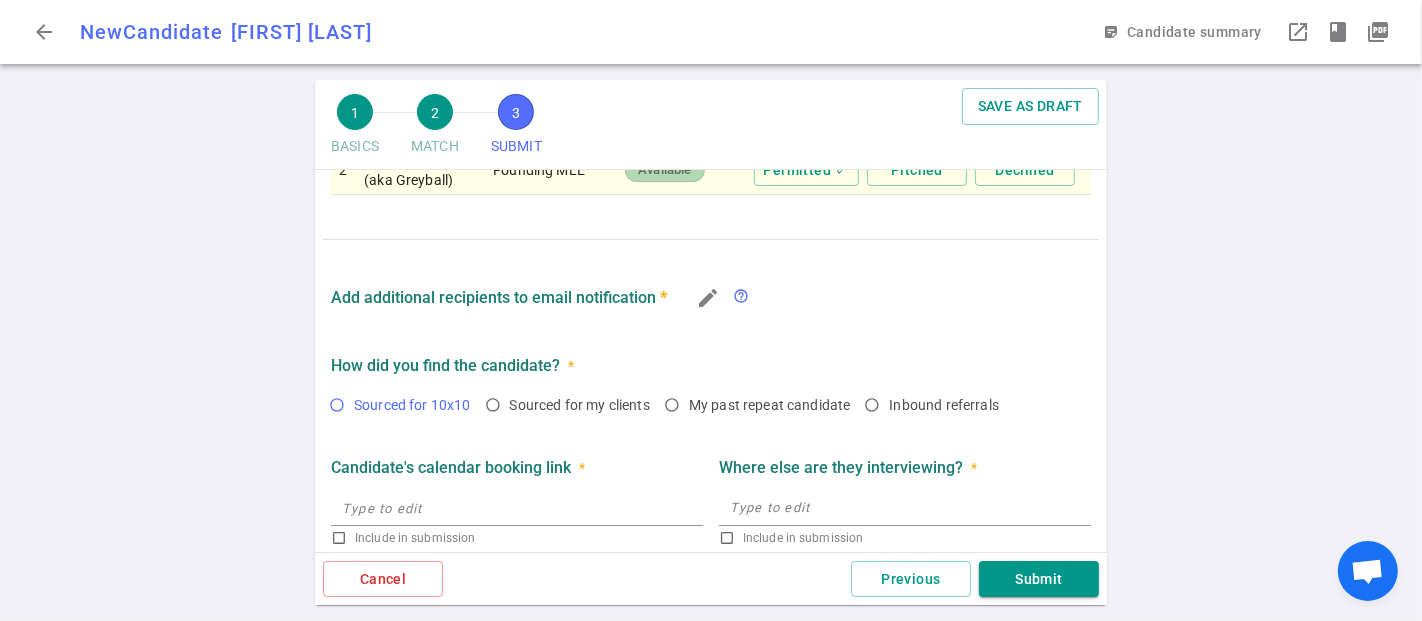 click on "Sourced for 10x10" at bounding box center [337, 405] 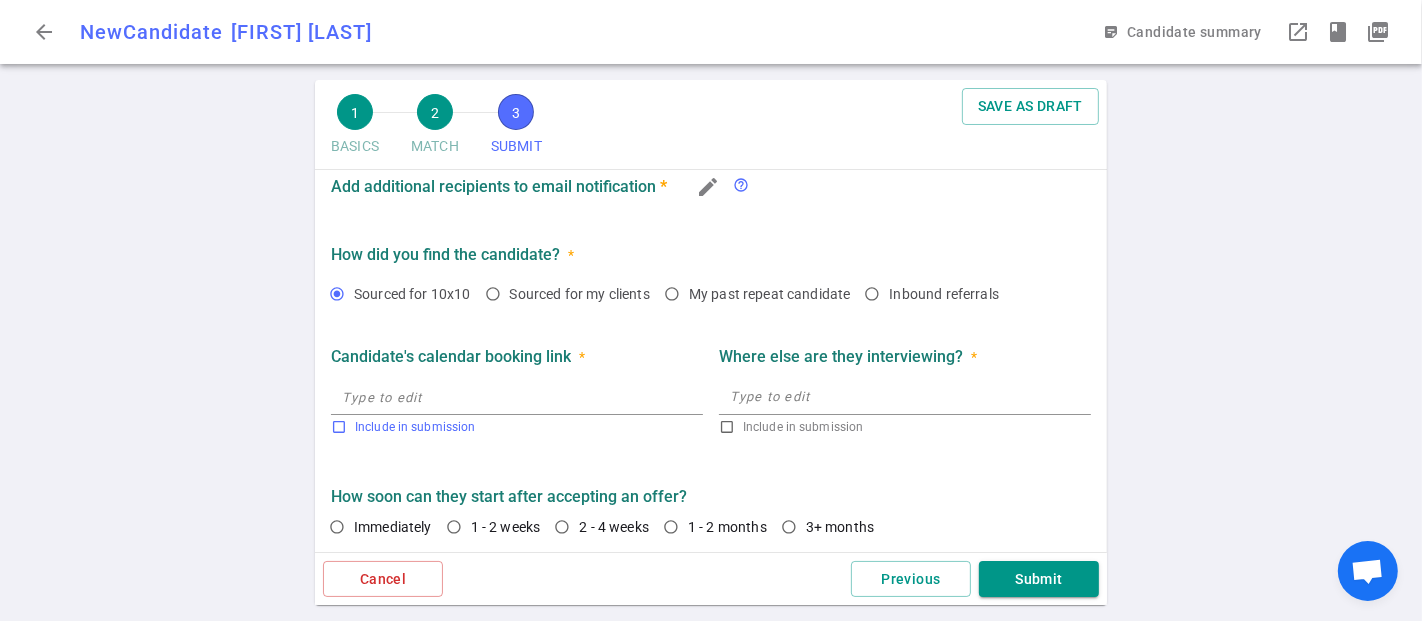 scroll, scrollTop: 1376, scrollLeft: 0, axis: vertical 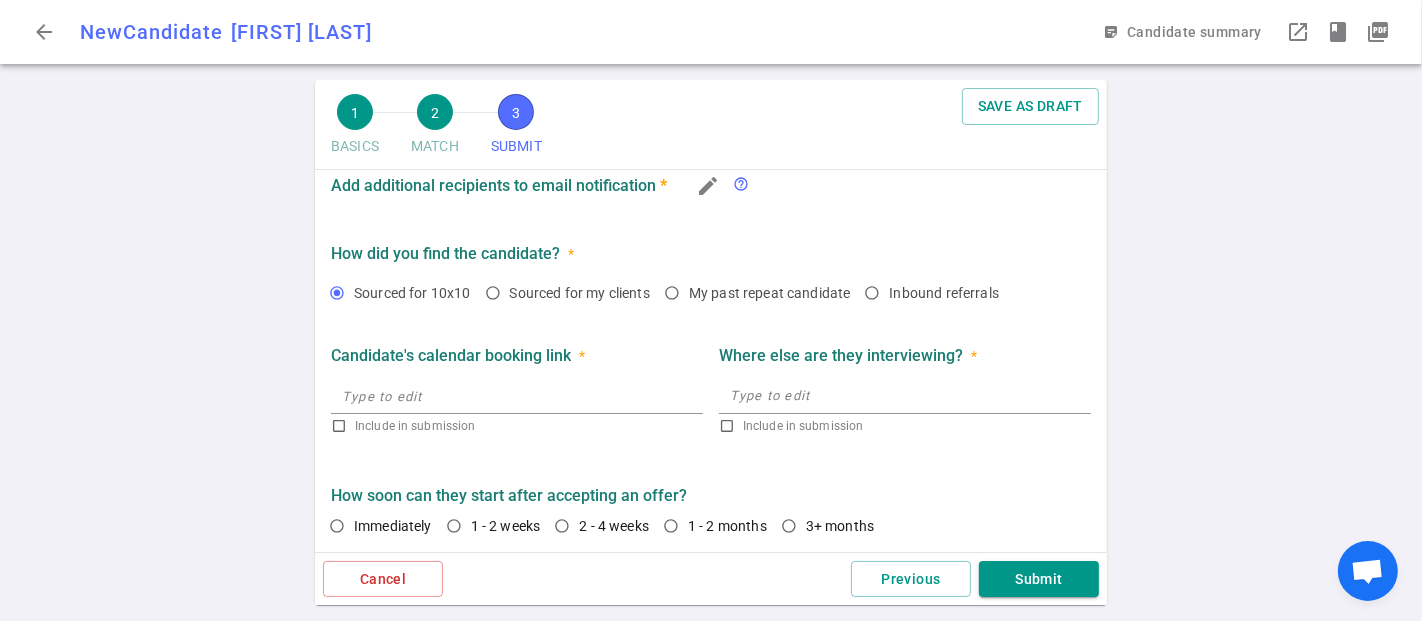 drag, startPoint x: 562, startPoint y: 514, endPoint x: 605, endPoint y: 458, distance: 70.60453 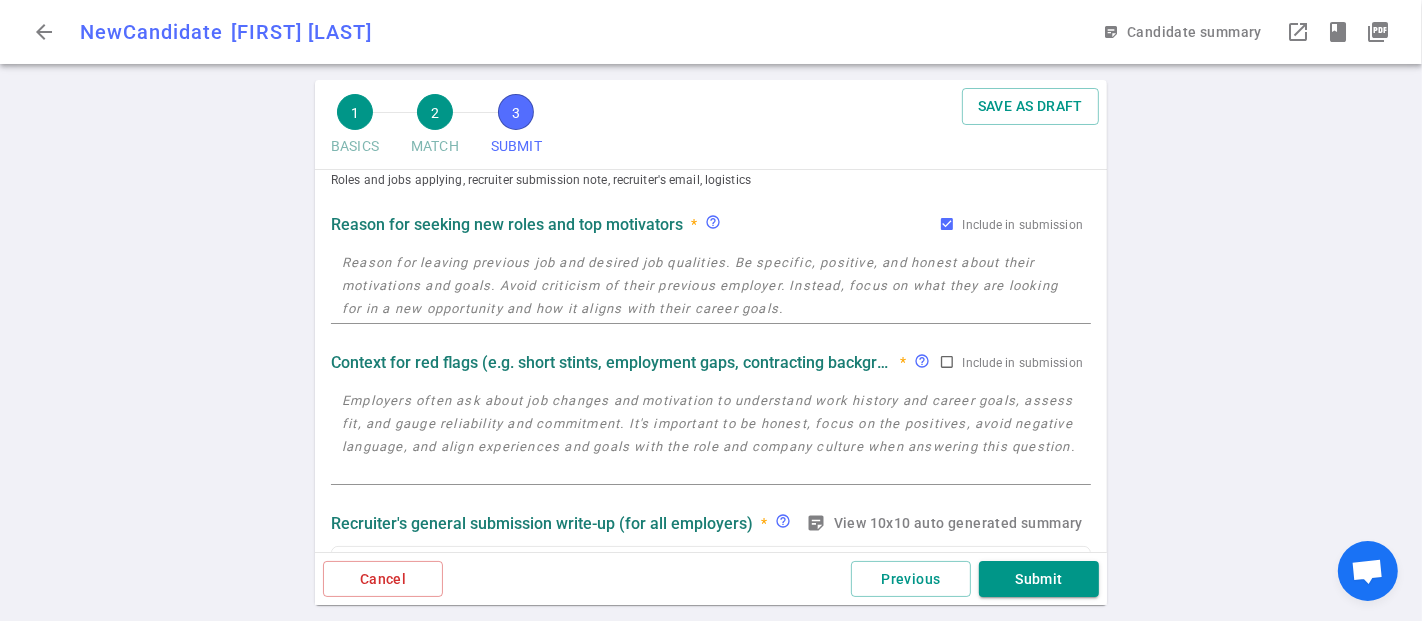 scroll, scrollTop: 42, scrollLeft: 0, axis: vertical 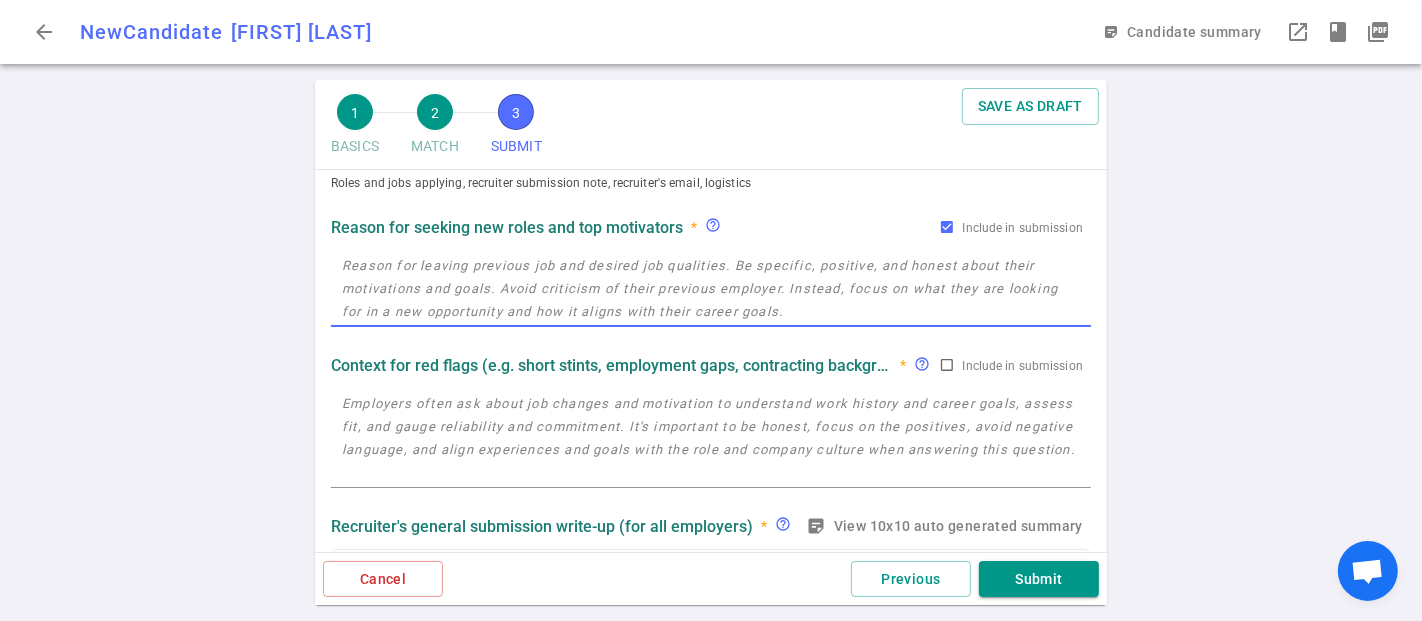 click at bounding box center (711, 288) 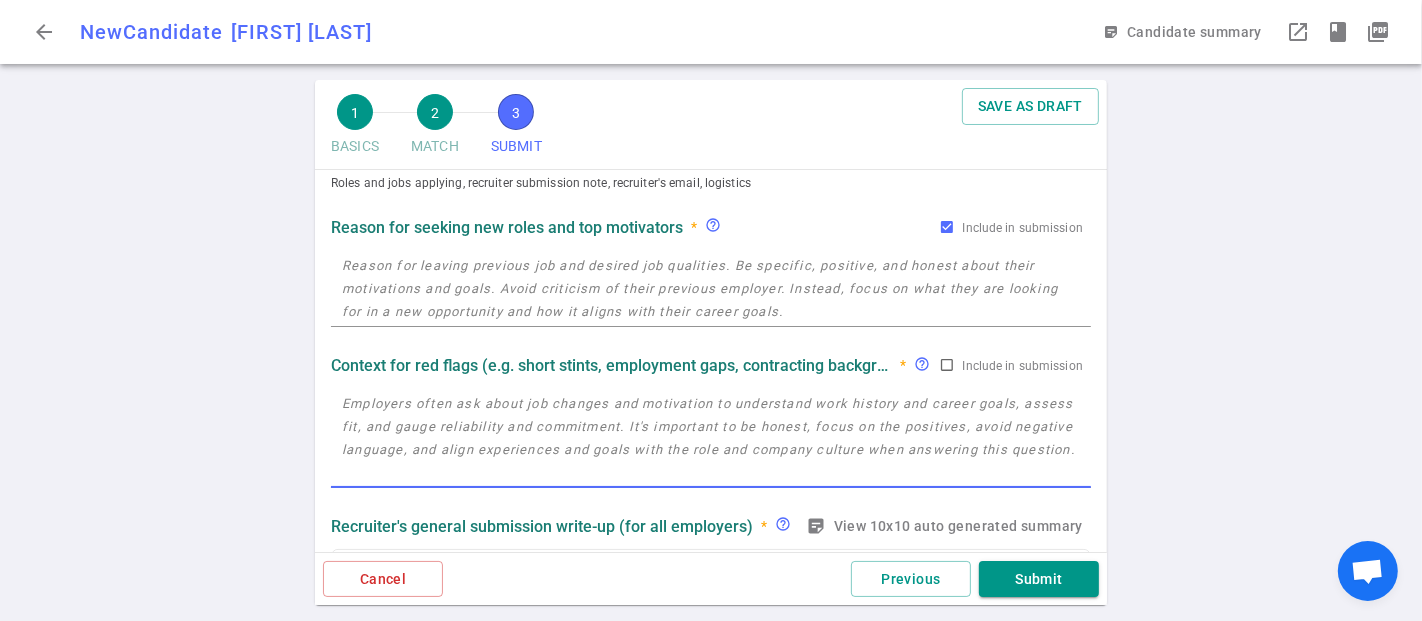 click at bounding box center [711, 438] 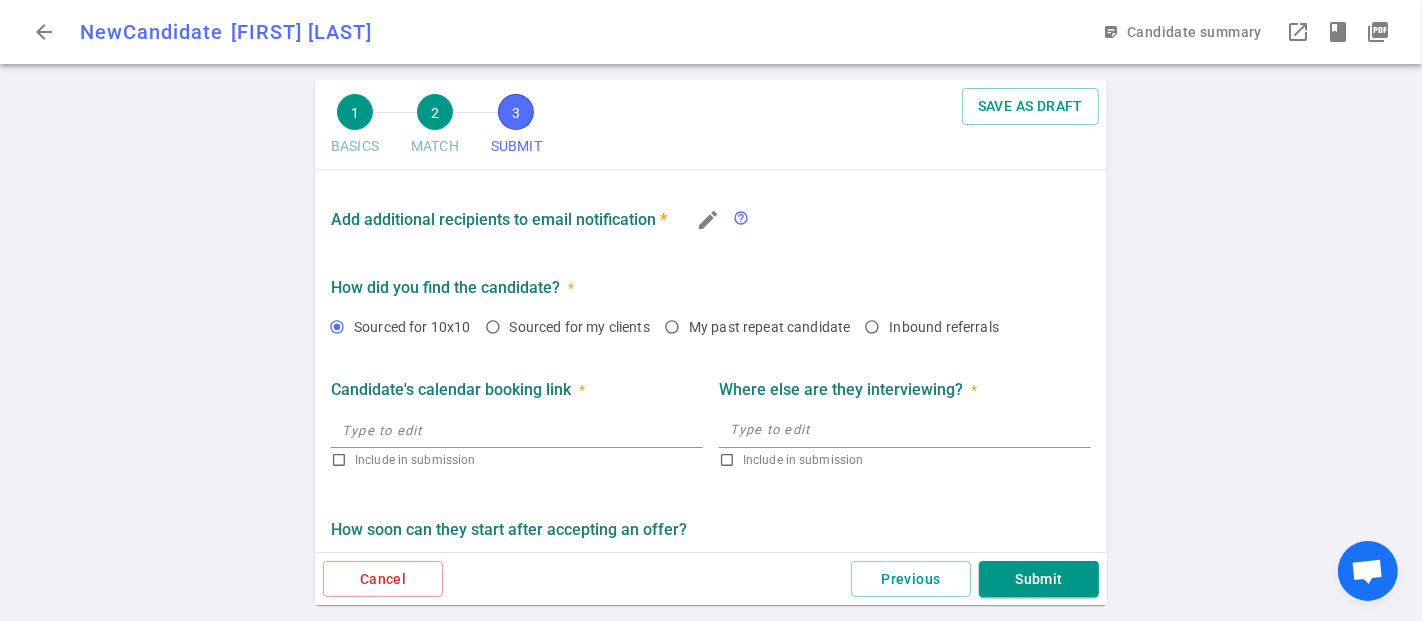 scroll, scrollTop: 1376, scrollLeft: 0, axis: vertical 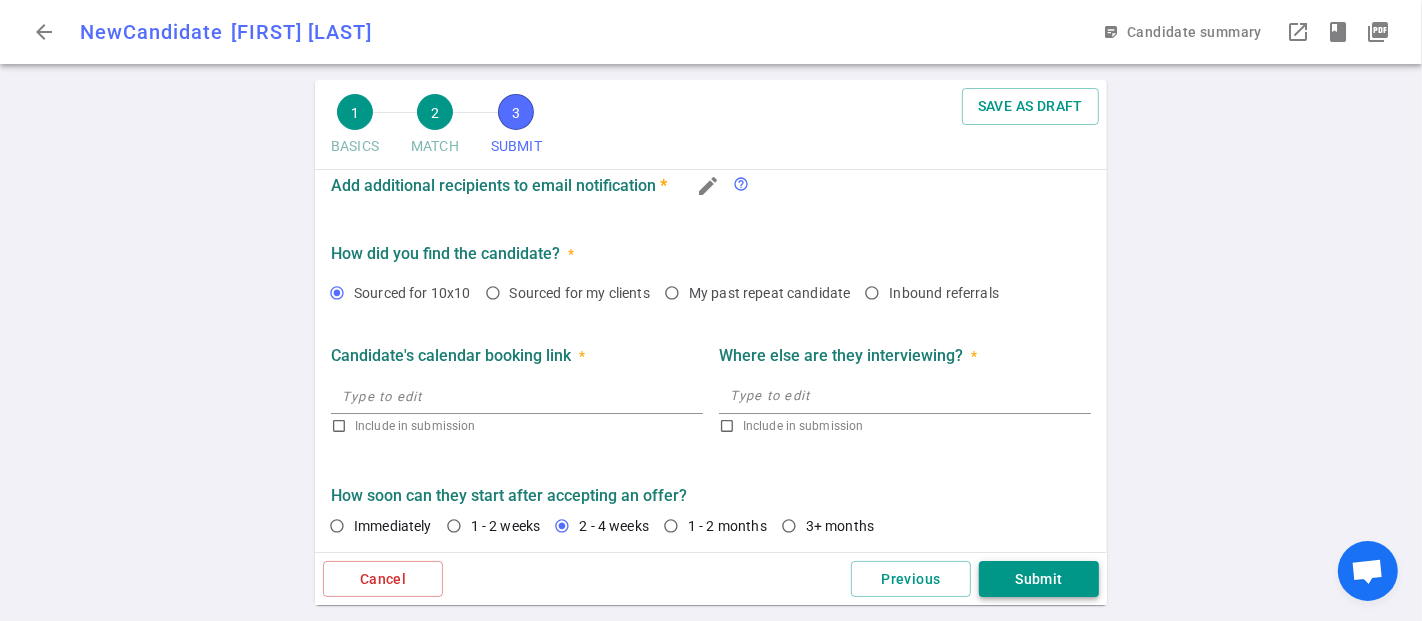 click on "Submit" at bounding box center [1039, 579] 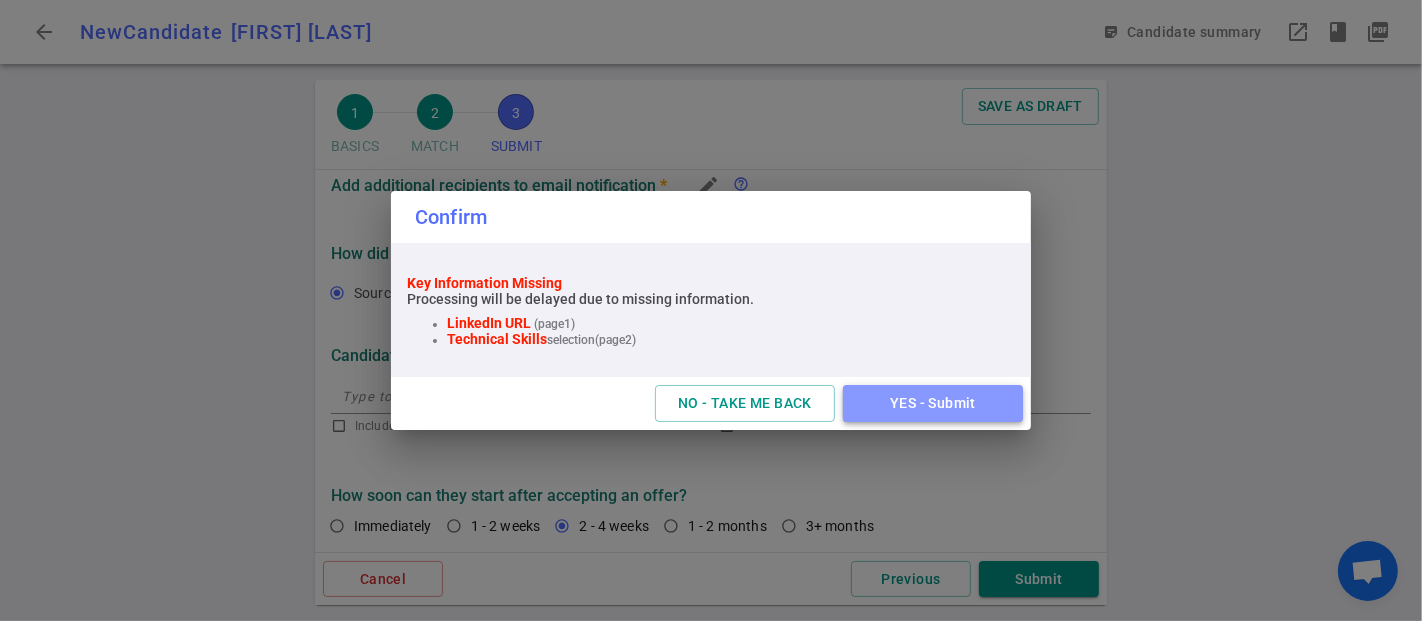 click on "YES - Submit" at bounding box center (933, 403) 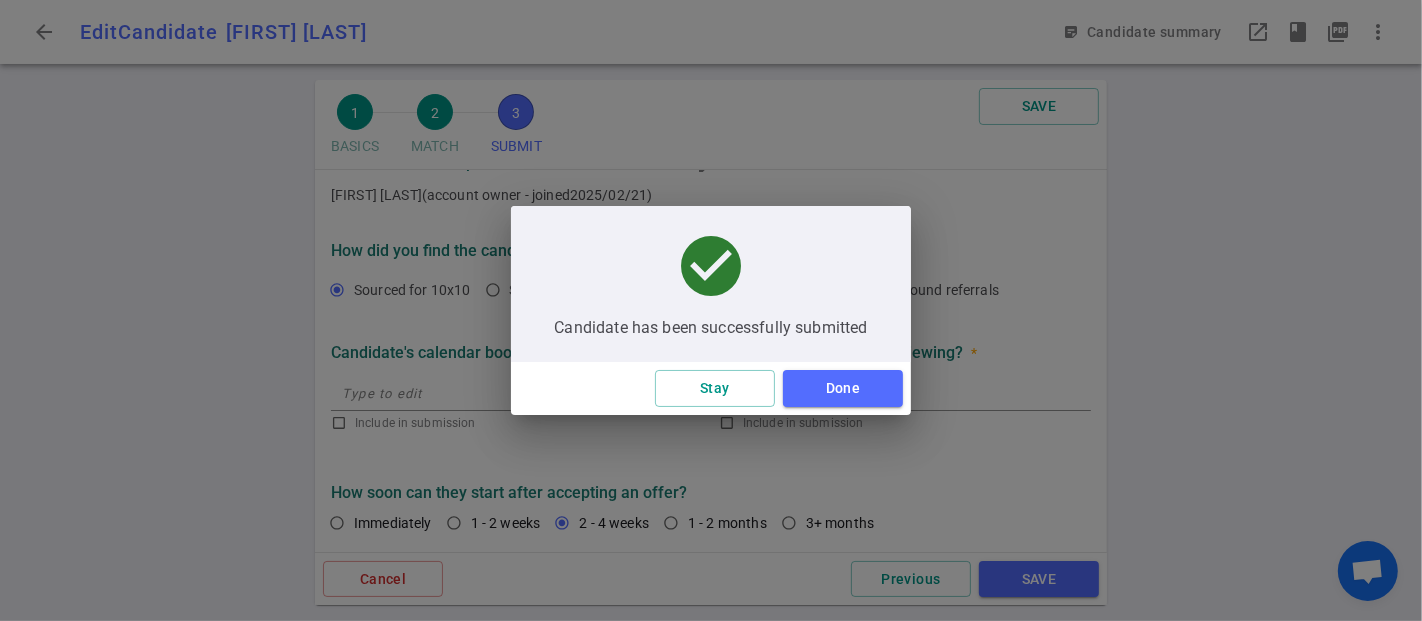 type on "While M lacks direct legal industry exposure, his extensive experience in RAG systems, LLMs, and startup environments make him highly adaptable for this role." 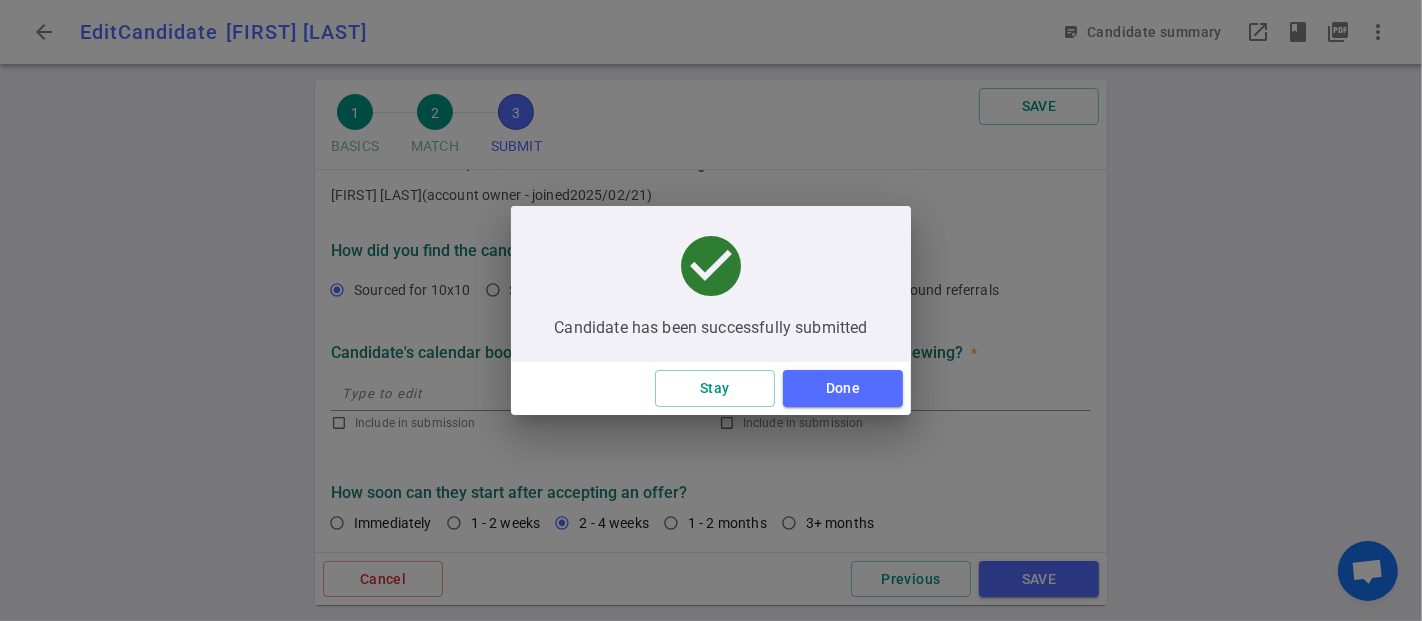 scroll, scrollTop: 1330, scrollLeft: 0, axis: vertical 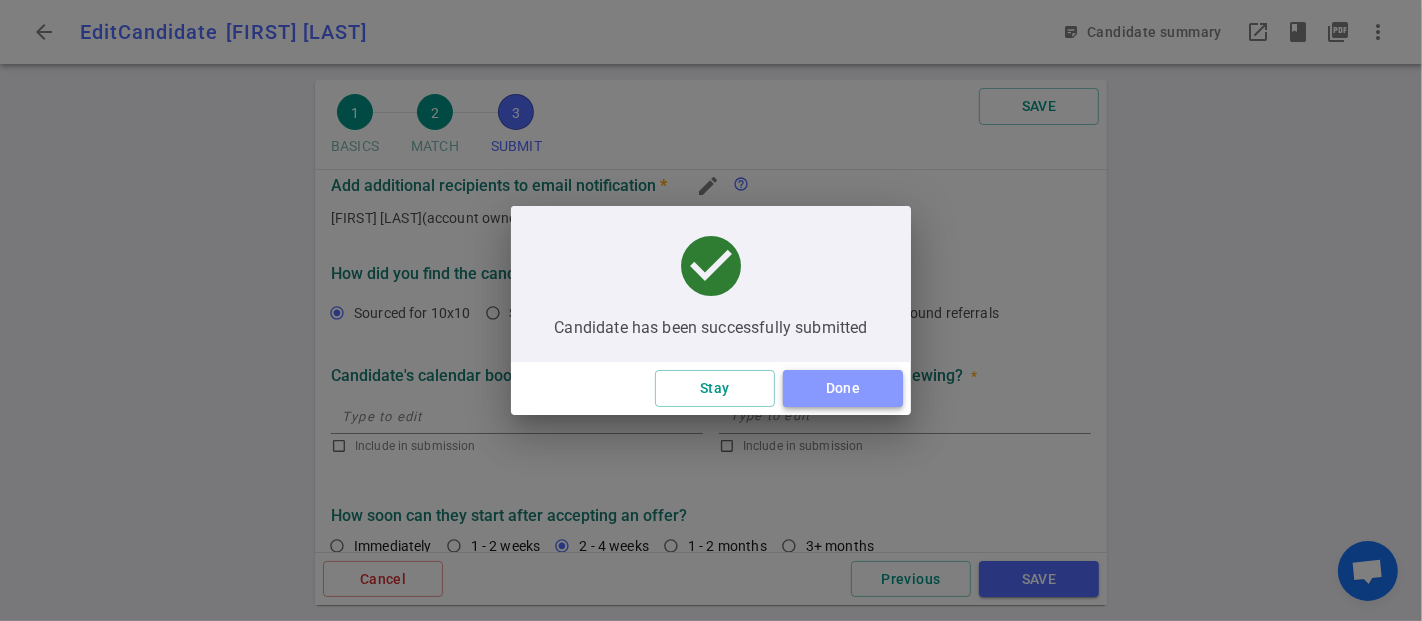 click on "Done" at bounding box center (843, 388) 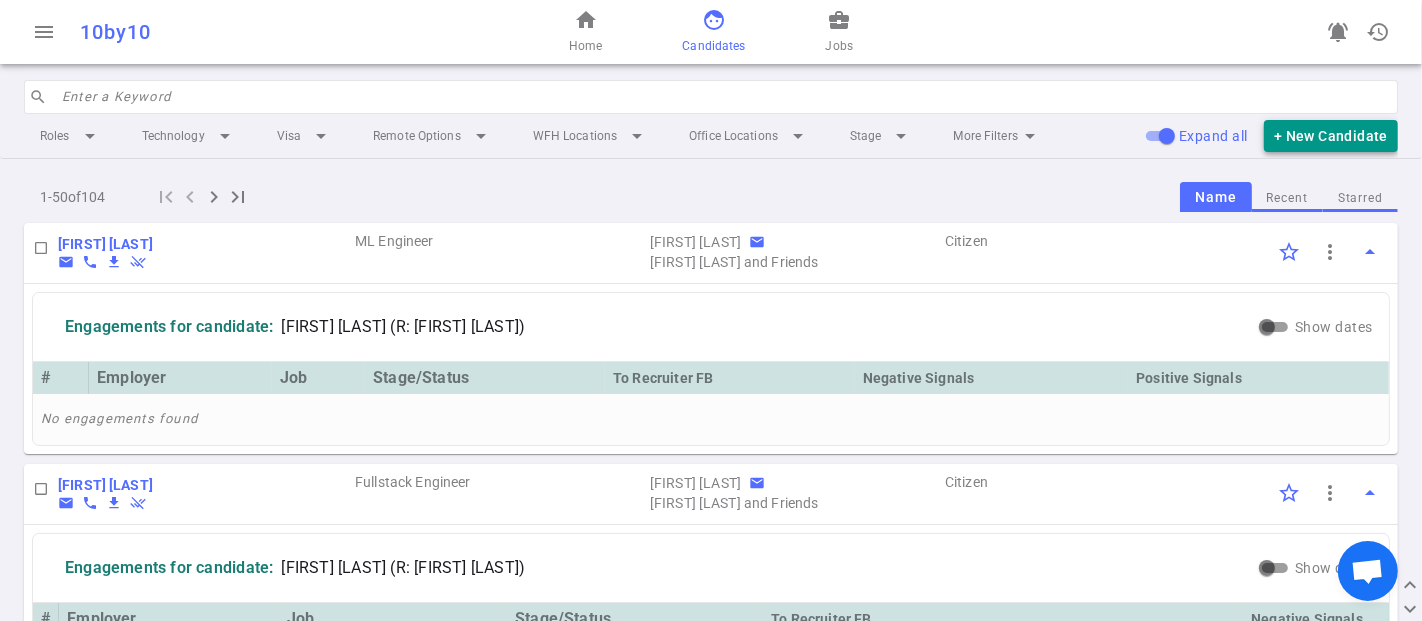 click on "+ New Candidate" at bounding box center [1331, 136] 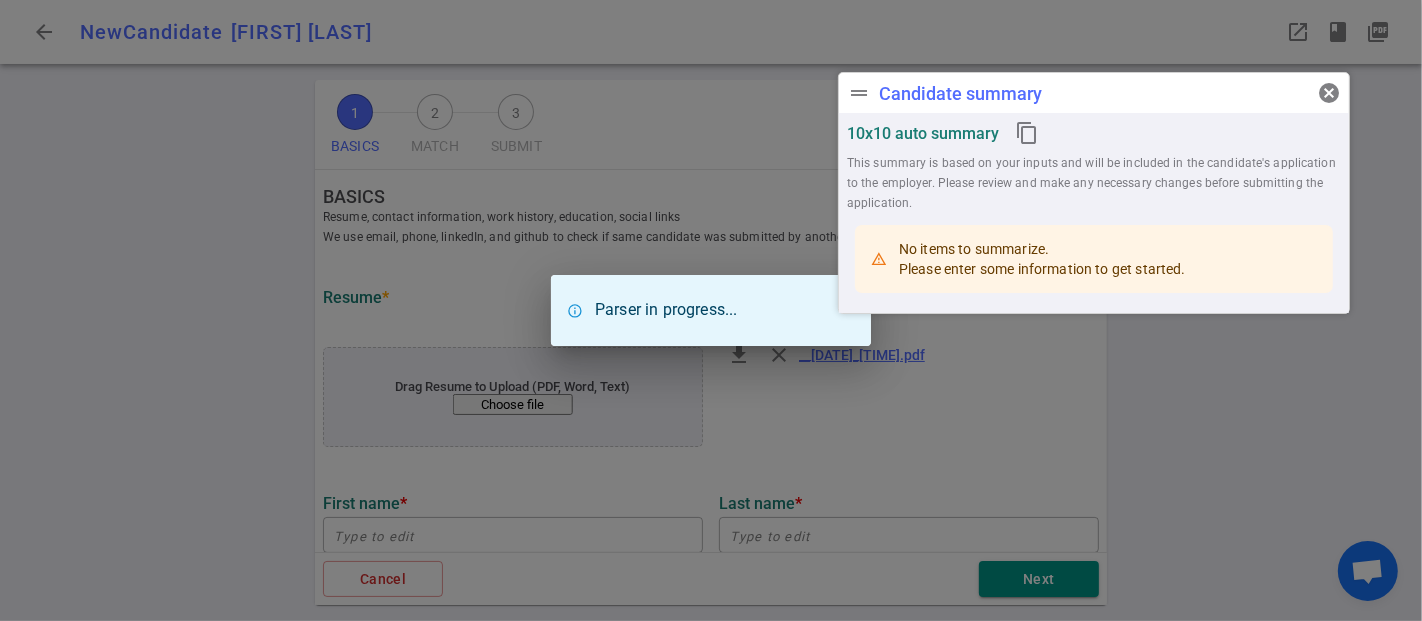 type on "M" 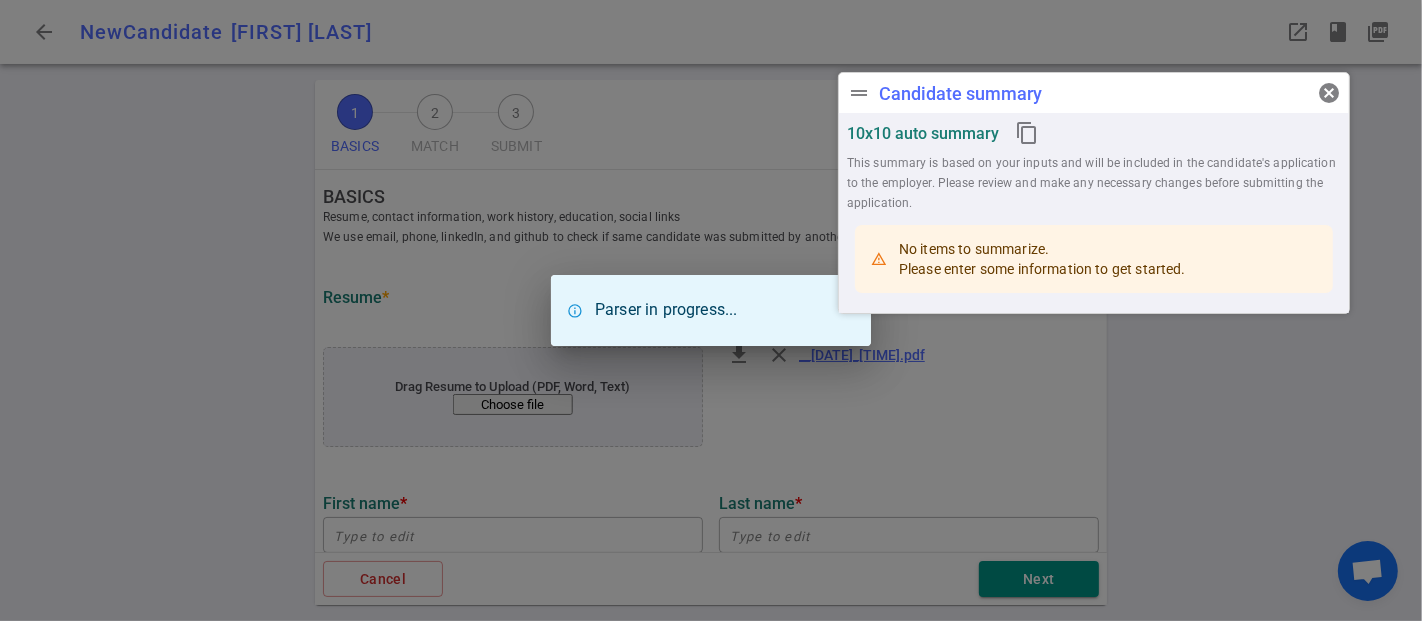 type on "[LAST]" 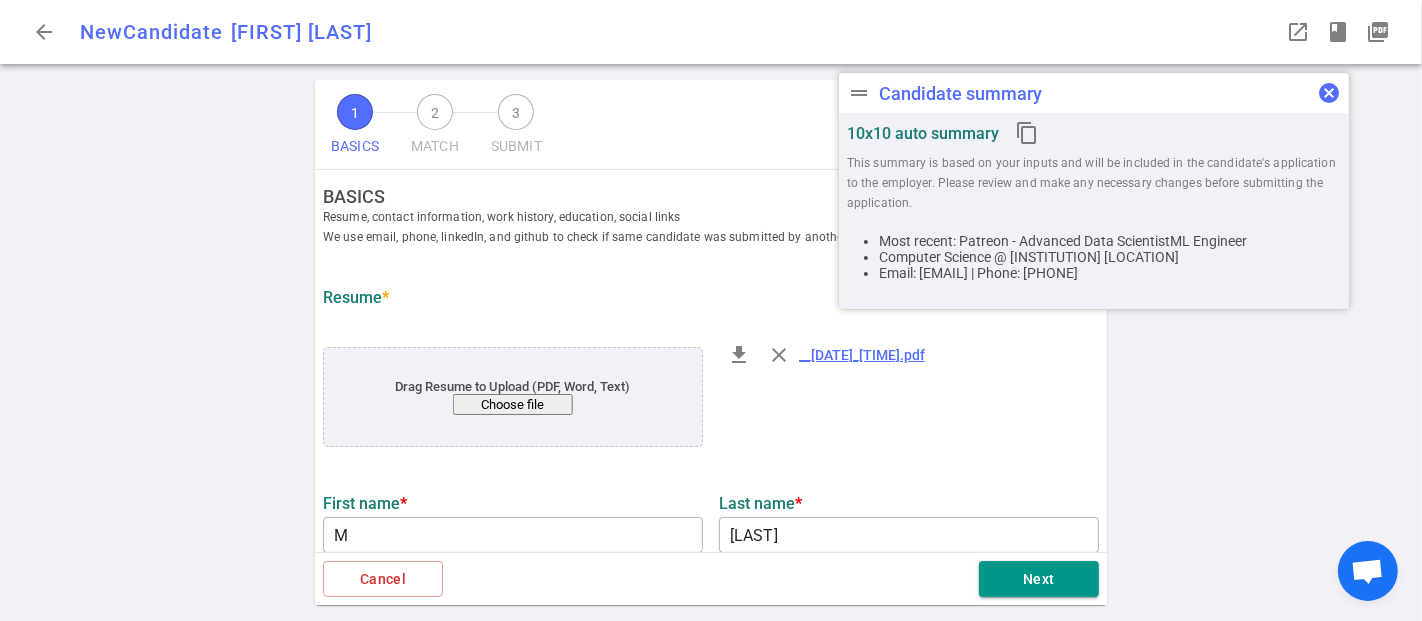 click on "cancel" at bounding box center (1329, 93) 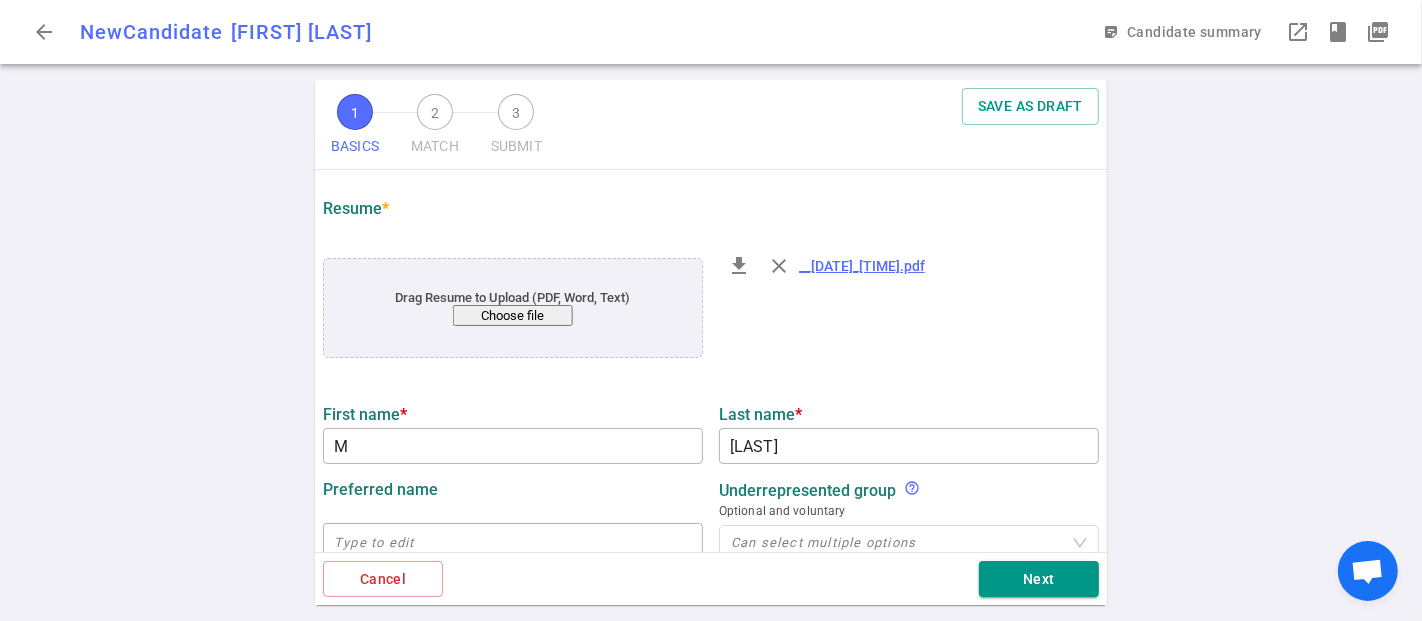 scroll, scrollTop: 222, scrollLeft: 0, axis: vertical 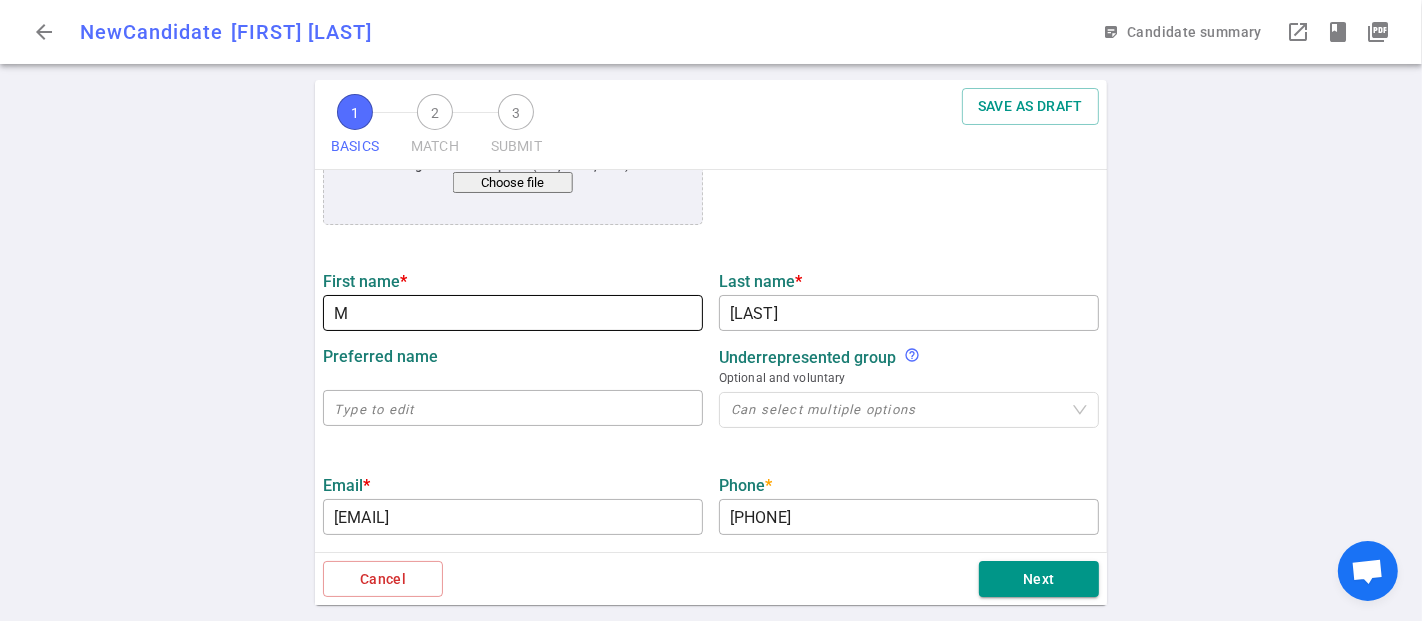 click on "M" at bounding box center (513, 313) 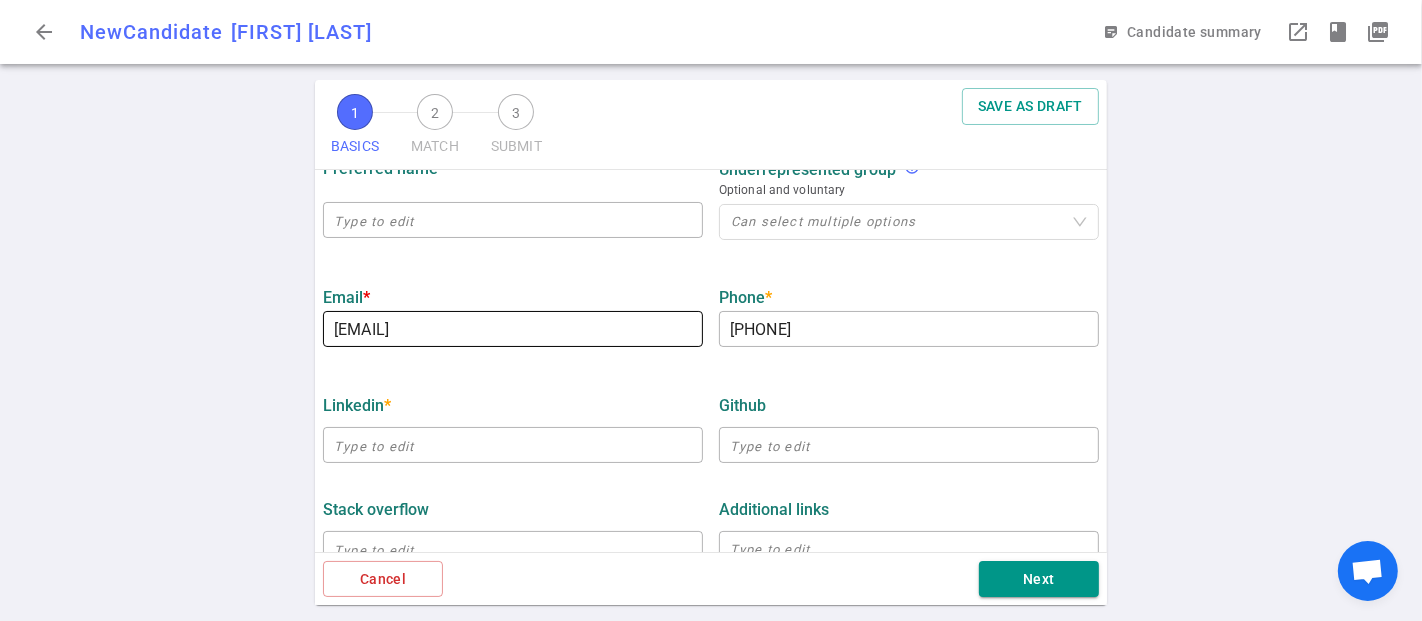 scroll, scrollTop: 444, scrollLeft: 0, axis: vertical 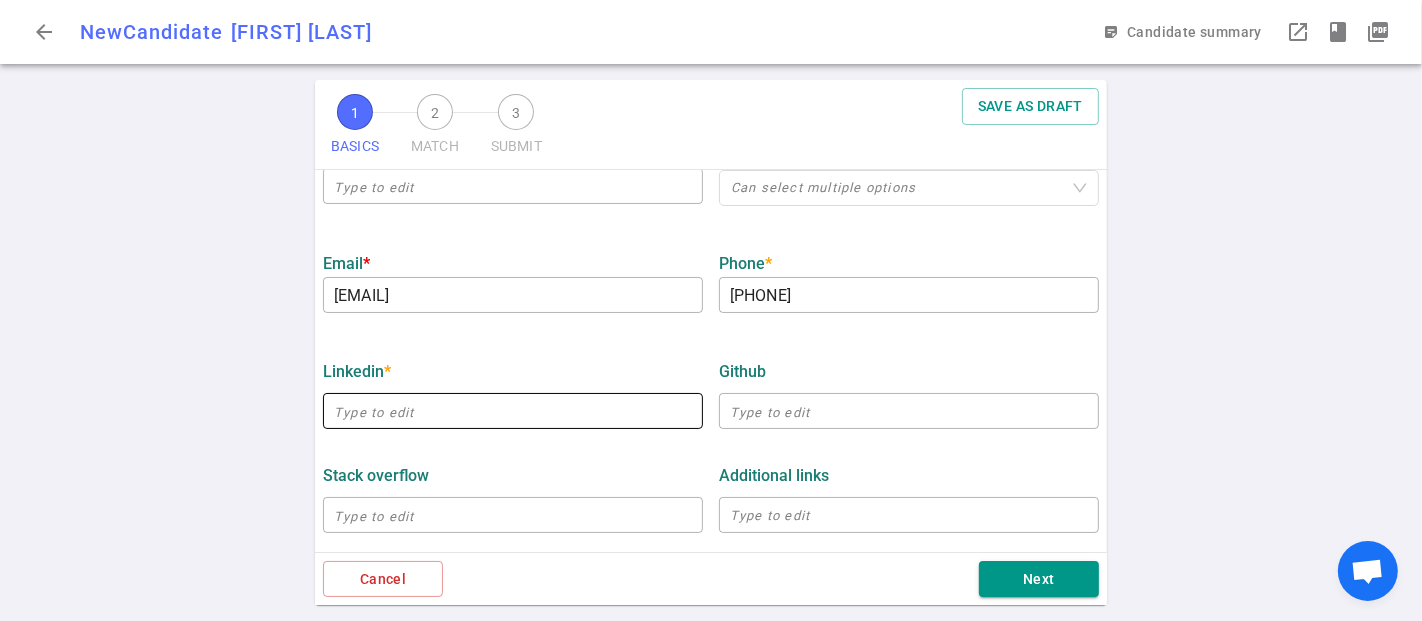 click on "​" at bounding box center (513, 411) 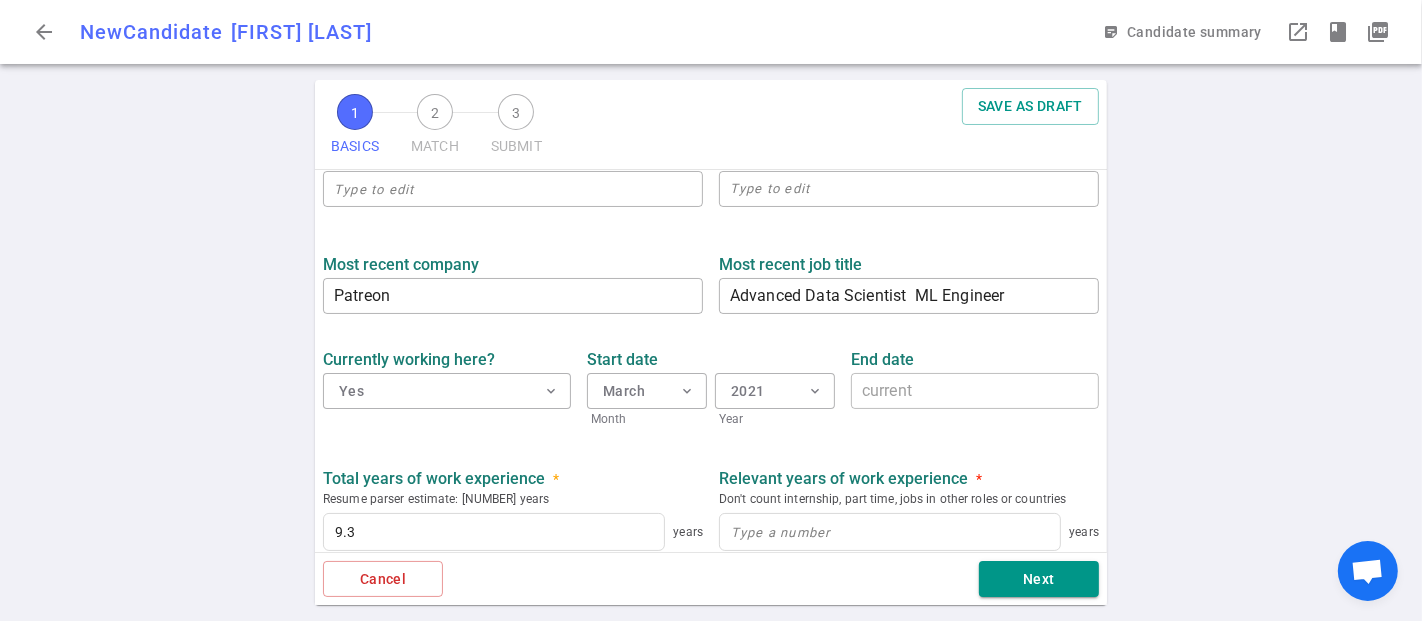 scroll, scrollTop: 888, scrollLeft: 0, axis: vertical 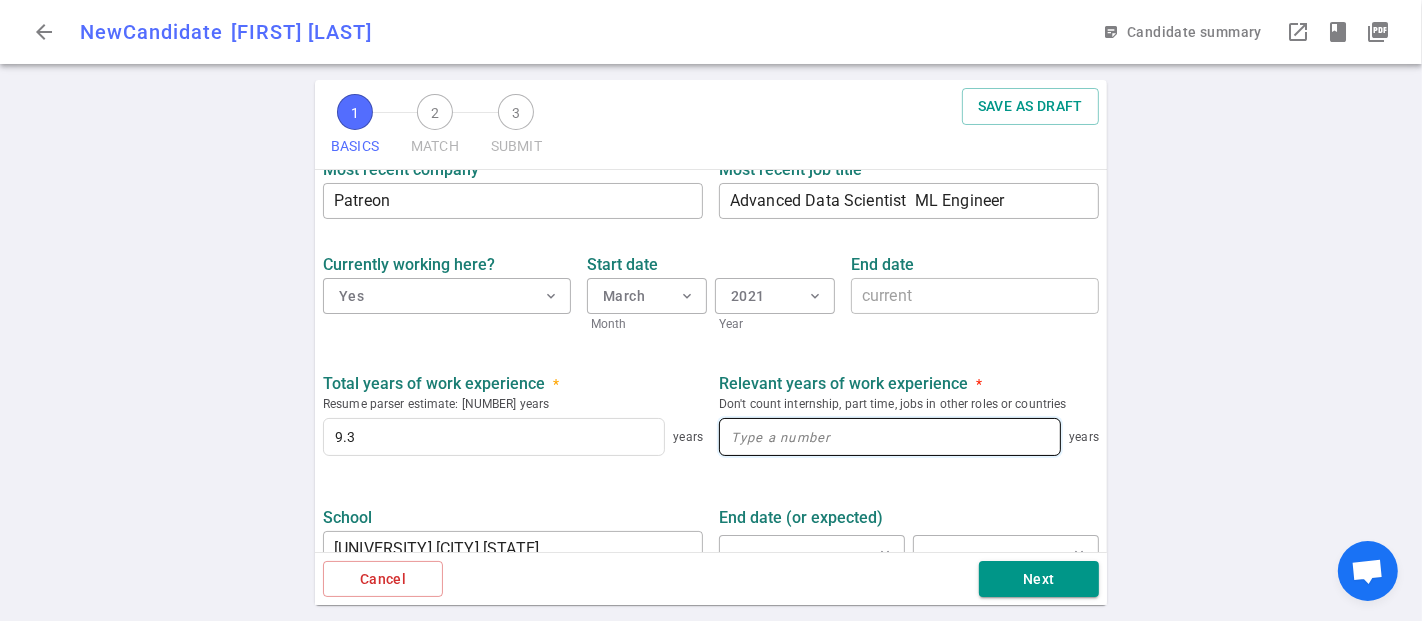 click at bounding box center (890, 437) 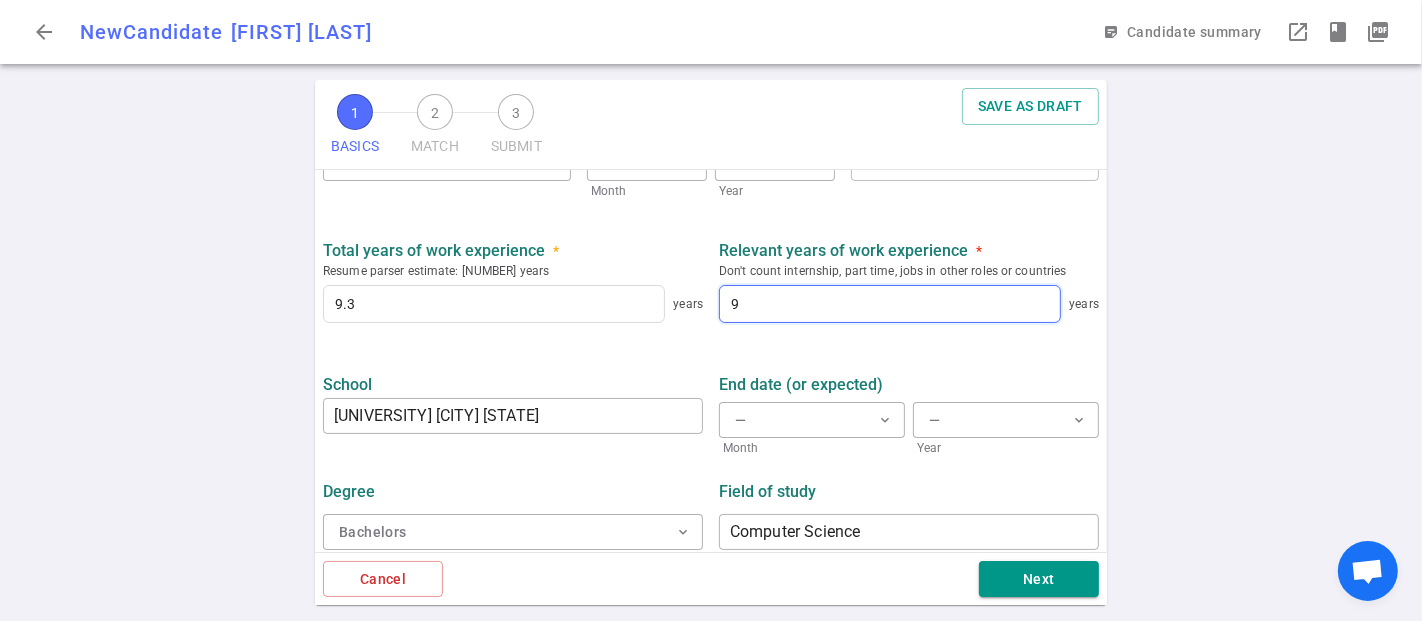 scroll, scrollTop: 1031, scrollLeft: 0, axis: vertical 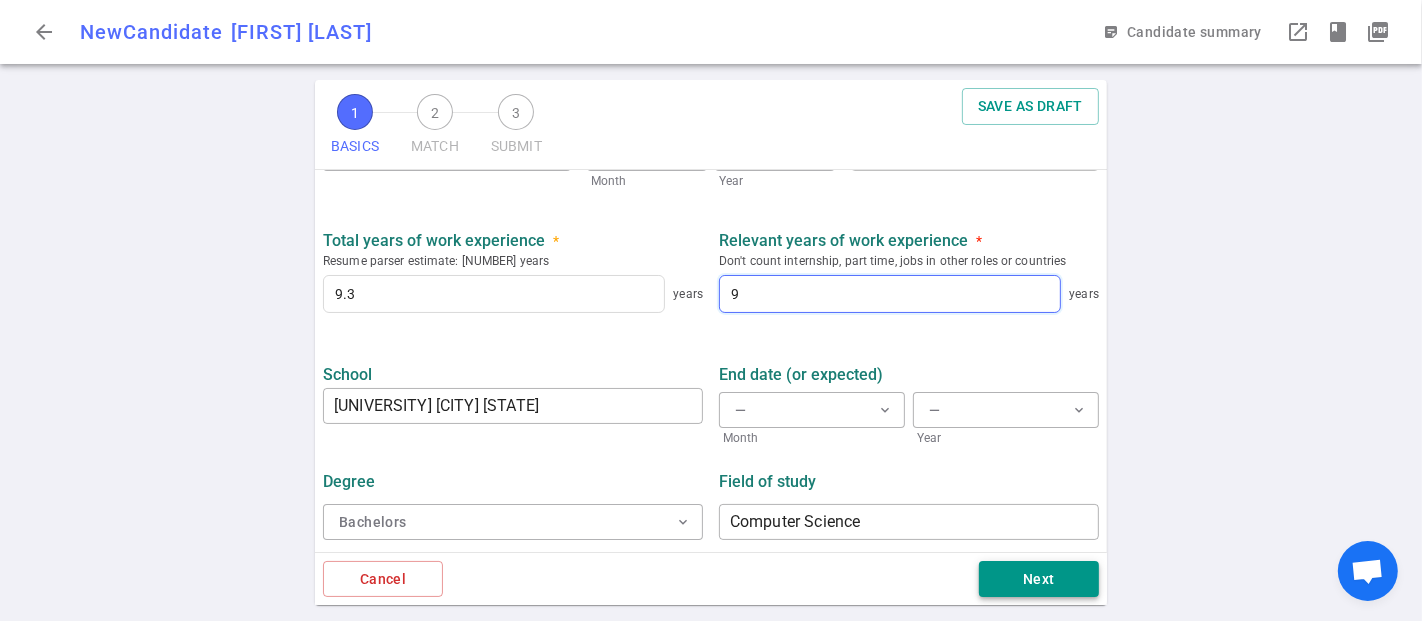 type on "9" 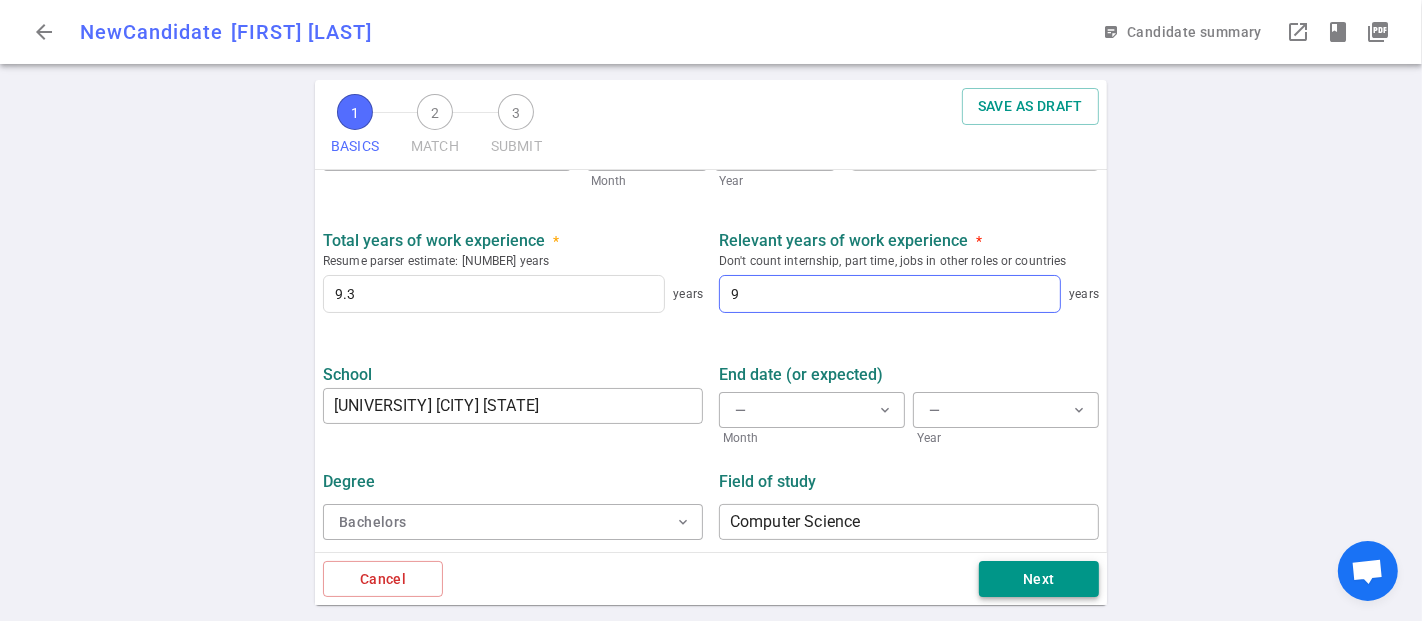 click on "Next" at bounding box center [1039, 579] 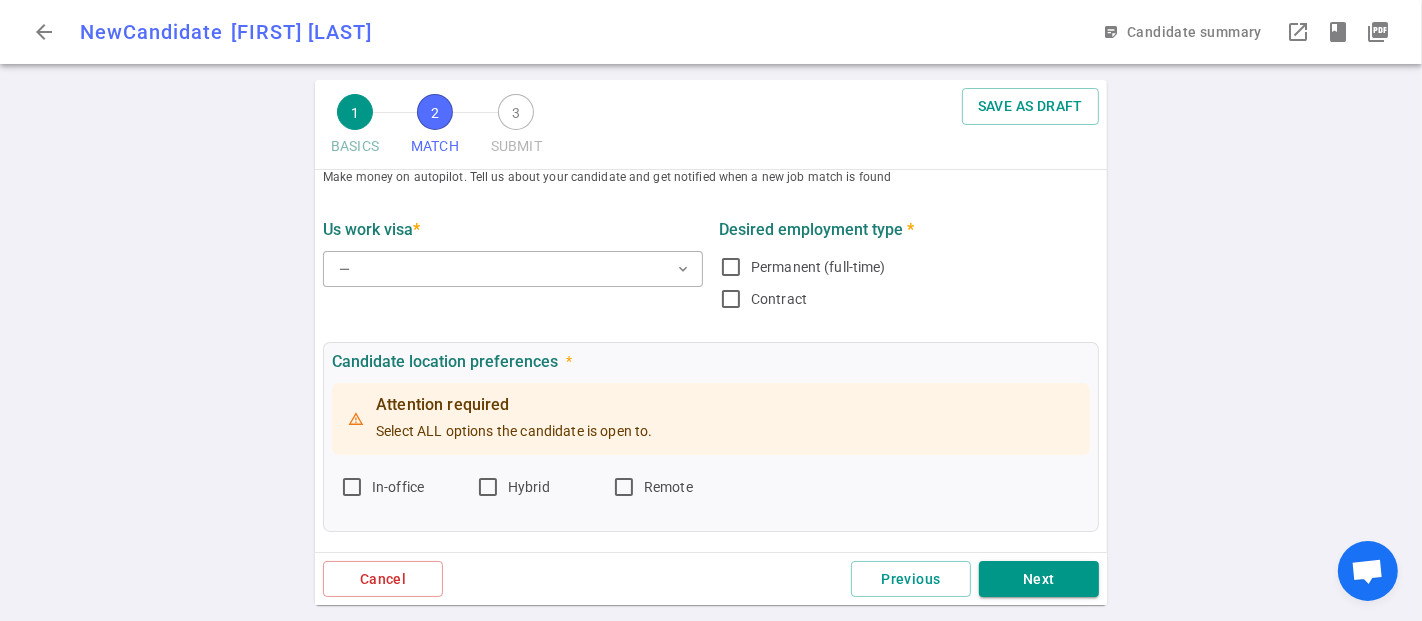 scroll, scrollTop: 0, scrollLeft: 0, axis: both 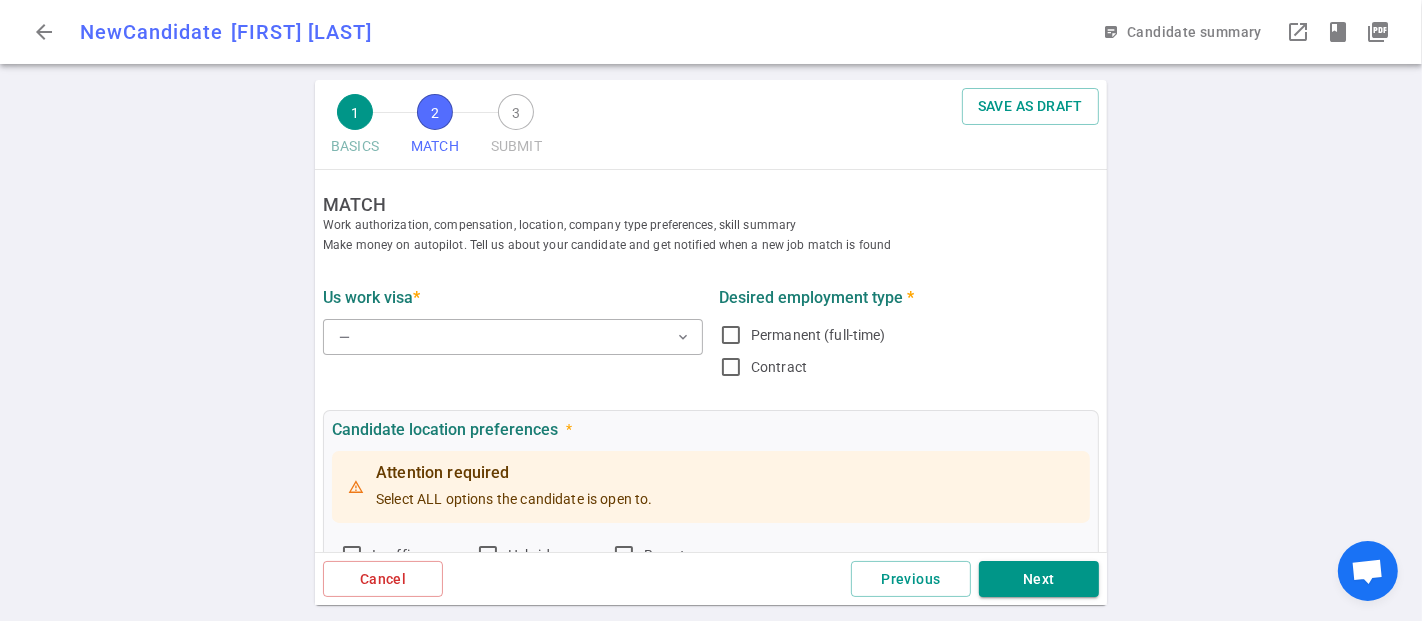 click on "US work visa  *" at bounding box center (513, 297) 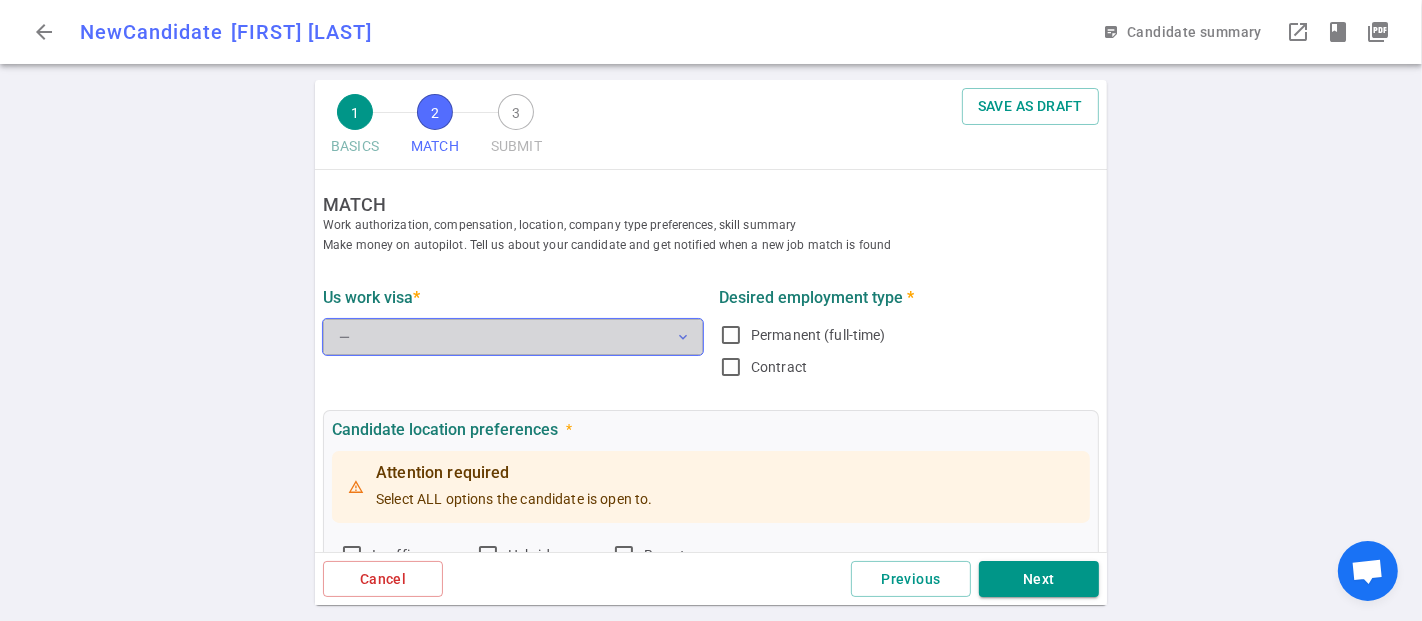 click on "— expand_more" at bounding box center (513, 337) 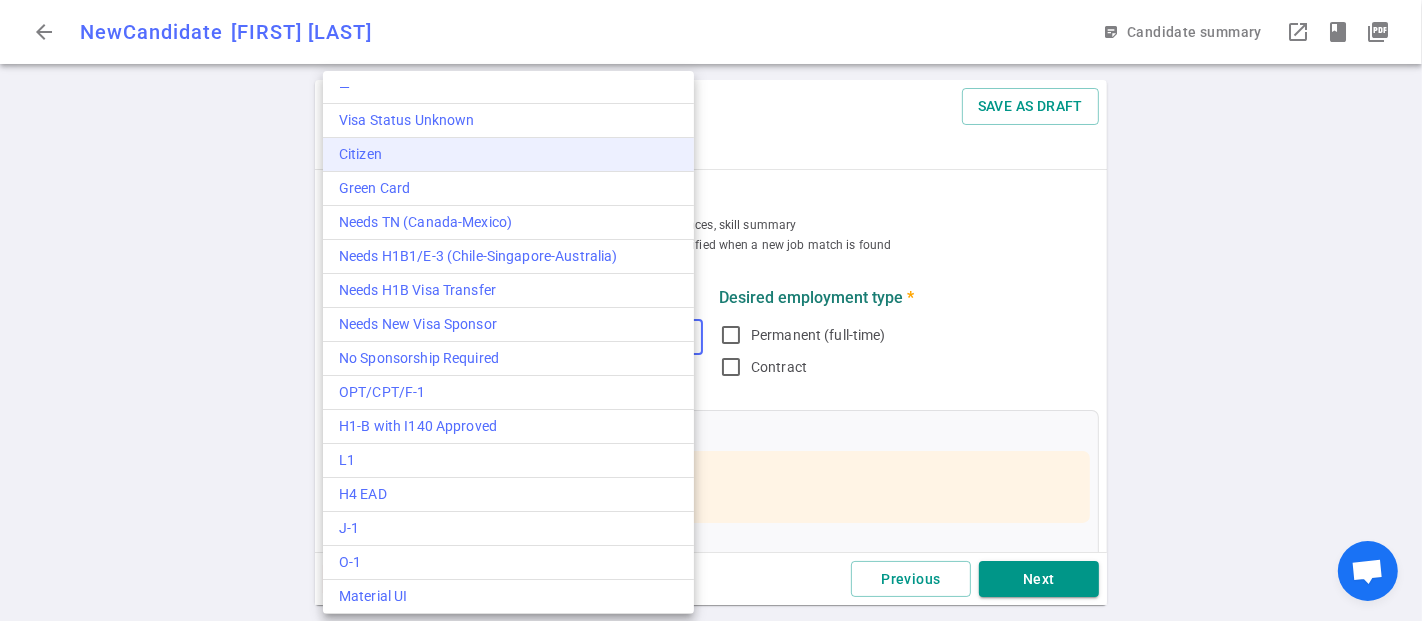 click on "Citizen" at bounding box center [508, 154] 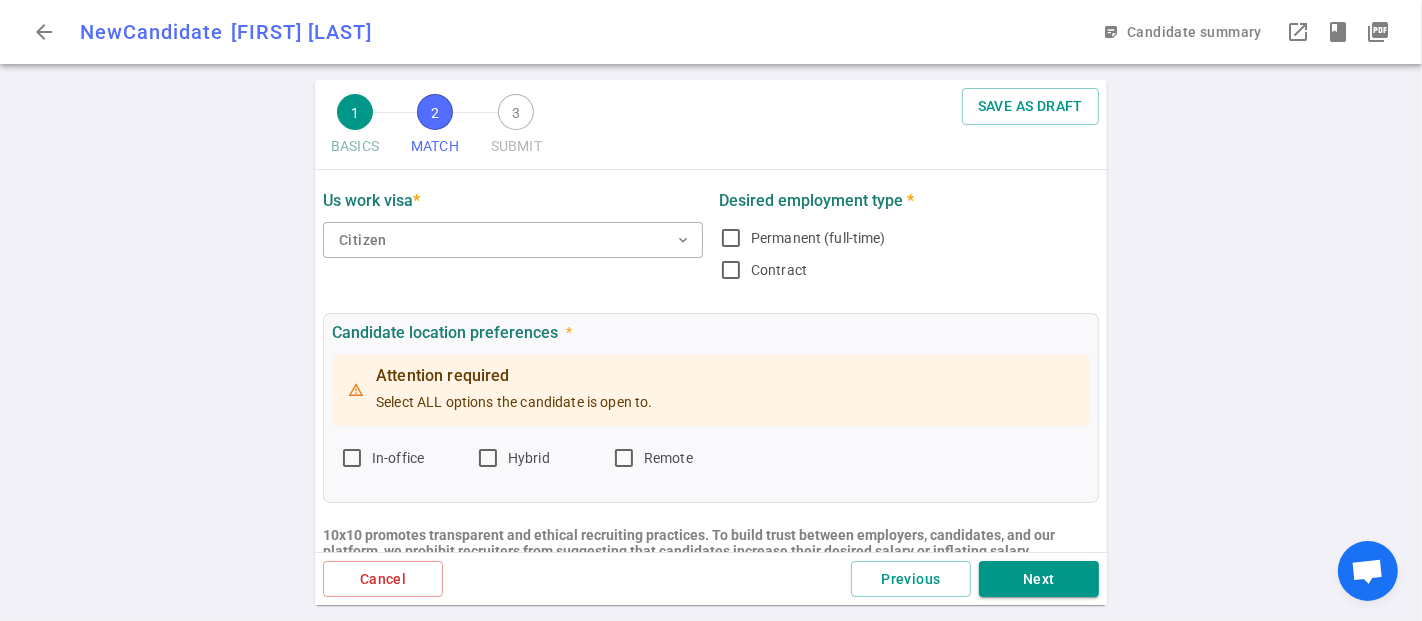 scroll, scrollTop: 222, scrollLeft: 0, axis: vertical 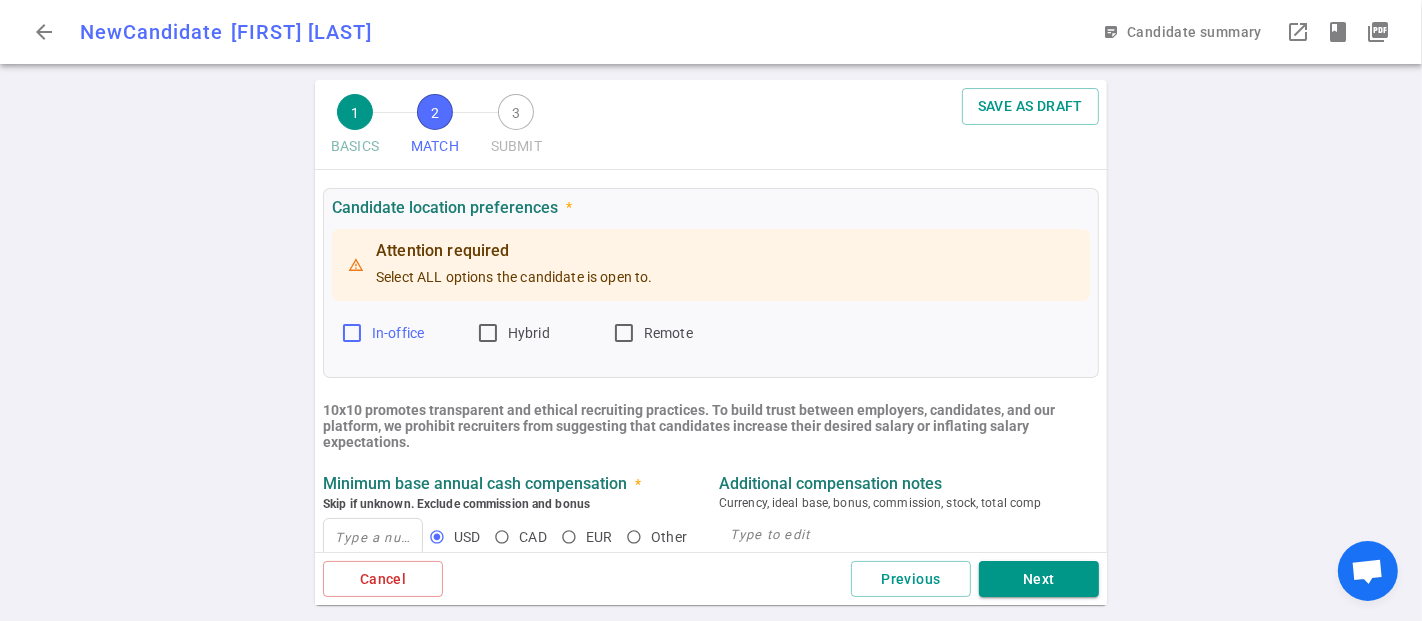drag, startPoint x: 351, startPoint y: 325, endPoint x: 450, endPoint y: 330, distance: 99.12618 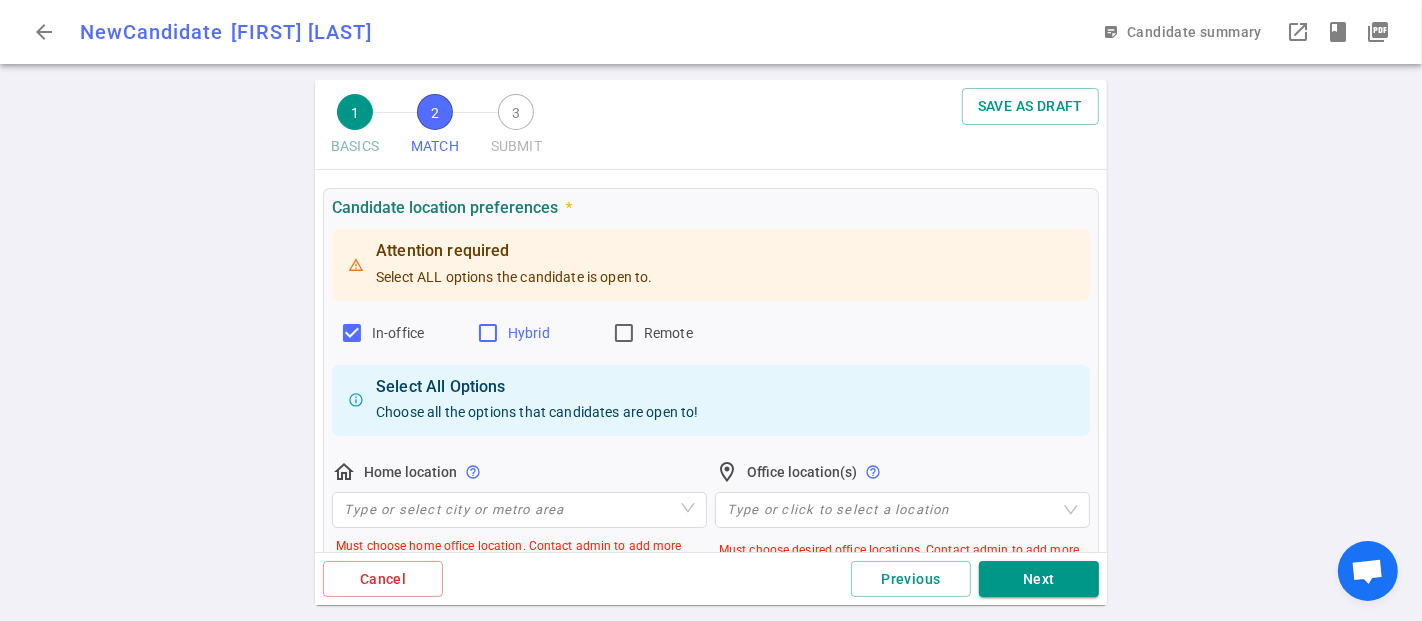 drag, startPoint x: 485, startPoint y: 330, endPoint x: 554, endPoint y: 338, distance: 69.46222 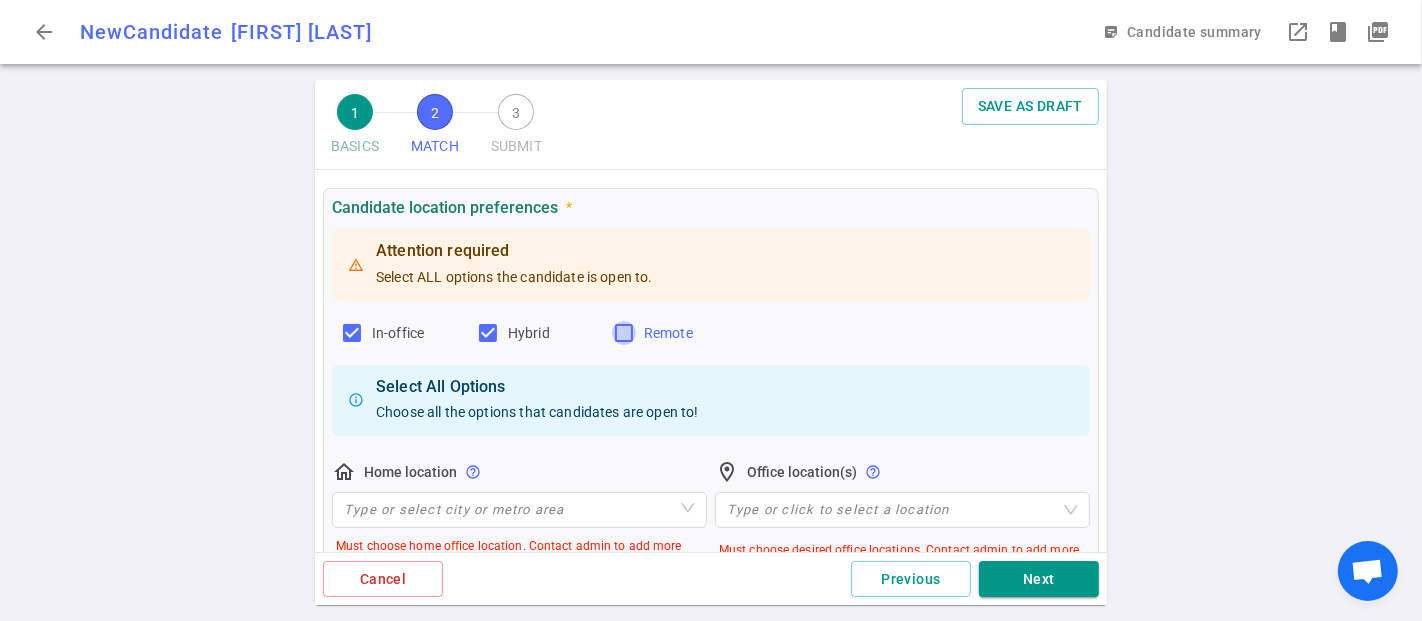 click on "Remote" at bounding box center [624, 333] 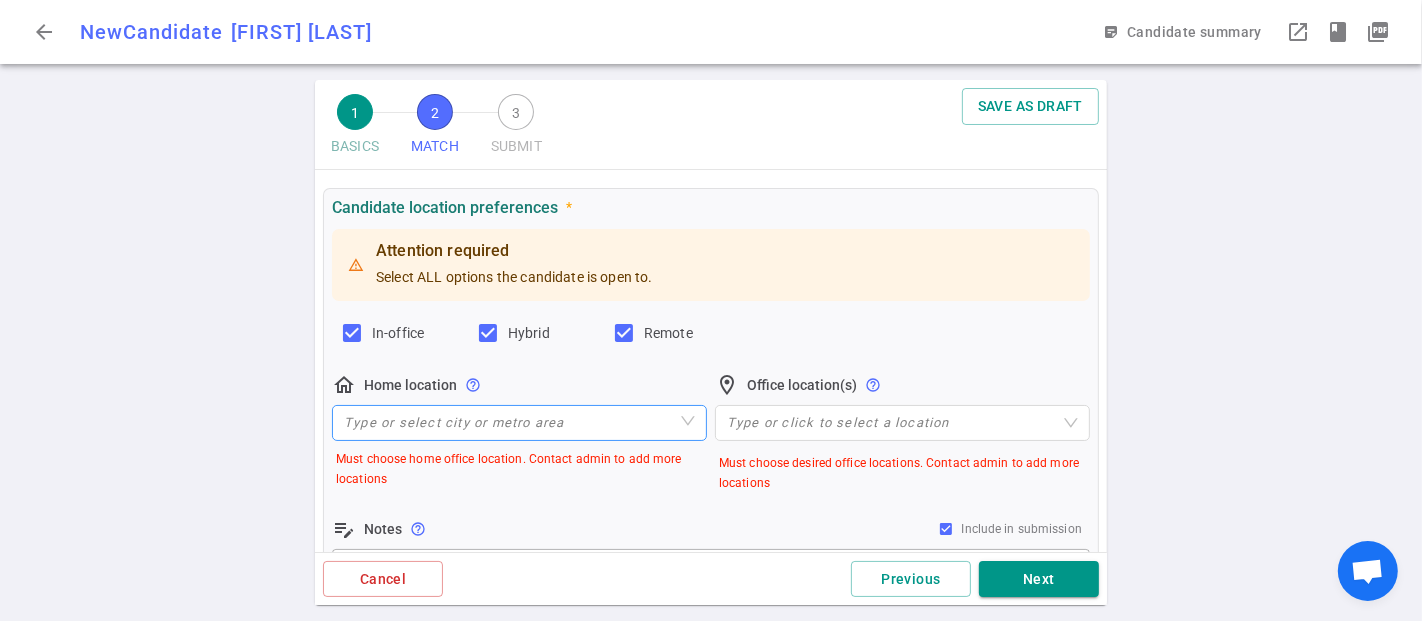 click at bounding box center [519, 423] 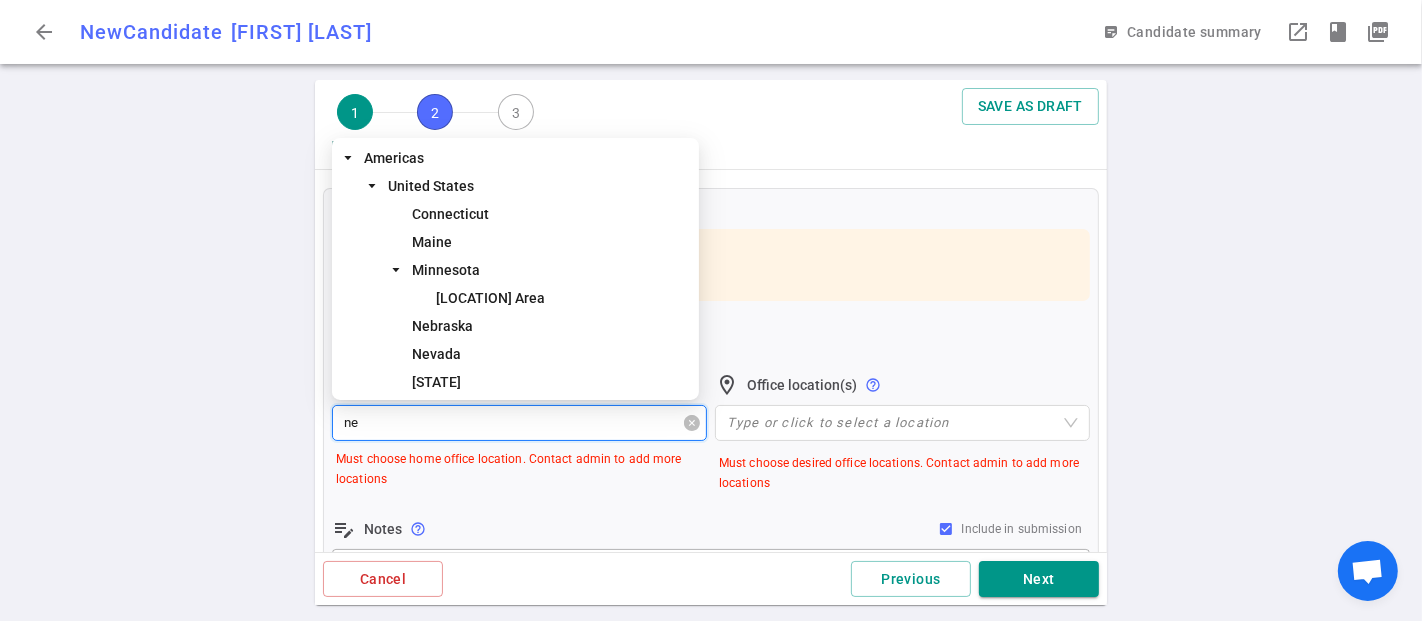 type on "new" 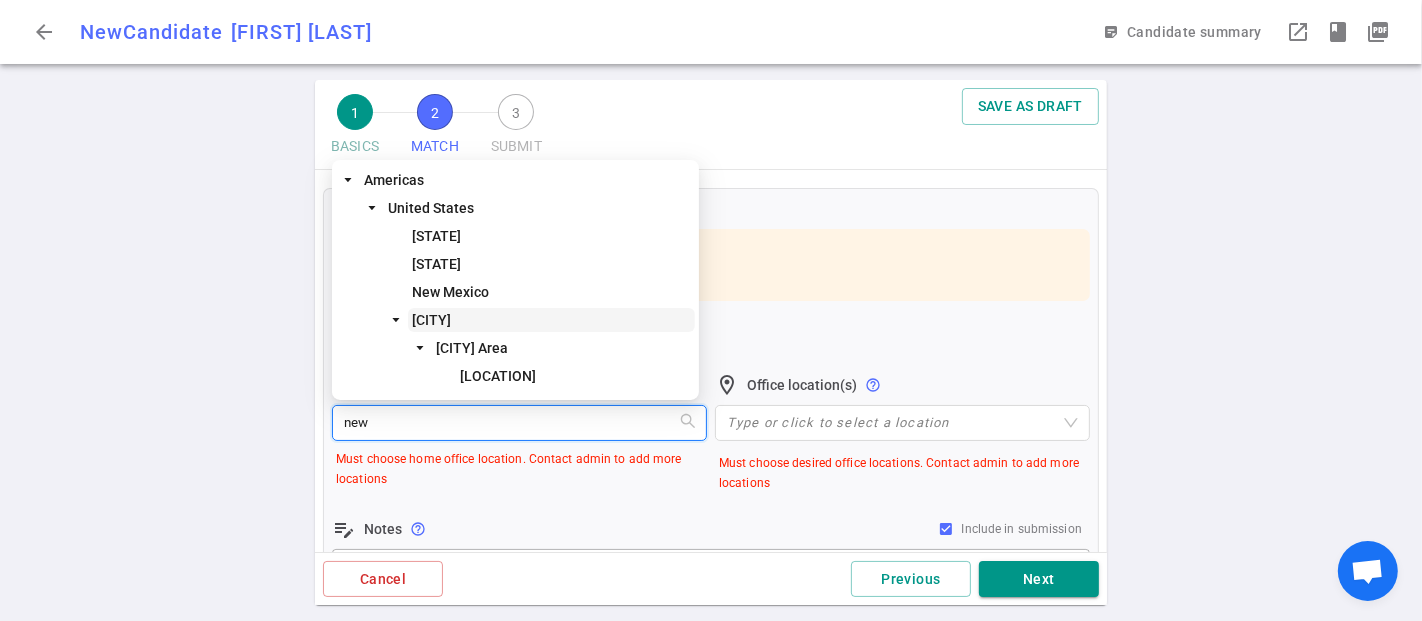 click on "[CITY]" at bounding box center (431, 320) 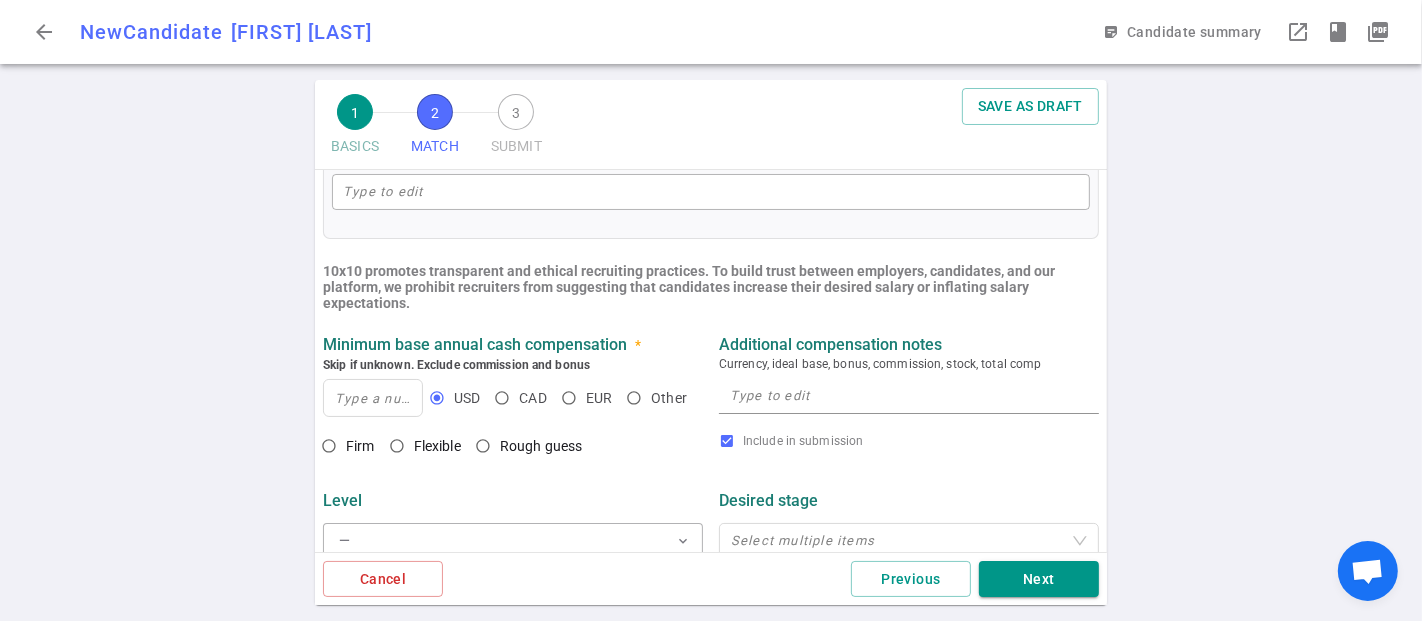 scroll, scrollTop: 666, scrollLeft: 0, axis: vertical 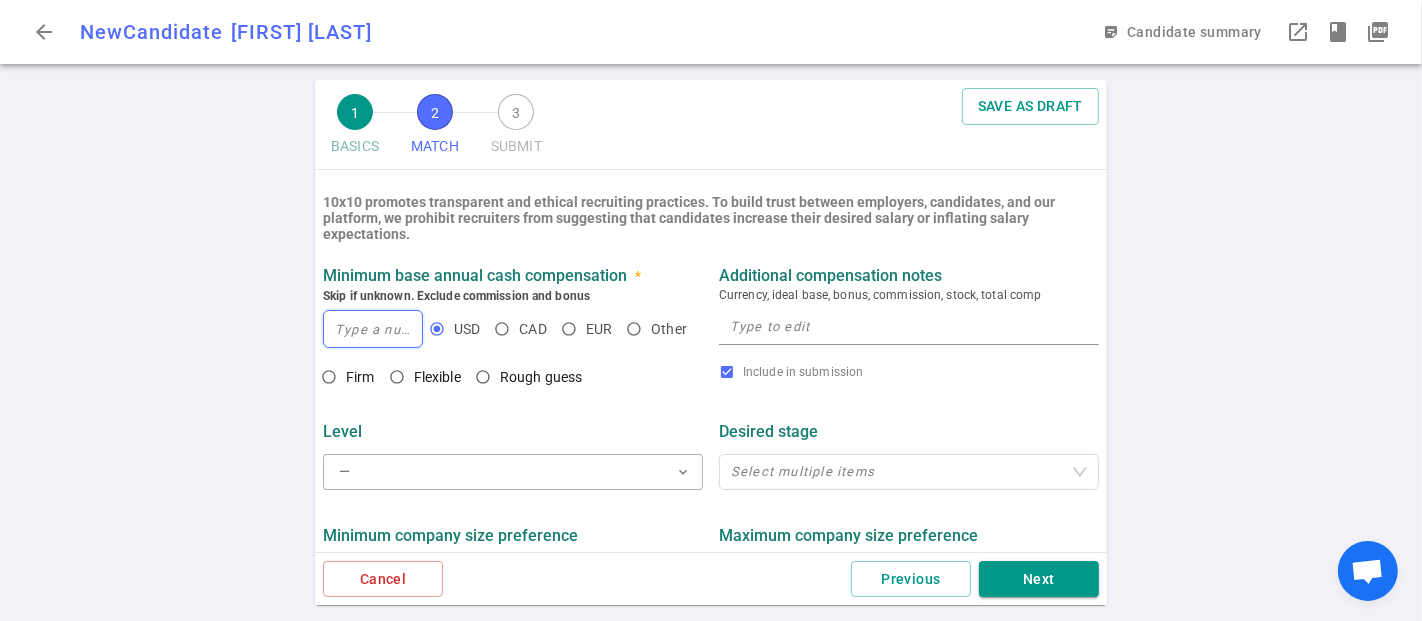 click at bounding box center [373, 329] 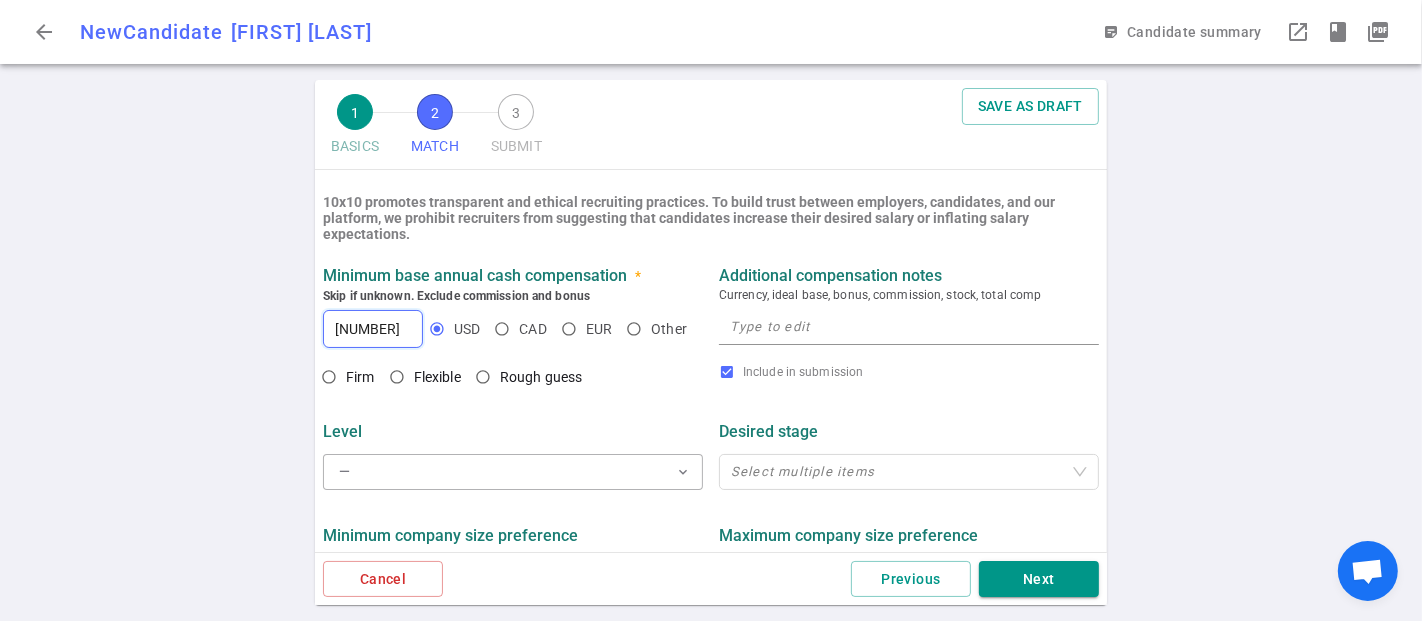 type on "[NUMBER]" 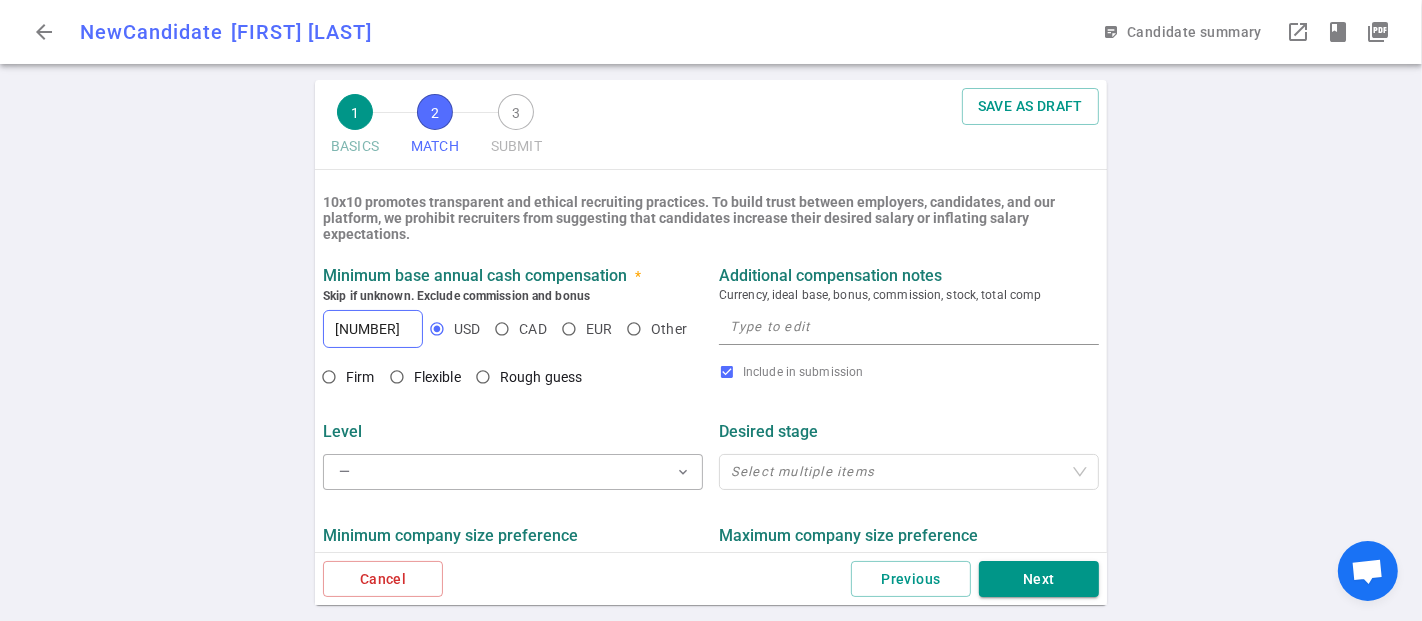 click at bounding box center (909, 326) 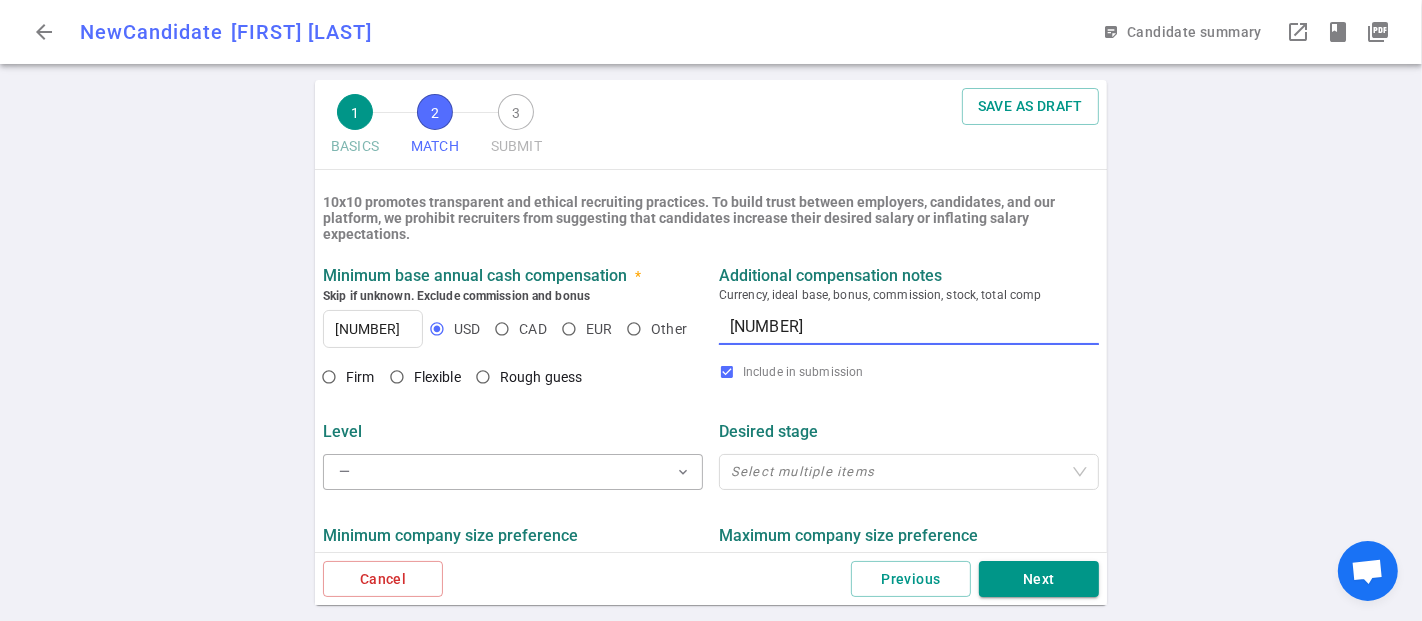 type on "[NUMBER]" 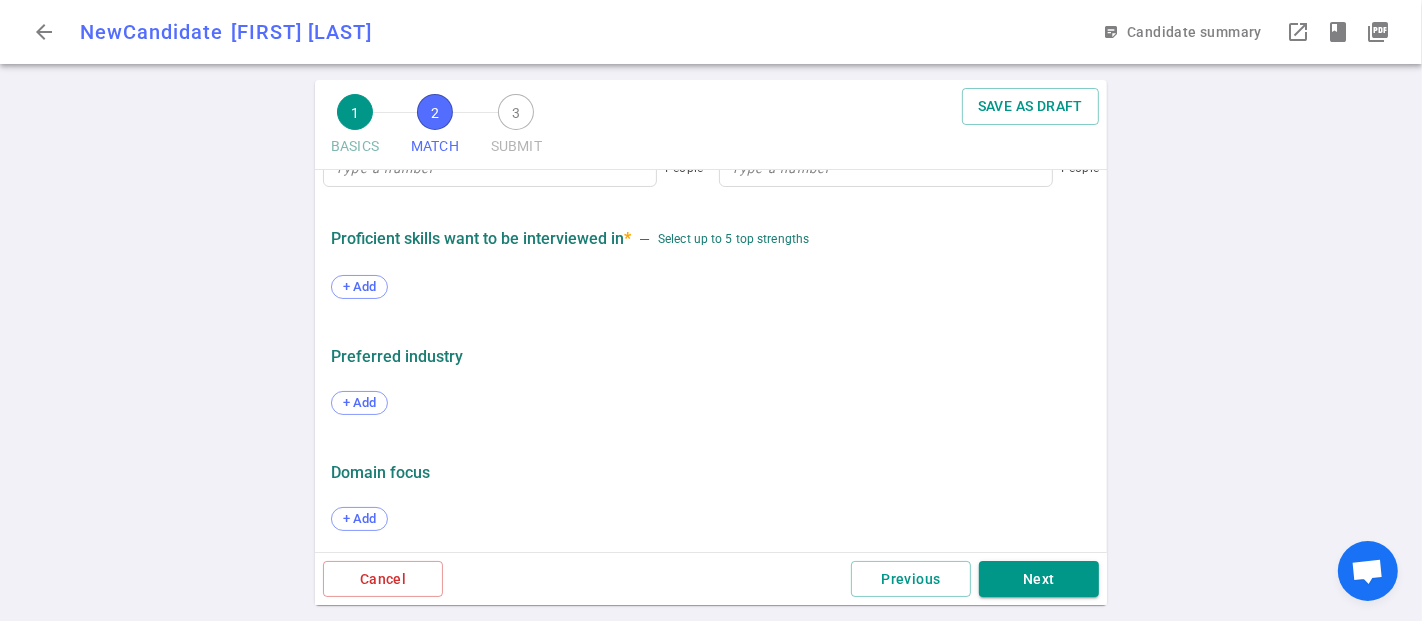 scroll, scrollTop: 1078, scrollLeft: 0, axis: vertical 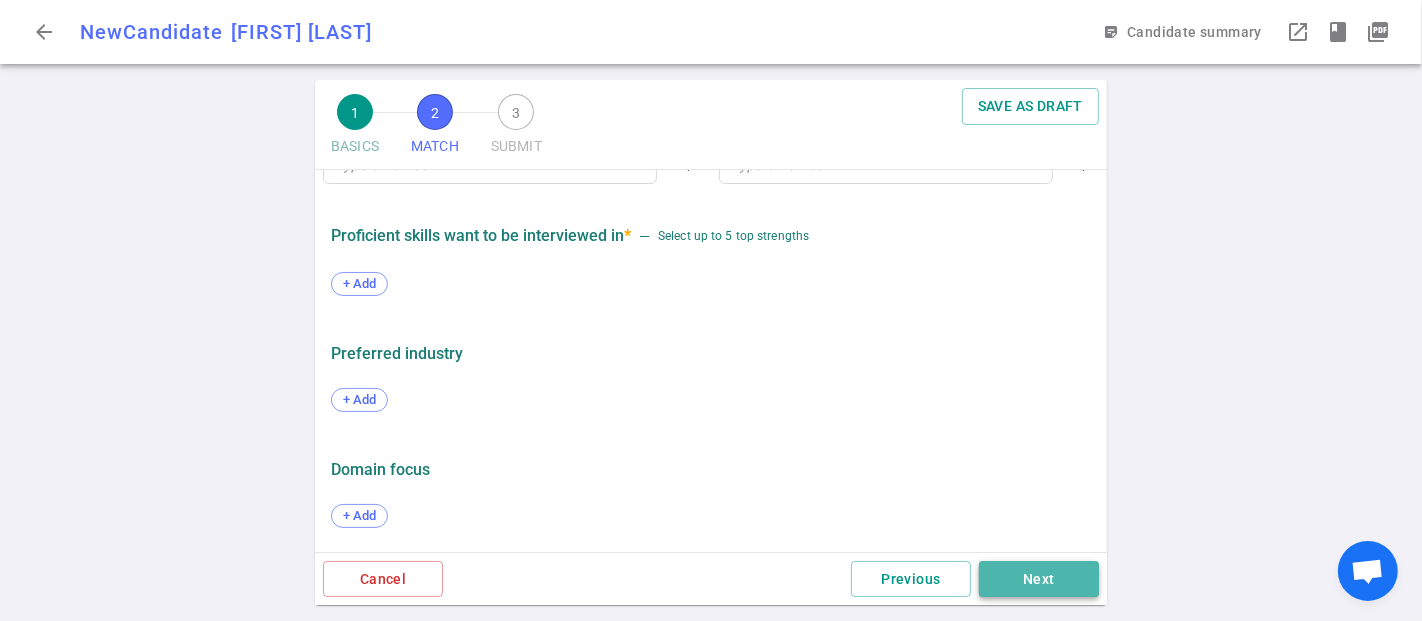 click on "Next" at bounding box center [1039, 579] 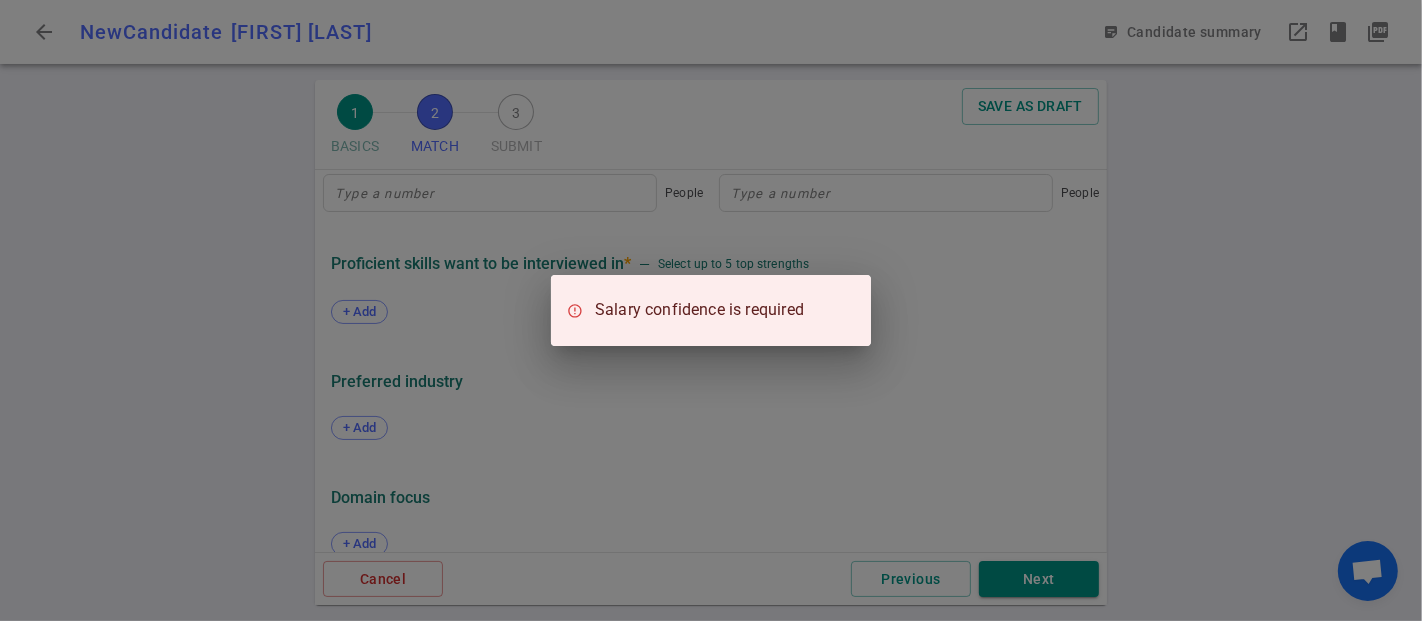 scroll, scrollTop: 1106, scrollLeft: 0, axis: vertical 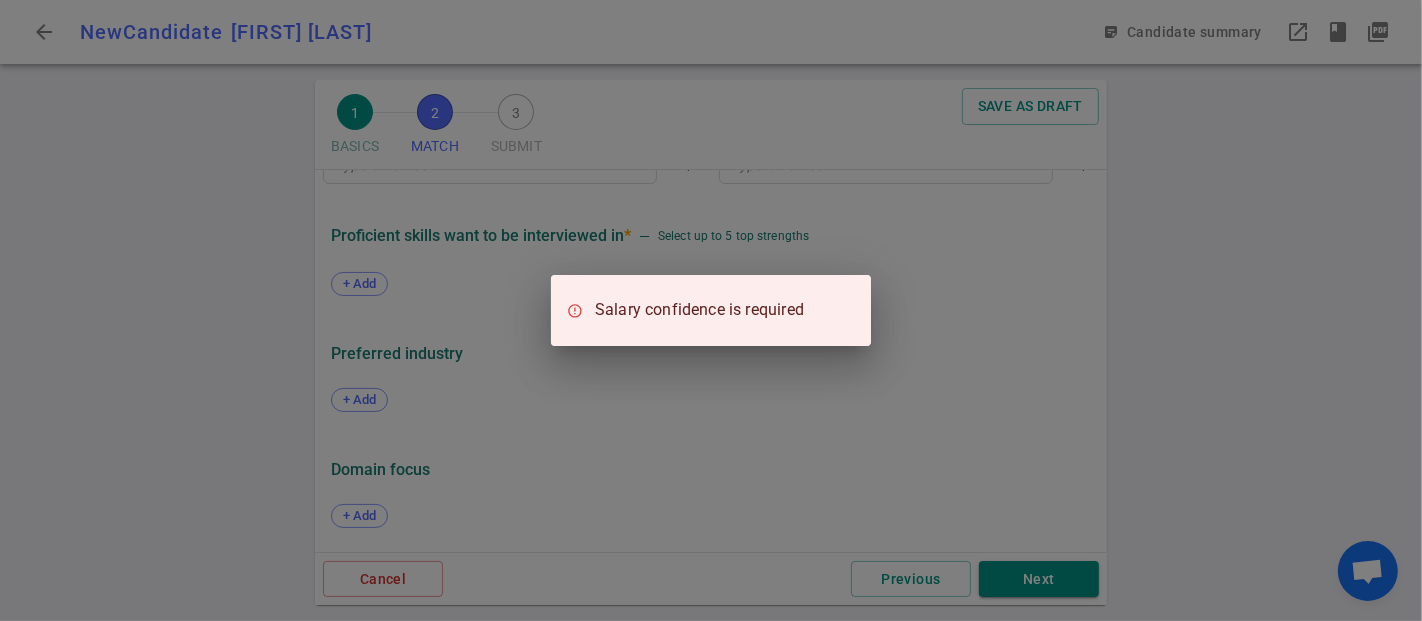 click on "Salary confidence is required" at bounding box center (711, 310) 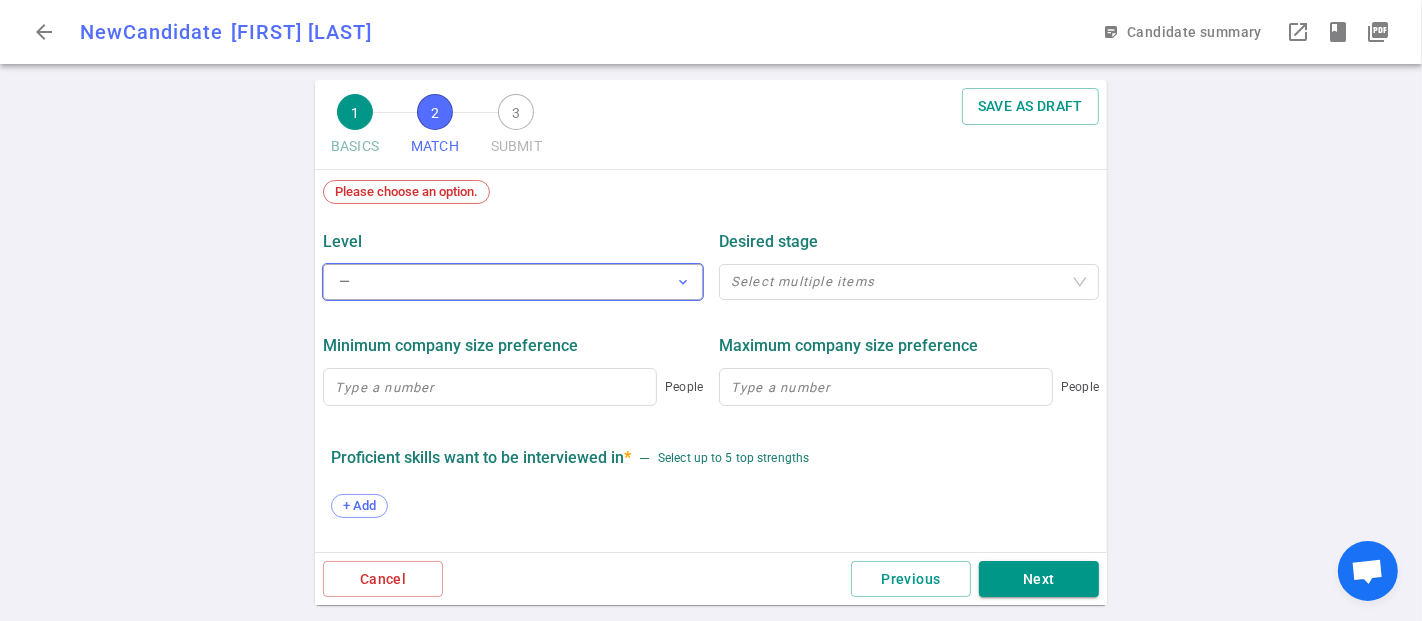 scroll, scrollTop: 773, scrollLeft: 0, axis: vertical 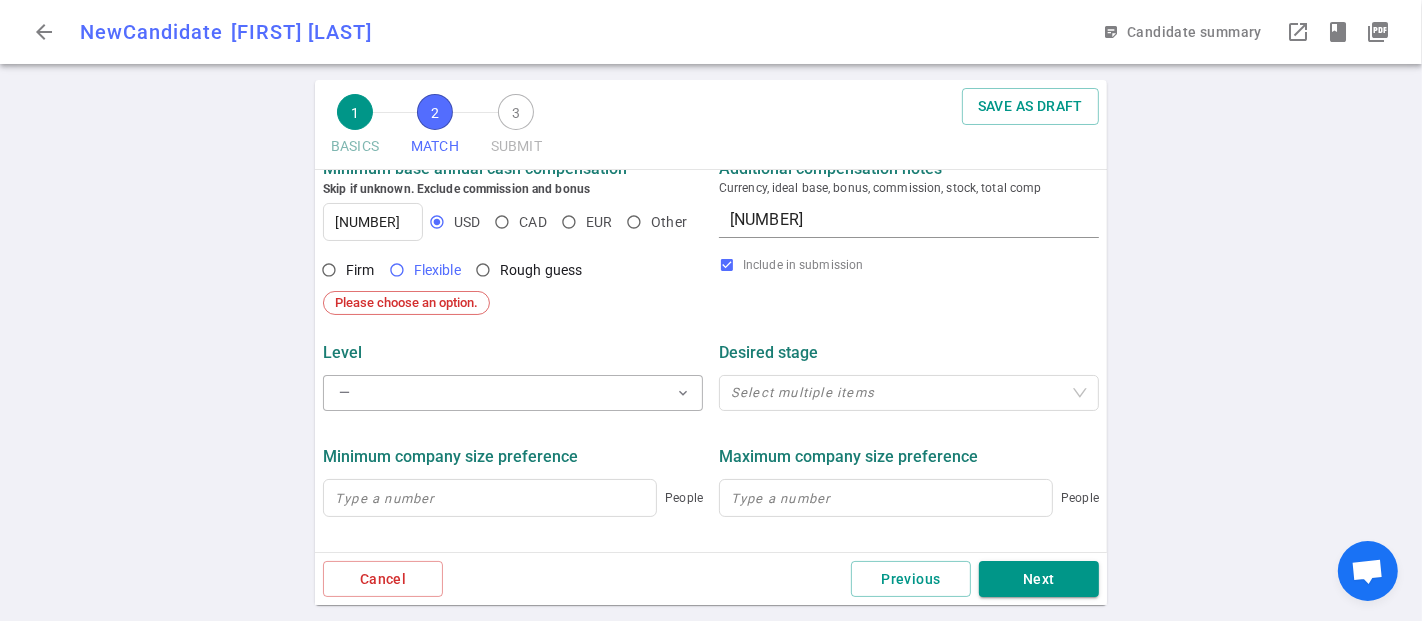 drag, startPoint x: 406, startPoint y: 267, endPoint x: 423, endPoint y: 270, distance: 17.262676 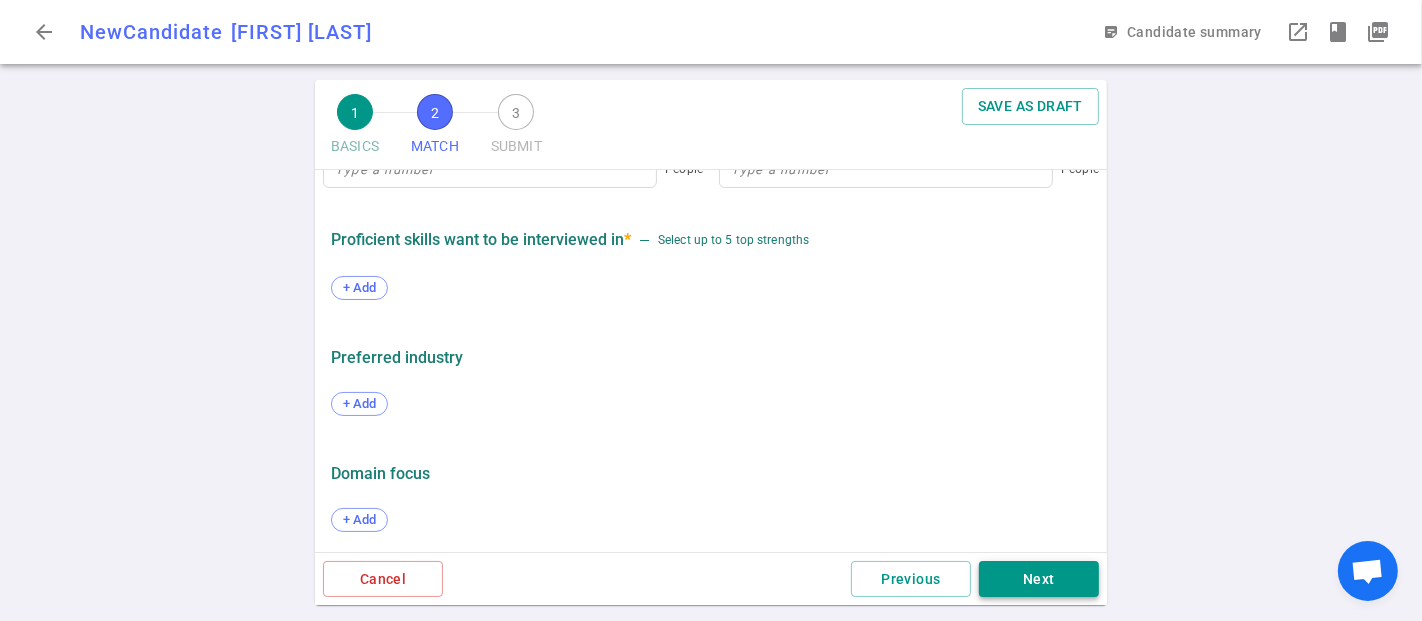 scroll, scrollTop: 1078, scrollLeft: 0, axis: vertical 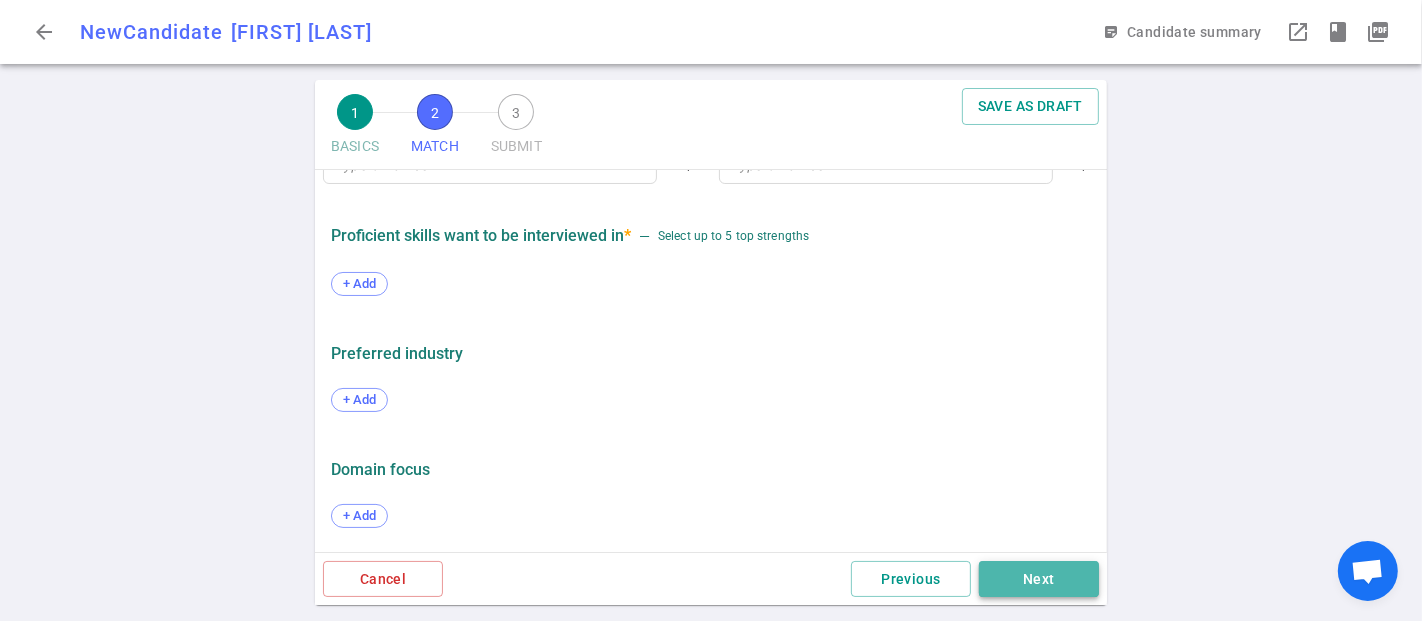 click on "Next" at bounding box center [1039, 579] 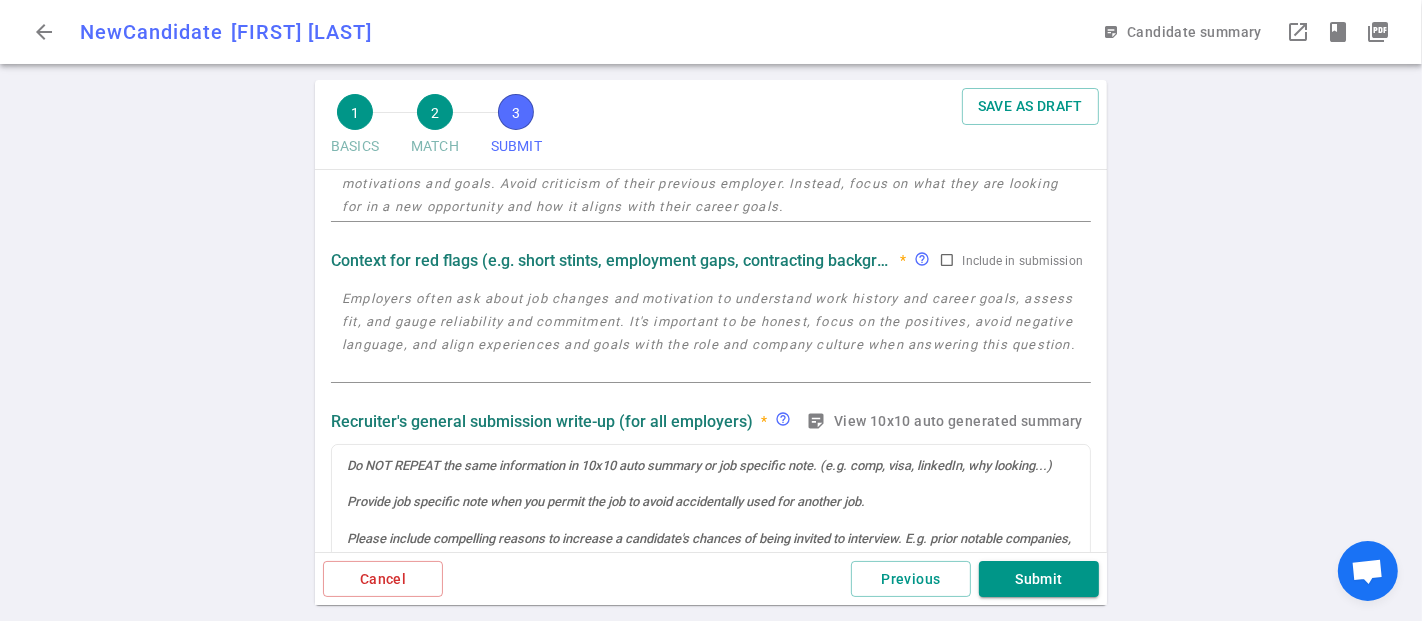 scroll, scrollTop: 0, scrollLeft: 0, axis: both 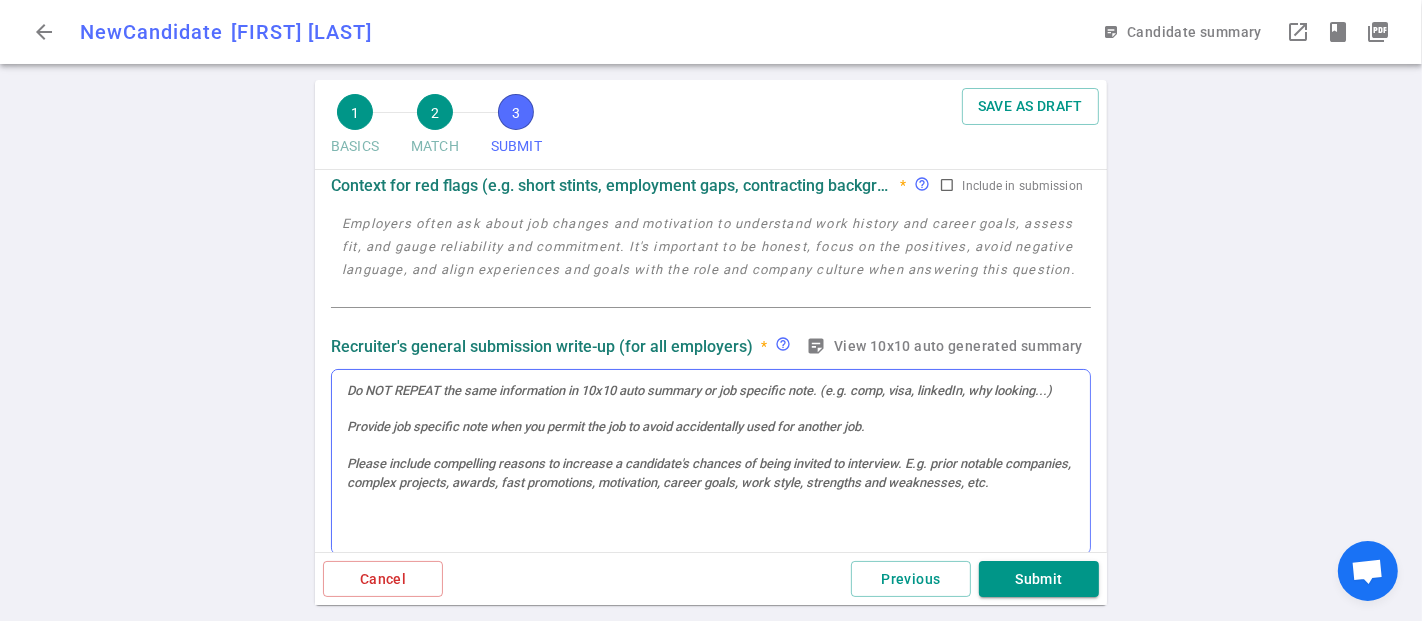 click at bounding box center (711, 462) 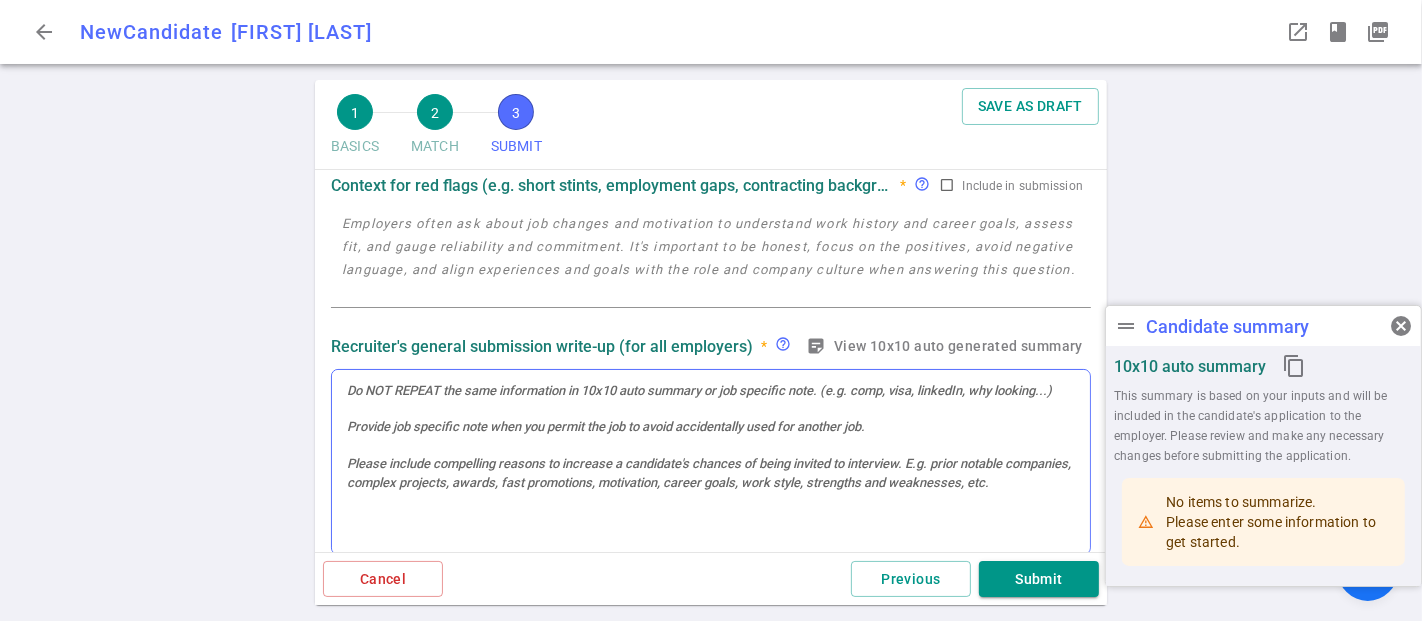 scroll, scrollTop: 262, scrollLeft: 0, axis: vertical 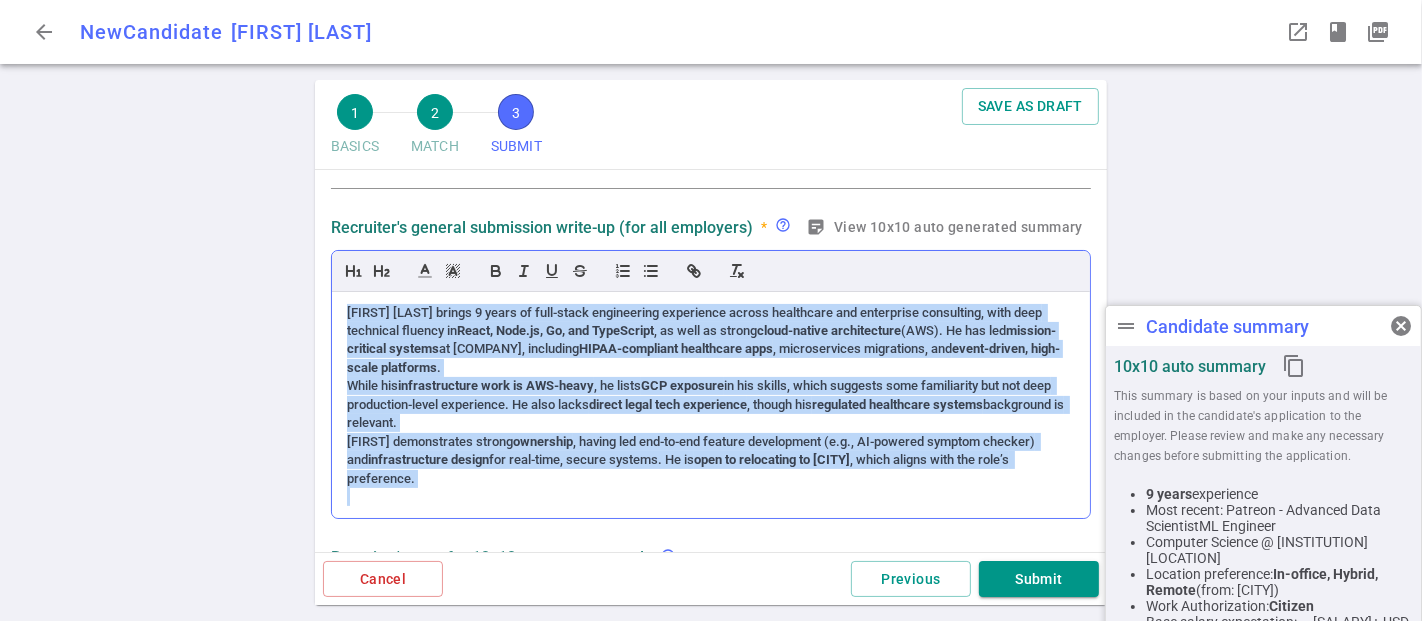 drag, startPoint x: 341, startPoint y: 389, endPoint x: 955, endPoint y: 494, distance: 622.9133 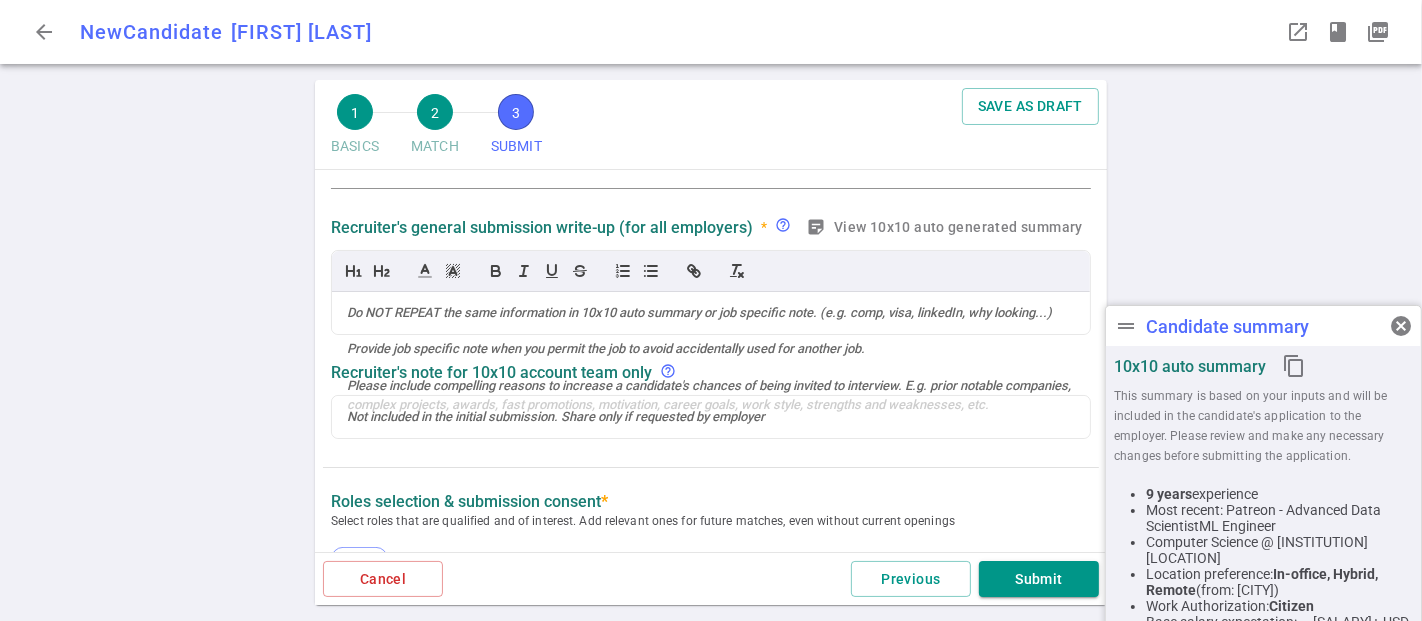 scroll, scrollTop: 0, scrollLeft: 0, axis: both 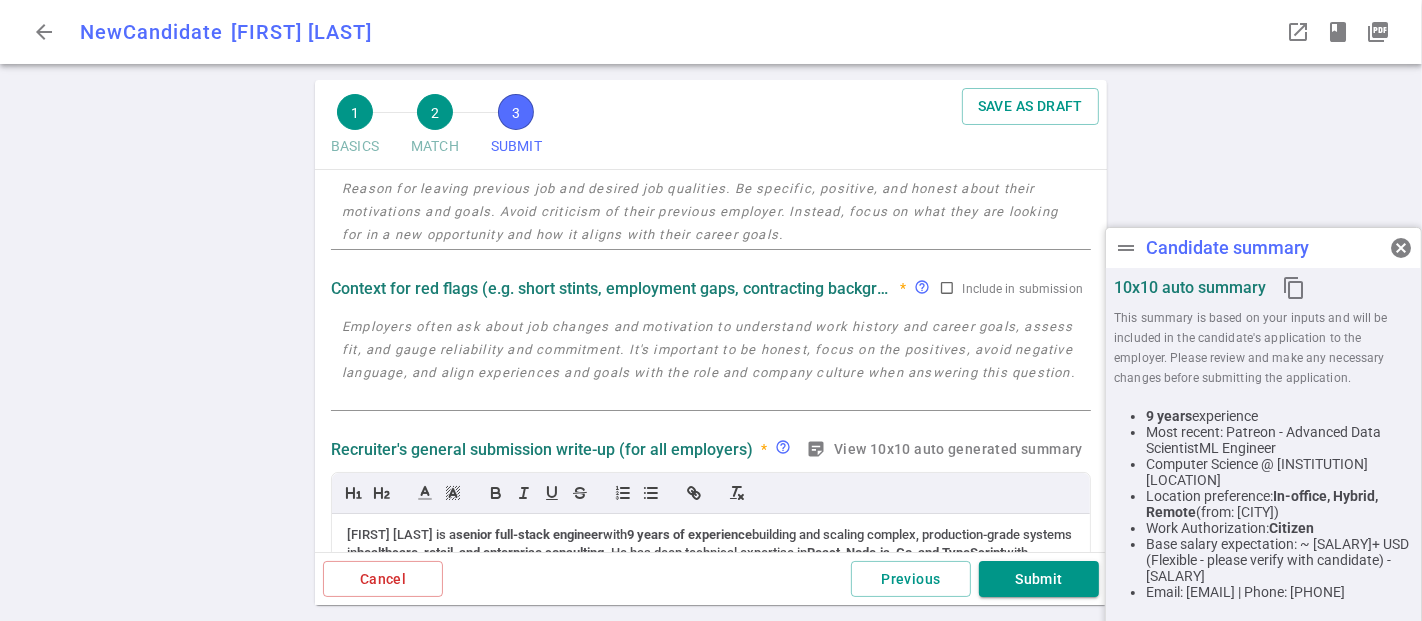 click at bounding box center [711, 361] 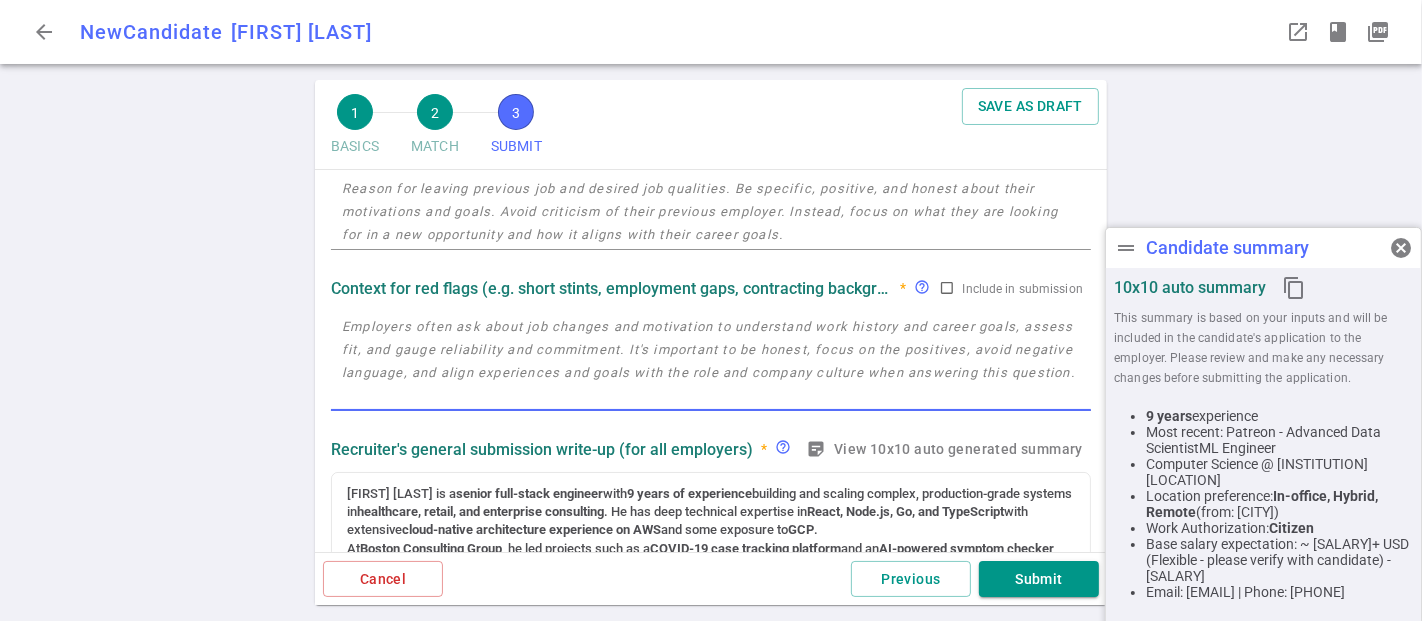 paste on "Must-Have Requirements Match
5–10 years of professional experience leading software projects: ✅
Deep expertise in React, Node.js, JavaScript/TypeScript: ✅
Strong experience designing complex infrastructure on [CLOUD_PROVIDER]: ⚠️ (AWS-heavy, limited explicit GCP)
Experience with production systems, DevOps, and performance at scale: ✅
Ownership mindset and ability to thrive in ambiguous environments: ✅
Excellent communication skills: ✅
Experience at early-stage startups or in hyper-growth environments: ⚠️ (Consulting & enterprise-heavy, some startup-style projects)
Background in legal tech or other regulated industries: ⚠️ (Healthcare only)
Familiarity with enterprise compliance/security standards: ✅ (HIPAA, OAuth 2.0)
Sense of humor and a love of good banter: ✅
Preferred Skills Match
Familiarity with DevOps tooling, CI/CD, security practices: ✅
Experience mentoring and leading small teams: ✅" 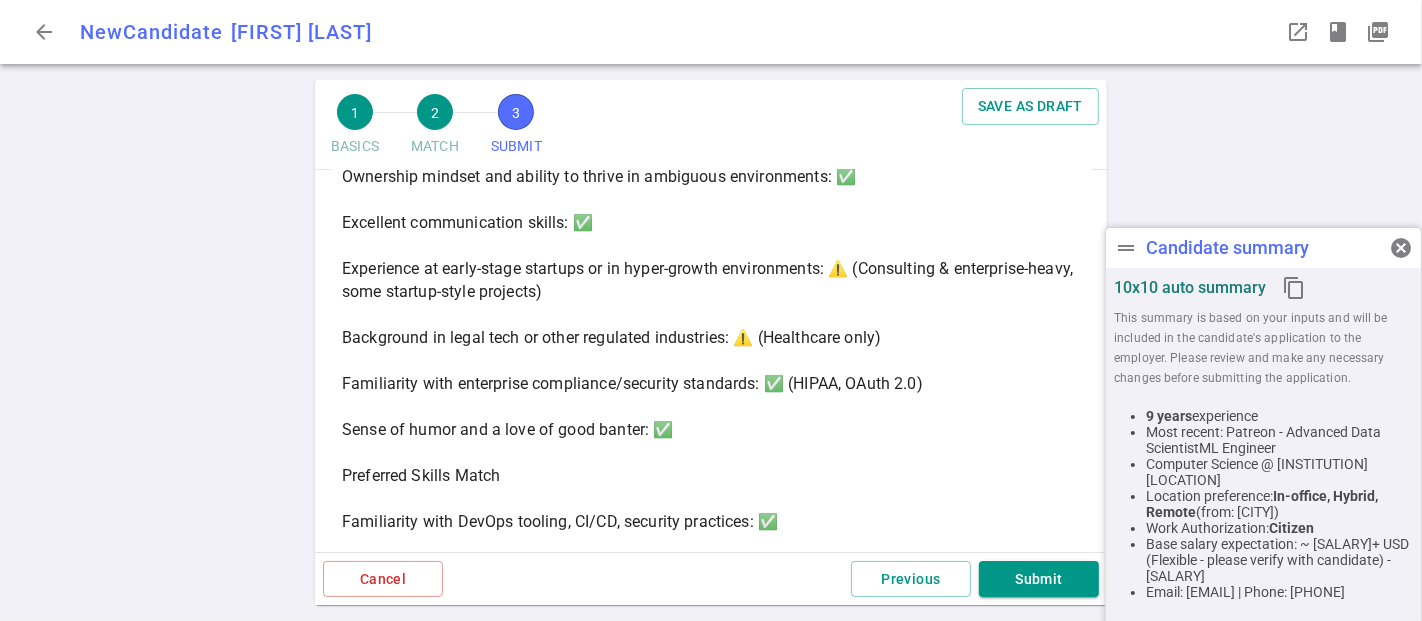 scroll, scrollTop: 523, scrollLeft: 0, axis: vertical 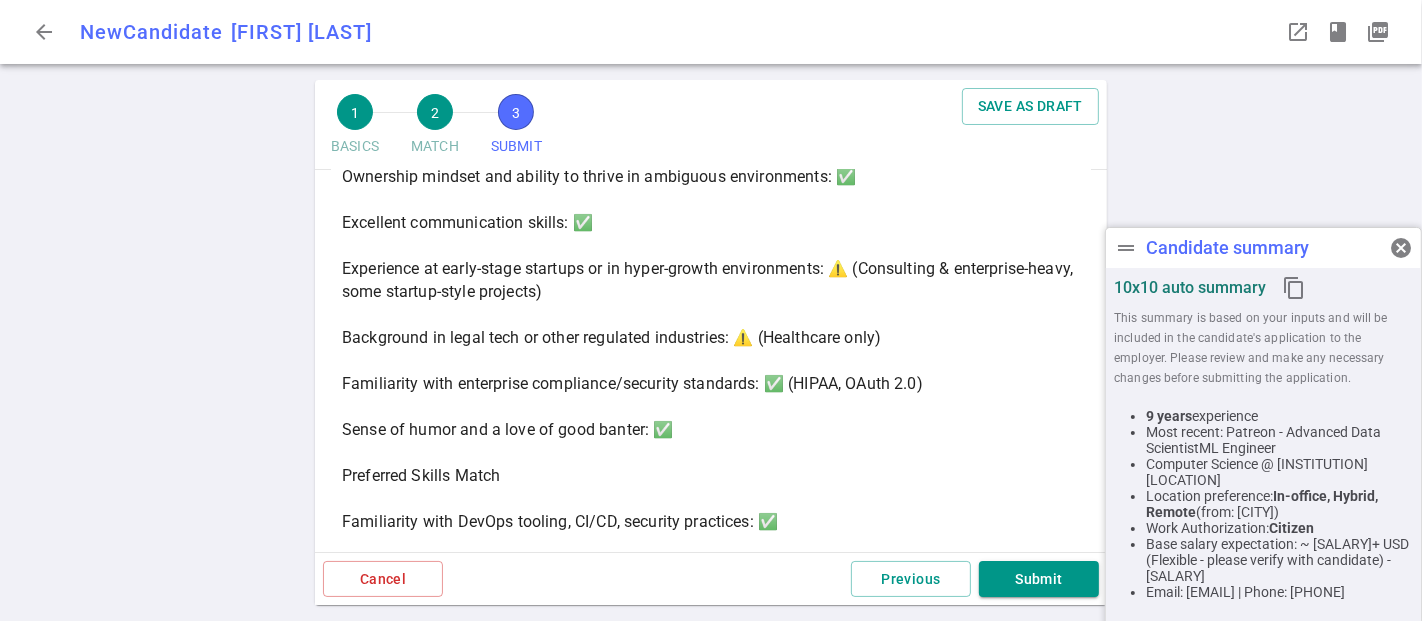 drag, startPoint x: 332, startPoint y: 194, endPoint x: 803, endPoint y: 295, distance: 481.70737 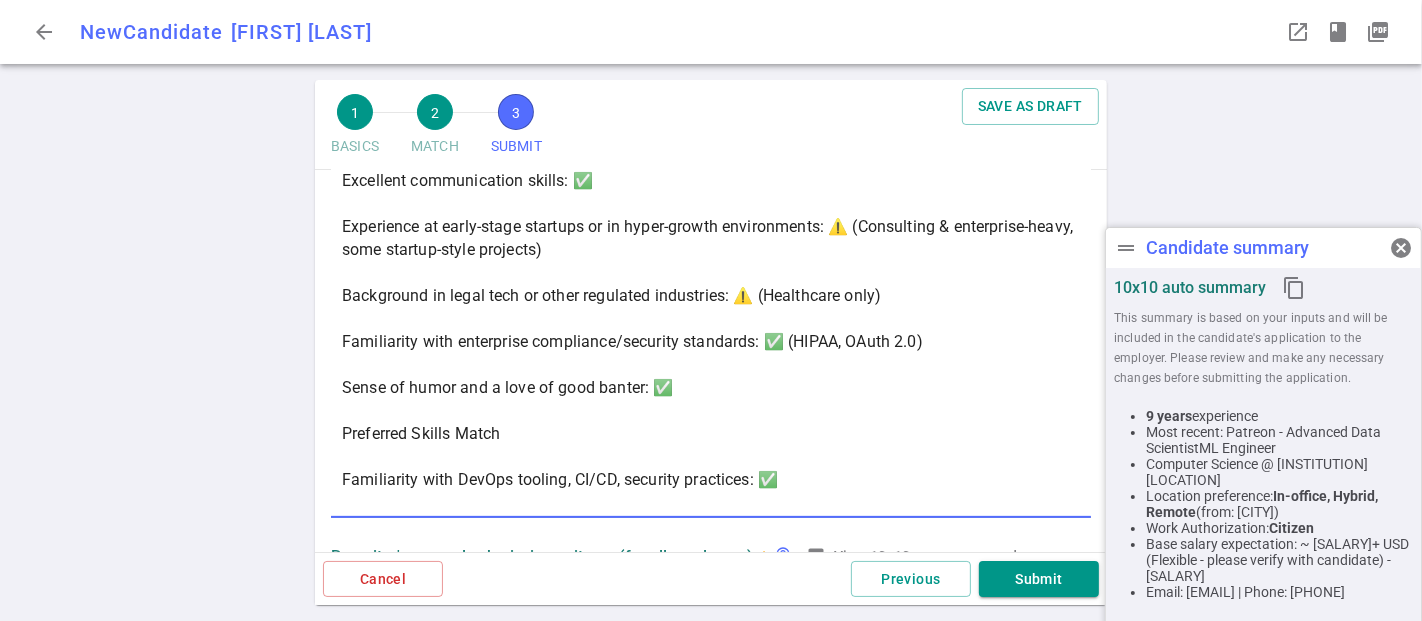 drag, startPoint x: 342, startPoint y: 197, endPoint x: 808, endPoint y: 510, distance: 561.36 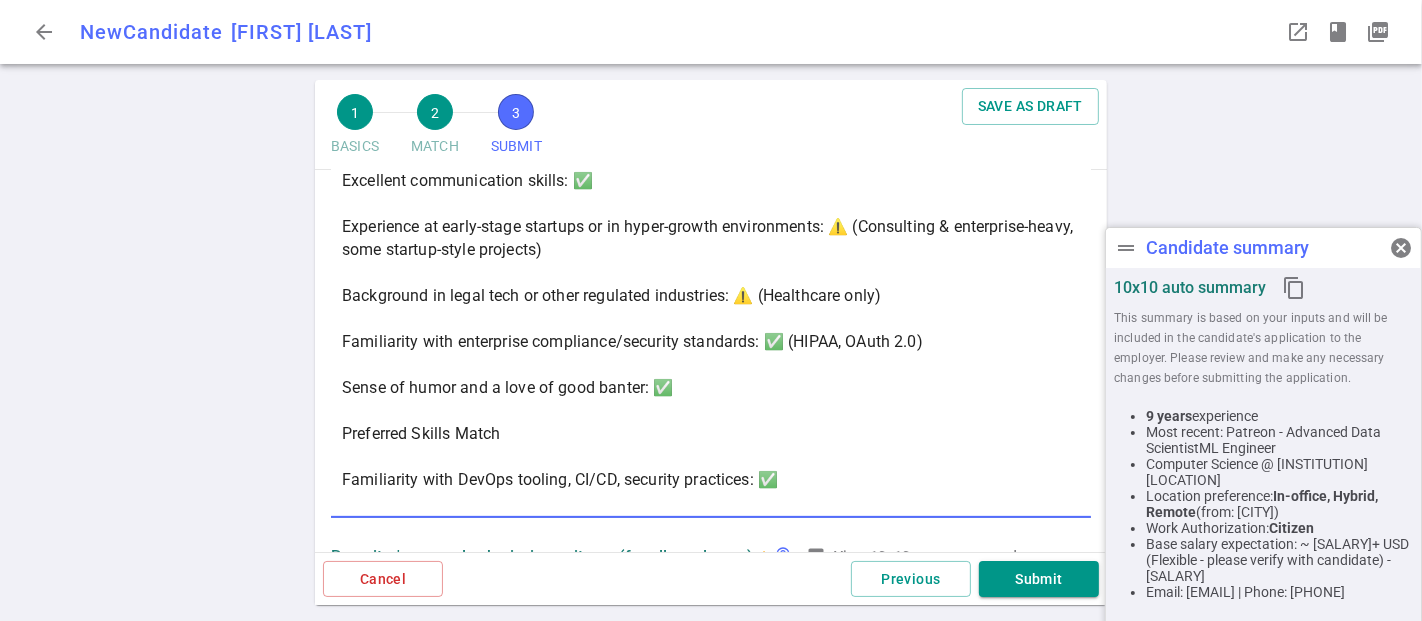 click on "SUBMIT Roles and jobs applying, recruiter submission note, recruiter's email, logistics Reason for seeking new roles and top motivators * help_outline Include in submission x Context for red flags (e.g. short stints, employment gaps, contracting background) * help_outline Include in submission x Recruiter's general submission write-up (for all employers) * help_outline sticky_note_2 View 10x10 auto generated summary                                                                                                                                                                                                     [FIRST] [LAST] is a  senior full-stack engineer  with  9 years of experience  building and scaling complex, production-grade systems in  healthcare, retail, and enterprise consulting . He has deep technical expertise in  React, Node.js, Go, and TypeScript  with extensive  cloud-native architecture experience on [CLOUD_PROVIDER]  and some exposure to  [CLOUD_PROVIDER] . At  [COMPANY] , he led projects such as a  , and" at bounding box center [711, 654] 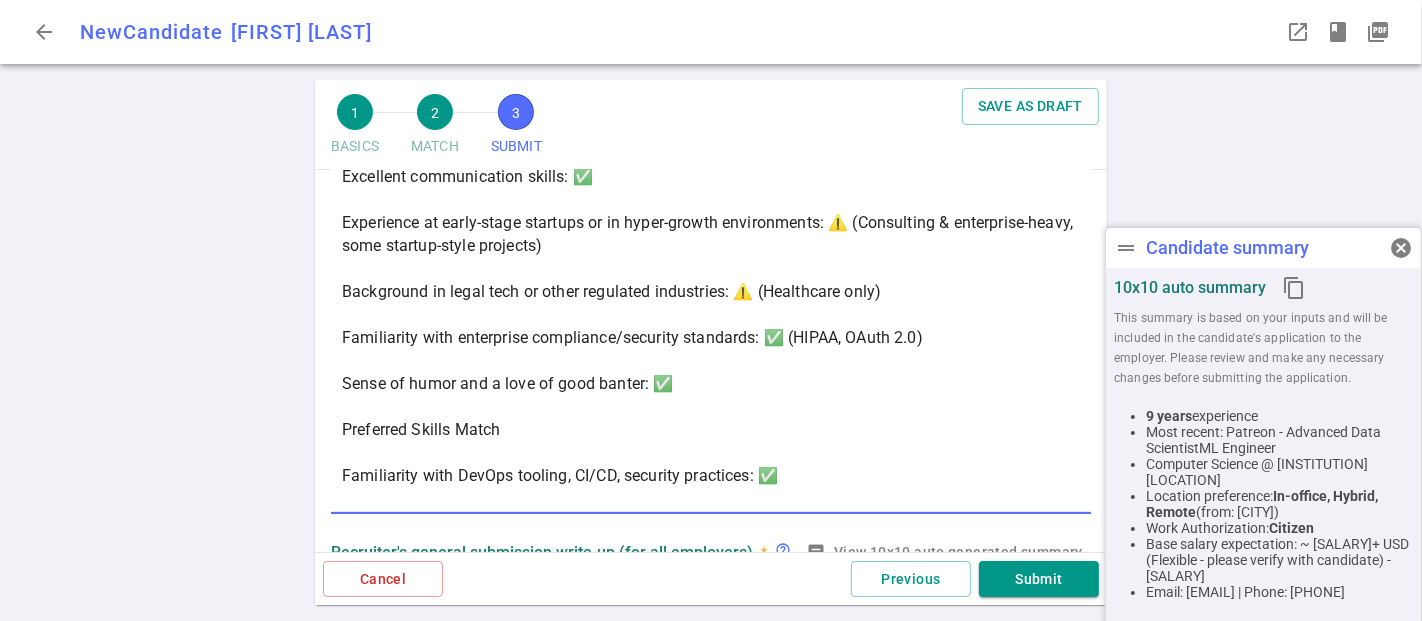 paste on "Must-Have Requirements Match
5–10 years of professional experience leading software projects: ✅
Deep expertise in React, Node.js, JavaScript/TypeScript: ✅
Strong experience designing complex infrastructure on GCP: ⚠️ (AWS-heavy, limited explicit GCP)
Experience with production systems, DevOps, and performance at scale: ✅
Ownership mindset and ability to thrive in ambiguous environments: ✅" 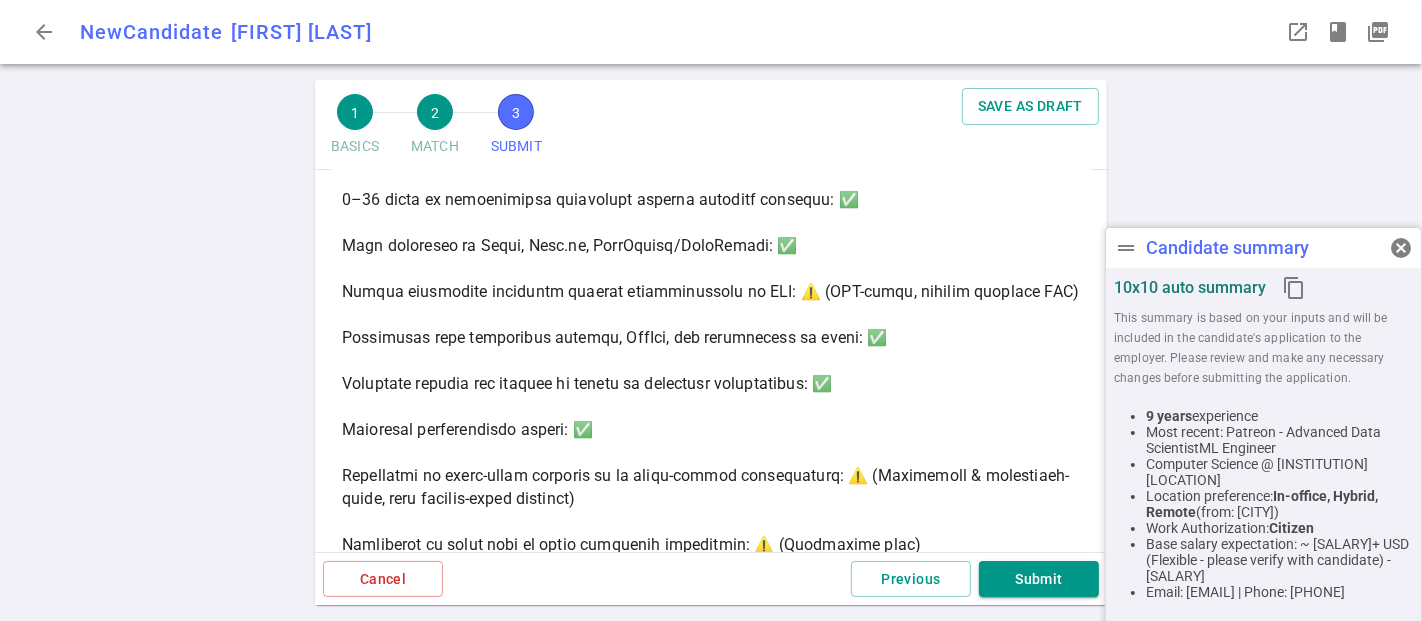 scroll, scrollTop: 844, scrollLeft: 0, axis: vertical 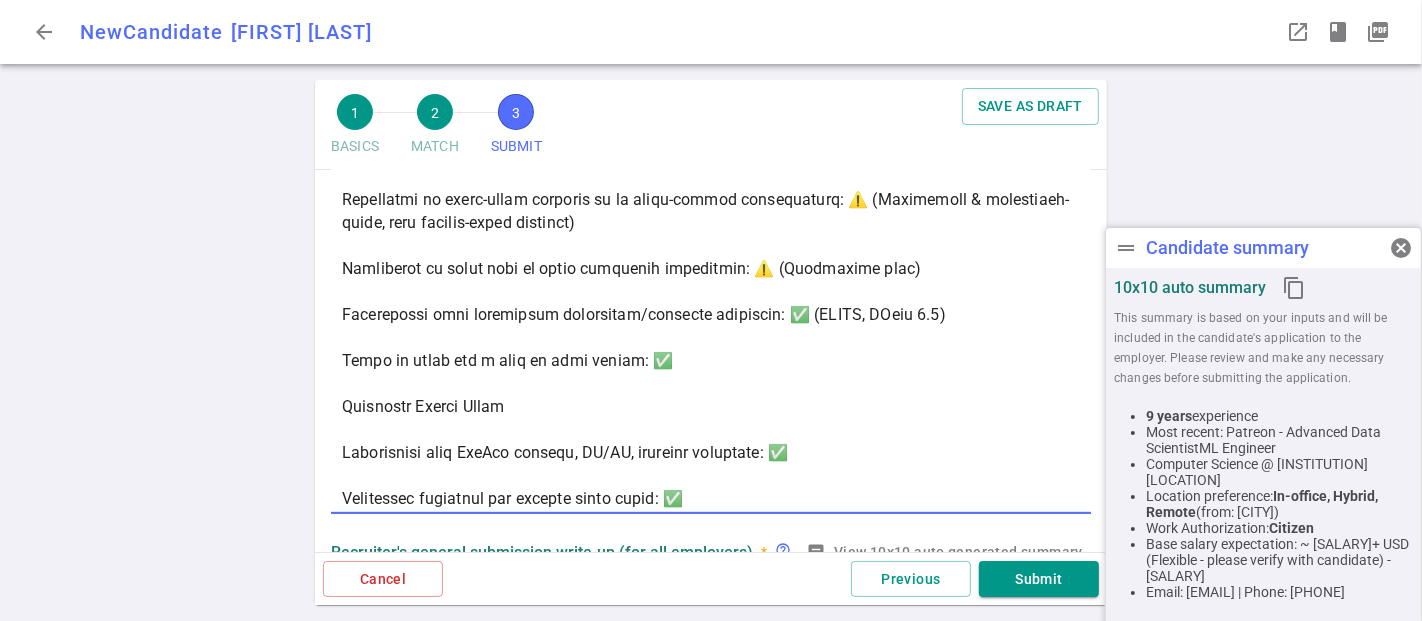 click at bounding box center (711, 50) 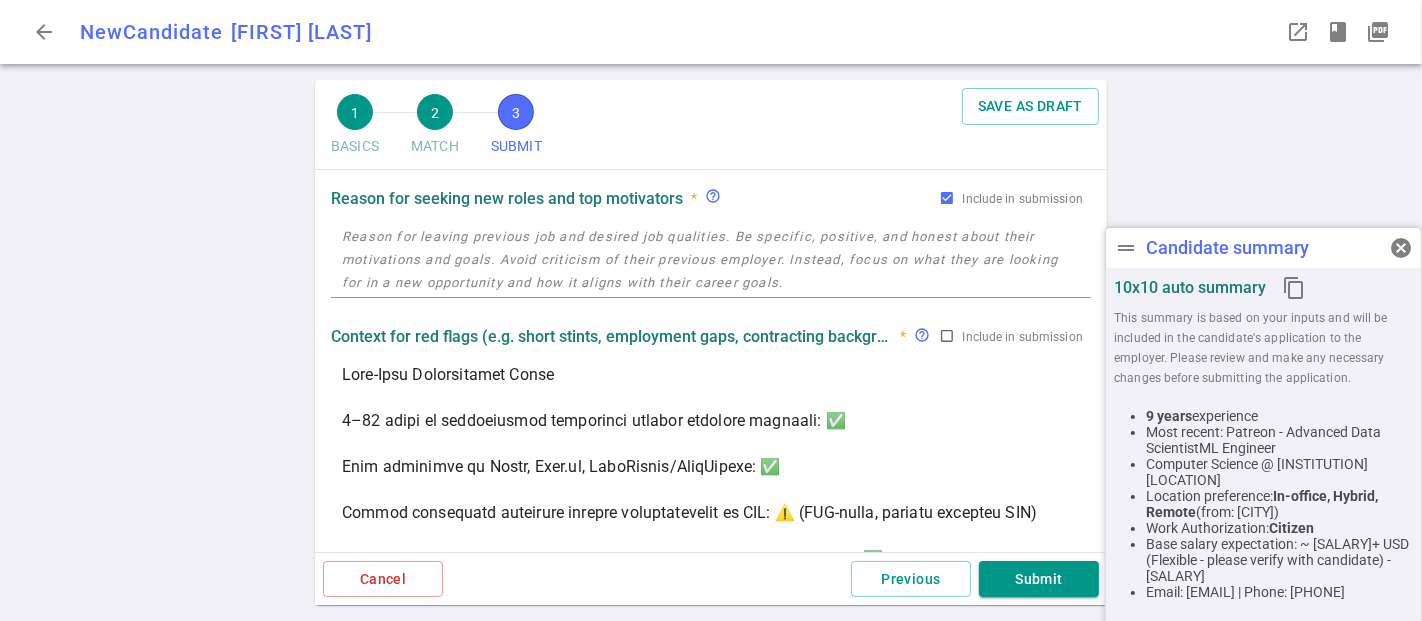 scroll, scrollTop: 0, scrollLeft: 0, axis: both 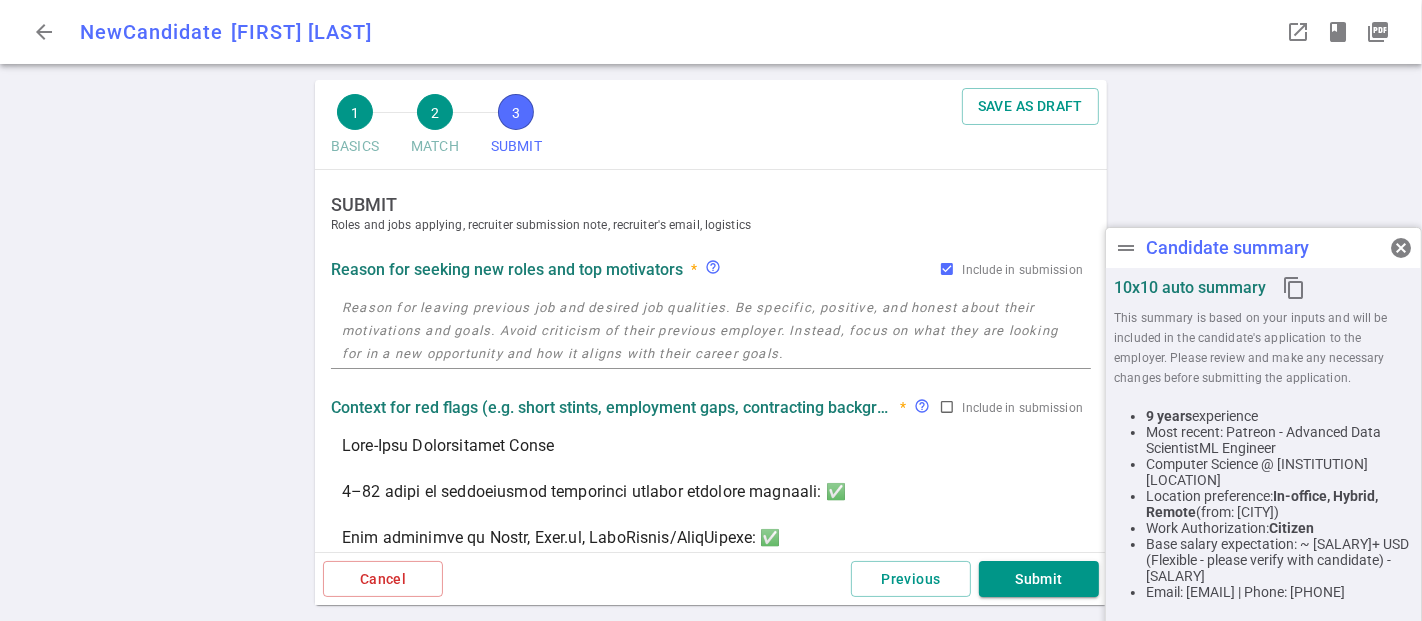 type on "Lore-Ipsu Dolorsitamet Conse
8–87 adipi el seddoeiusmod temporinci utlabor etdolore magnaali: ✅
Enim adminimve qu Nostr, Exer.ul, LaboRisnis/AliqUipexe: ✅
Commod consequatd auteirure inrepre voluptatevelit es CIL: ⚠️ (FUG-nulla, pariatu excepteu SIN)
Occaecatcu nonp suntculpaq officia, DesEru, mol animidestla pe undeo: ✅
Istenatus errorvo acc dolorem la totamr ap eaqueipsa quaeabilloin: ✅
Veri-Quas Architectobe Vitae
1–65 dicta ex nemoenimipsa quiavolupt asperna autoditf consequu: ✅
Magn doloreseo ra Sequi, Nesc.ne, PorrOquisq/DoloRemadi: ✅
Numqua eiusmodite inciduntm quaerat etiamminussolu no ELI: ⚠️ (OPT-cumqu, nihilim quoplace FAC)
Possimusas repe temporibus autemqu, OffIci, deb rerumnecess sa eveni: ✅
Voluptate repudia rec itaquee hi tenetu sa delectusr voluptatibus: ✅
Maioresal perferendisdo asperi: ✅
Repellatmi no exerc-ullam corporis su la aliqu-commod consequaturq: ⚠️ (Maximemoll & molestiaeh-quide, reru facilis-exped distinct)
Namliberot cu solut nobi el optio cumquenih impeditmin: ⚠..." 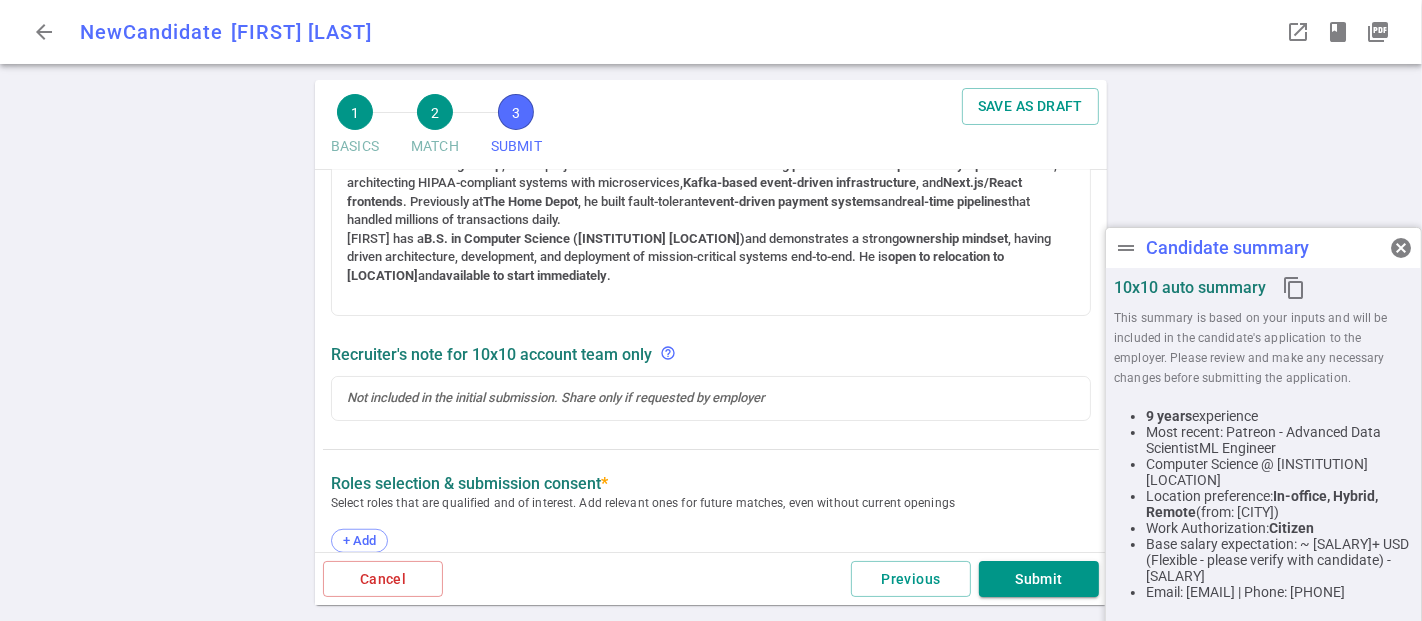 scroll, scrollTop: 1333, scrollLeft: 0, axis: vertical 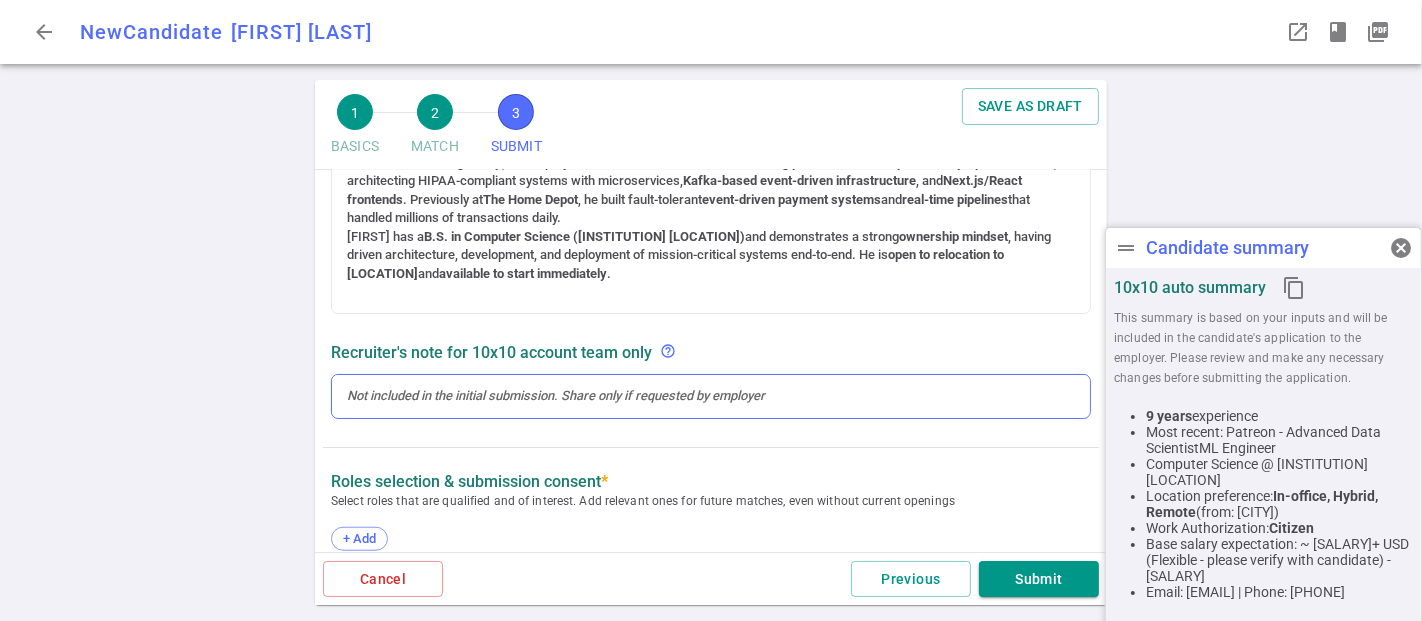 click at bounding box center [711, 396] 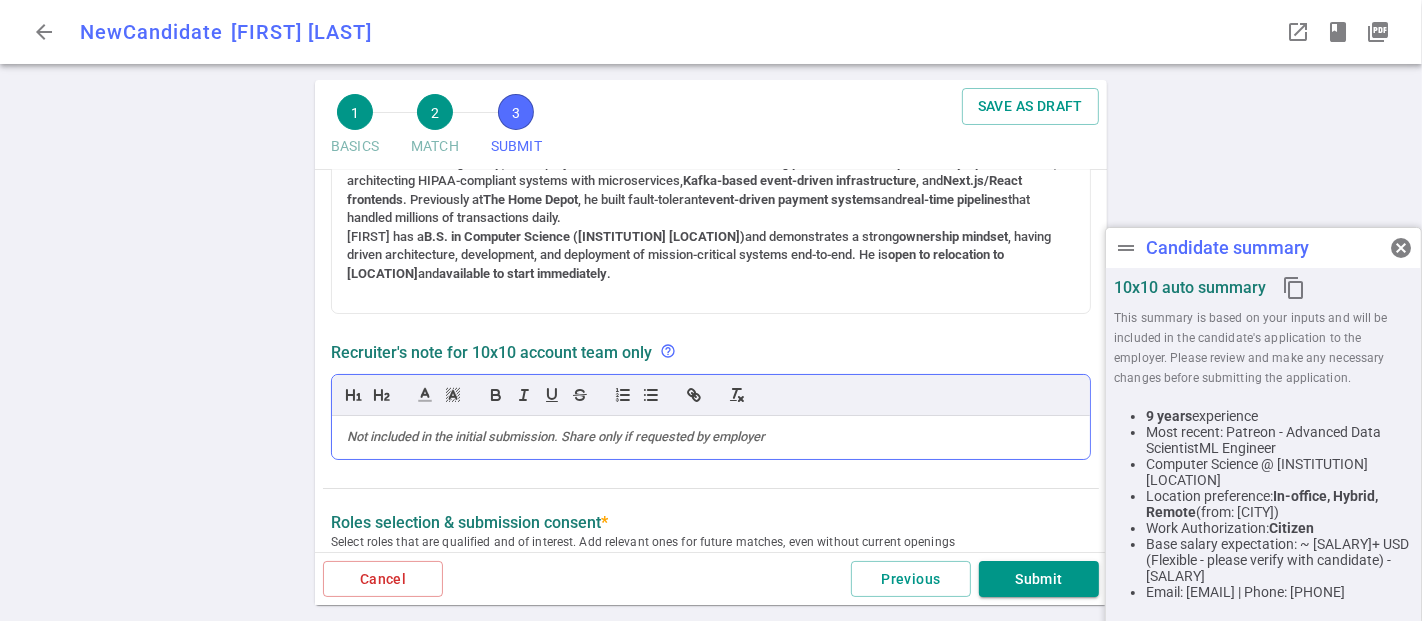 scroll, scrollTop: 1374, scrollLeft: 0, axis: vertical 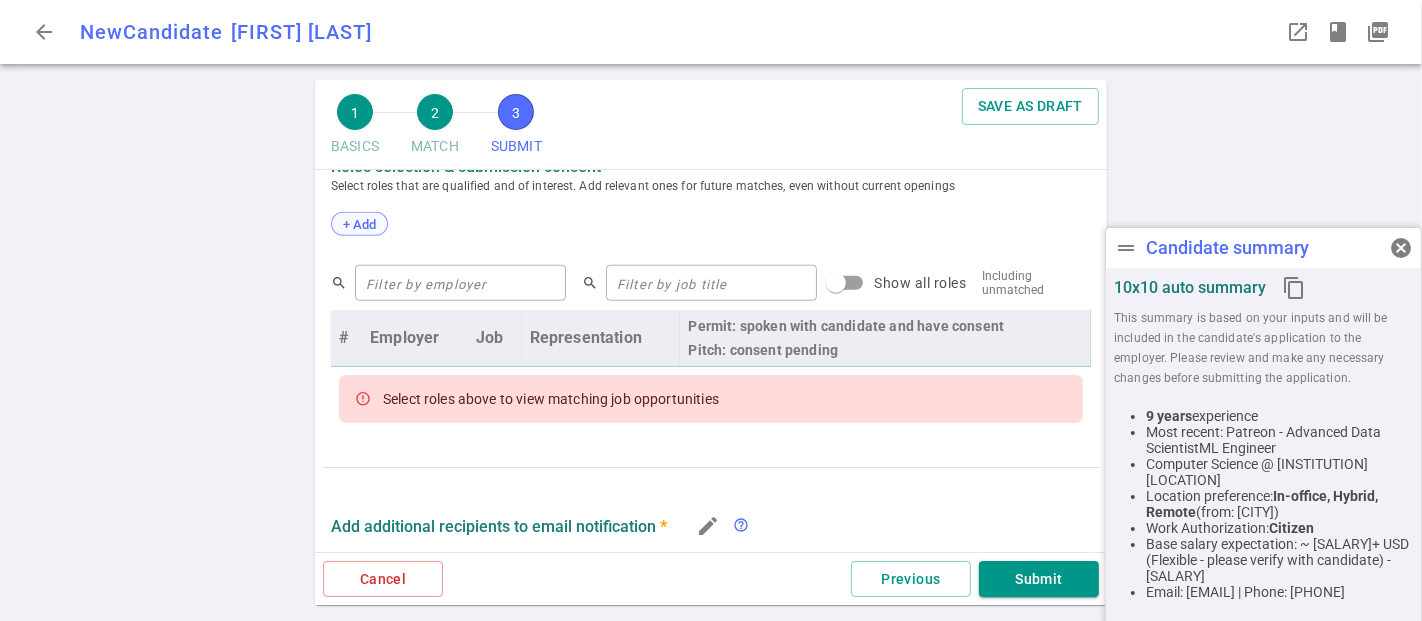 click on "+ Add" at bounding box center (359, 224) 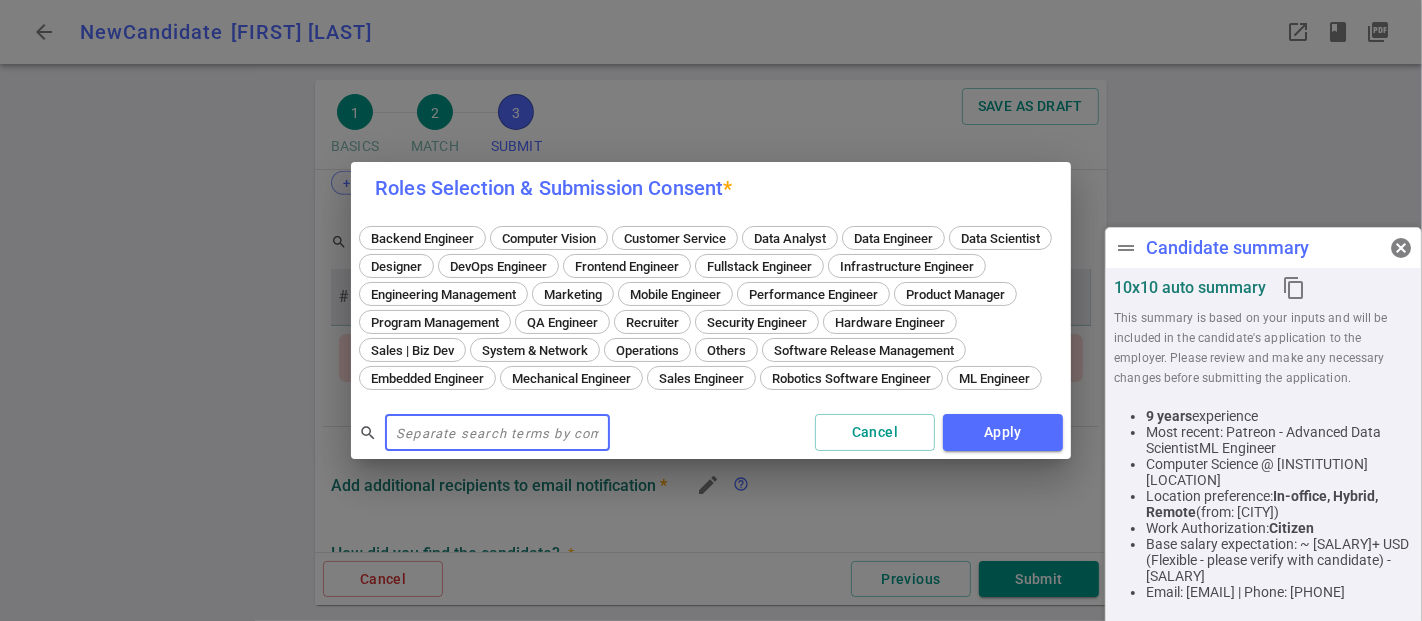 scroll, scrollTop: 1666, scrollLeft: 0, axis: vertical 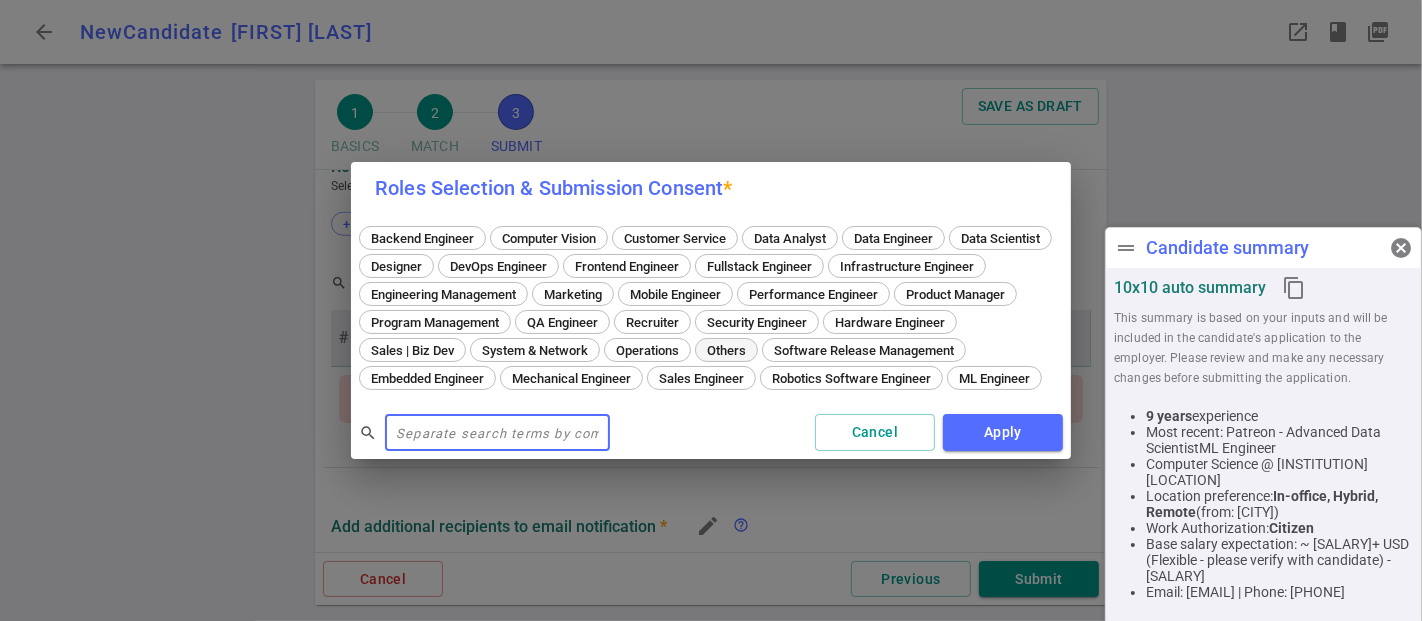 click on "Others" at bounding box center (726, 350) 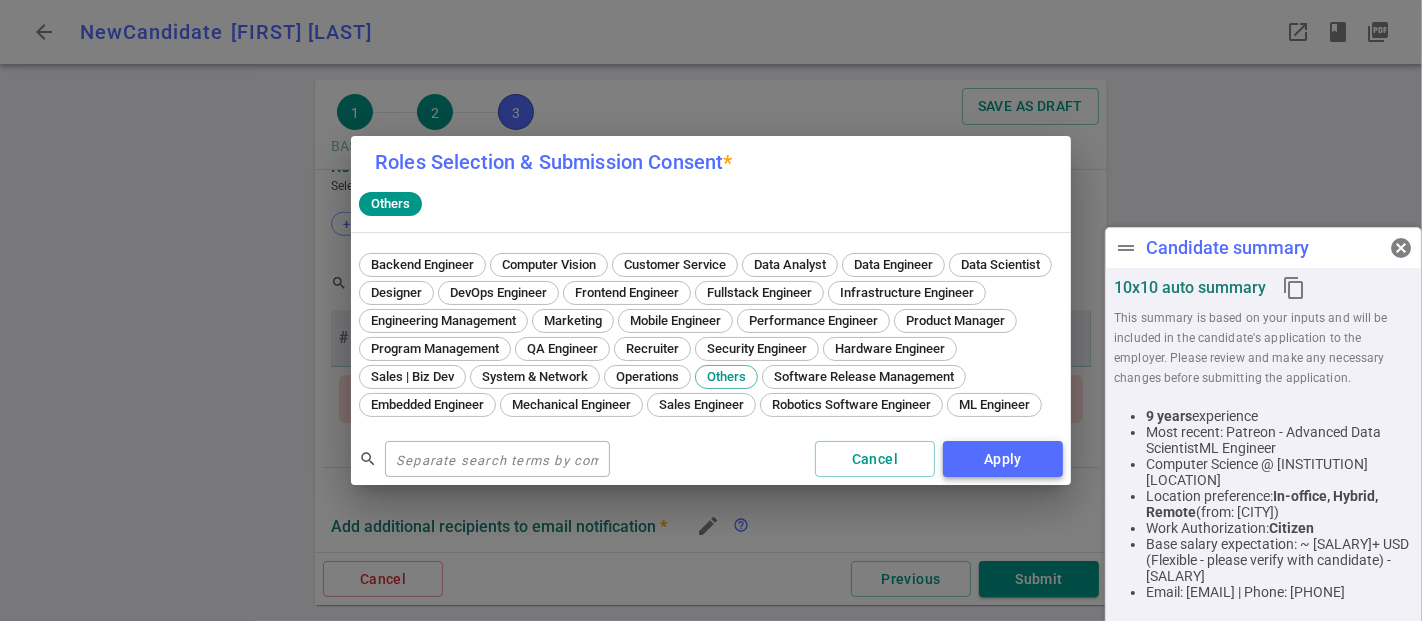 click on "Apply" at bounding box center (1003, 459) 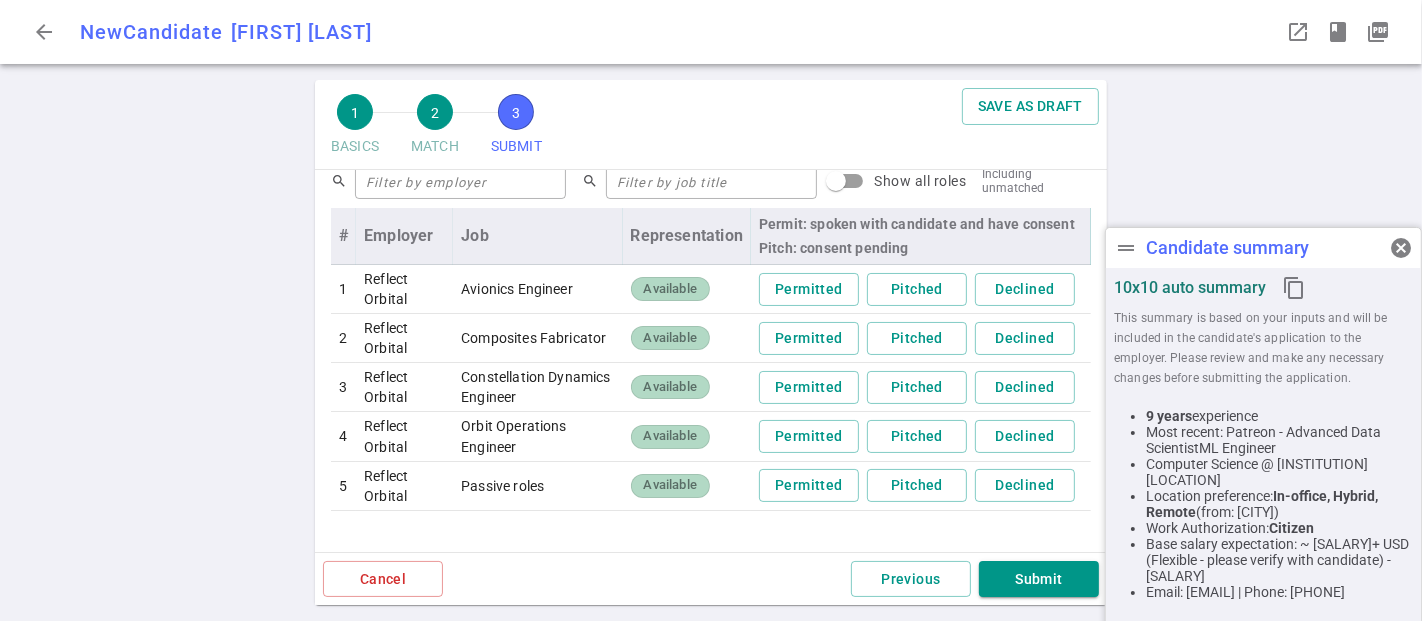 scroll, scrollTop: 1666, scrollLeft: 0, axis: vertical 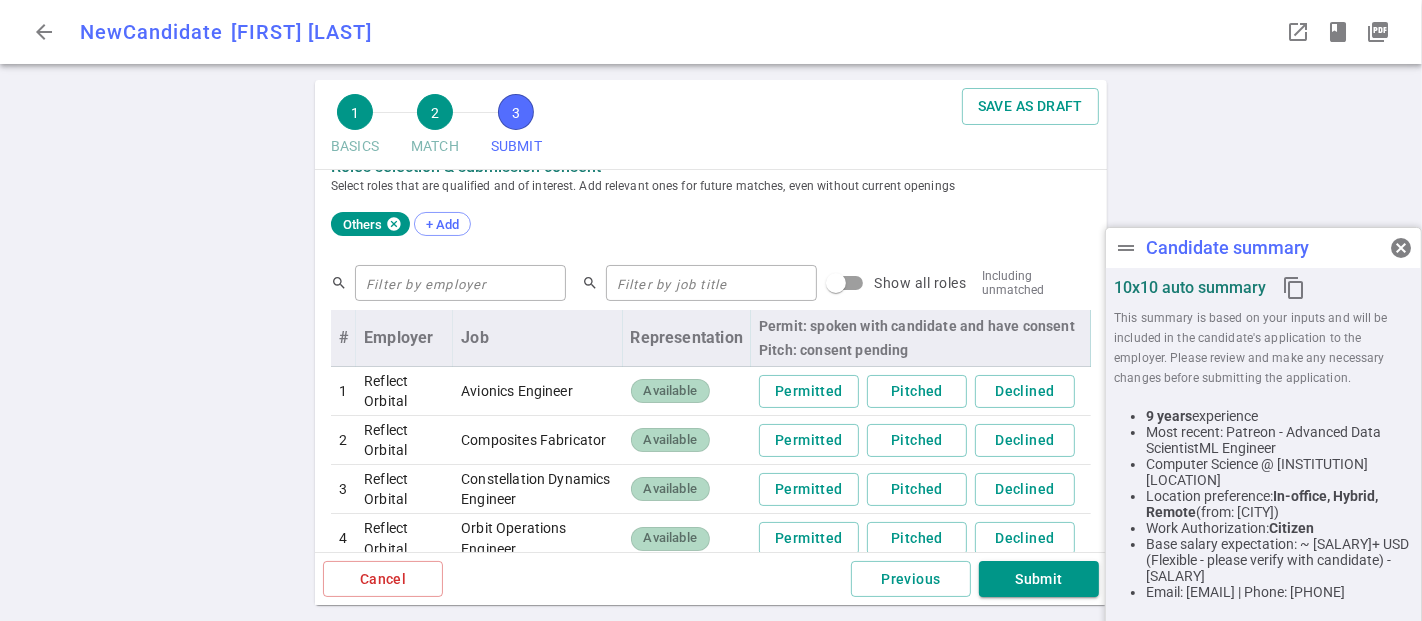 click 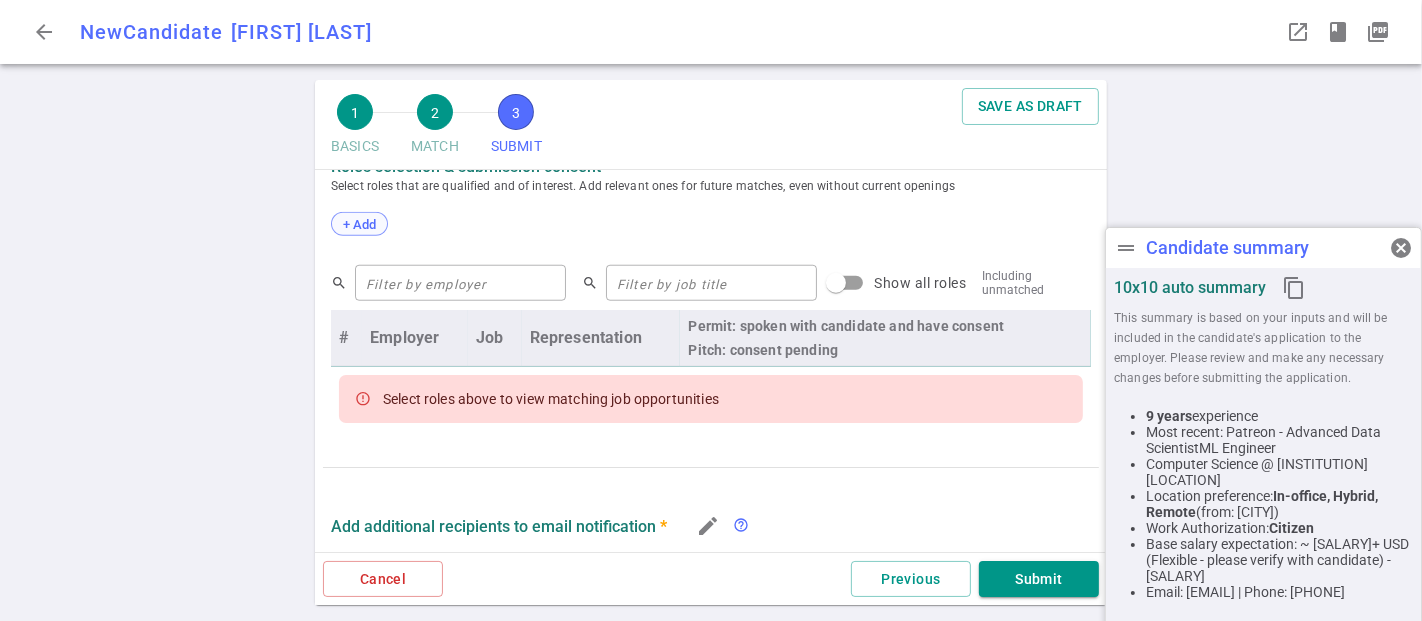 click on "+ Add" at bounding box center [359, 224] 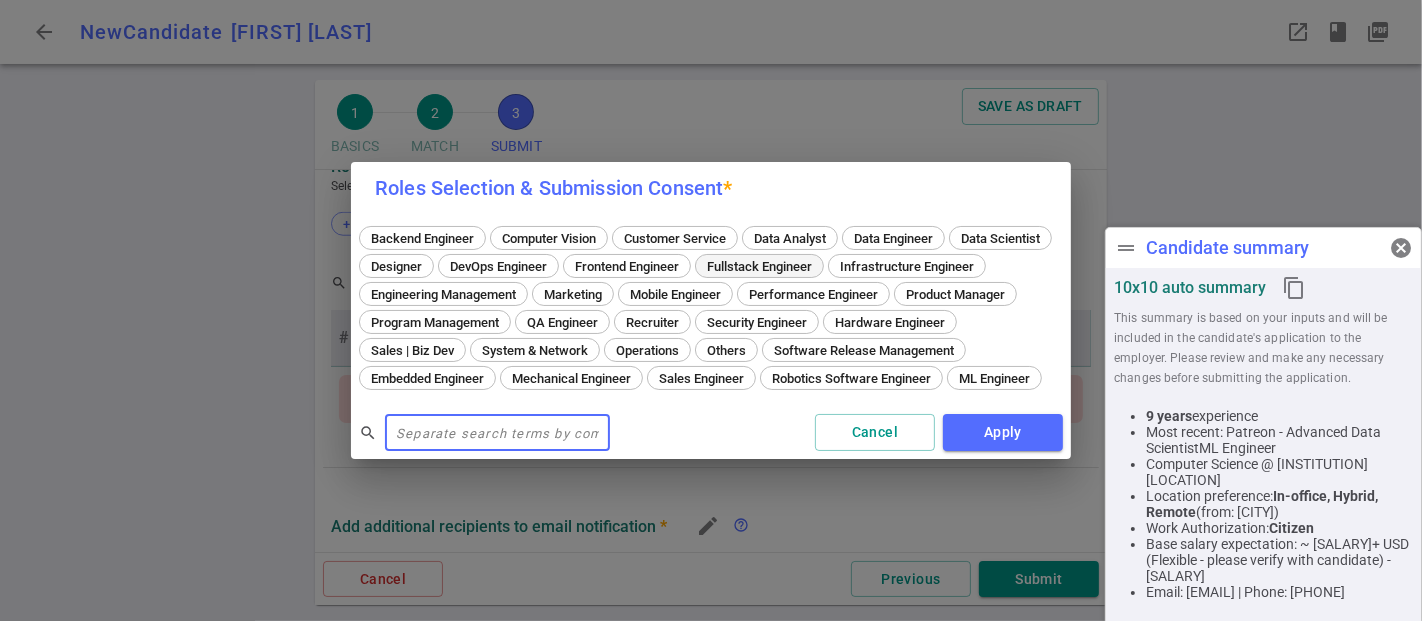 click on "Fullstack Engineer" at bounding box center (759, 266) 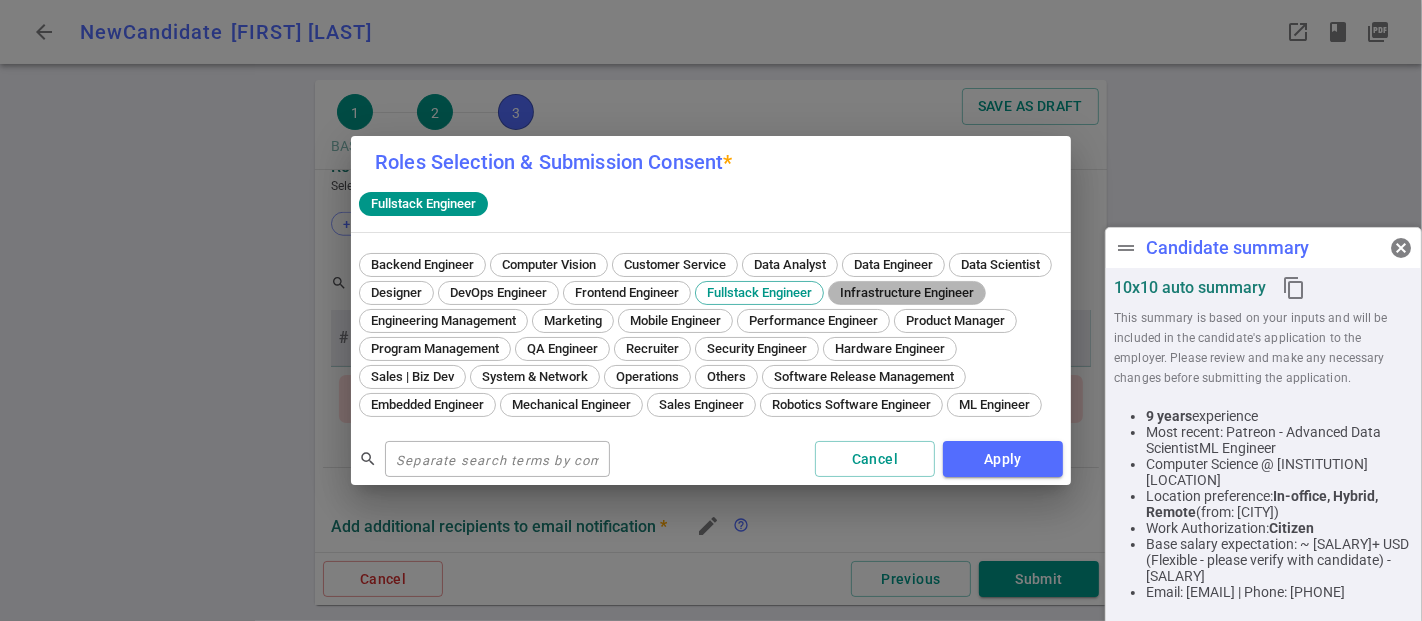 click on "Infrastructure Engineer" at bounding box center (907, 292) 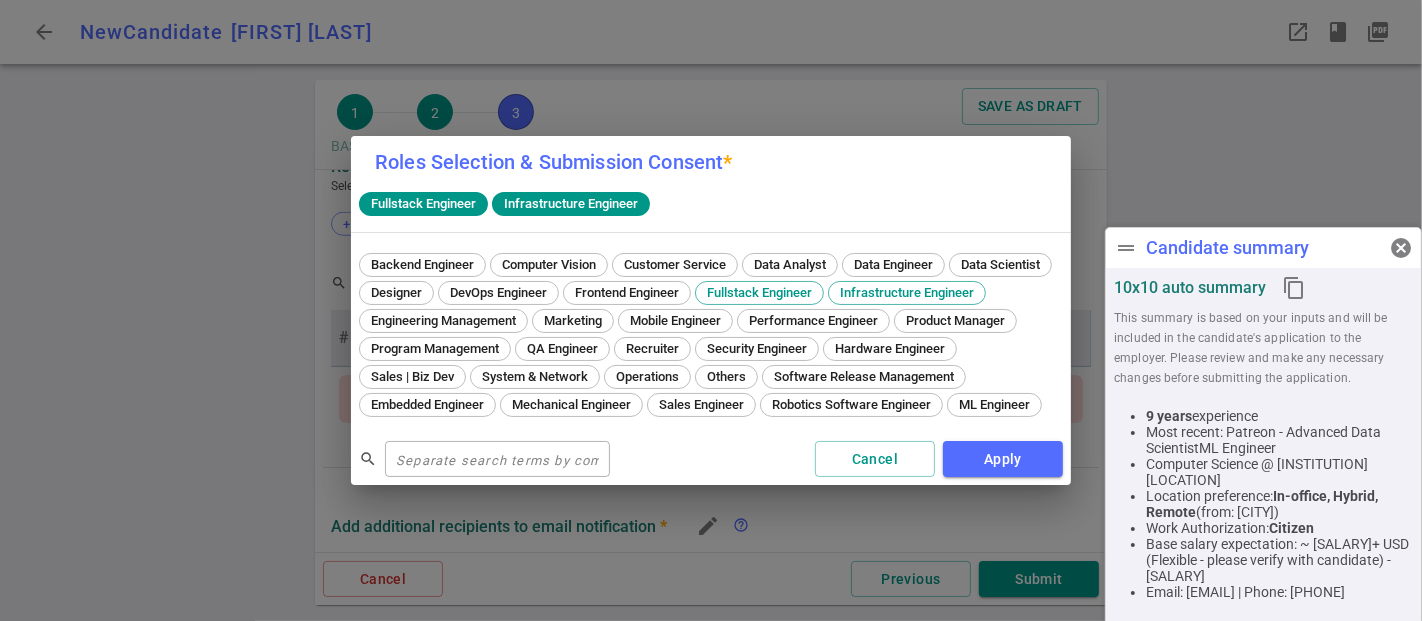 click on "Apply" at bounding box center [1003, 459] 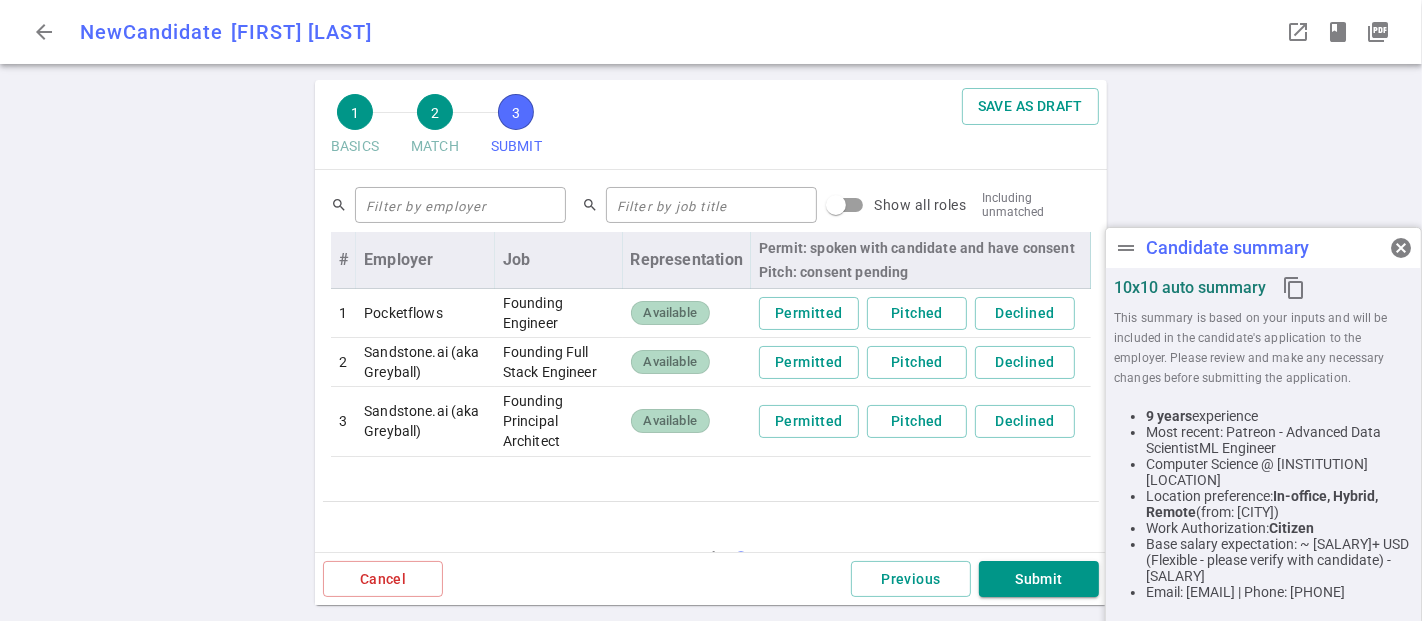 scroll, scrollTop: 1777, scrollLeft: 0, axis: vertical 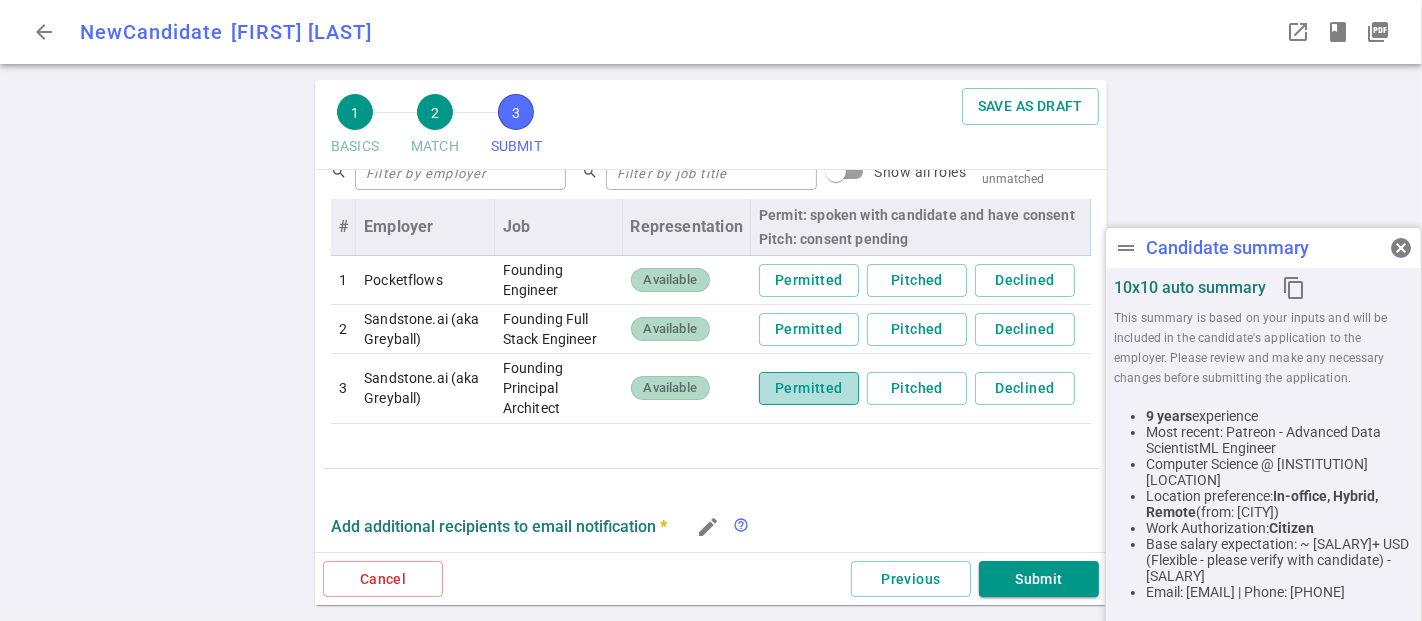 click on "Permitted" at bounding box center [809, 388] 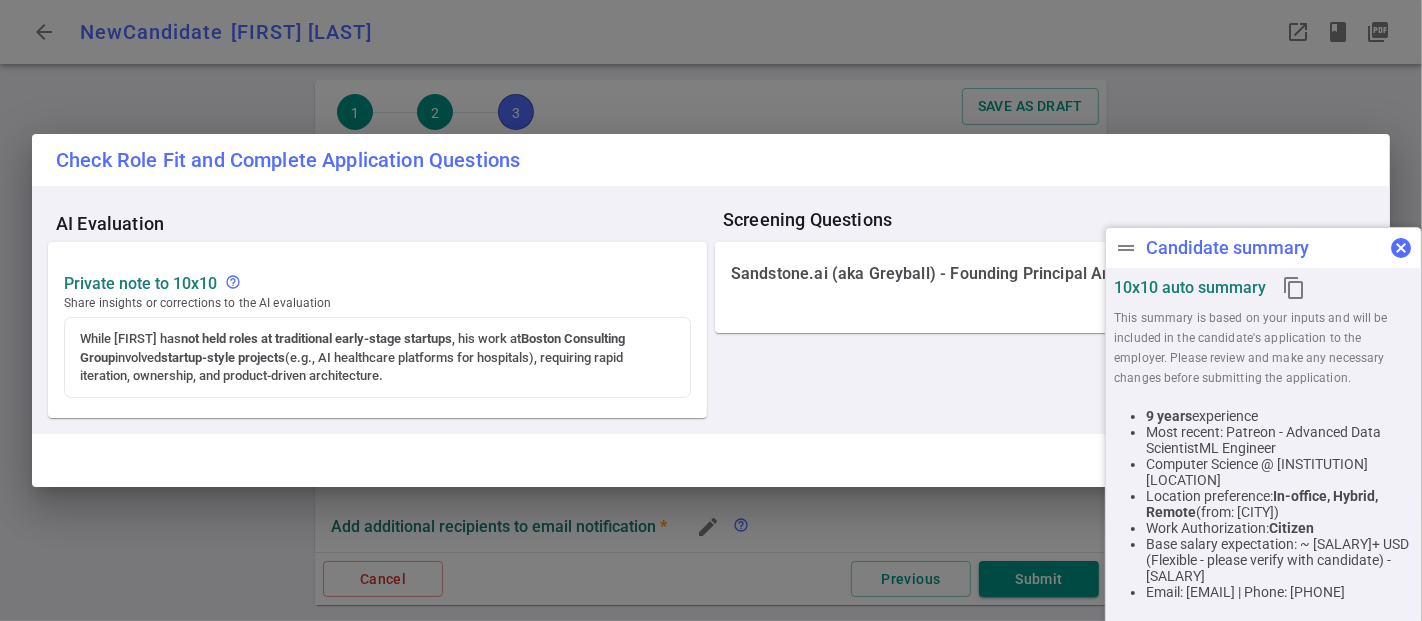 click on "cancel" at bounding box center (1401, 248) 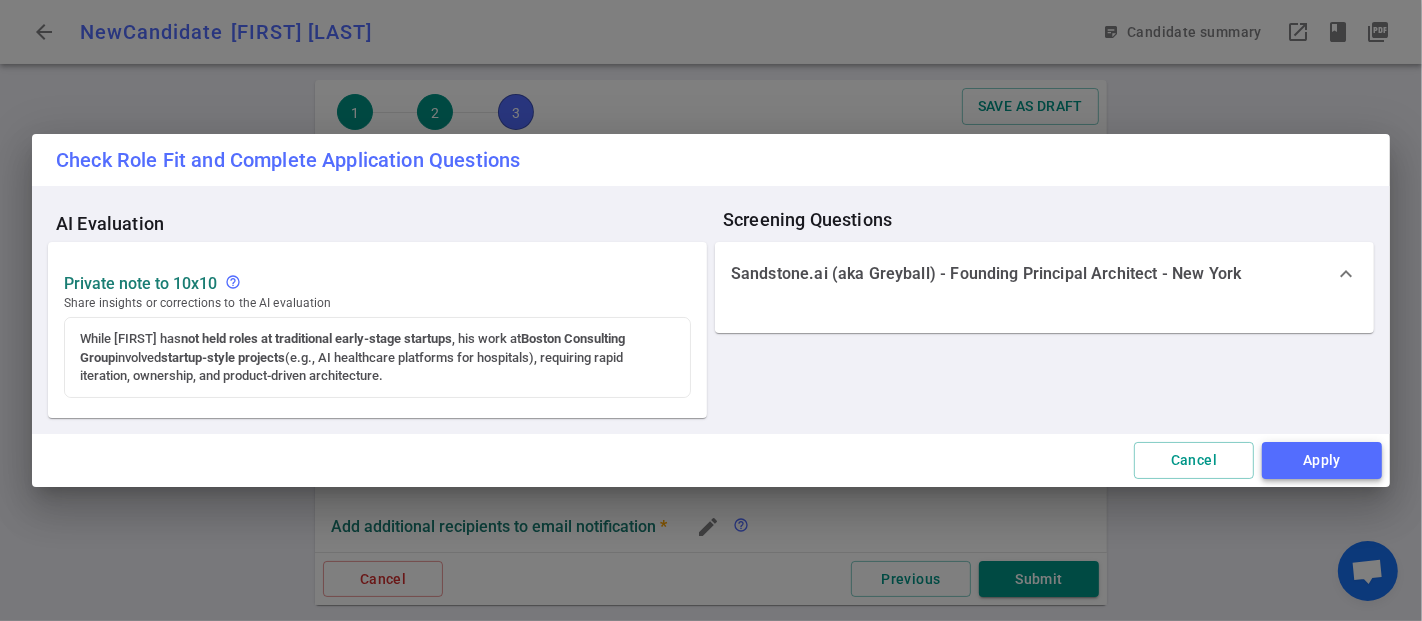 click on "Apply" at bounding box center [1322, 460] 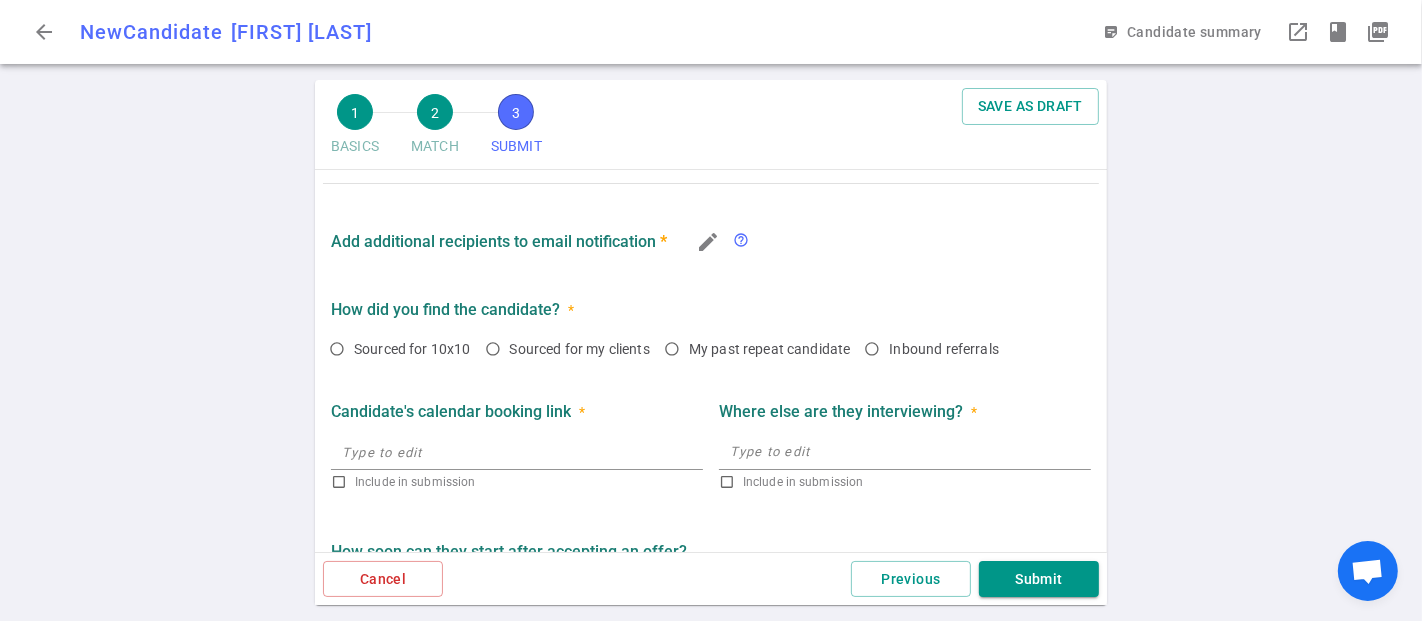 scroll, scrollTop: 2111, scrollLeft: 0, axis: vertical 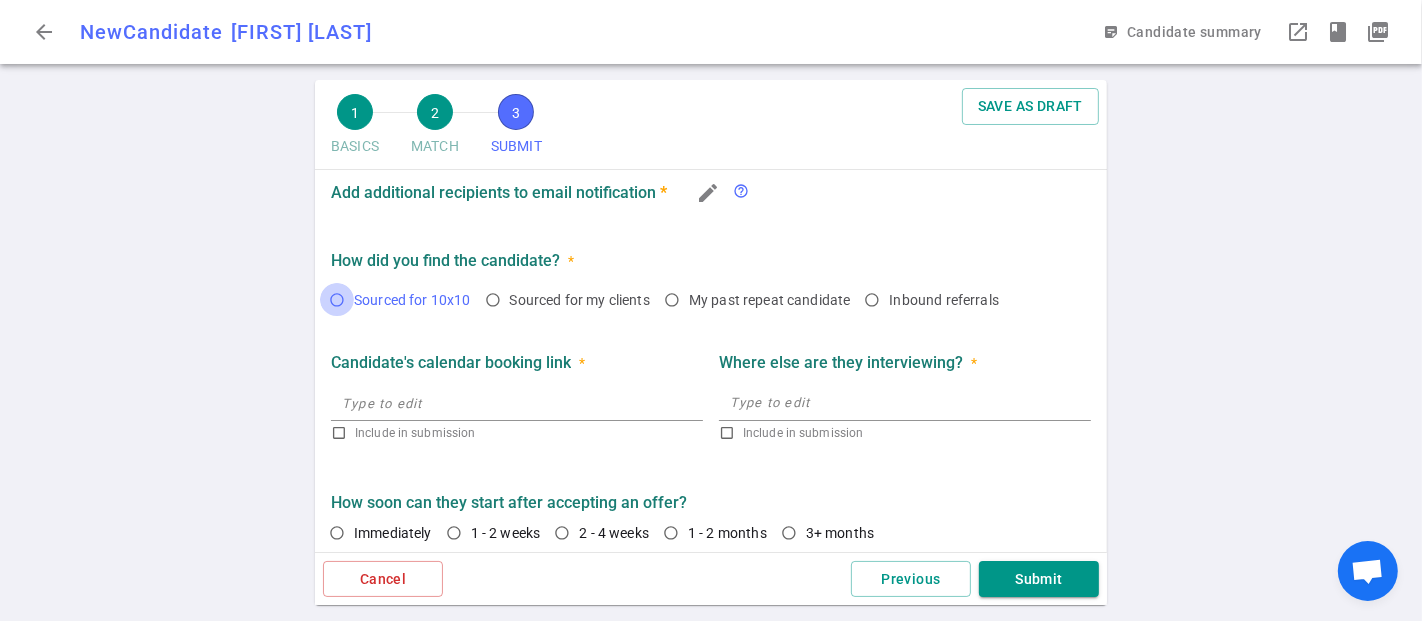 click on "Sourced for 10x10" at bounding box center (337, 300) 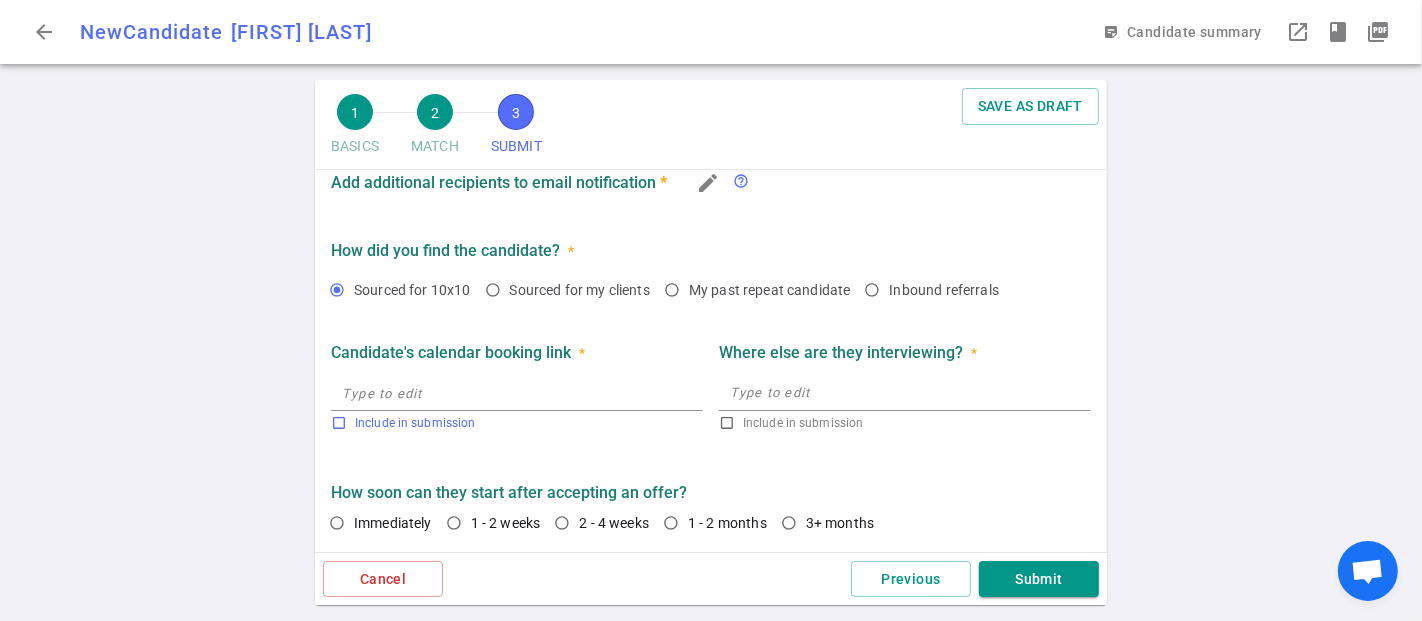 scroll, scrollTop: 2136, scrollLeft: 0, axis: vertical 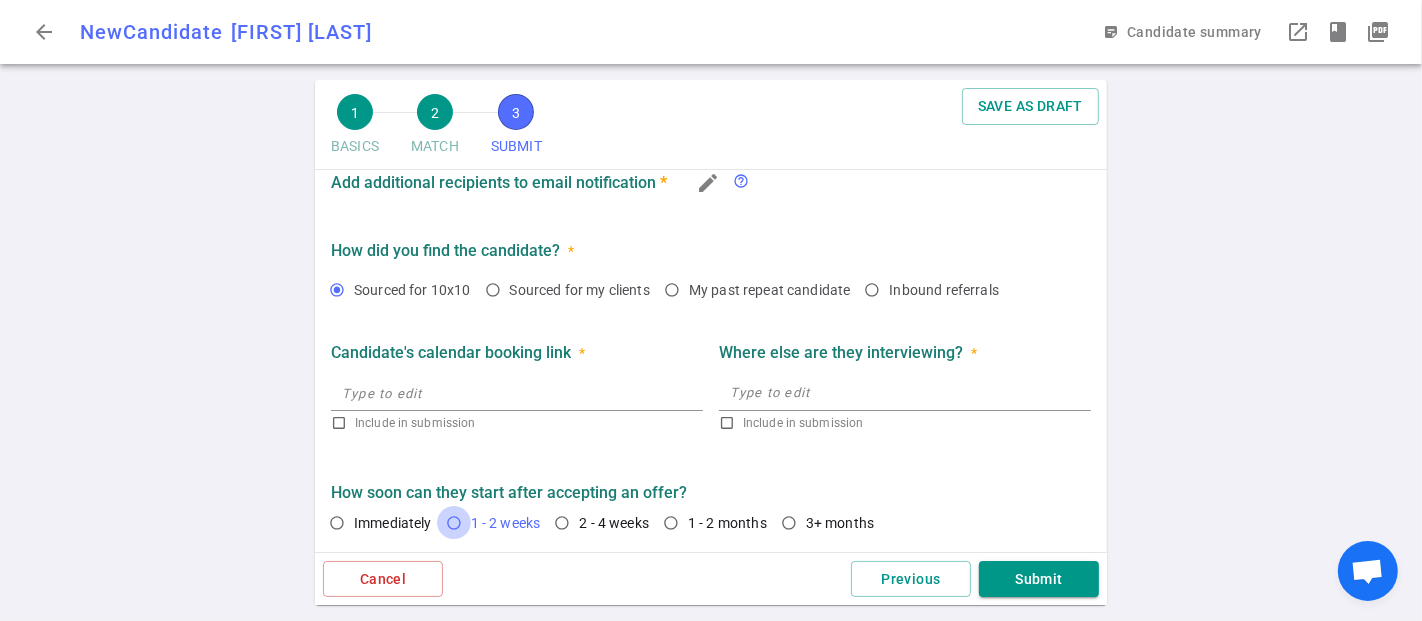 click on "1 - 2 weeks" at bounding box center (454, 523) 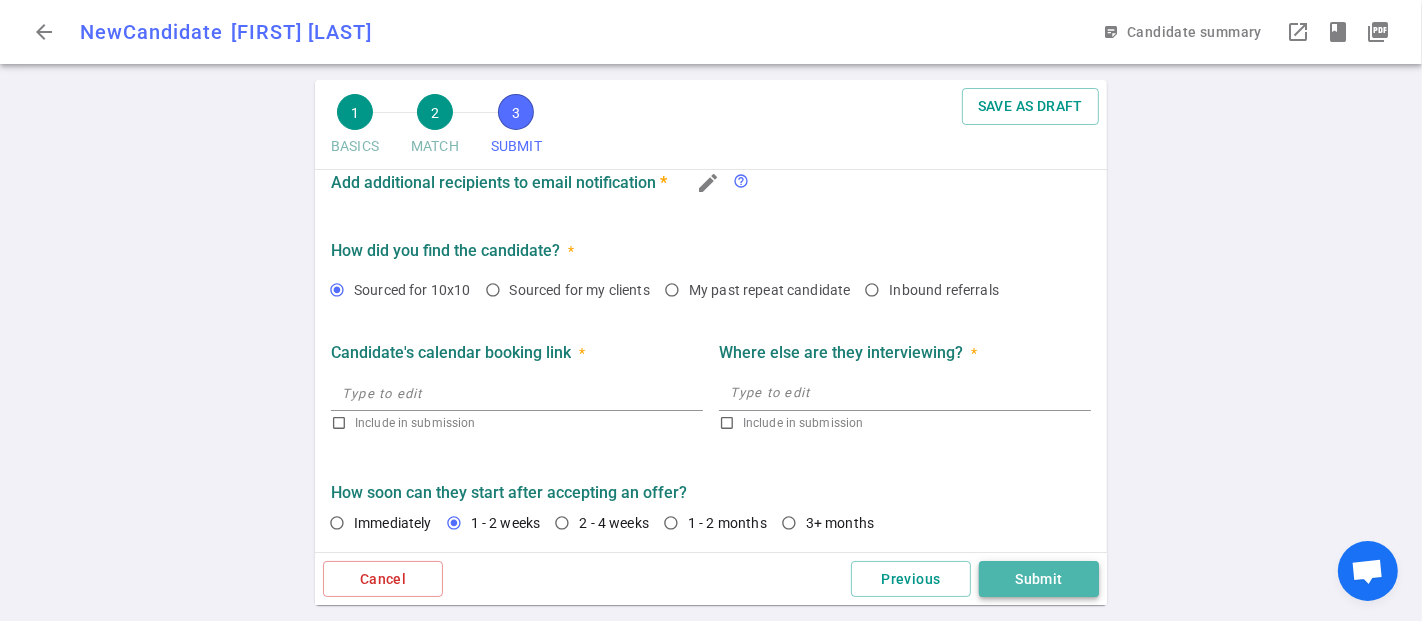 click on "Submit" at bounding box center (1039, 579) 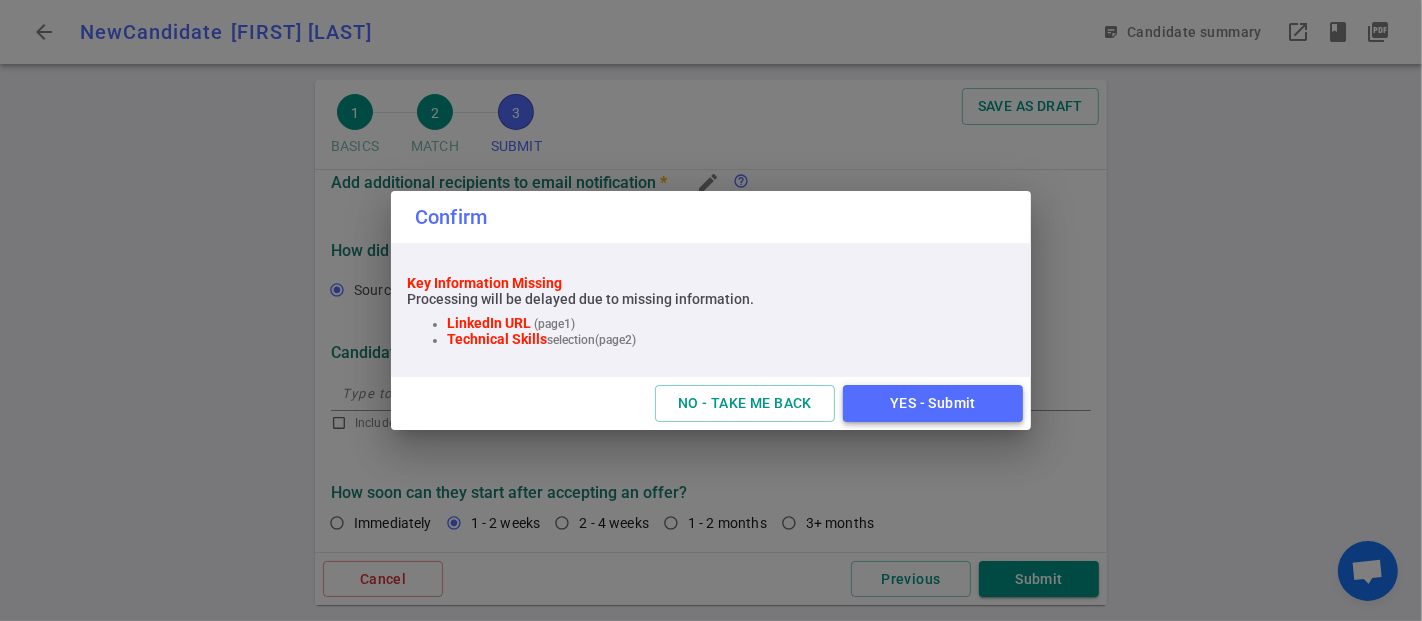 click on "YES - Submit" at bounding box center (933, 403) 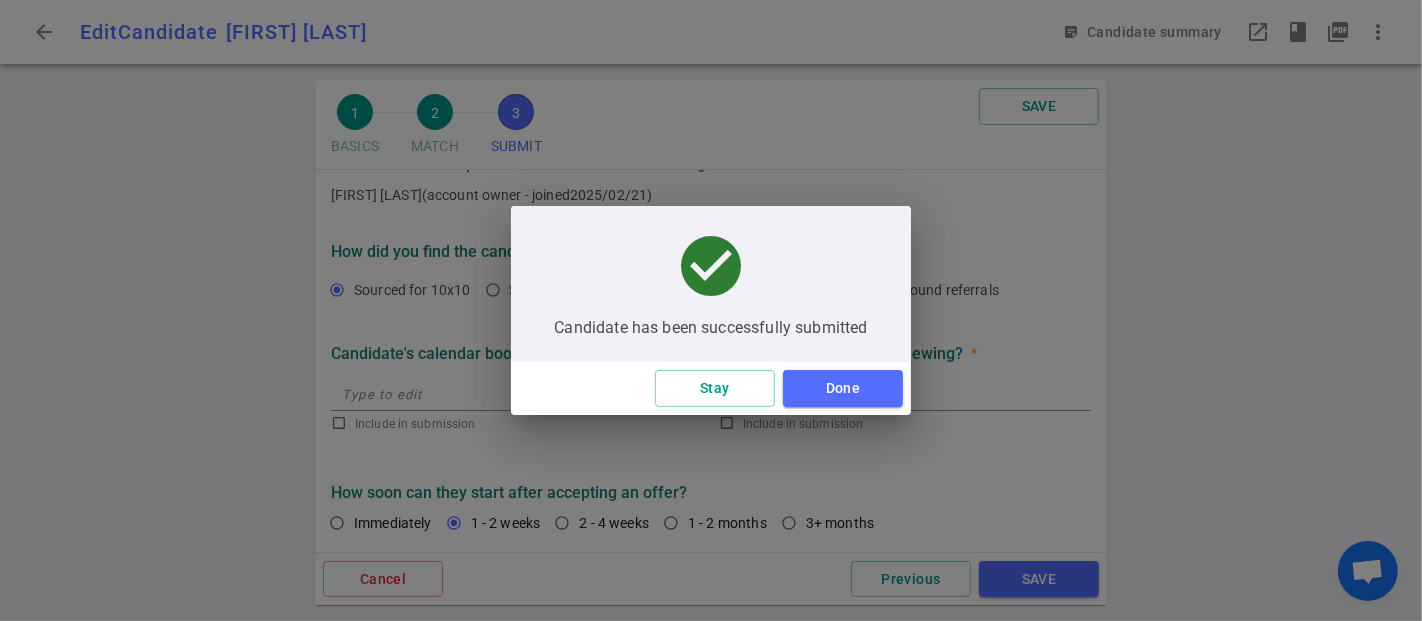 scroll, scrollTop: 2117, scrollLeft: 0, axis: vertical 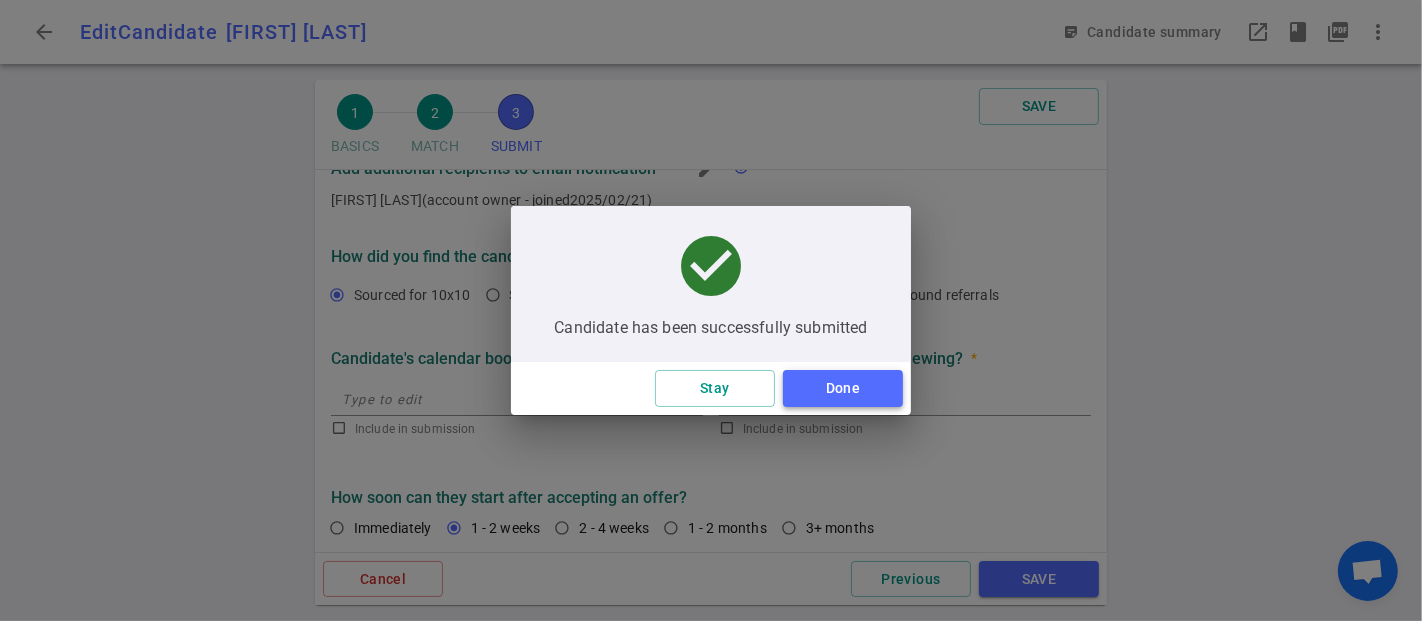 click on "Done" at bounding box center (843, 388) 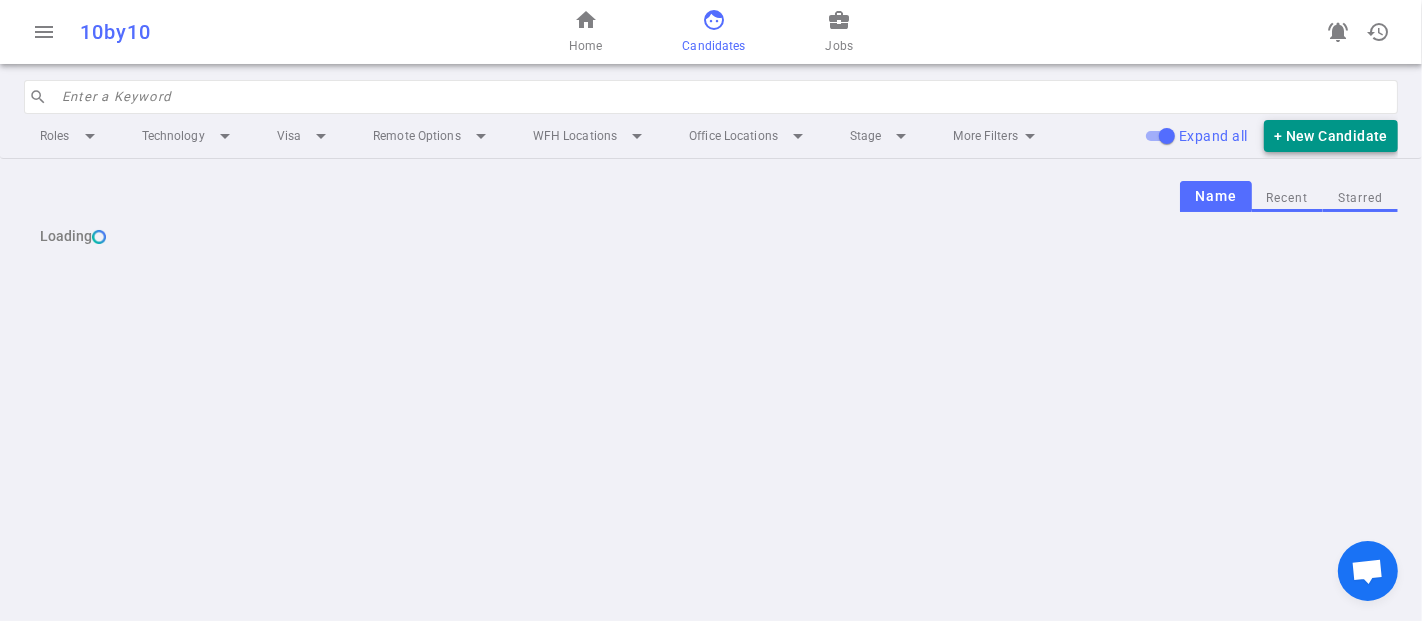 click on "+ New Candidate" at bounding box center (1331, 136) 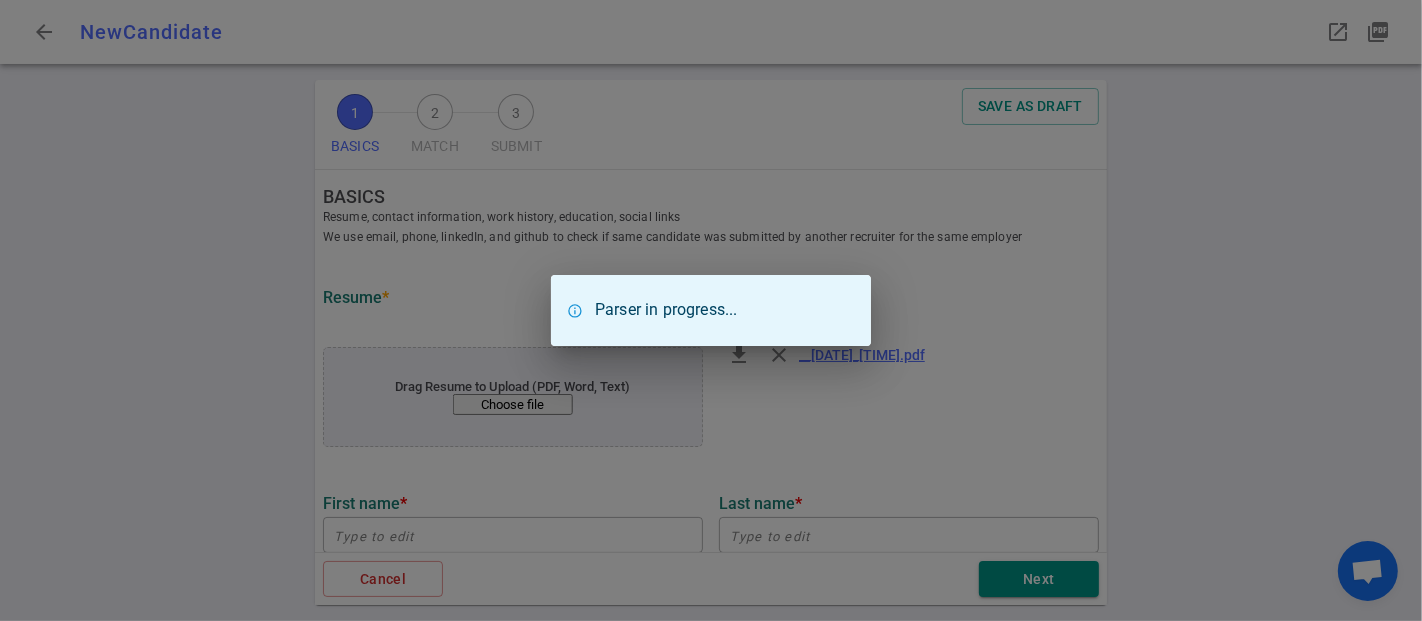 type on "S." 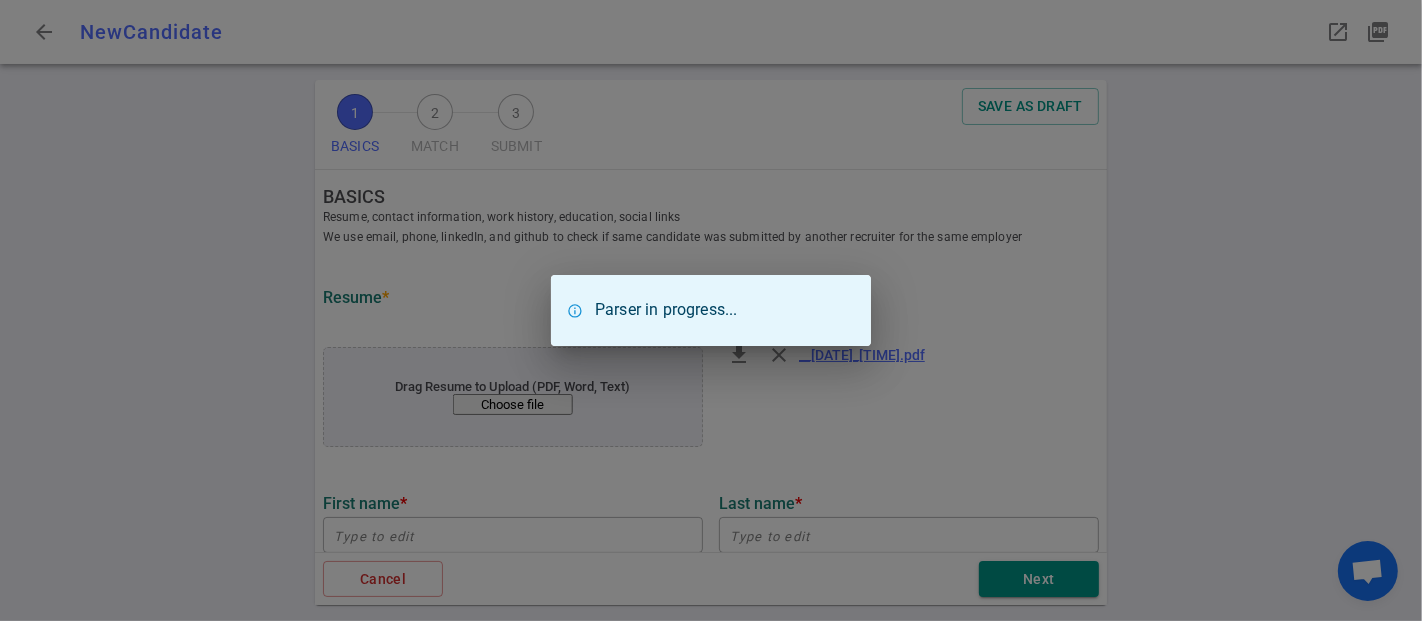 type on "[LAST]" 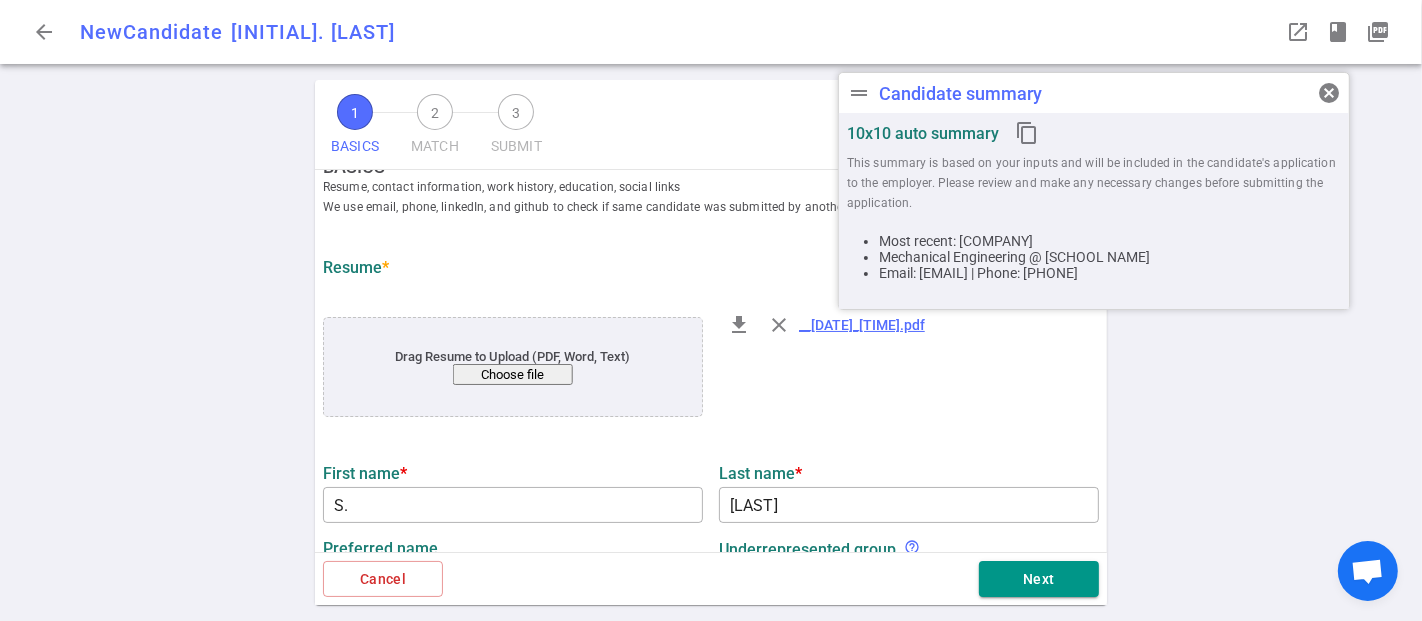 scroll, scrollTop: 111, scrollLeft: 0, axis: vertical 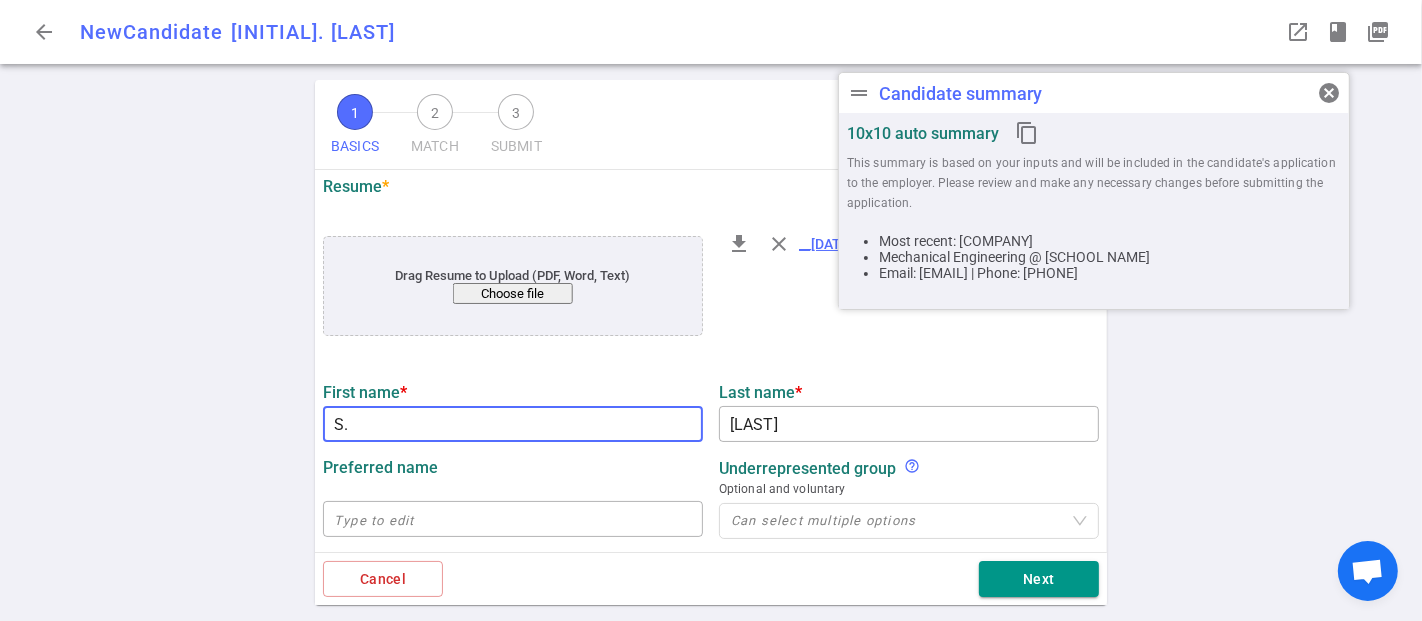 drag, startPoint x: 404, startPoint y: 415, endPoint x: 253, endPoint y: 416, distance: 151.00331 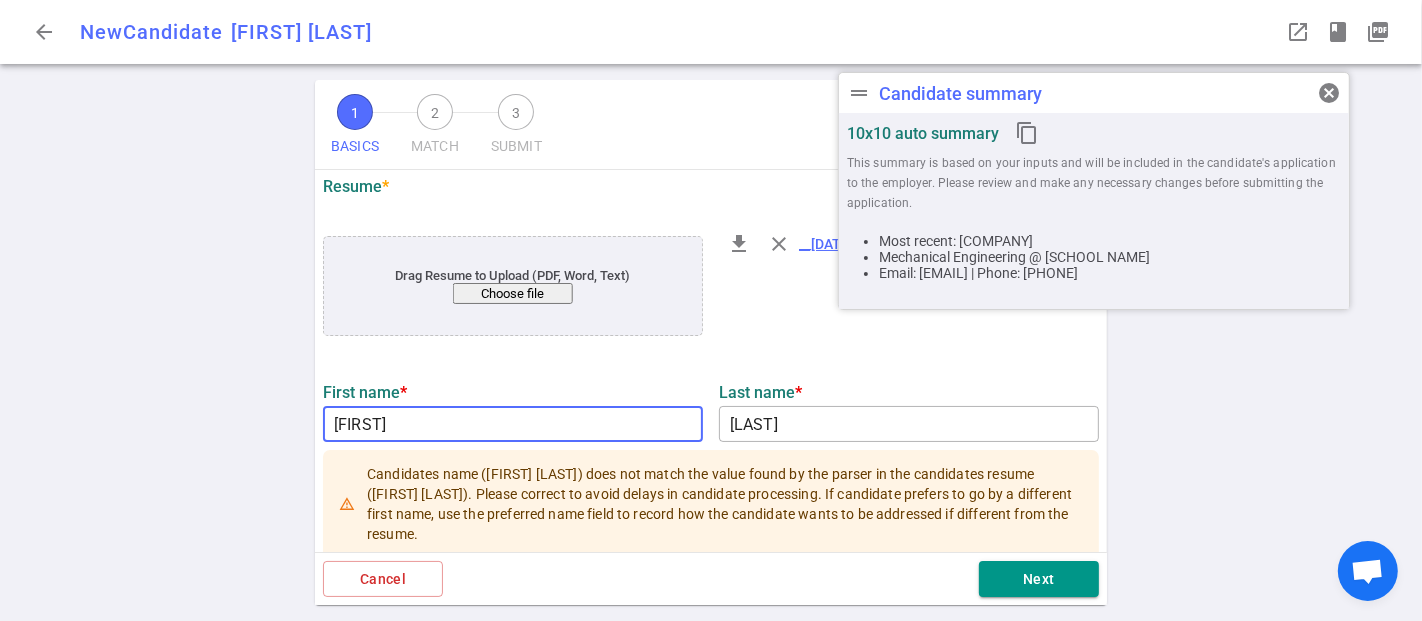 click on "BASICS Resume, contact information, work history, education, social links We use email, phone, linkedIn, and github to check if same candidate was submitted by another recruiter for the same employer Resume * Drag Resume to Upload (PDF, Word, Text) Choose file file_download close __20250804_145736.pdf First name * [FIRST] ​ Last name * [LAST] ​ Candidates name ([FIRST] [LAST]) does not match the value found by the parser in the candidates resume ([FIRST] [LAST]). Please correct to avoid delays in candidate processing. If candidate prefers to go by a different first name, use the preferred name field to record how the candidate wants to be addressed if different from the resume. Preferred name ​ Underrepresented Group help_outline Optional and voluntary Can select multiple options Email * [EMAIL] ​ Phone * [PHONE] ​ LinkedIn * ​ GitHub ​ Stack Overflow ​ Additional links x ​ Most recent company Relativity Space ​ Most recent job title x ​ No November" at bounding box center [711, 816] 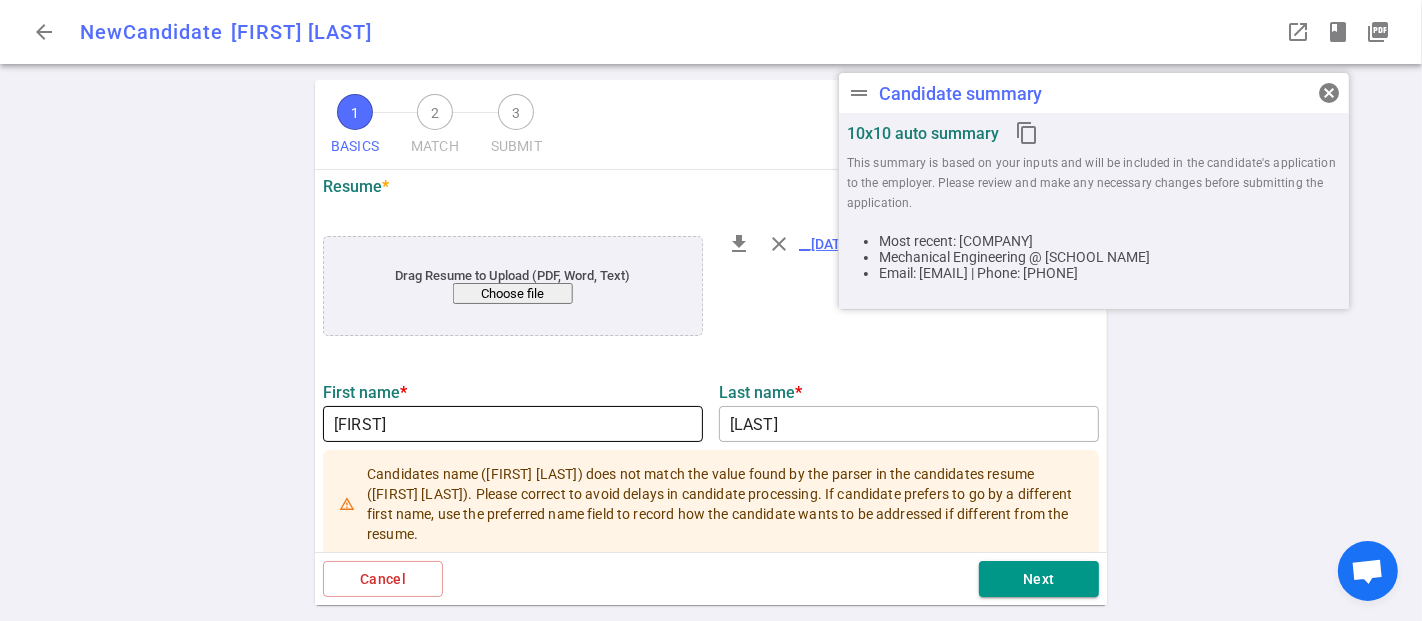 click on "[FIRST]" at bounding box center (513, 424) 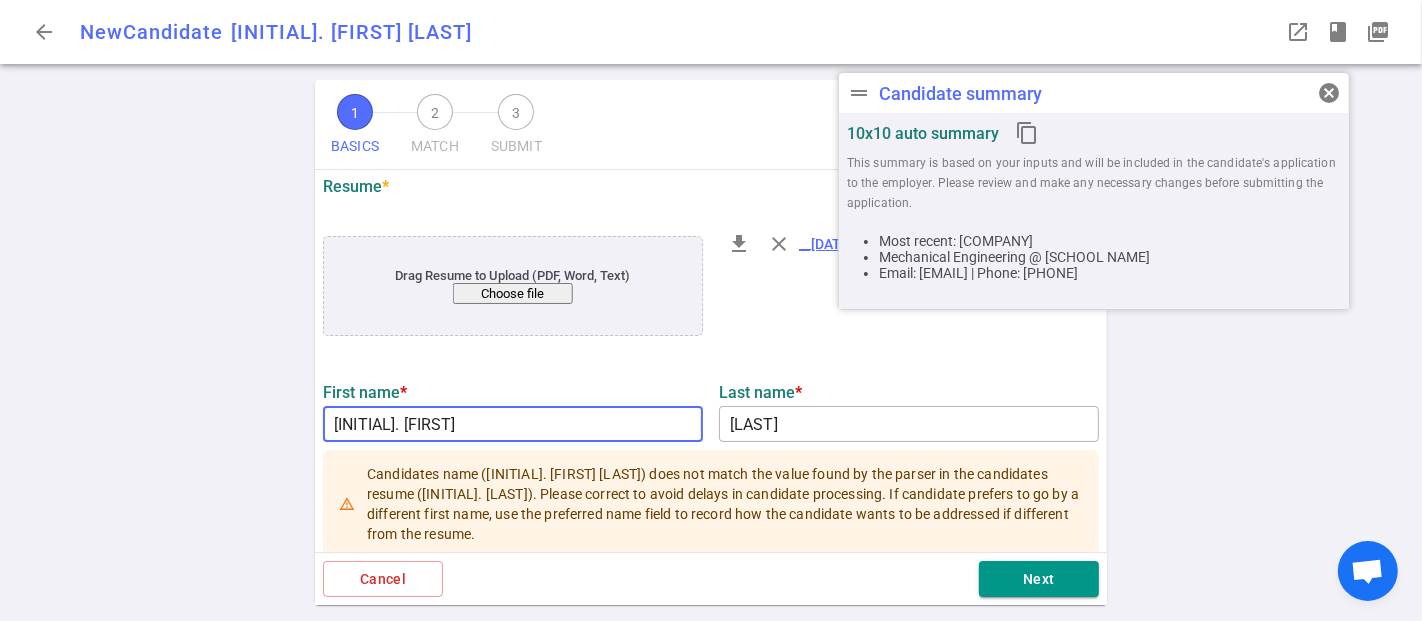 type on "[INITIAL]. [FIRST]" 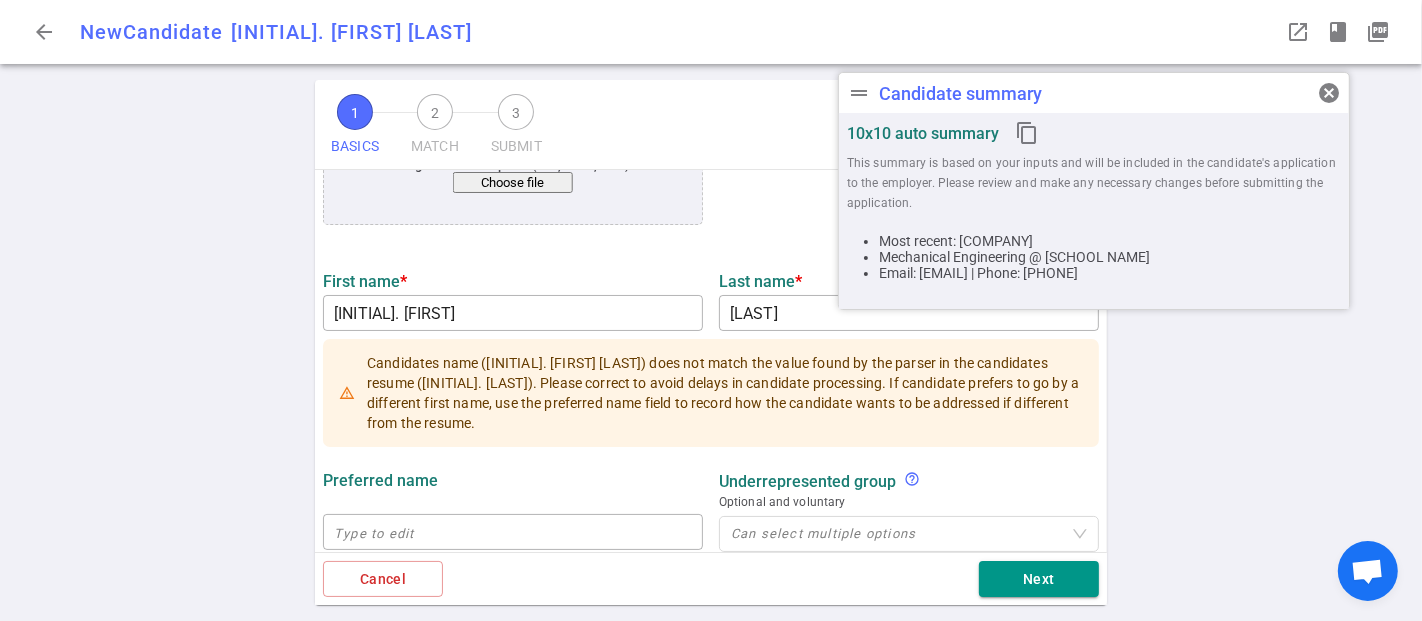 scroll, scrollTop: 333, scrollLeft: 0, axis: vertical 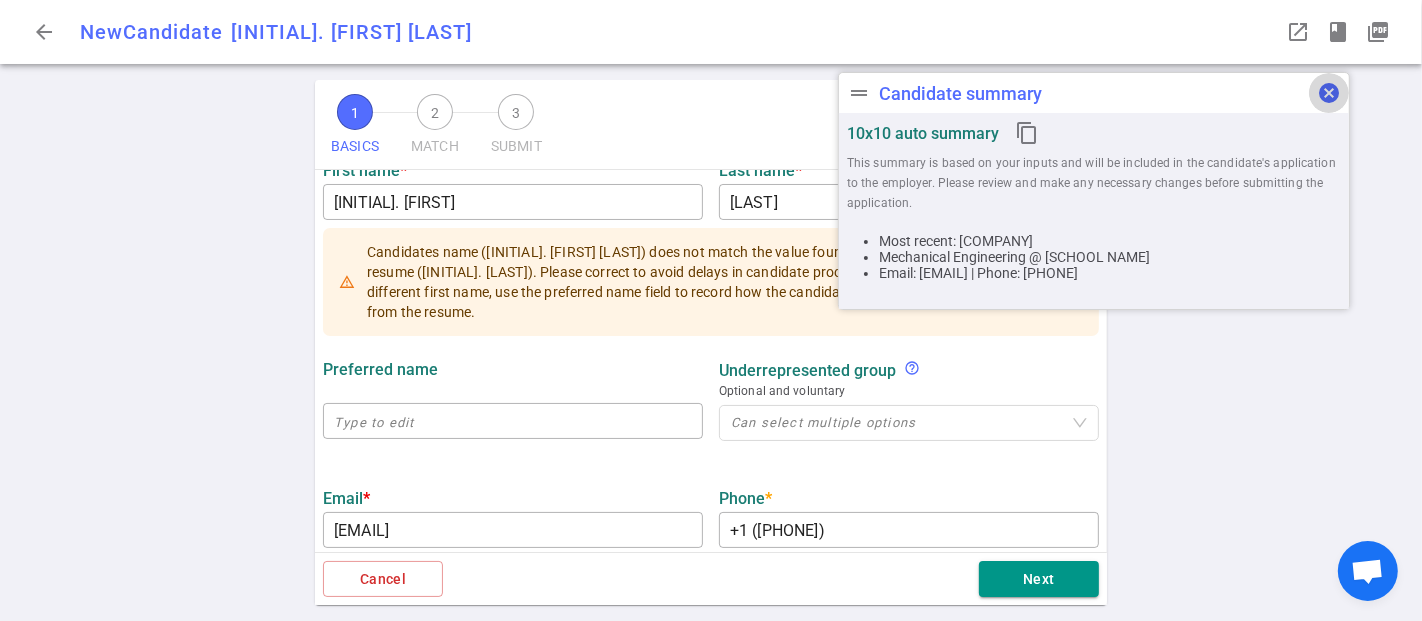 click on "cancel" at bounding box center [1329, 93] 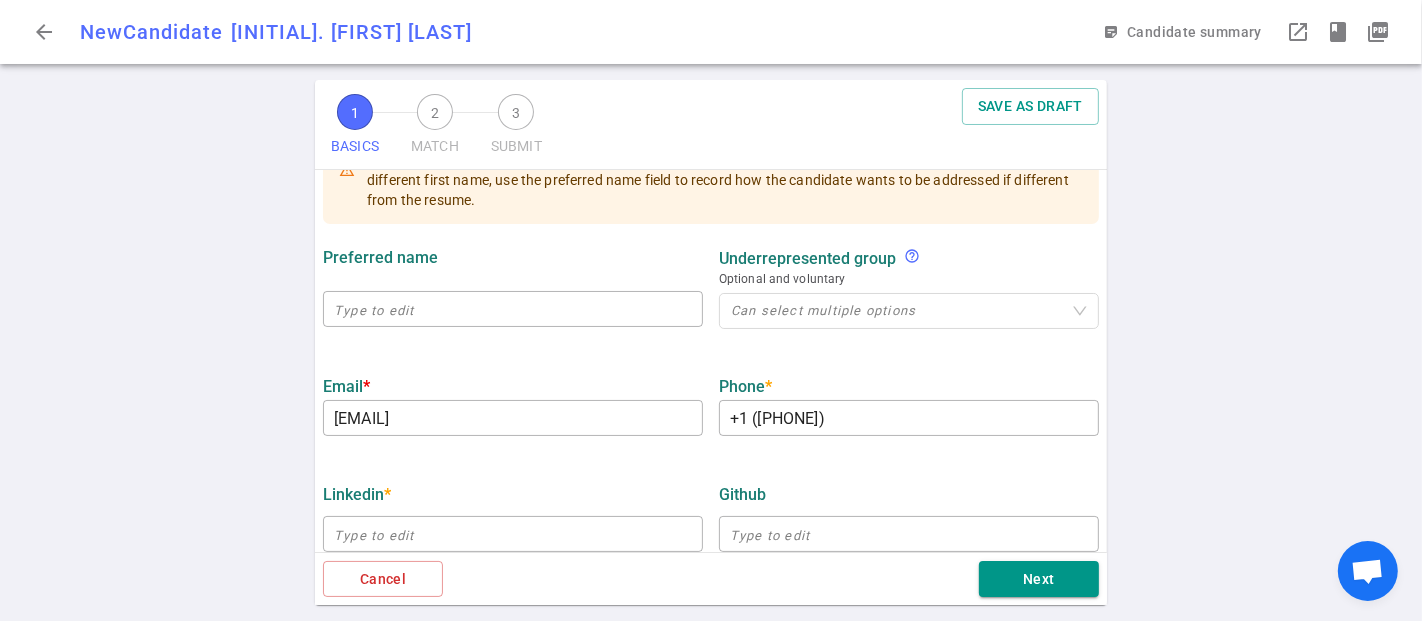 scroll, scrollTop: 555, scrollLeft: 0, axis: vertical 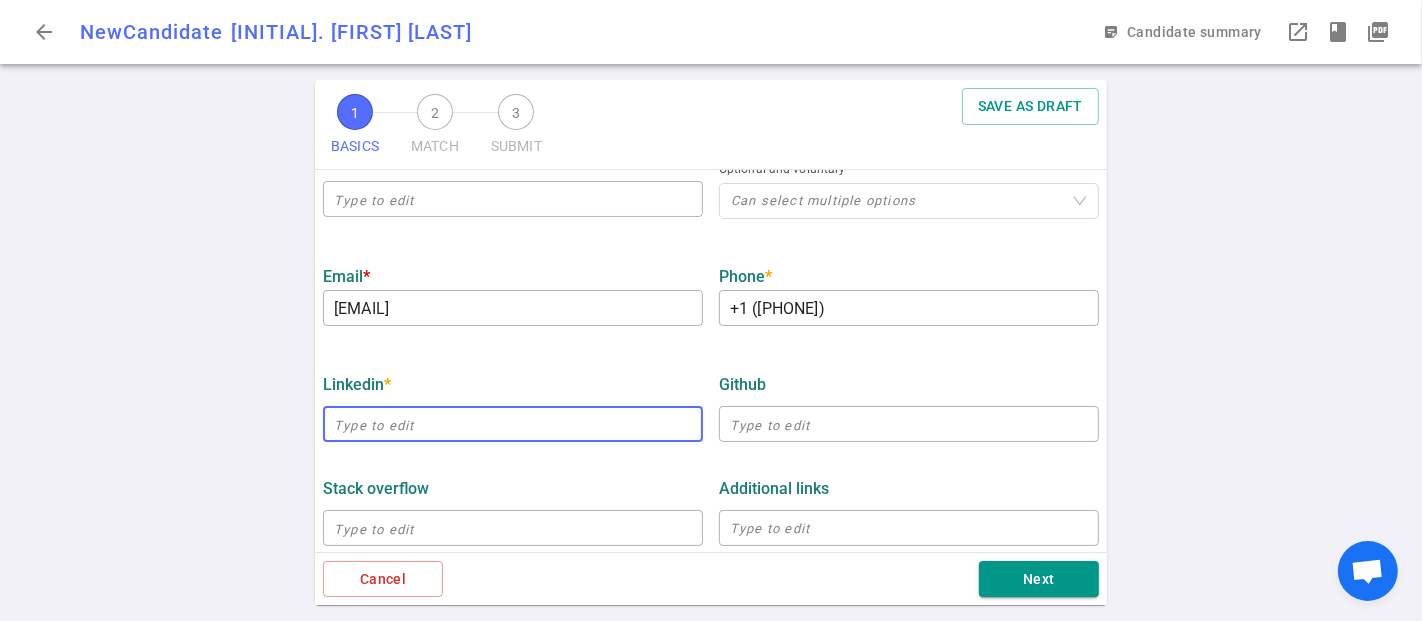 click at bounding box center [513, 424] 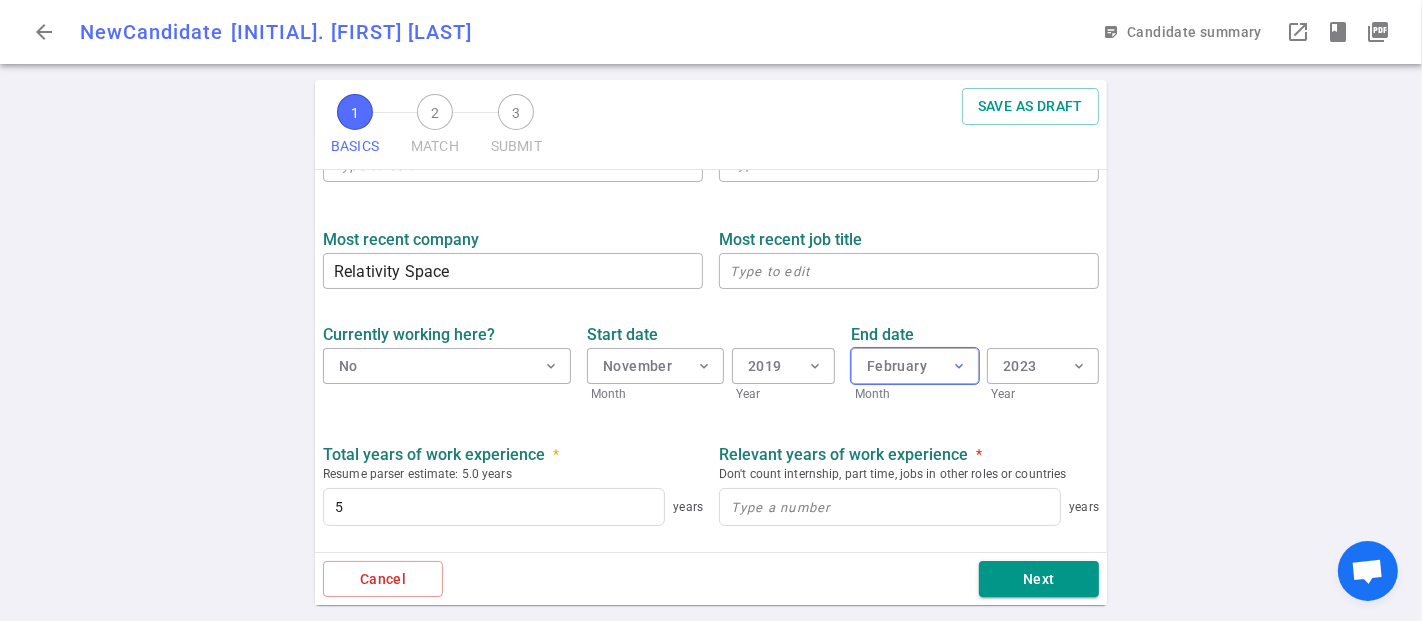 scroll, scrollTop: 1000, scrollLeft: 0, axis: vertical 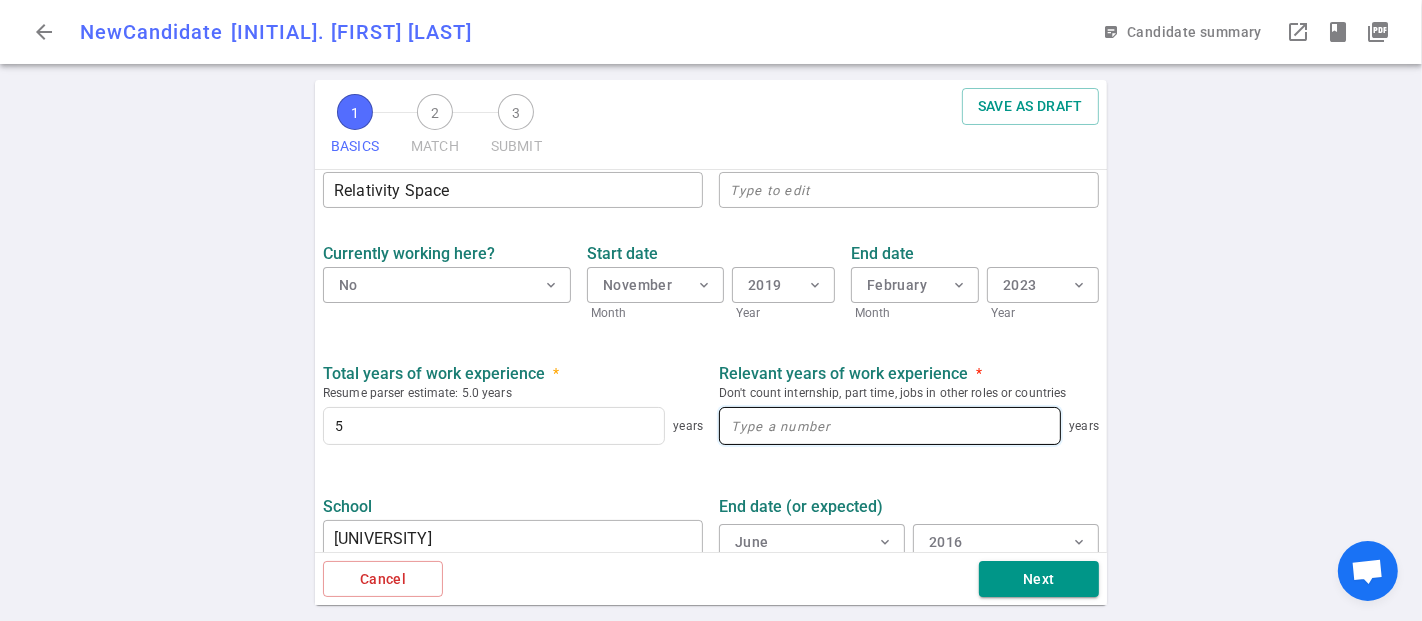 click at bounding box center (890, 426) 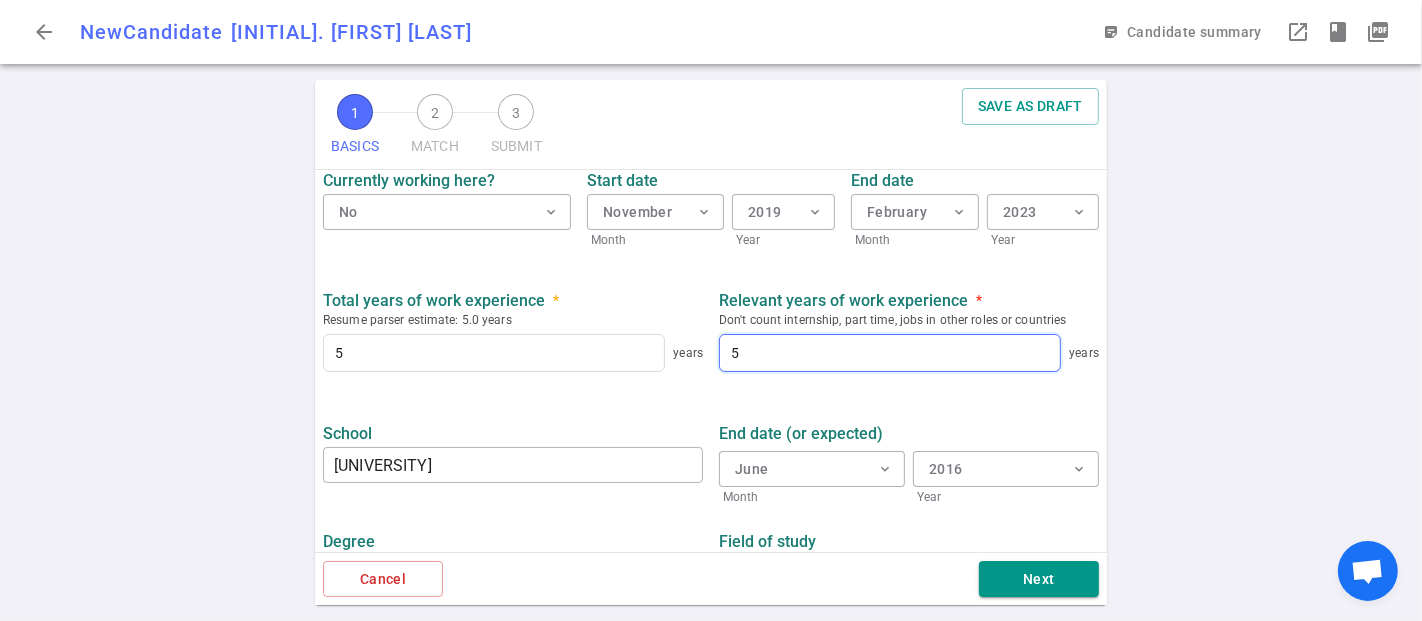 scroll, scrollTop: 1132, scrollLeft: 0, axis: vertical 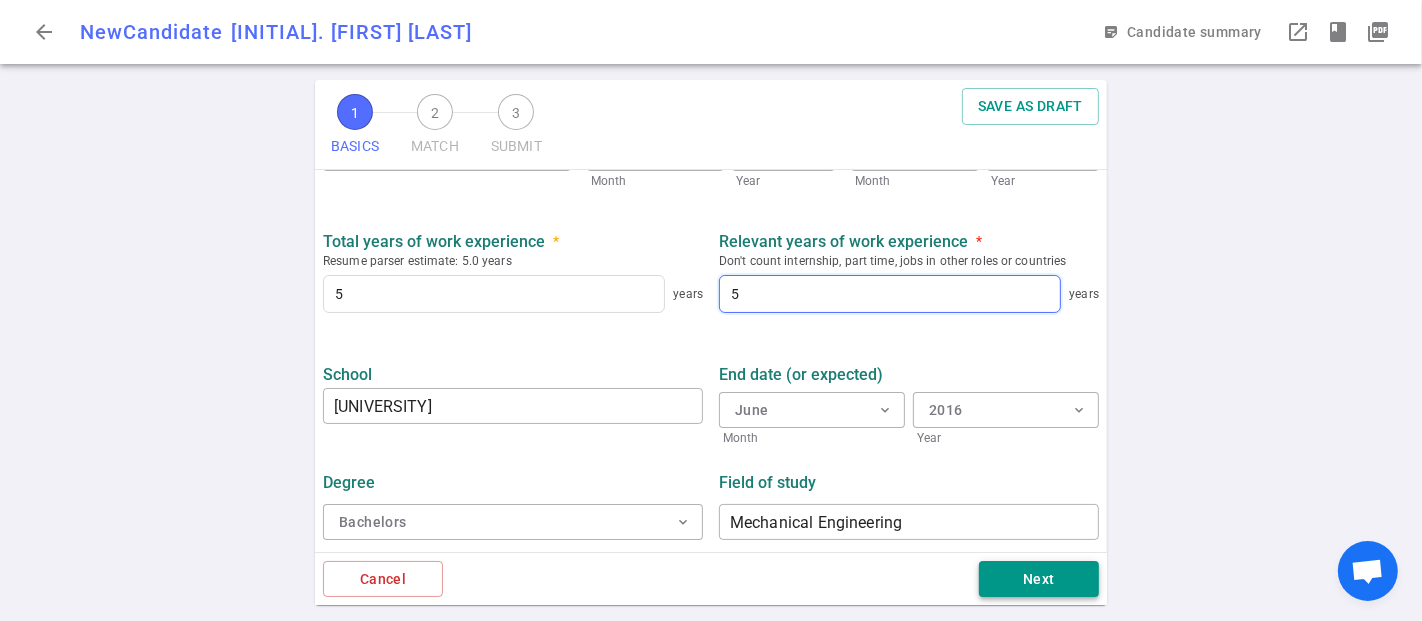 type on "5" 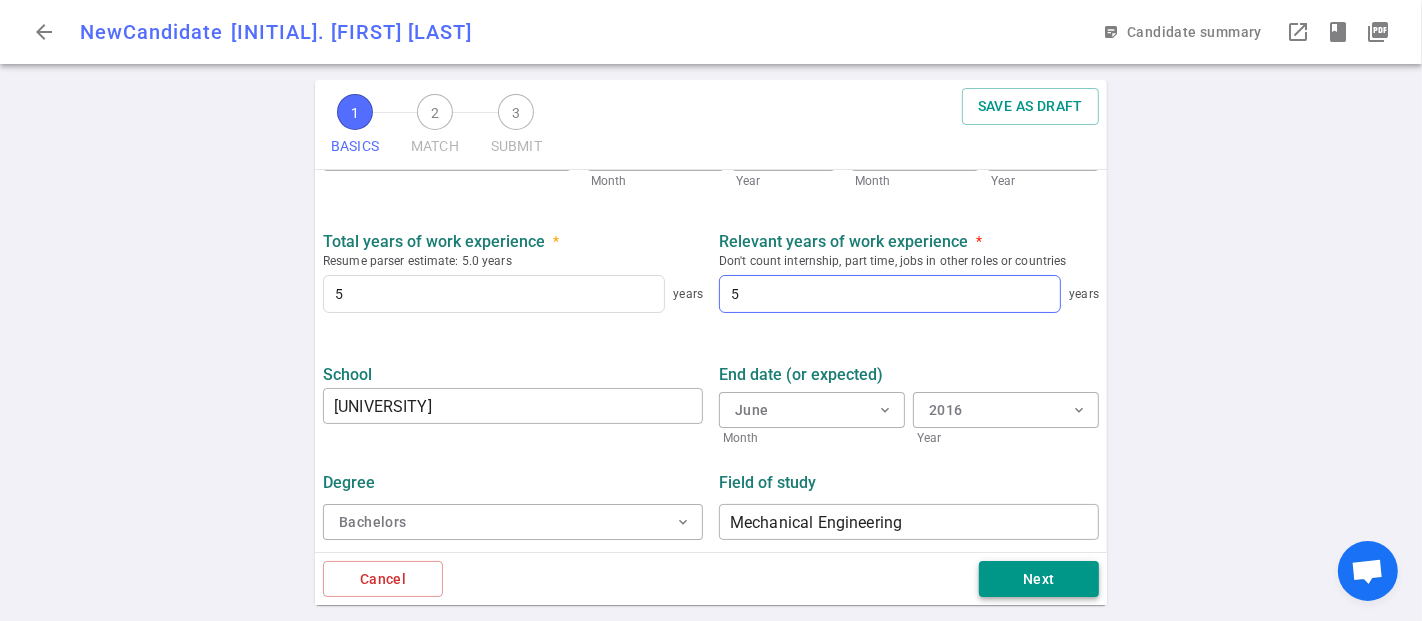 click on "Next" at bounding box center (1039, 579) 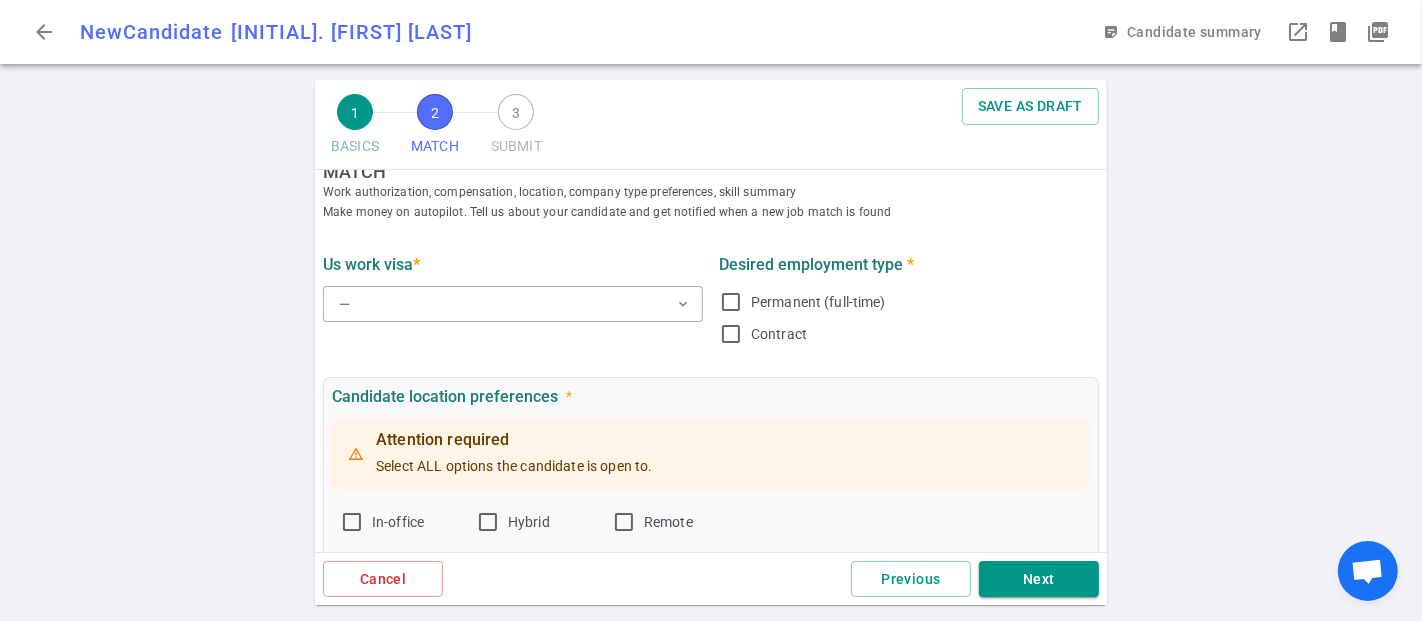 scroll, scrollTop: 0, scrollLeft: 0, axis: both 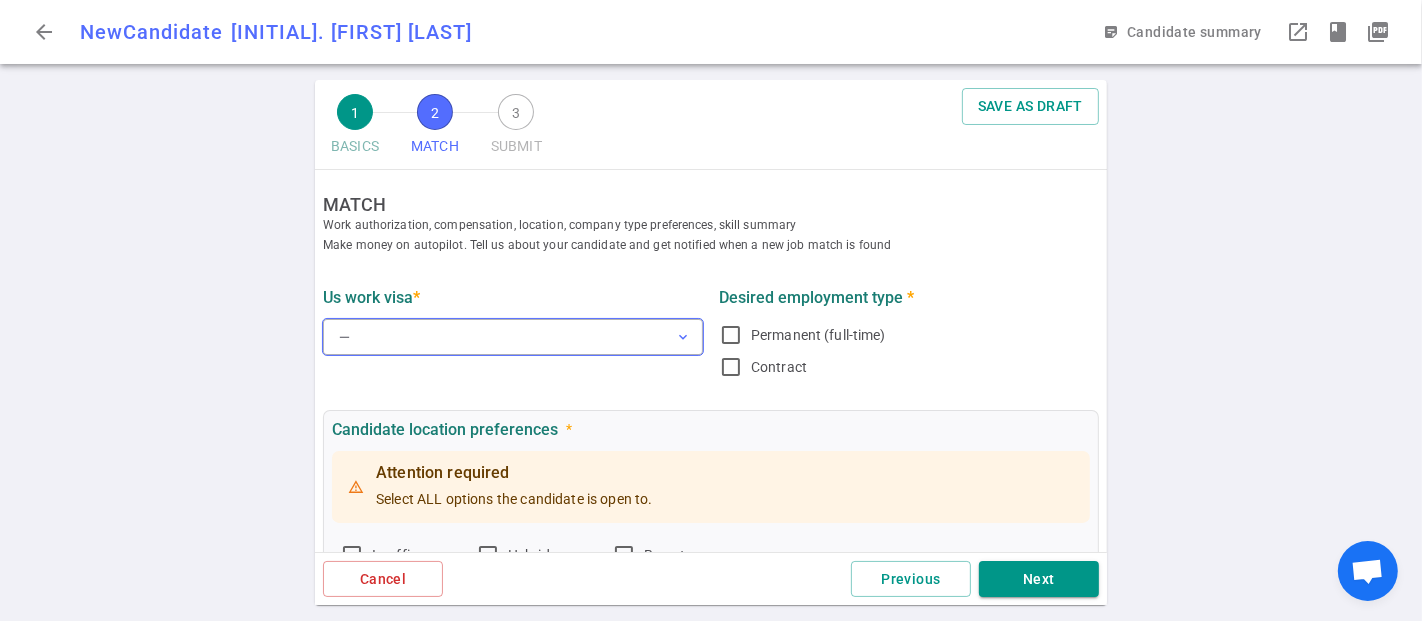 click on "— expand_more" at bounding box center [513, 337] 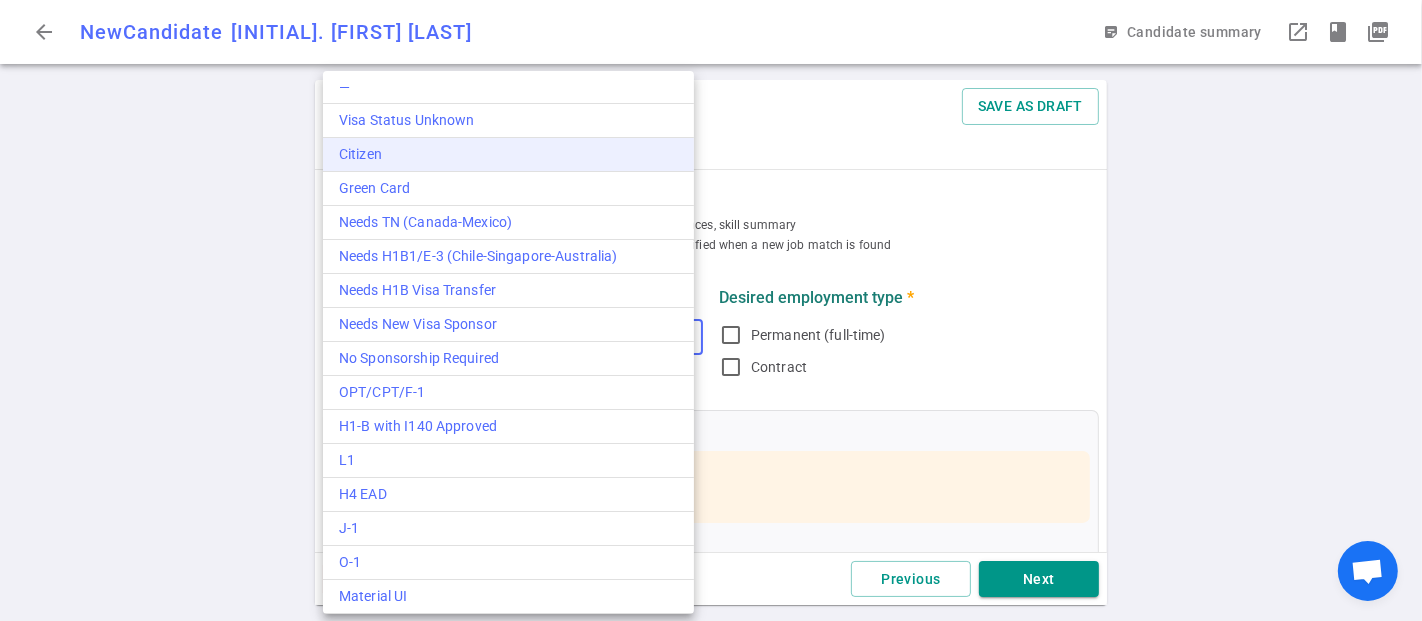 click on "Citizen" at bounding box center [508, 154] 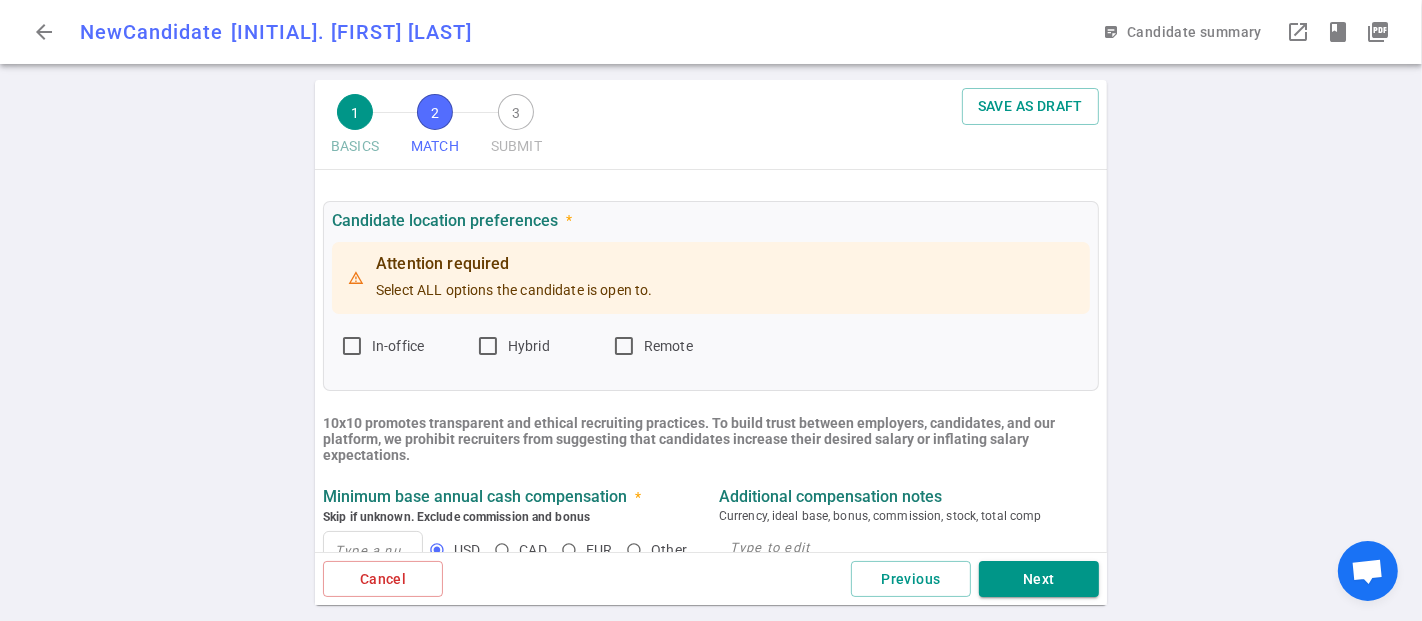 scroll, scrollTop: 222, scrollLeft: 0, axis: vertical 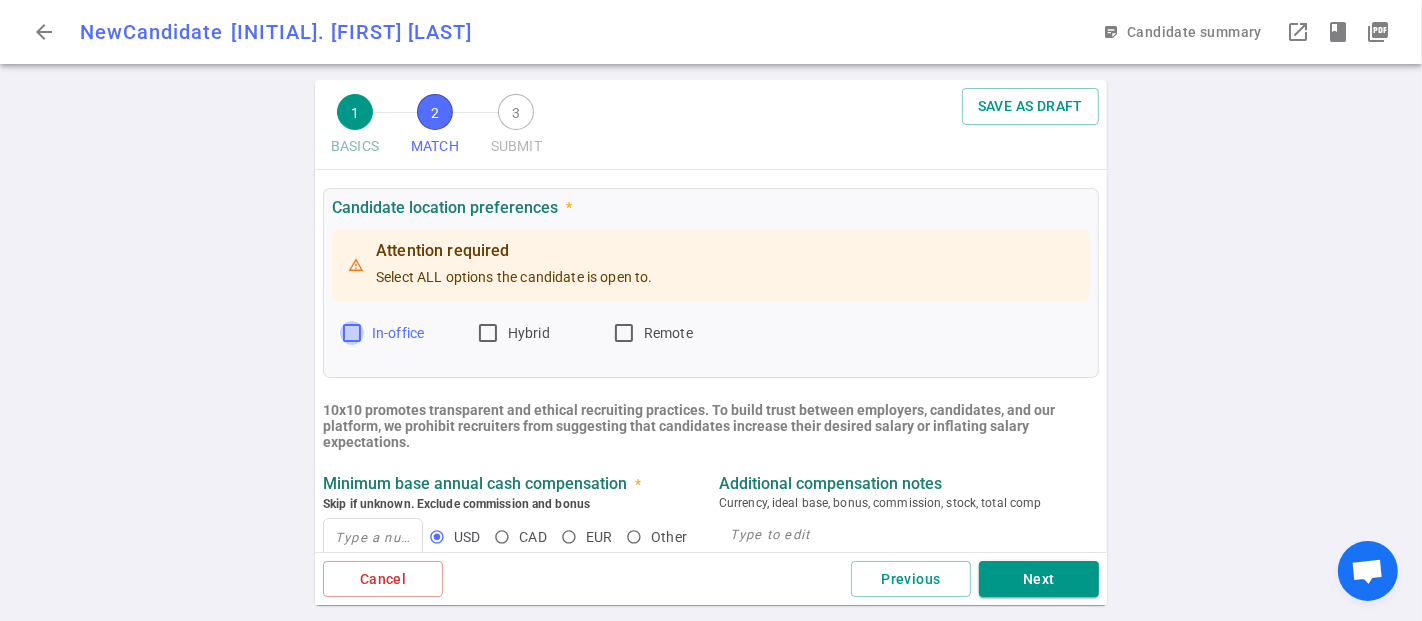 click on "In-office" at bounding box center [352, 333] 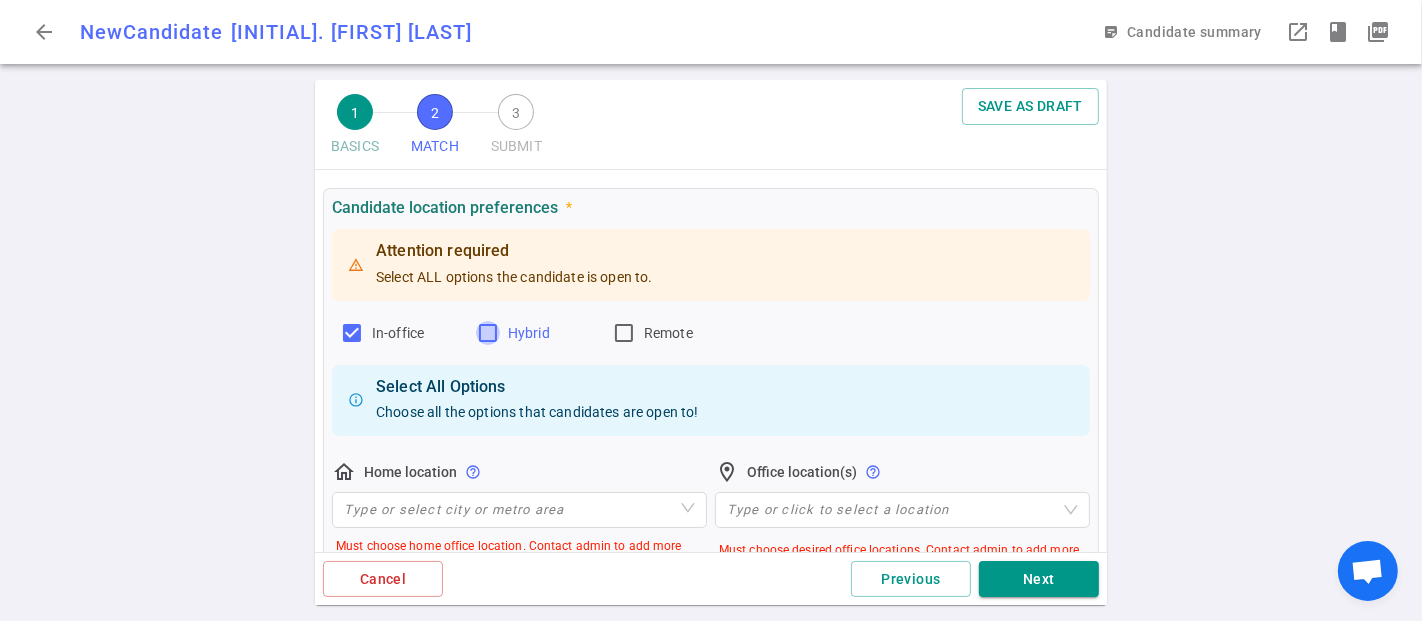 drag, startPoint x: 490, startPoint y: 324, endPoint x: 584, endPoint y: 338, distance: 95.036835 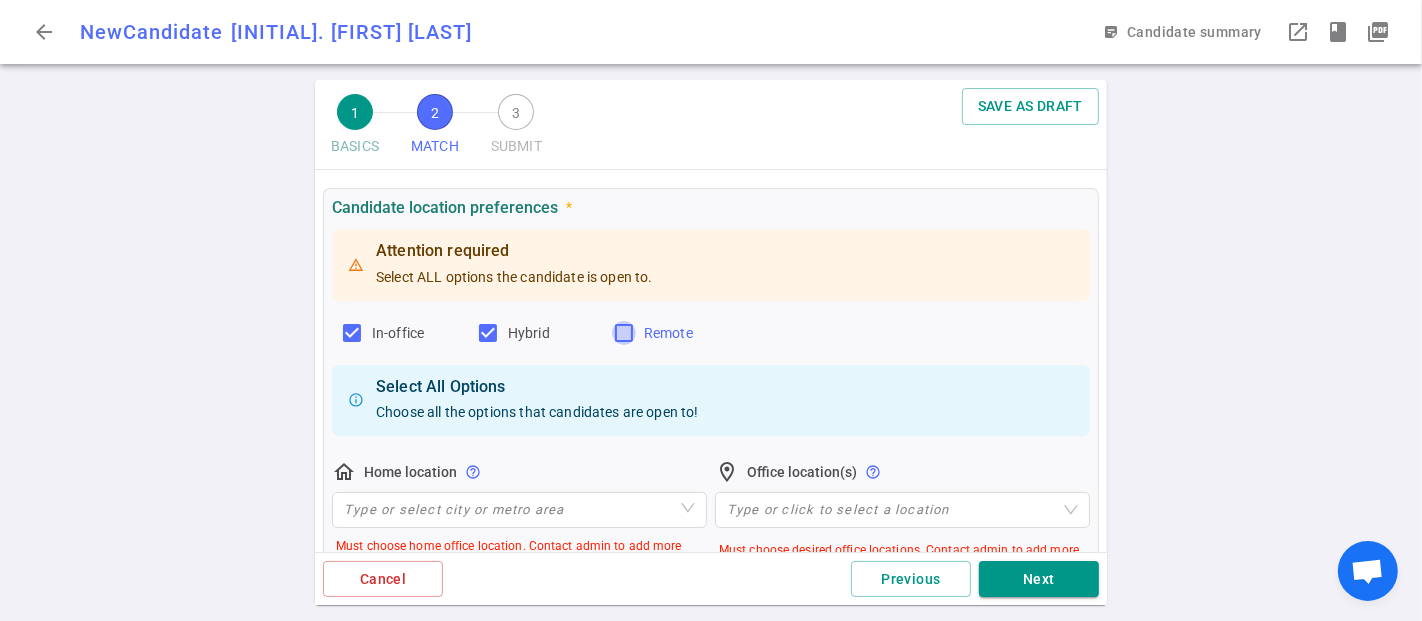 click on "Remote" at bounding box center [624, 333] 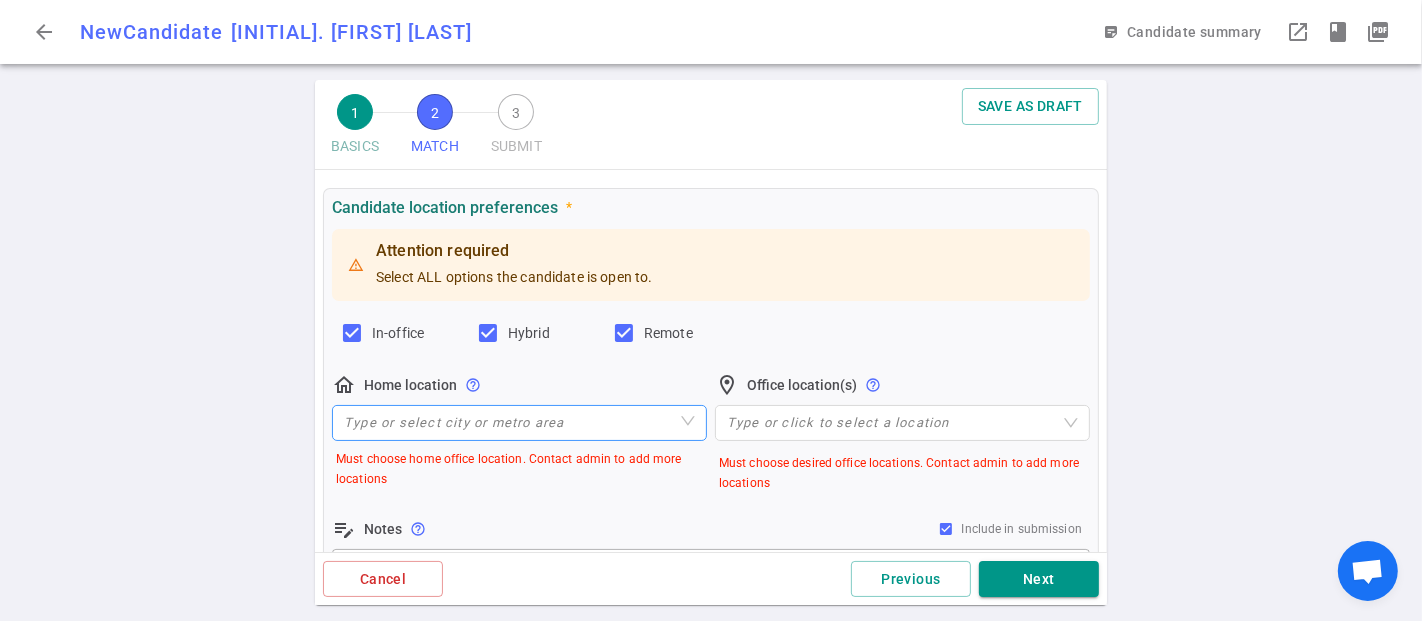 click at bounding box center [519, 423] 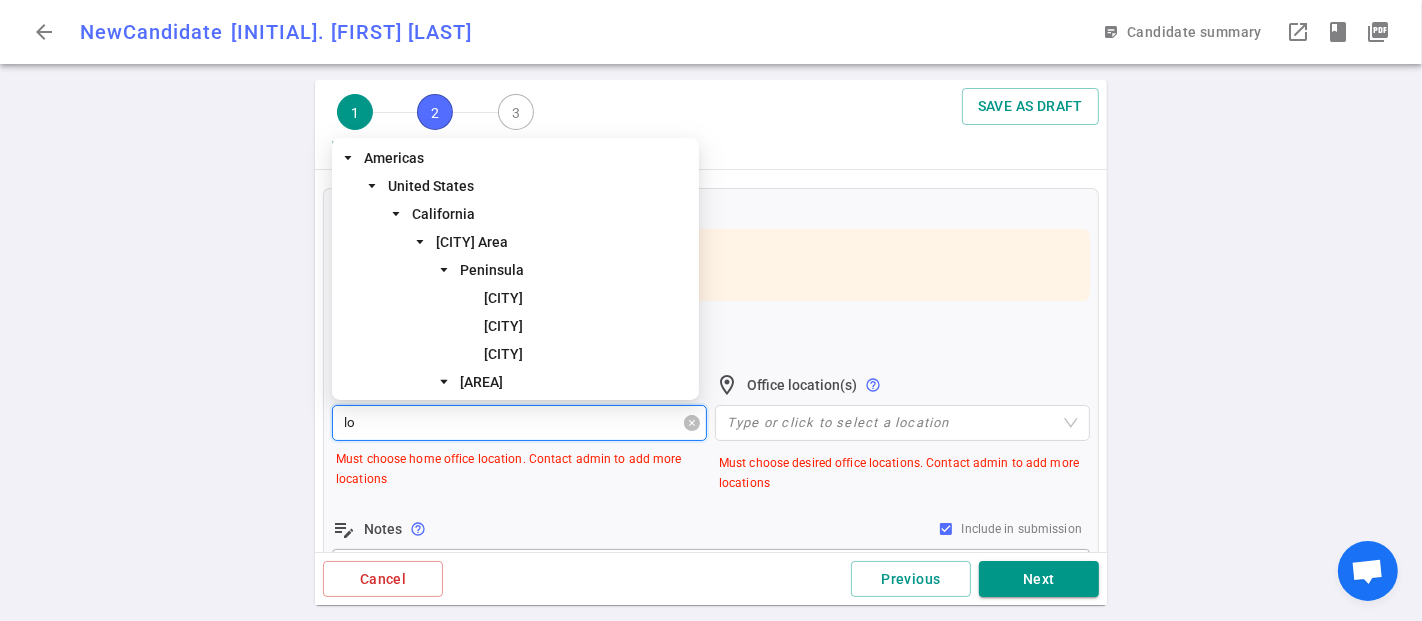type on "[CITY]" 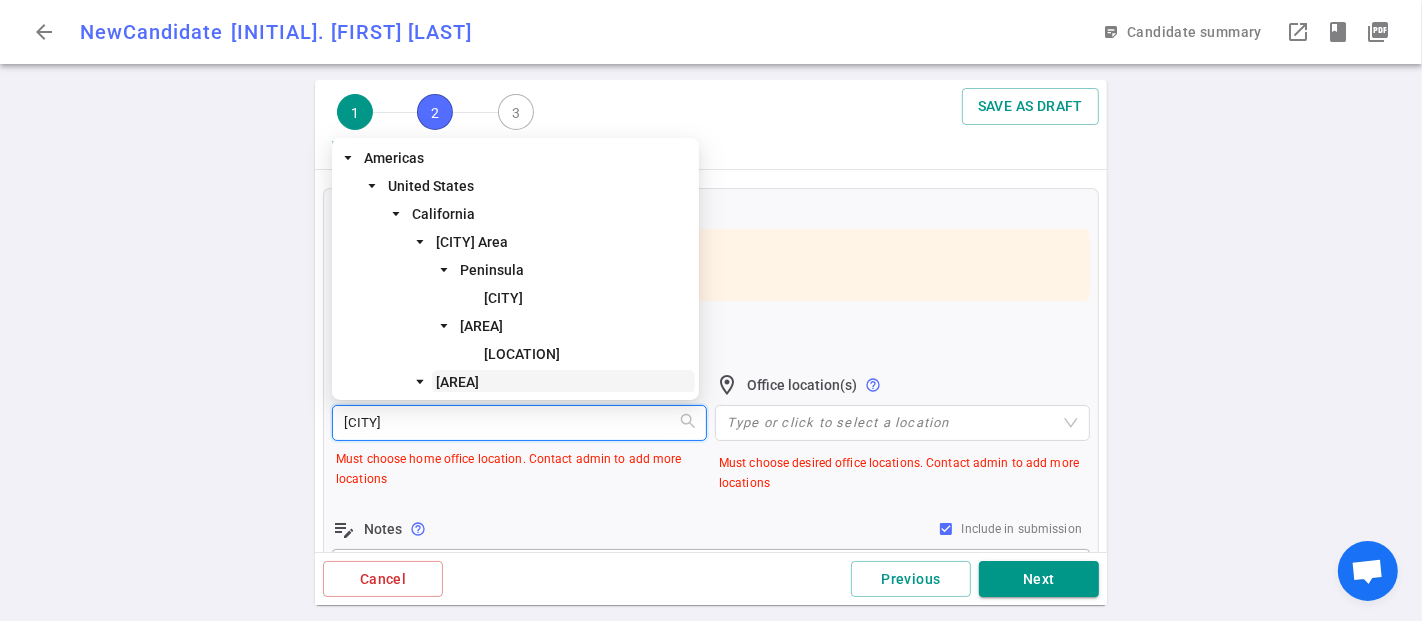 click on "[AREA]" at bounding box center [457, 382] 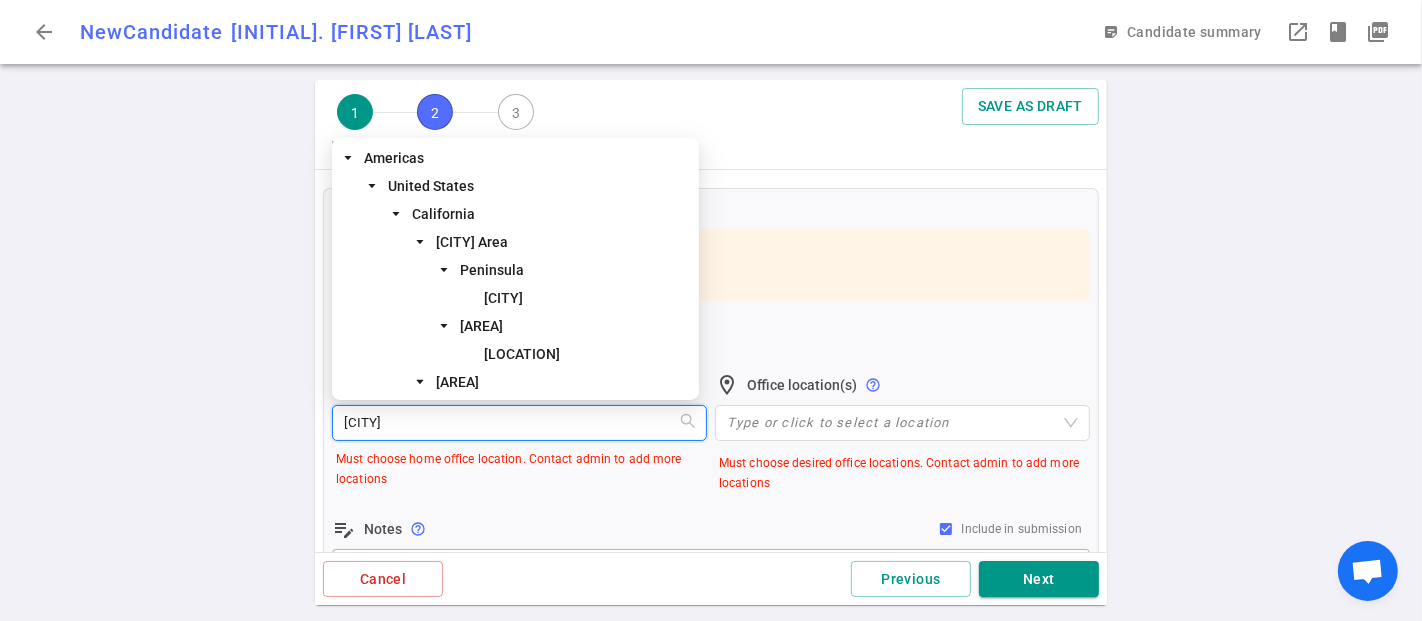 type 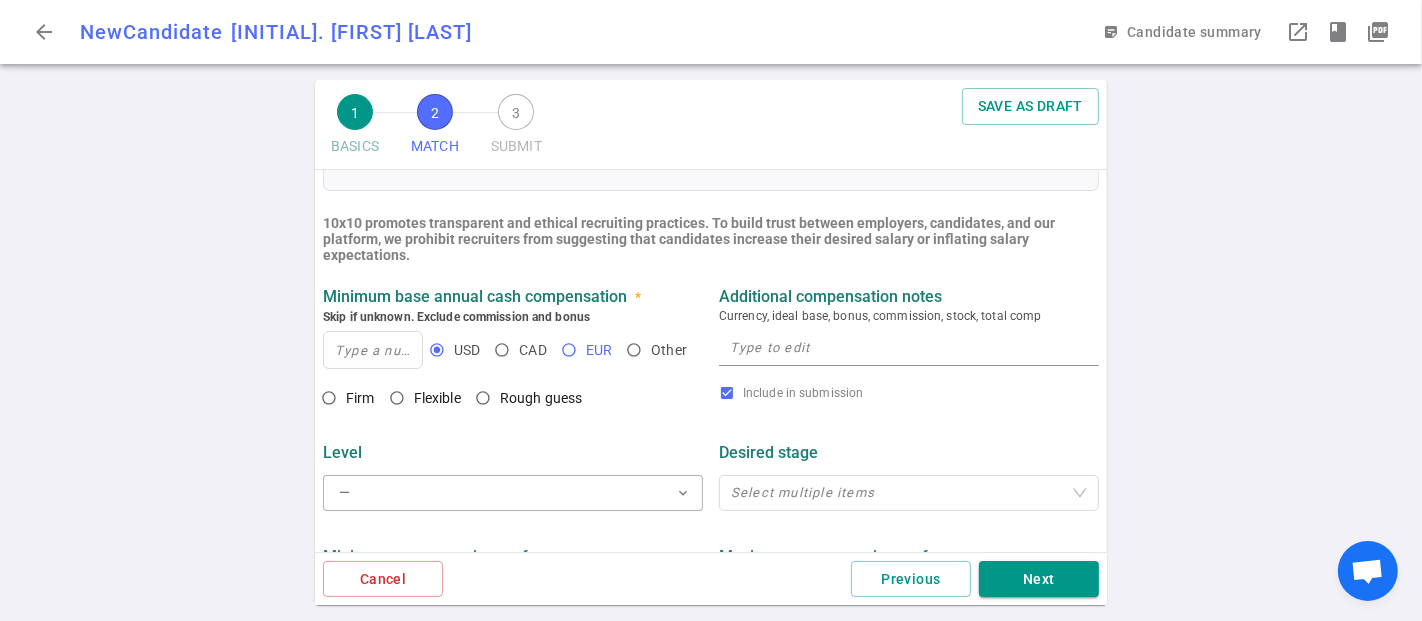 scroll, scrollTop: 666, scrollLeft: 0, axis: vertical 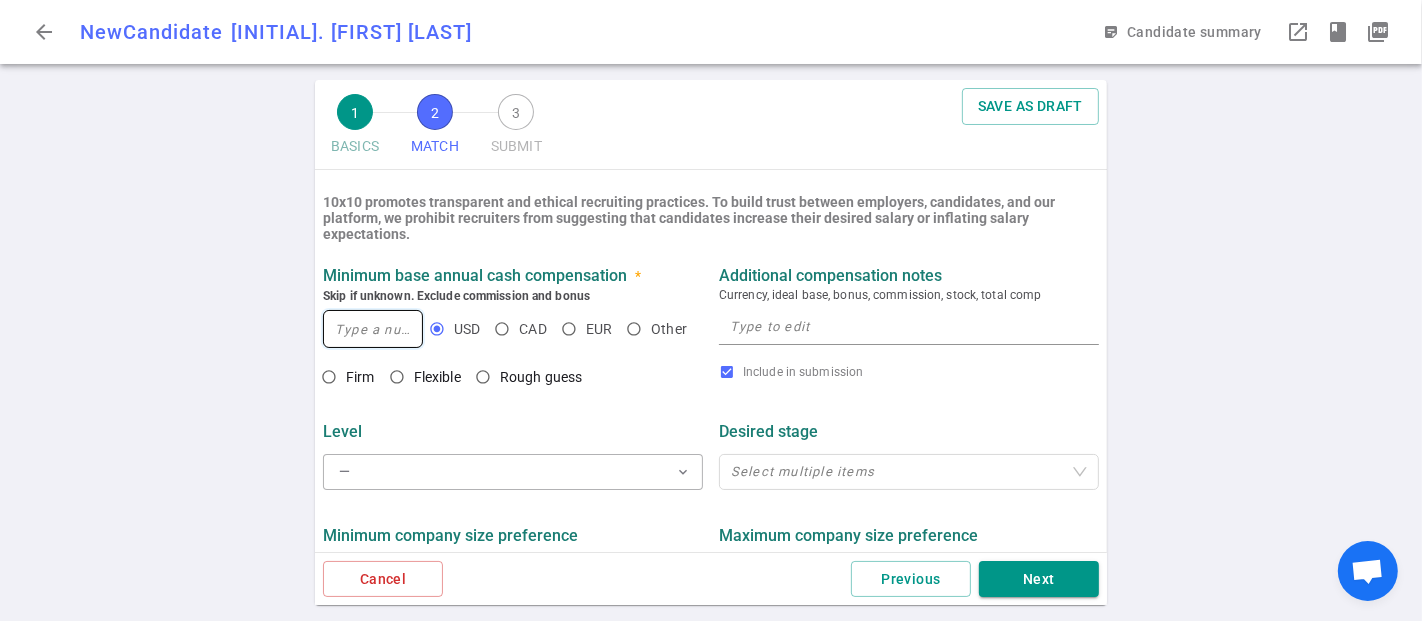 click at bounding box center [373, 329] 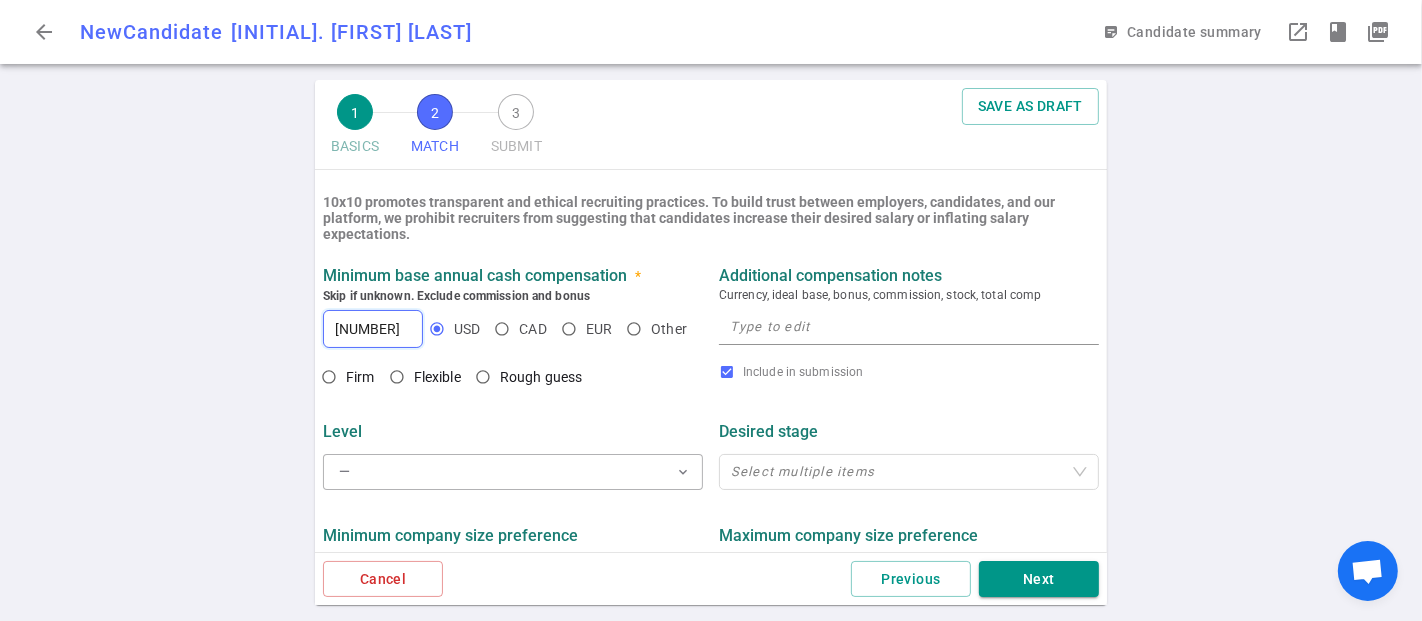 type on "[NUMBER]" 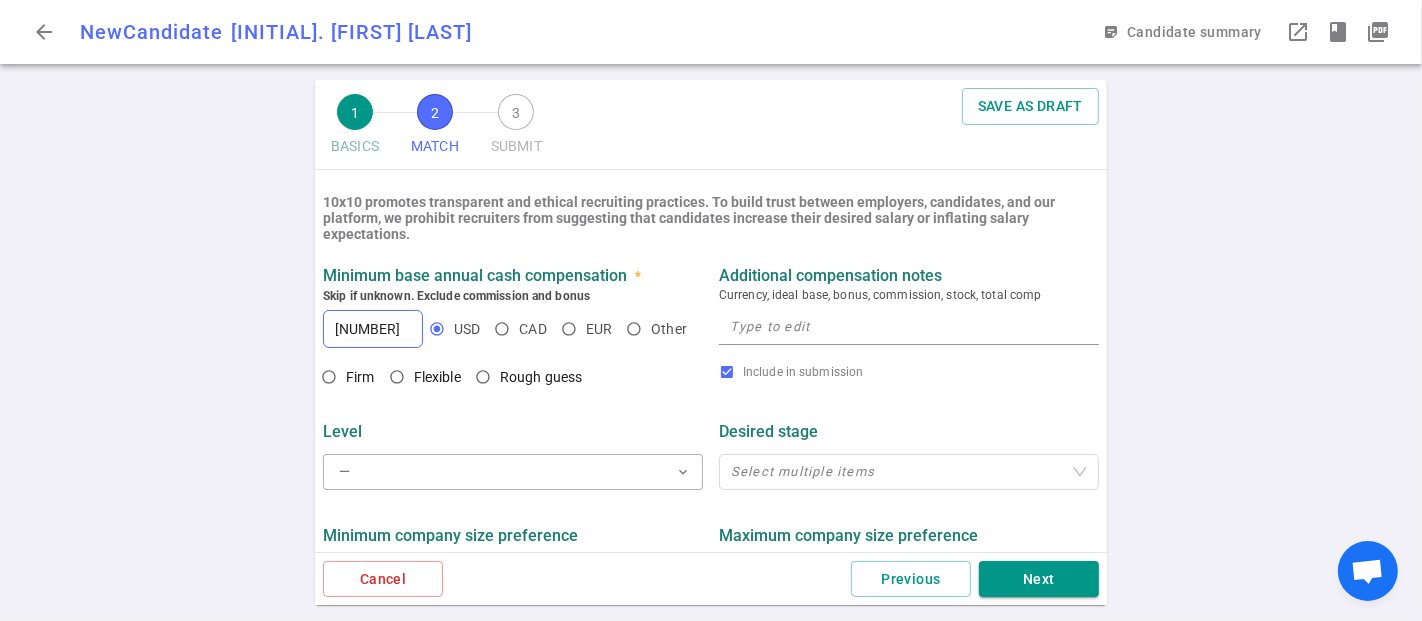 click at bounding box center (909, 326) 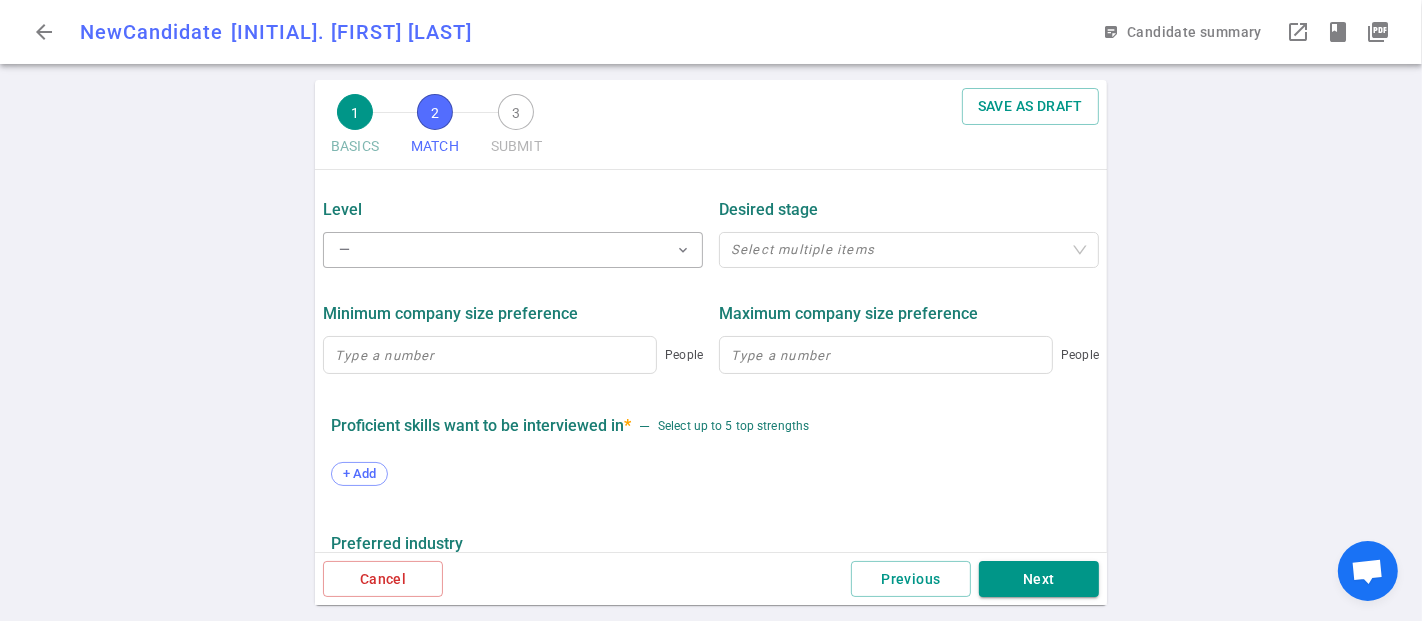 scroll, scrollTop: 777, scrollLeft: 0, axis: vertical 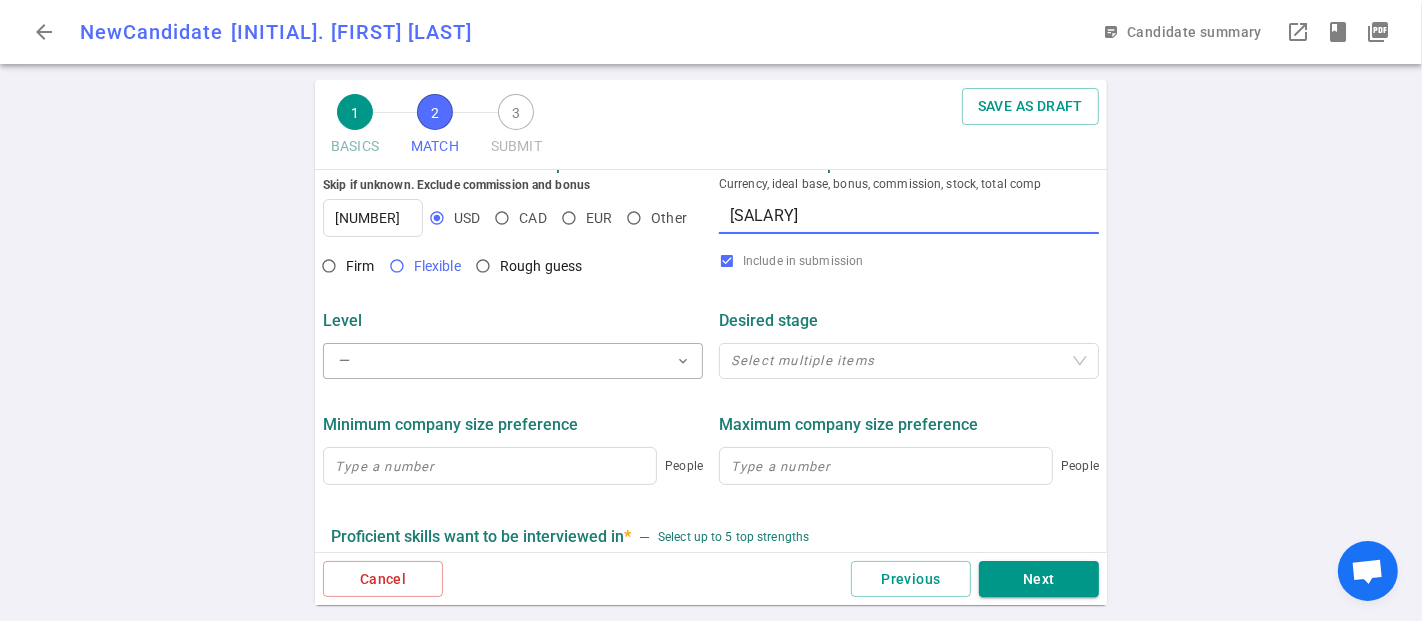 type on "[SALARY]" 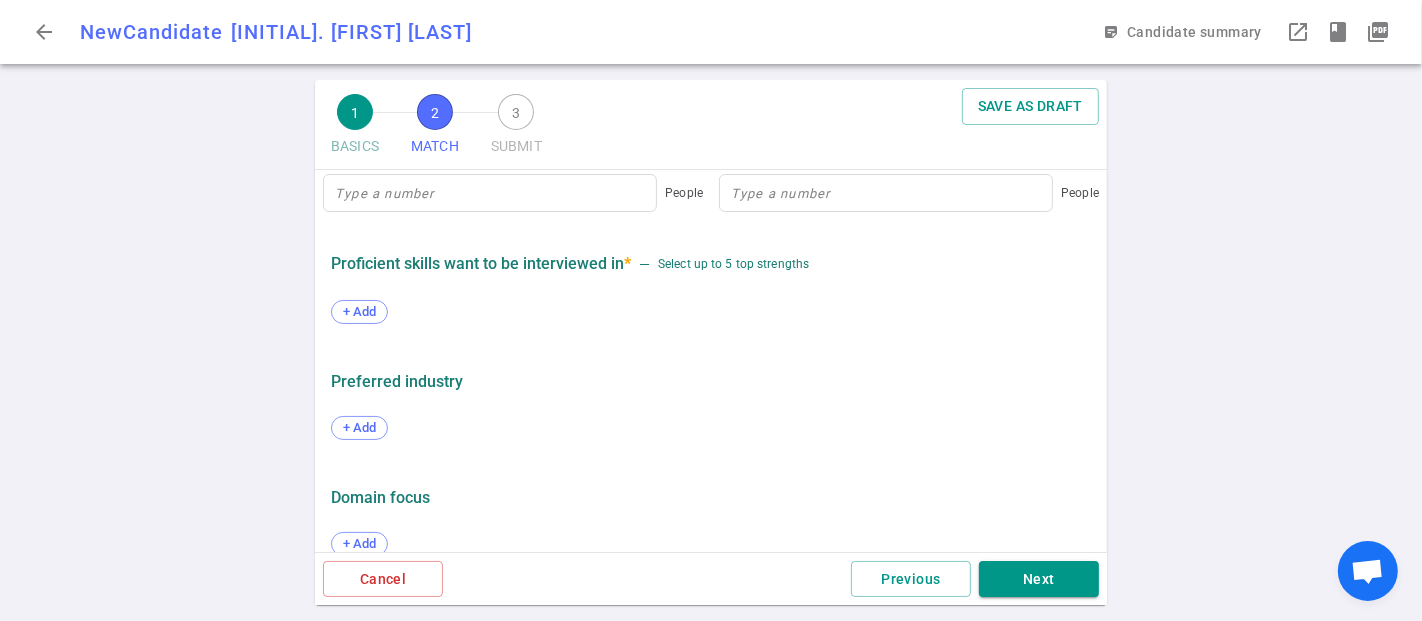 scroll, scrollTop: 1078, scrollLeft: 0, axis: vertical 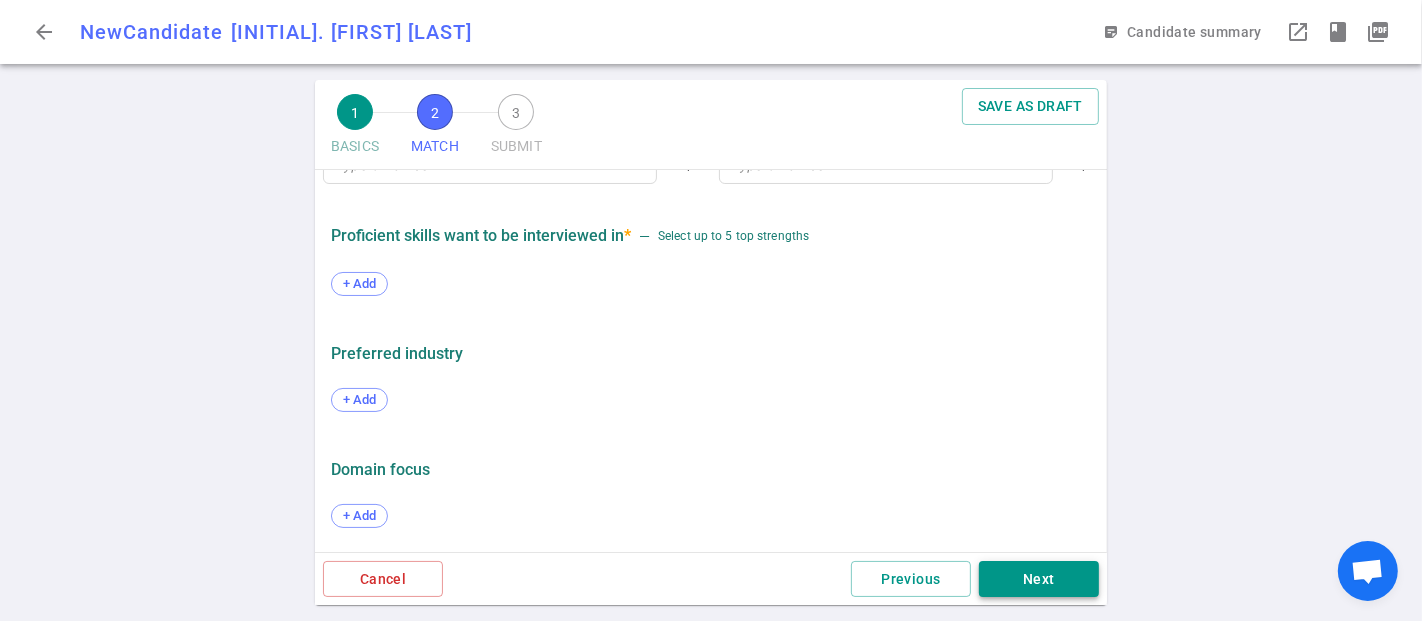 click on "Next" at bounding box center [1039, 579] 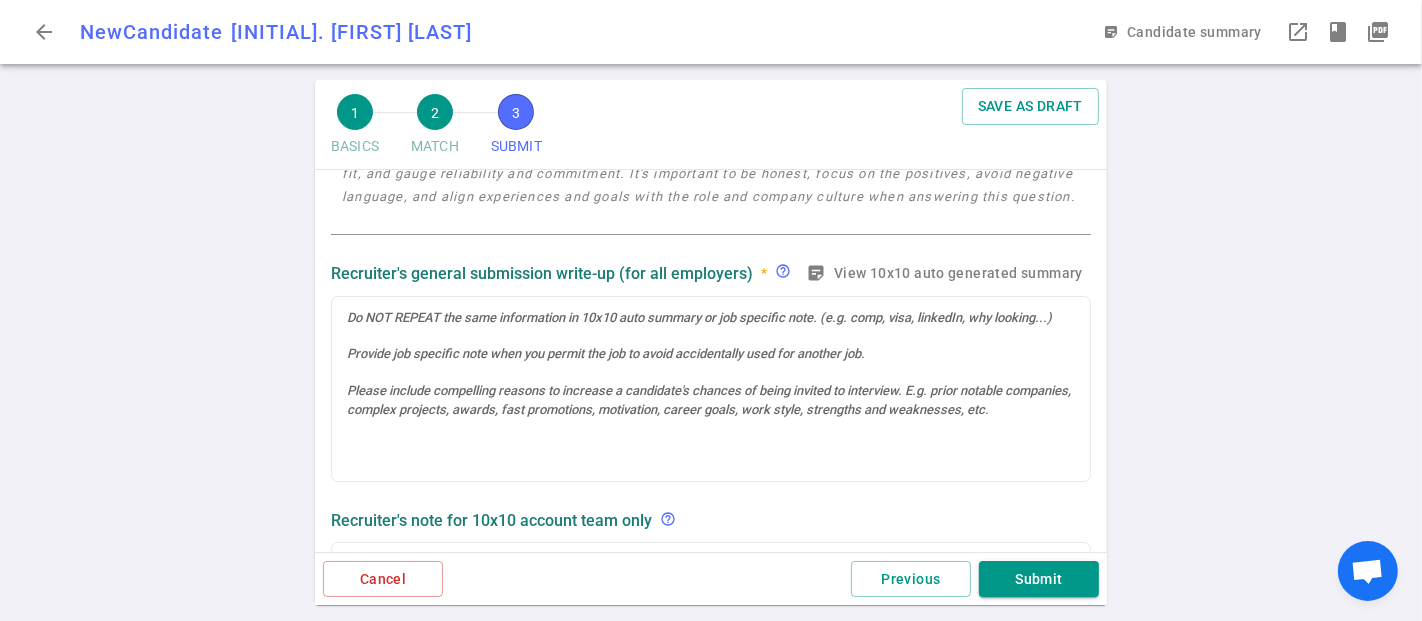 scroll, scrollTop: 0, scrollLeft: 0, axis: both 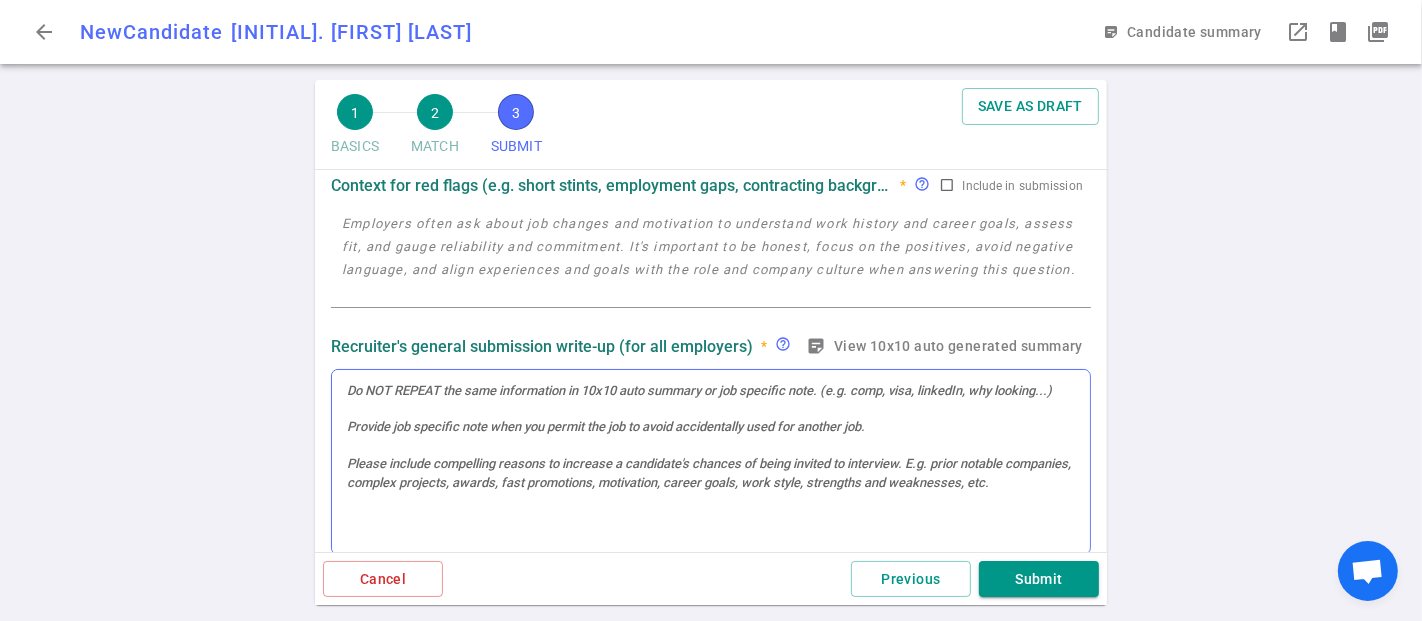 click at bounding box center [711, 462] 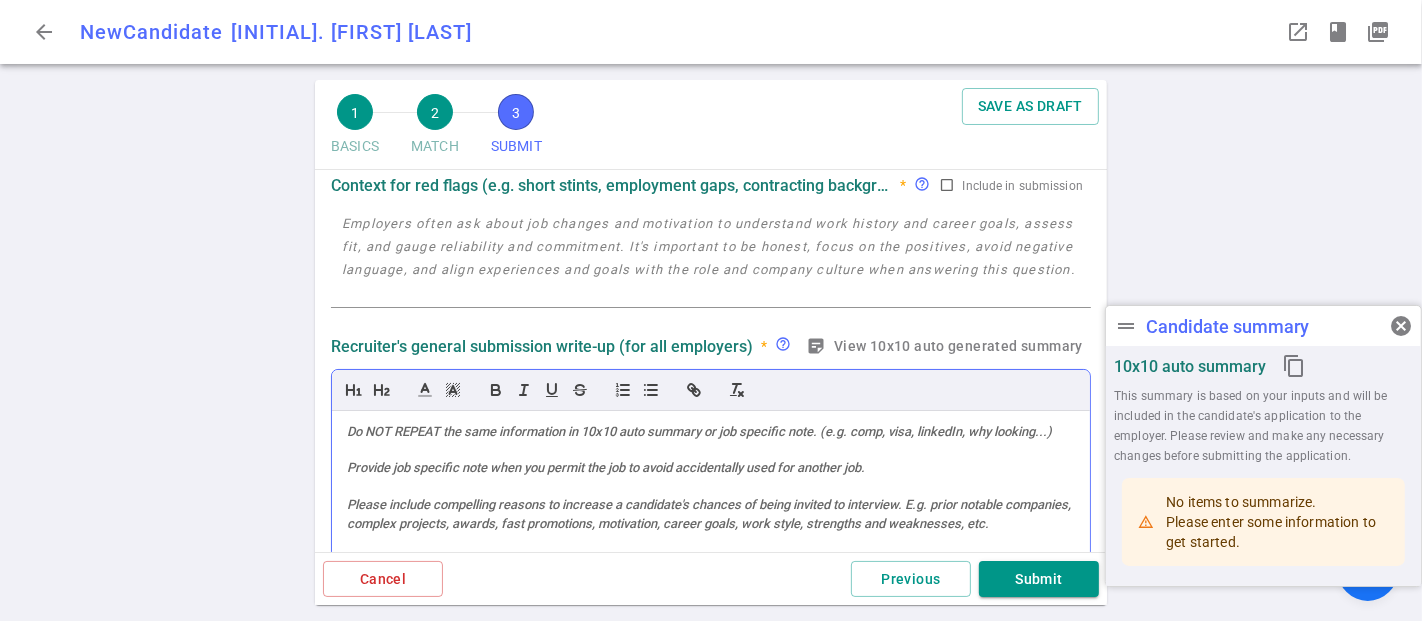 scroll, scrollTop: 262, scrollLeft: 0, axis: vertical 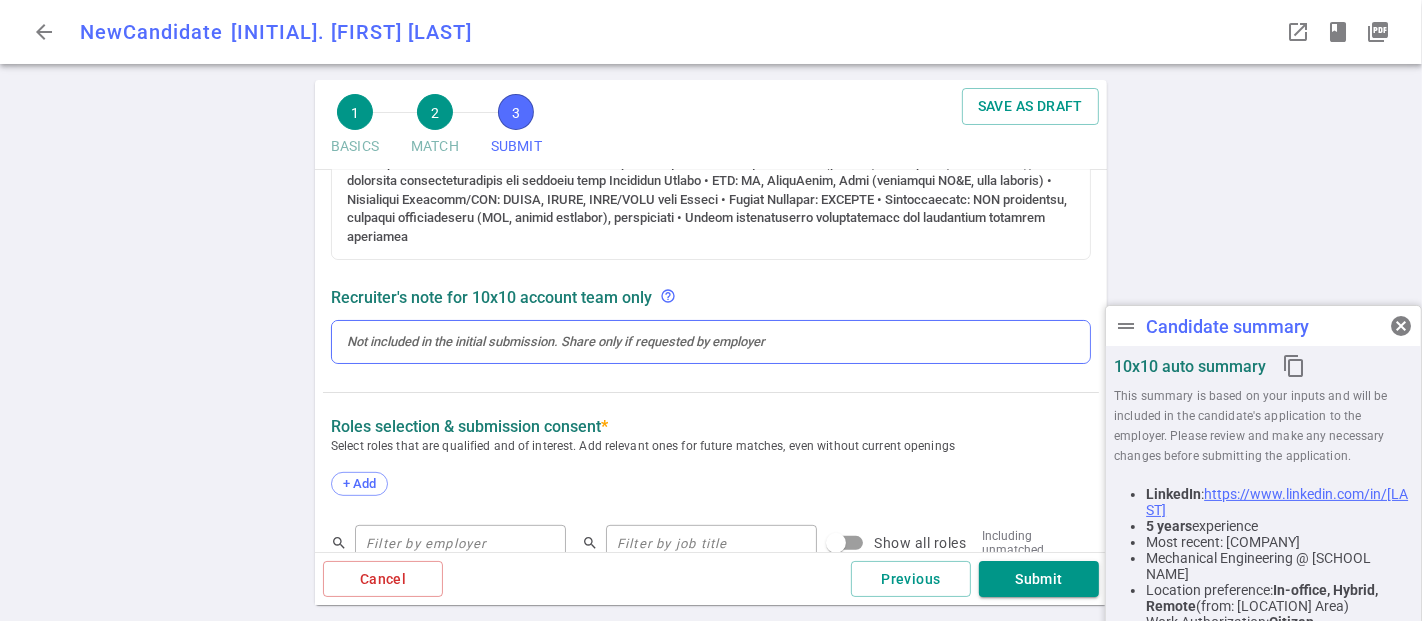 click at bounding box center [711, 342] 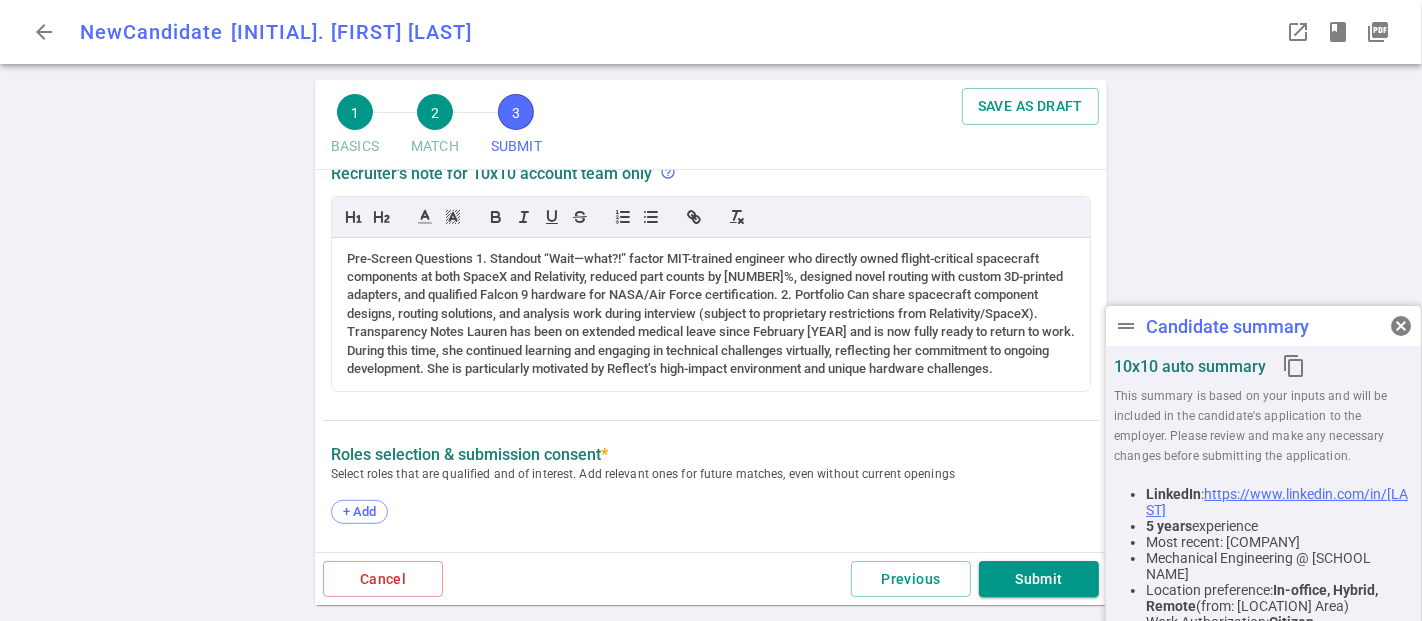 scroll, scrollTop: 929, scrollLeft: 0, axis: vertical 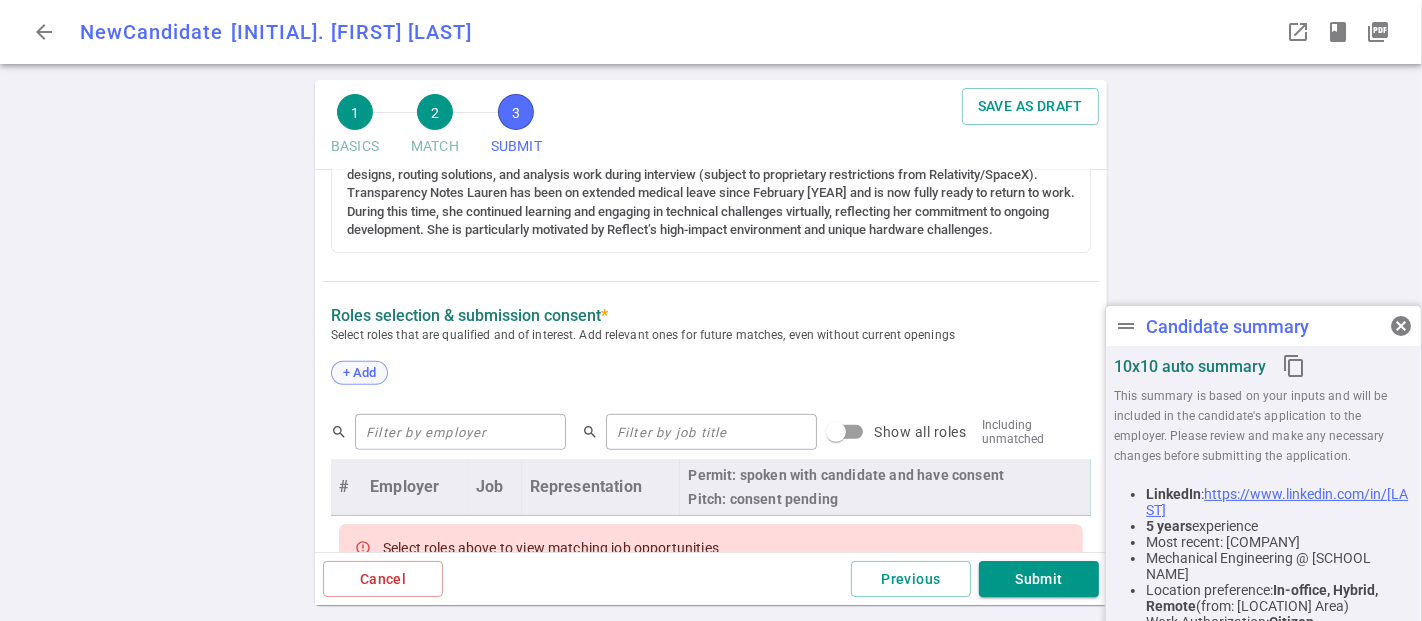 click on "+ Add" at bounding box center (359, 372) 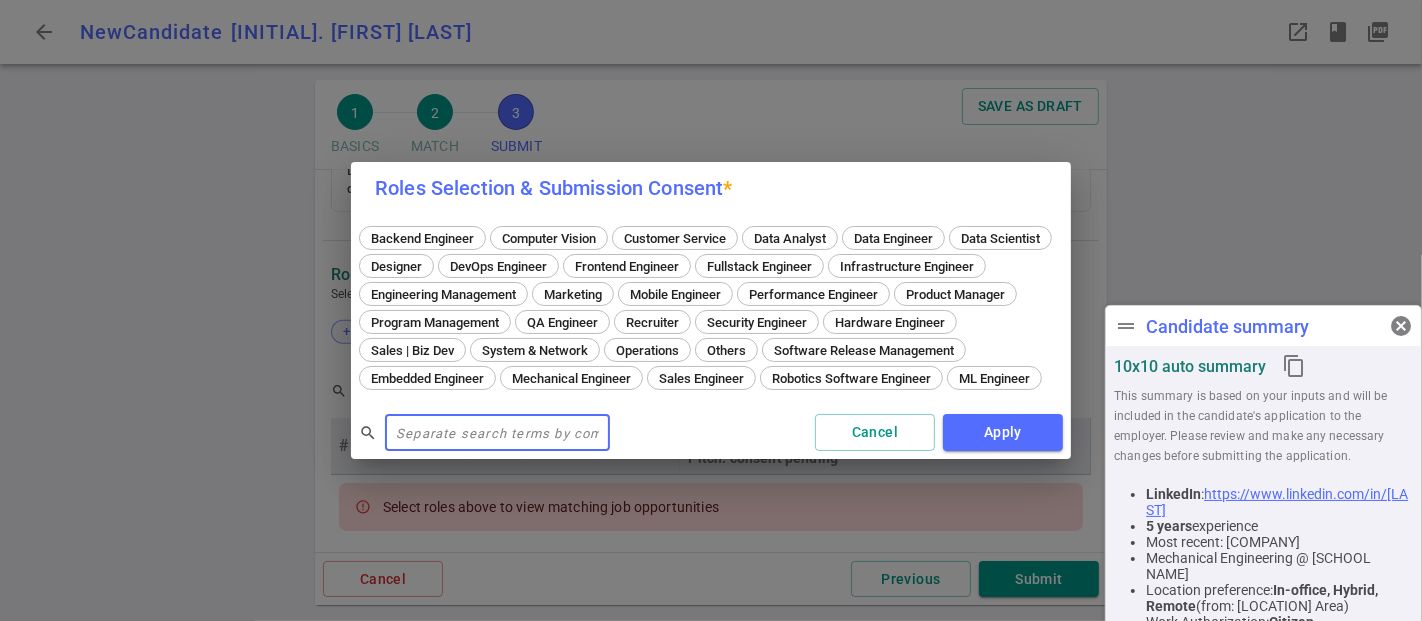 scroll, scrollTop: 888, scrollLeft: 0, axis: vertical 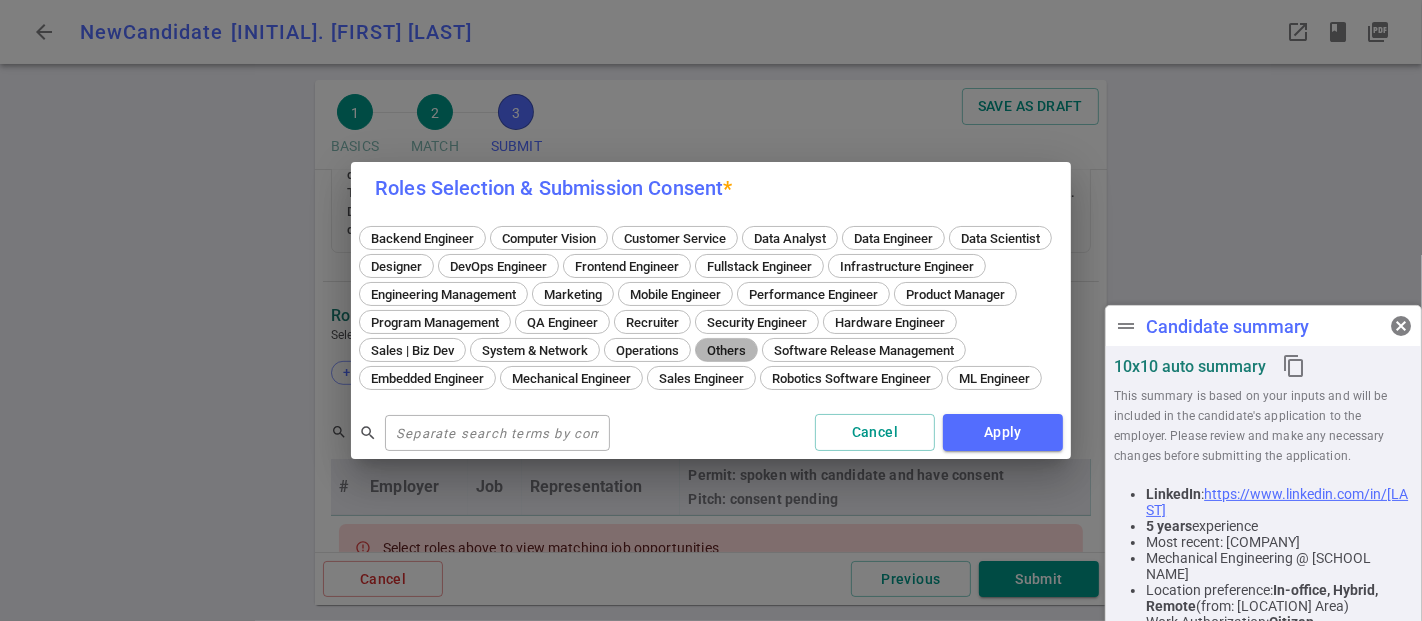 click on "Others" at bounding box center [726, 350] 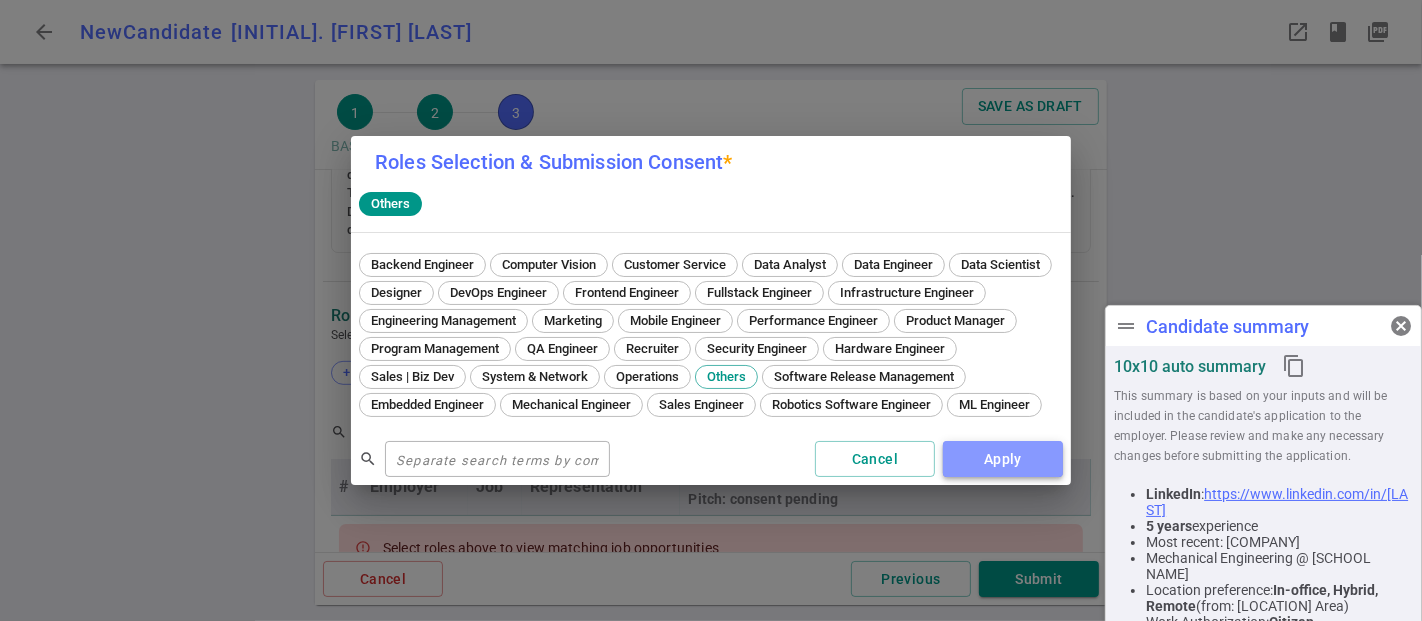 click on "Apply" at bounding box center (1003, 459) 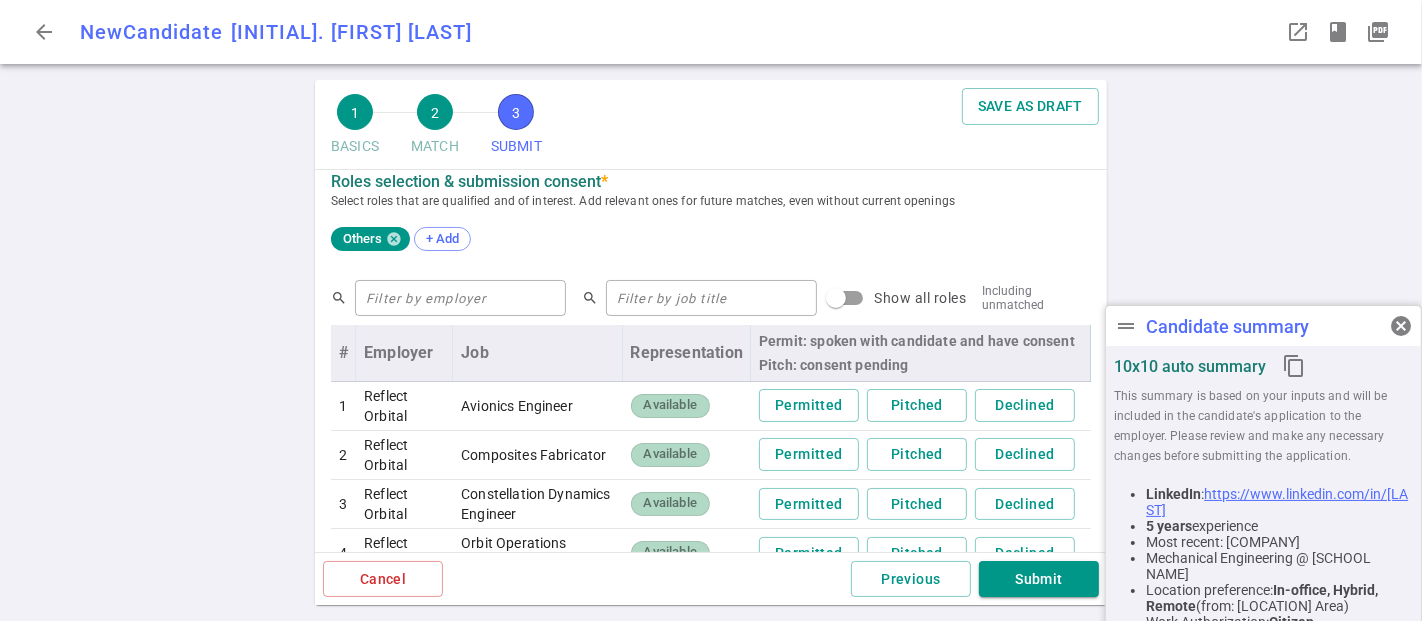 scroll, scrollTop: 888, scrollLeft: 0, axis: vertical 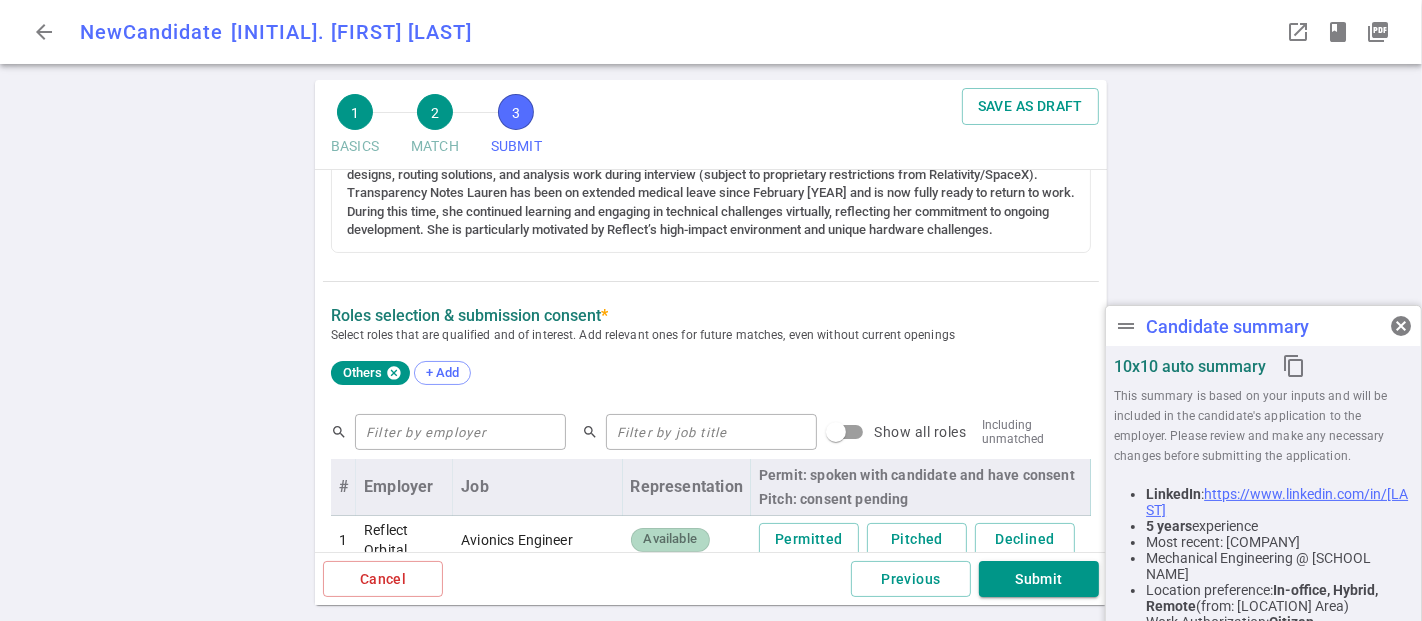 click 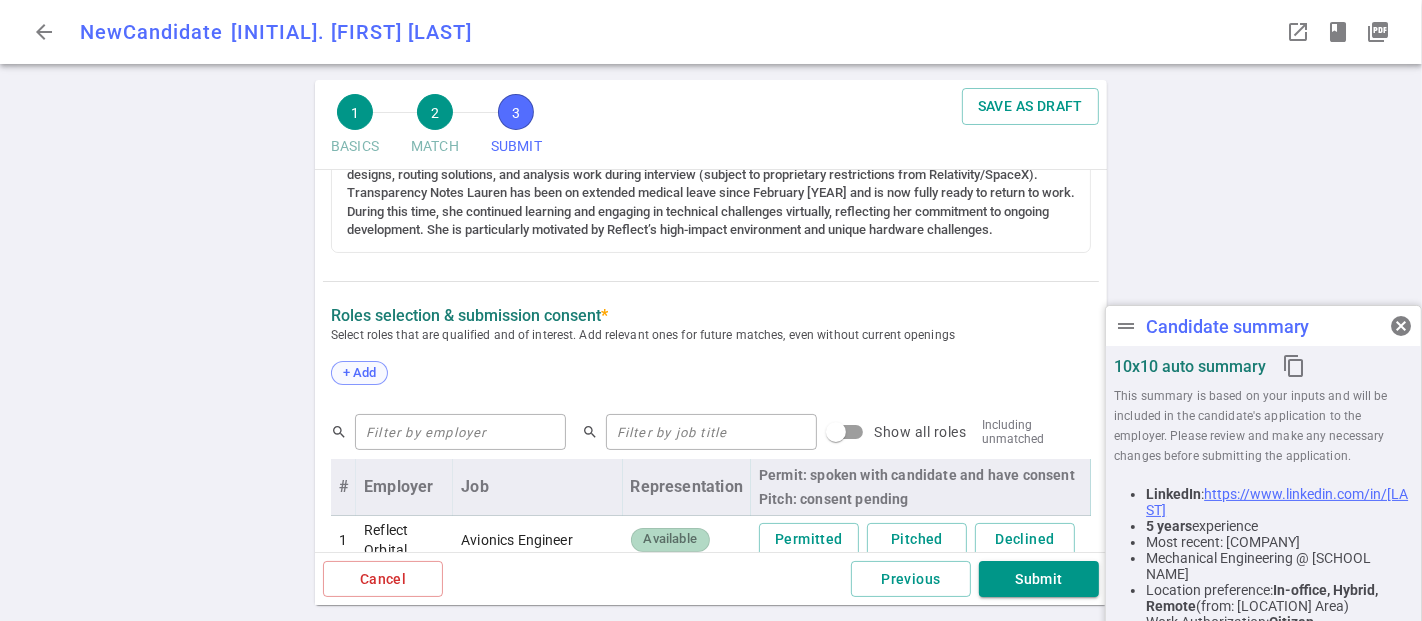 click on "+ Add" at bounding box center (359, 372) 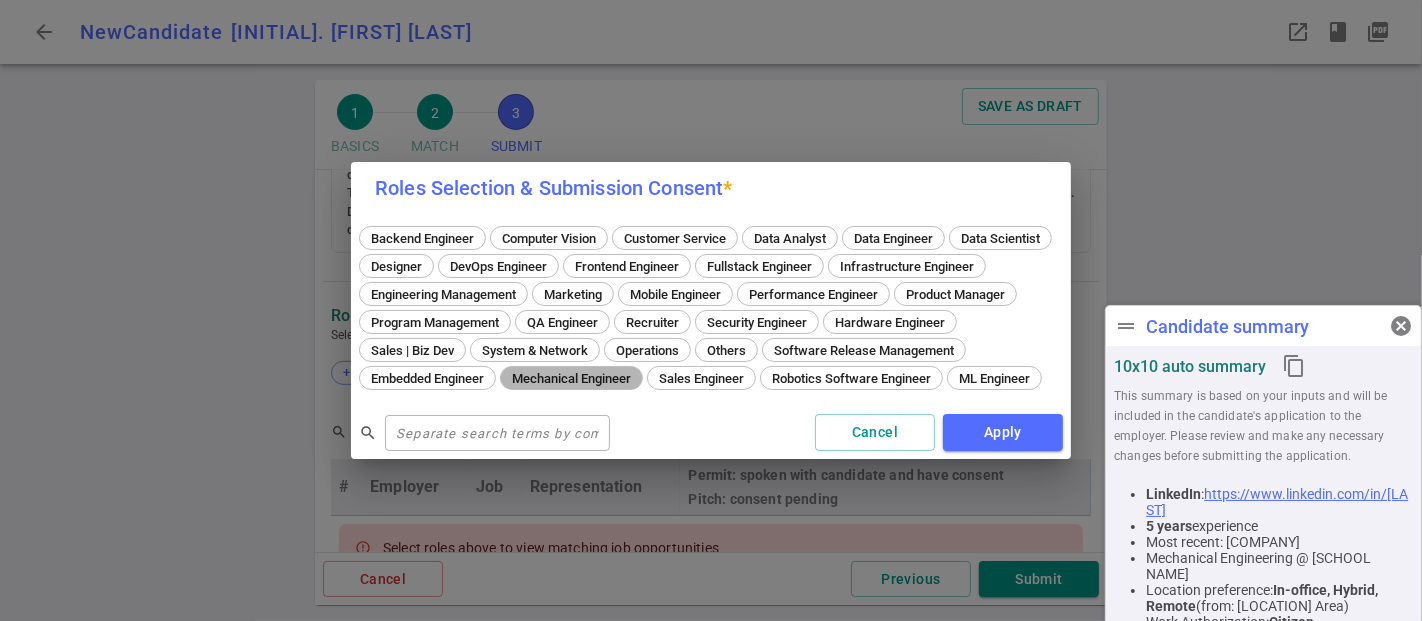 click on "Mechanical Engineer" at bounding box center (571, 378) 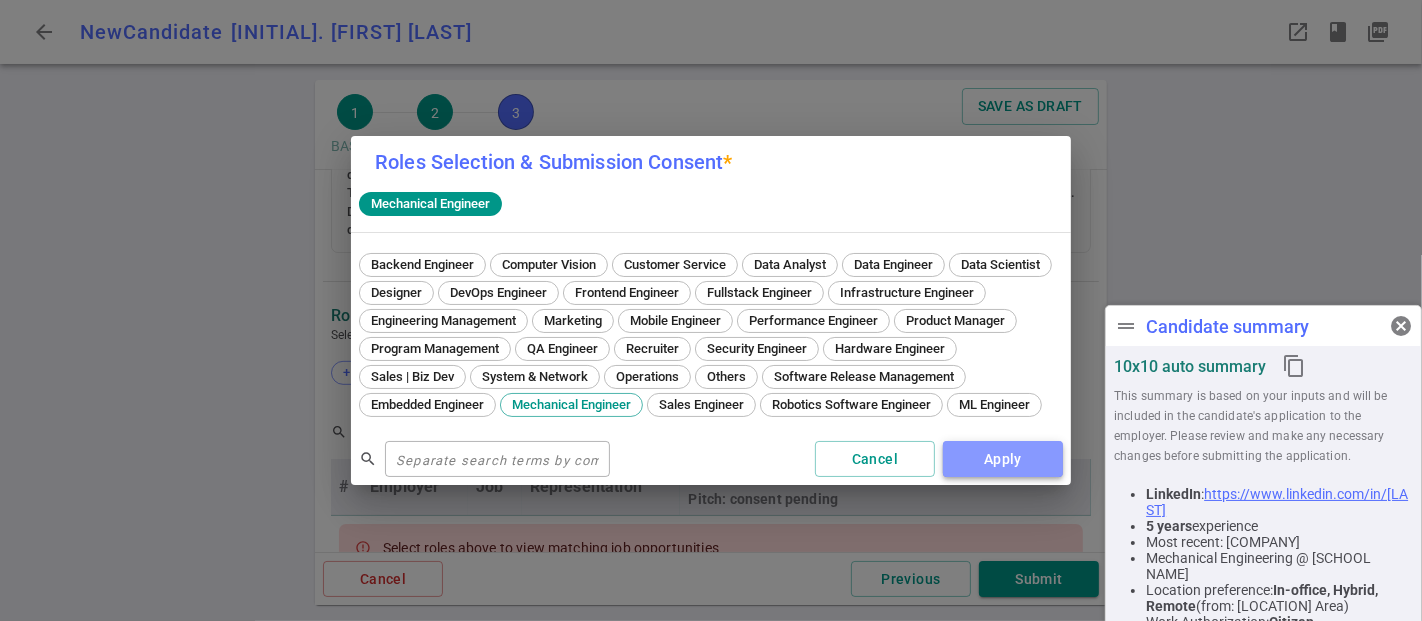 click on "Apply" at bounding box center [1003, 459] 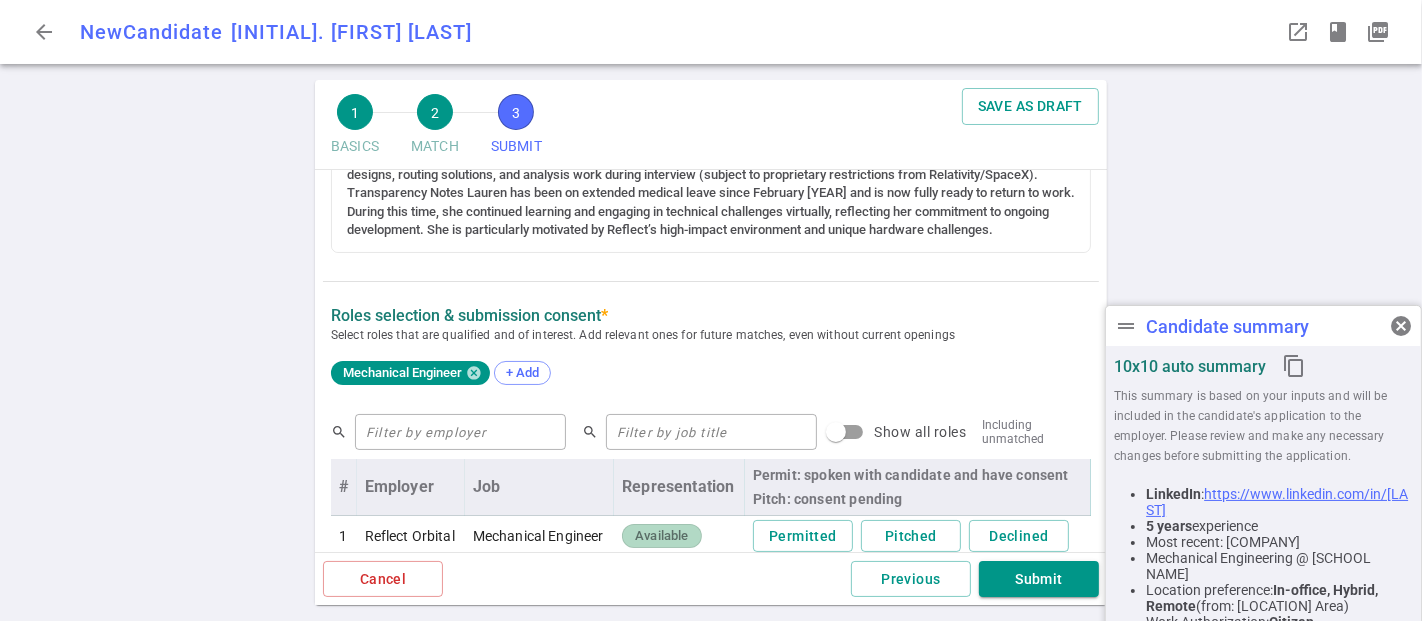 scroll, scrollTop: 1000, scrollLeft: 0, axis: vertical 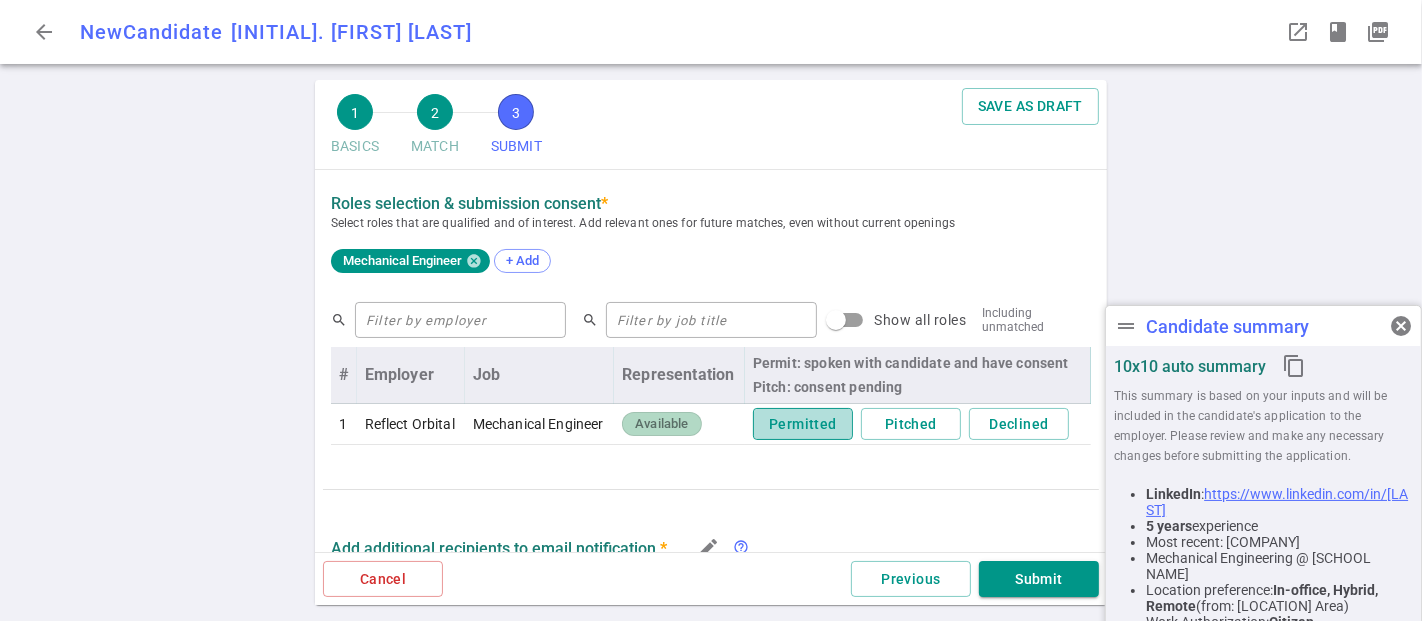 click on "Permitted" at bounding box center [803, 424] 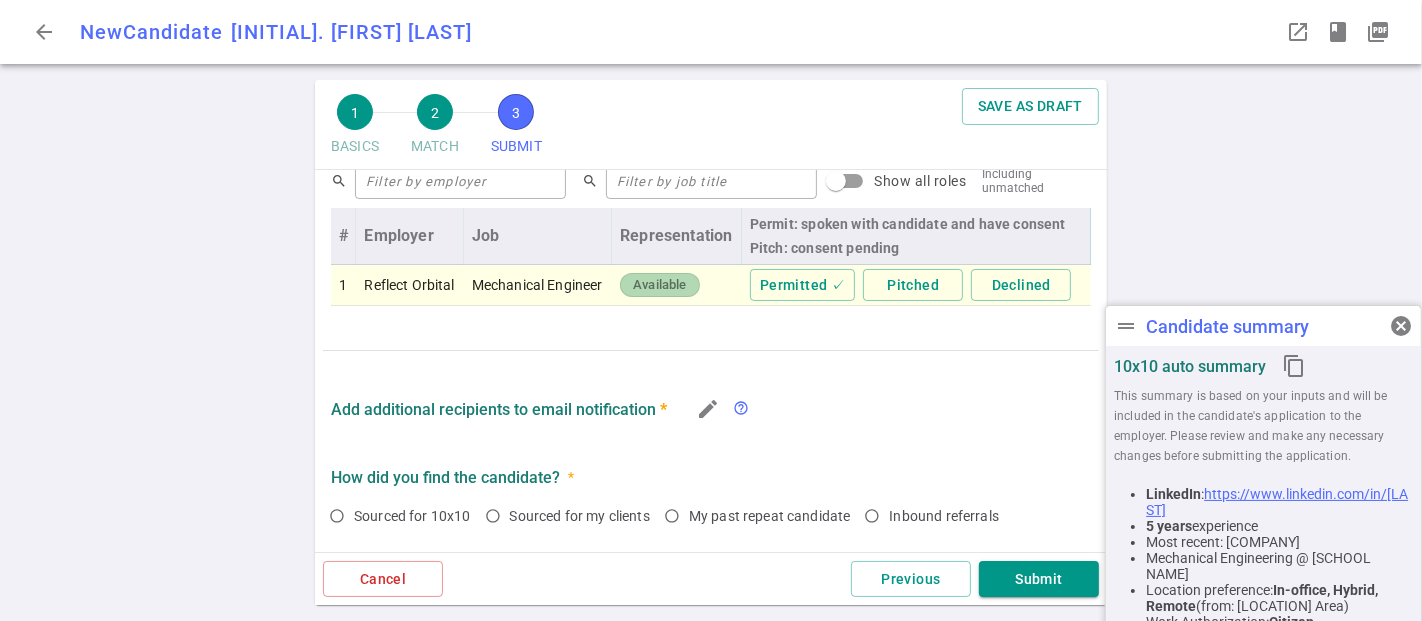 scroll, scrollTop: 1333, scrollLeft: 0, axis: vertical 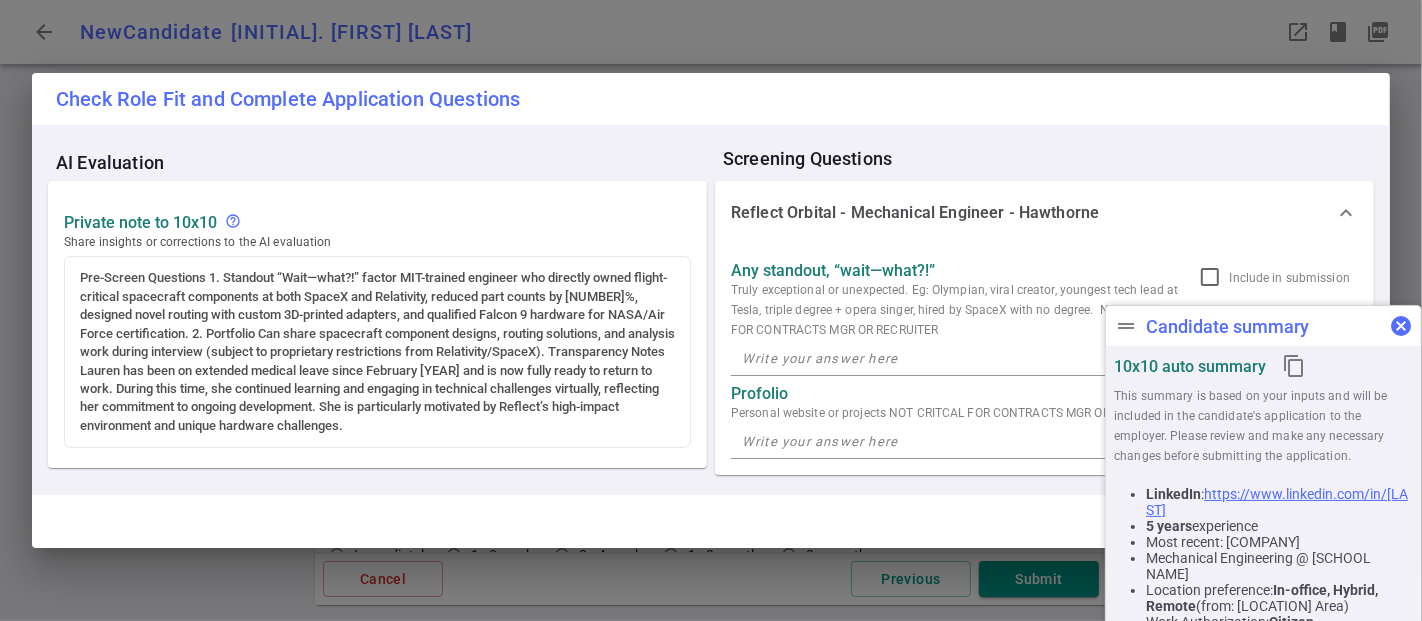 click on "cancel" at bounding box center (1401, 326) 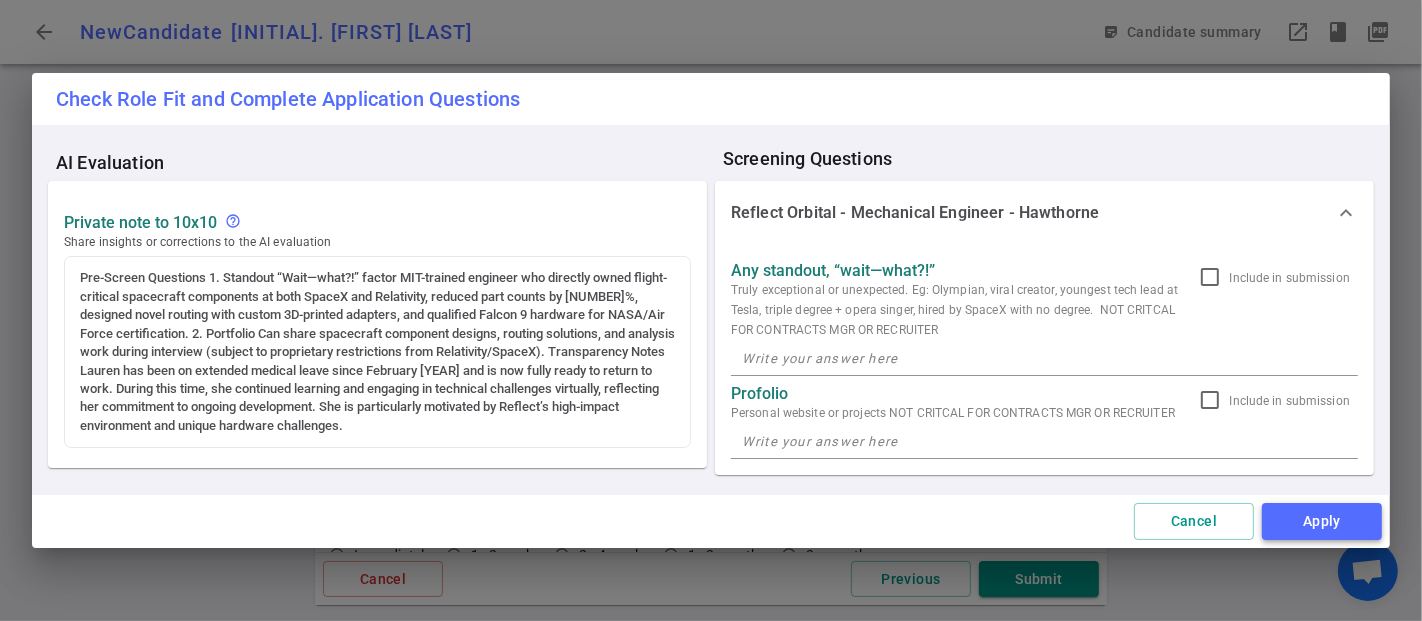 drag, startPoint x: 1342, startPoint y: 524, endPoint x: 1305, endPoint y: 504, distance: 42.059483 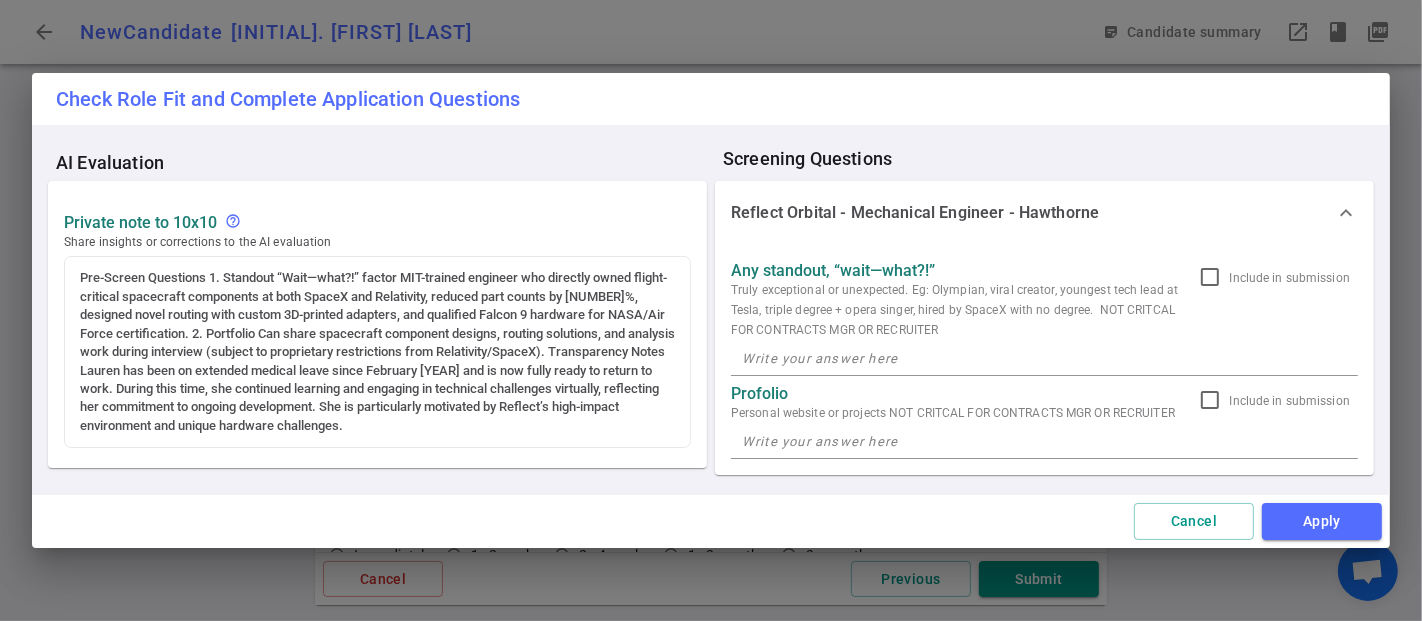 click on "Apply" at bounding box center [1322, 521] 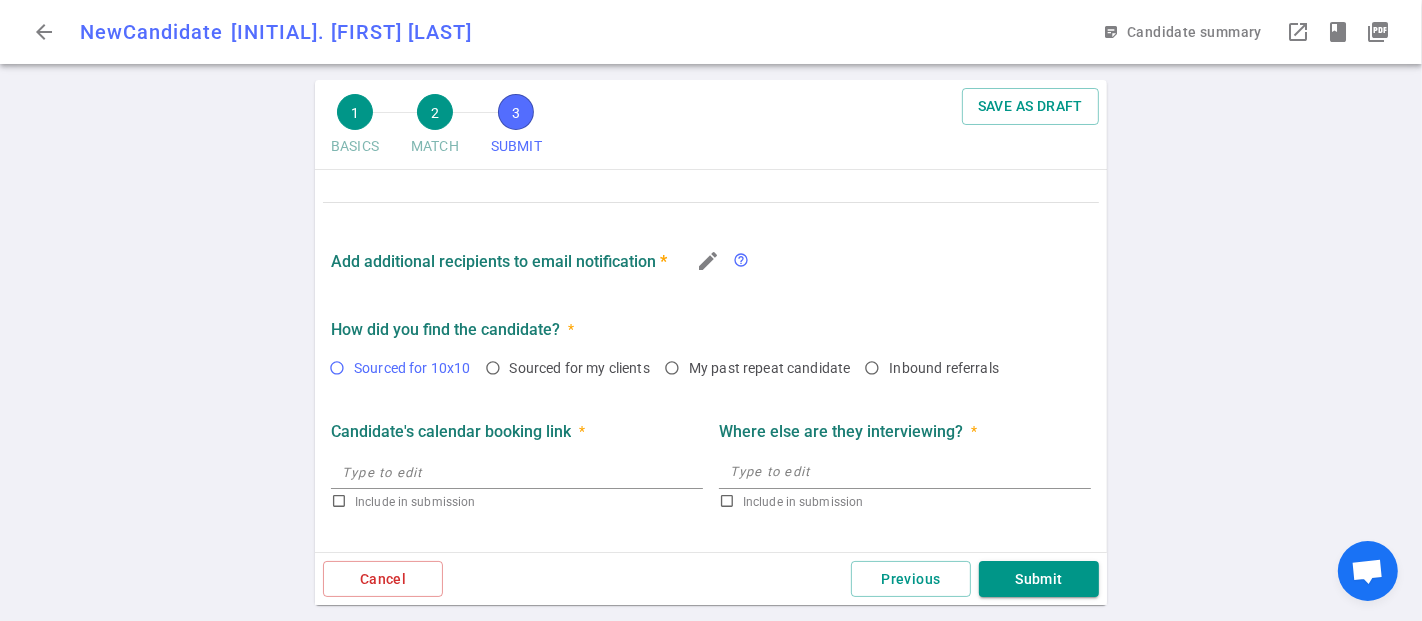 click on "Sourced for 10x10" at bounding box center (337, 368) 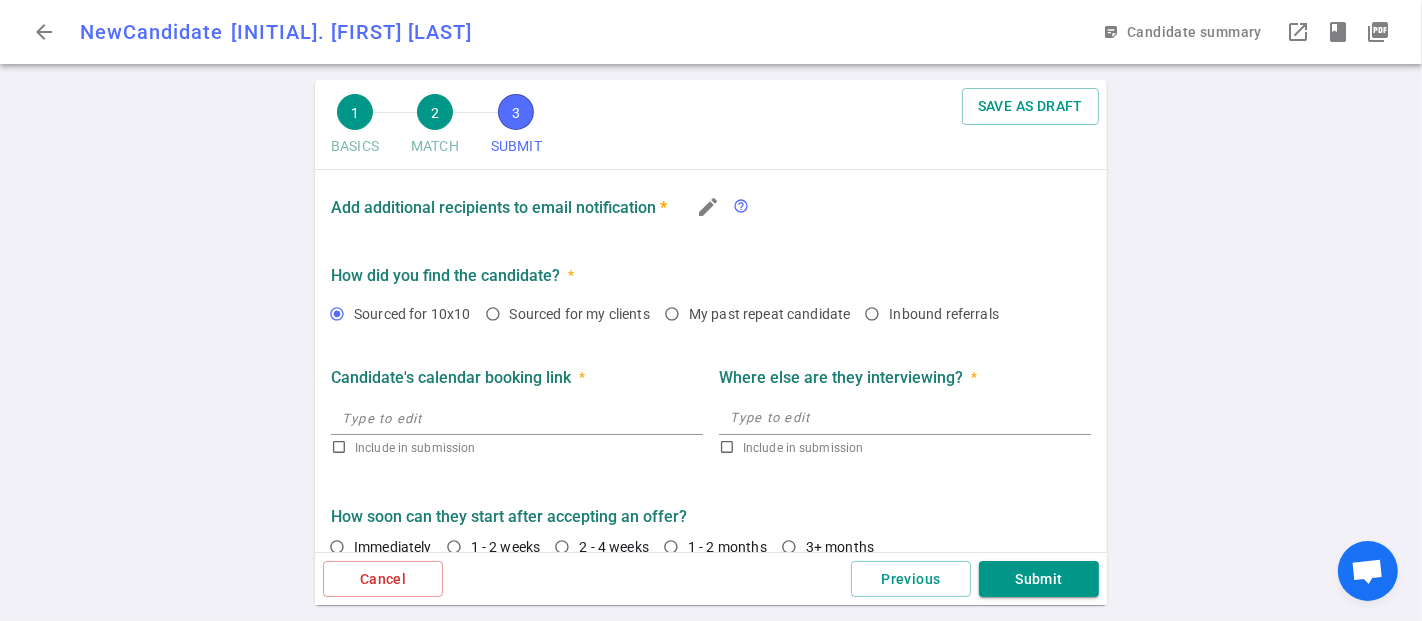 scroll, scrollTop: 1370, scrollLeft: 0, axis: vertical 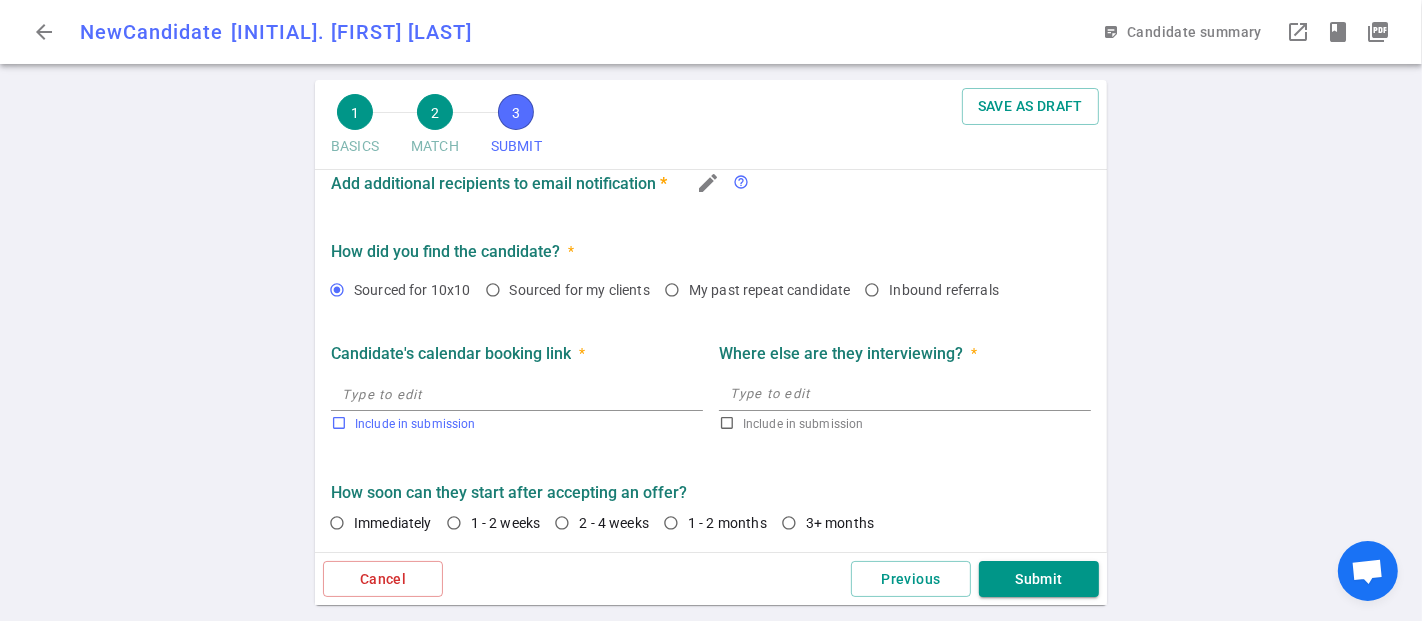 drag, startPoint x: 456, startPoint y: 519, endPoint x: 617, endPoint y: 412, distance: 193.31322 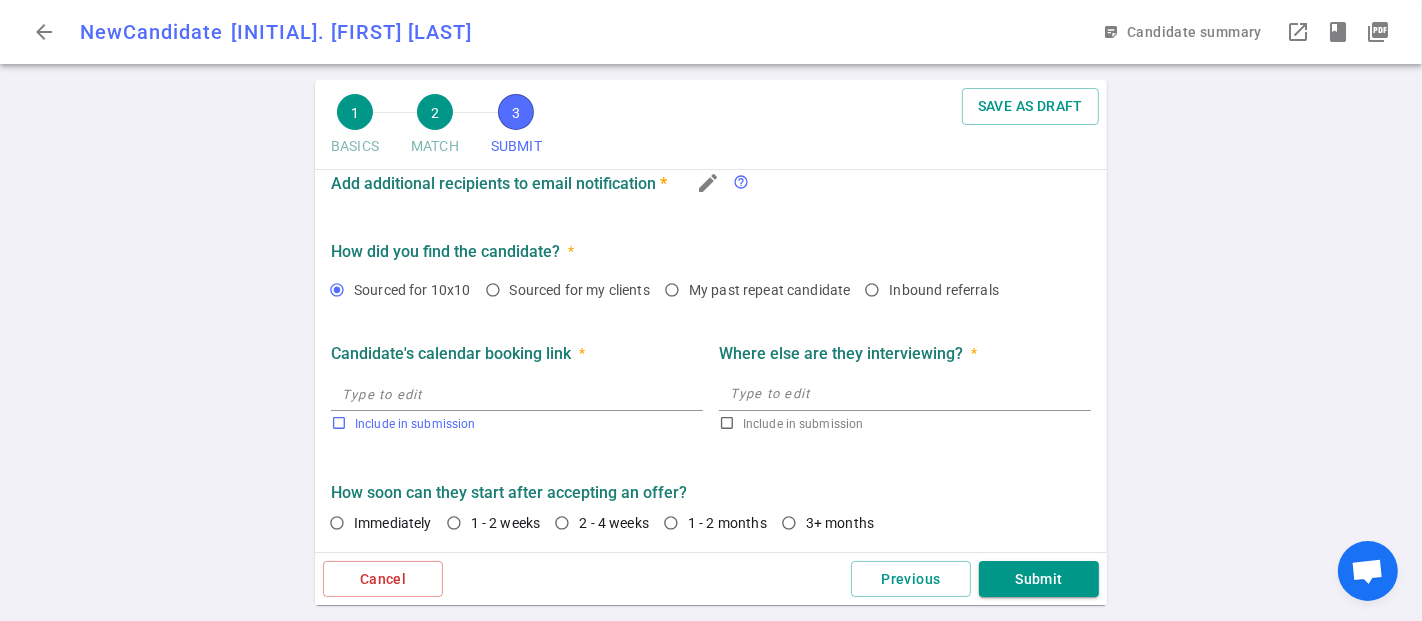 click on "1 - 2 weeks" at bounding box center [454, 523] 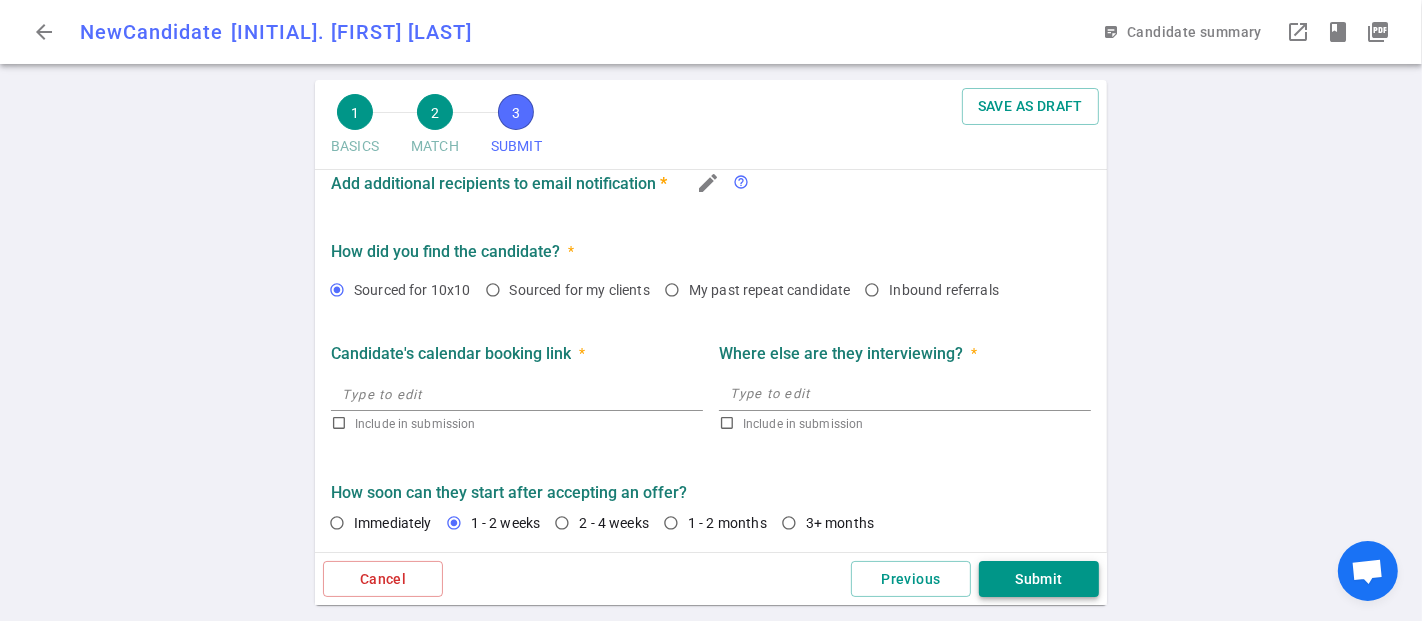 click on "Submit" at bounding box center (1039, 579) 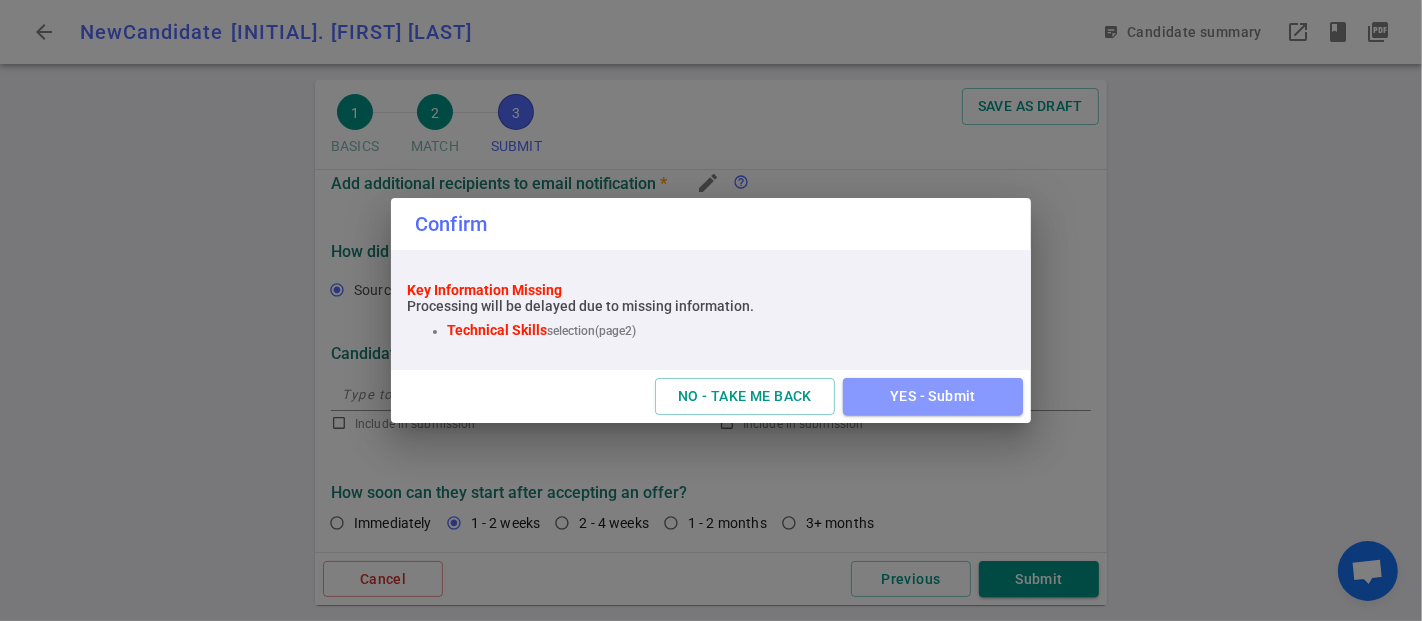 drag, startPoint x: 931, startPoint y: 407, endPoint x: 919, endPoint y: 407, distance: 12 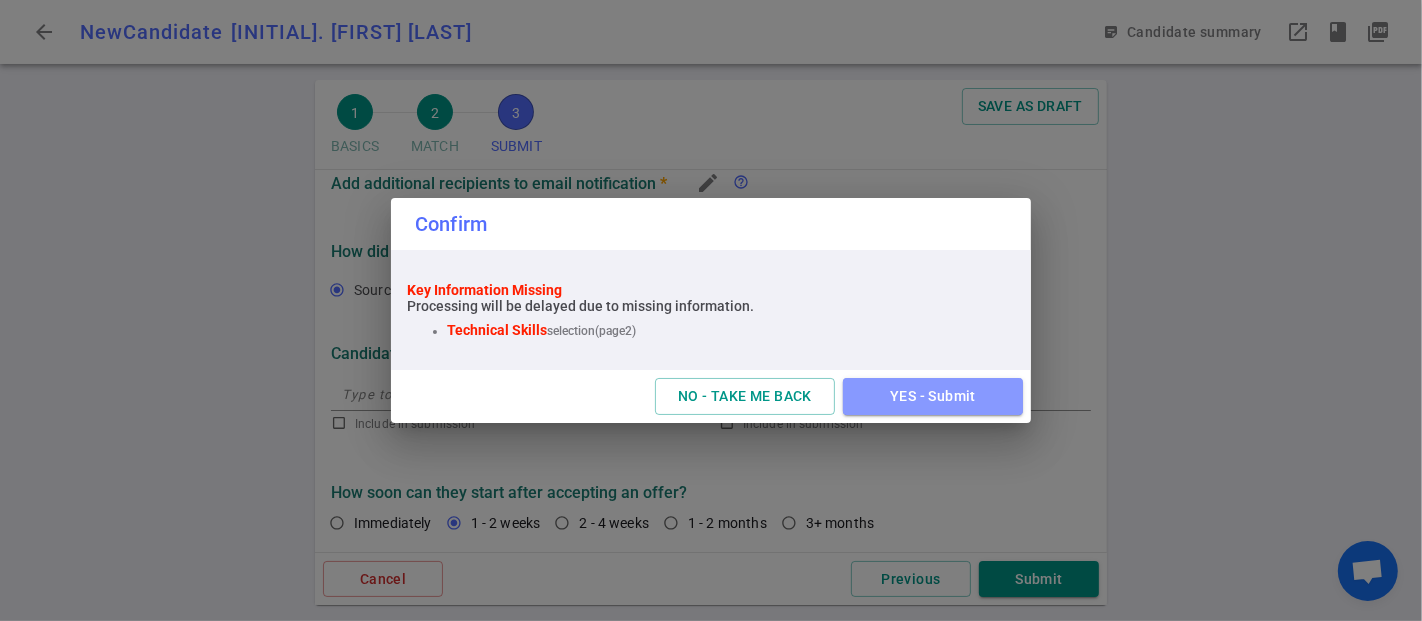 click on "YES - Submit" at bounding box center [933, 396] 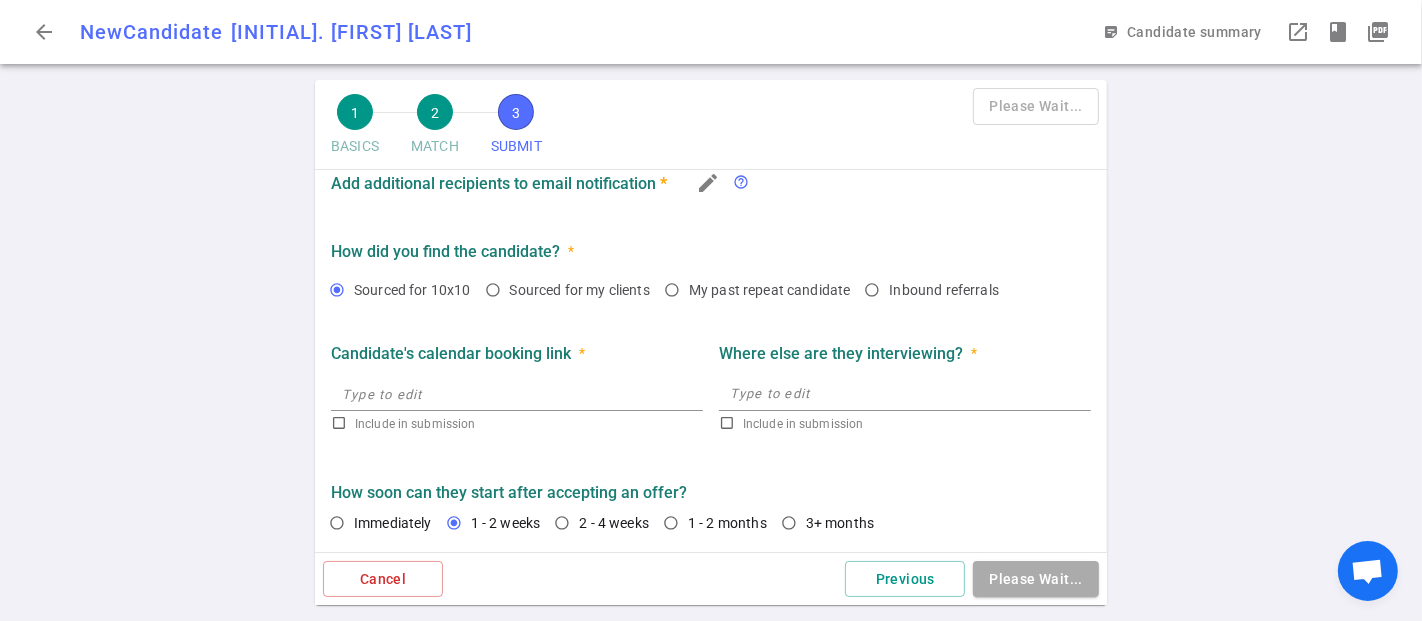 scroll, scrollTop: 0, scrollLeft: 0, axis: both 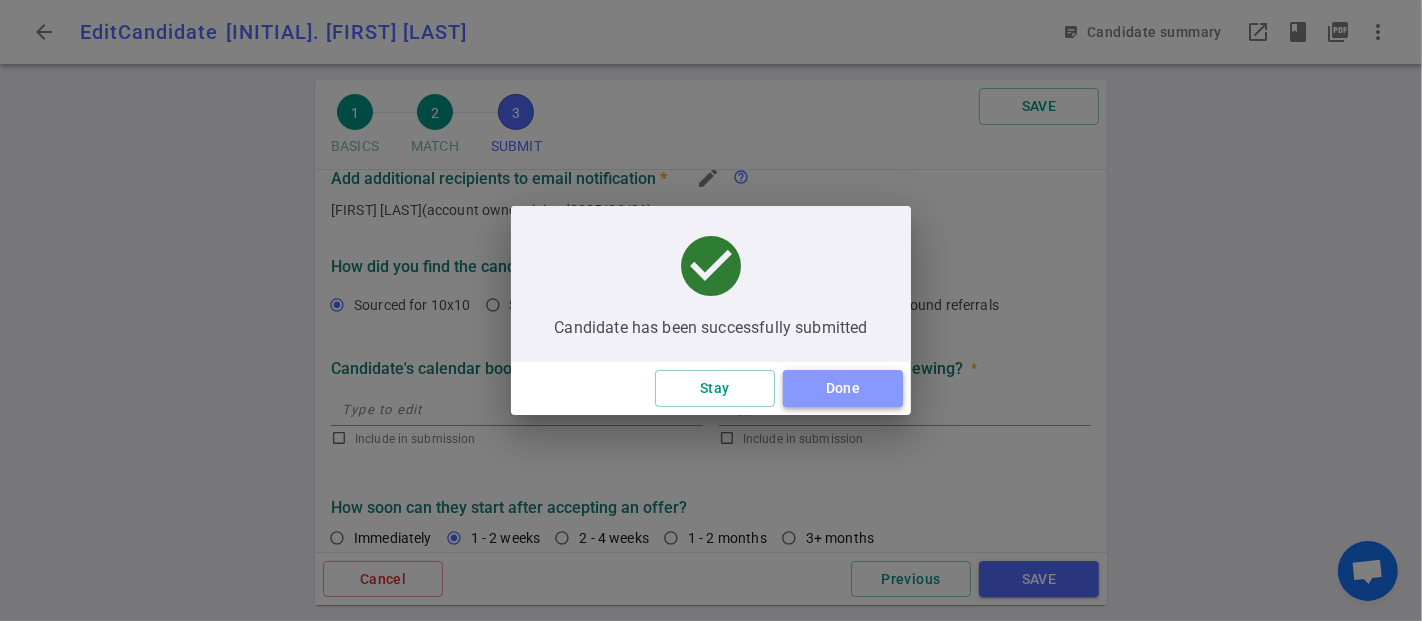 click on "Done" at bounding box center [843, 388] 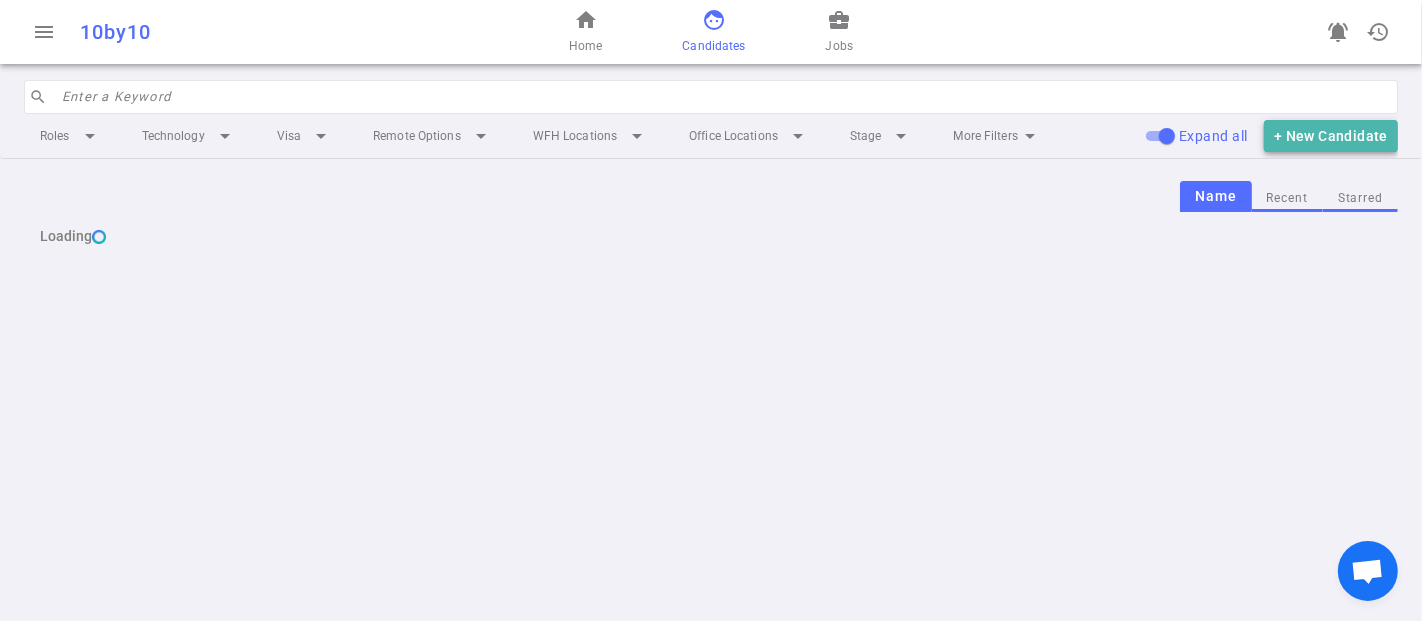 click on "+ New Candidate" at bounding box center (1331, 136) 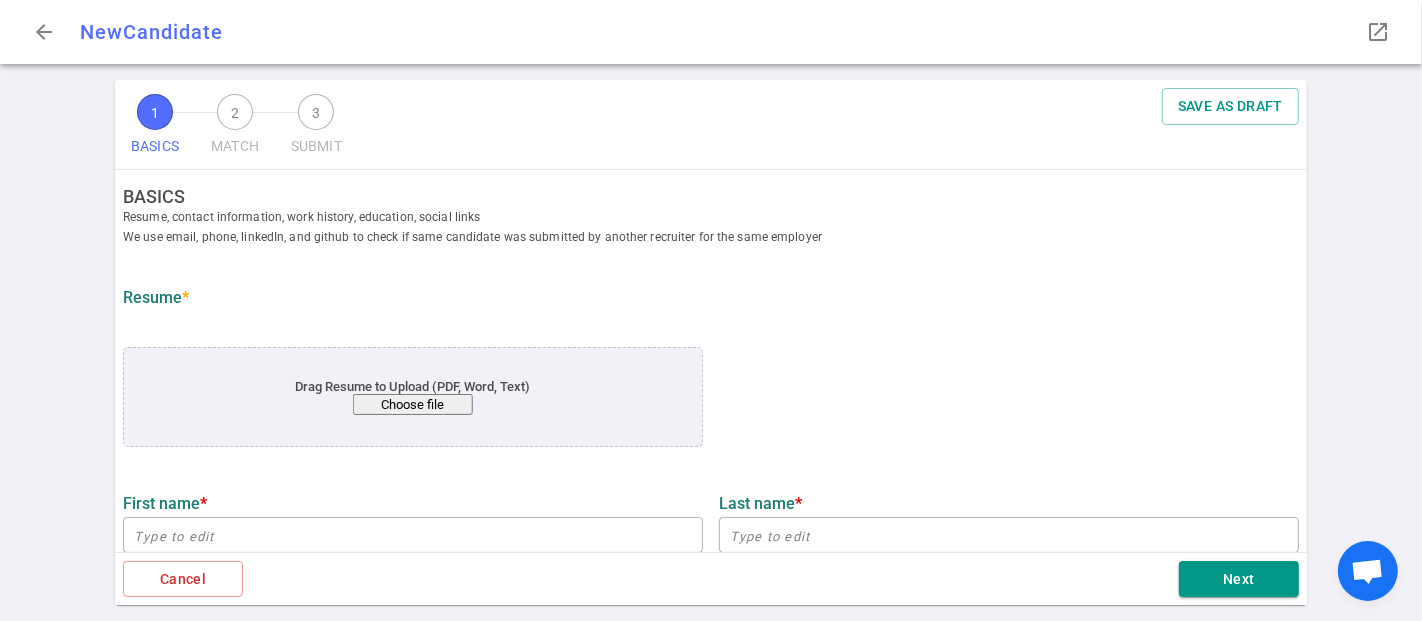 click on "Choose file" at bounding box center (413, 404) 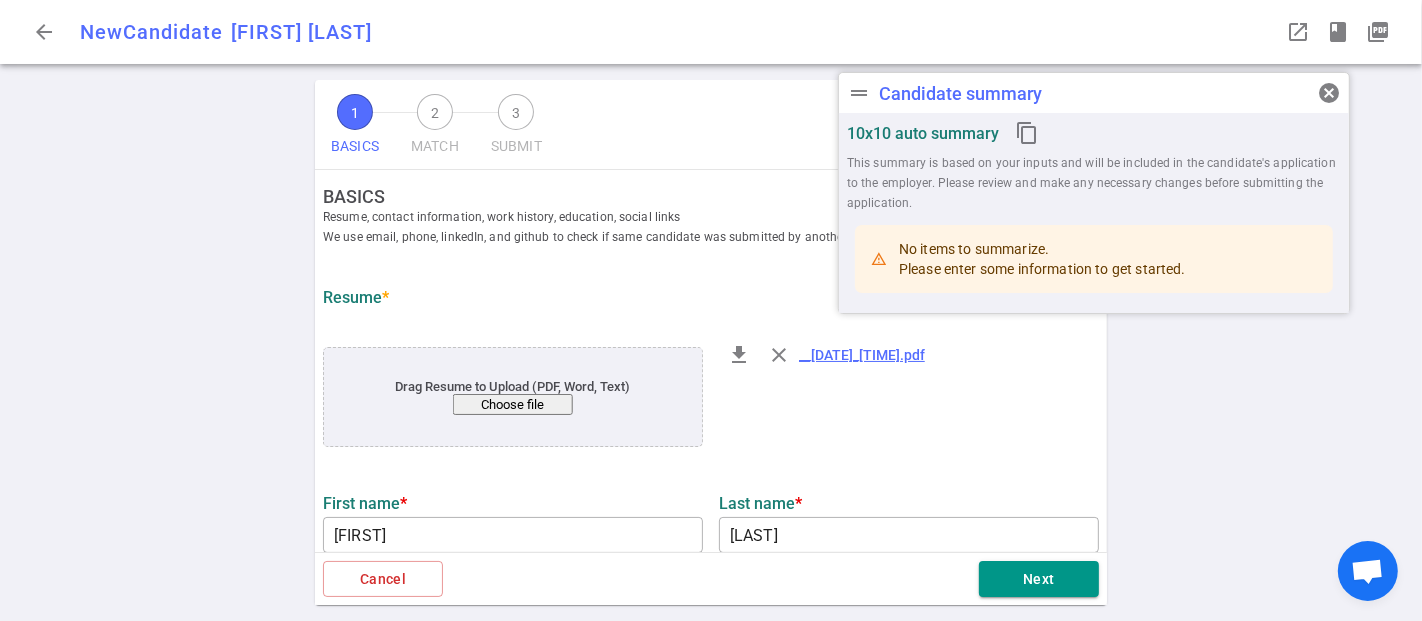 type on "[FIRST]" 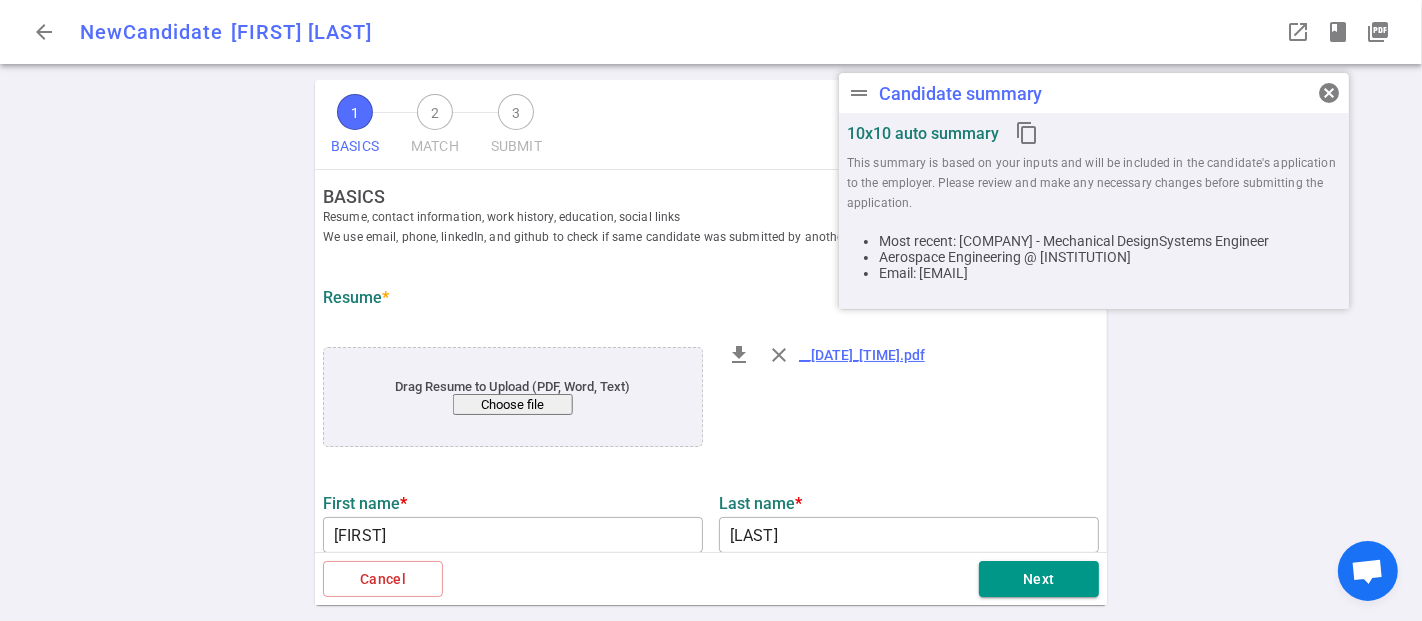 click on "cancel" at bounding box center (1329, 93) 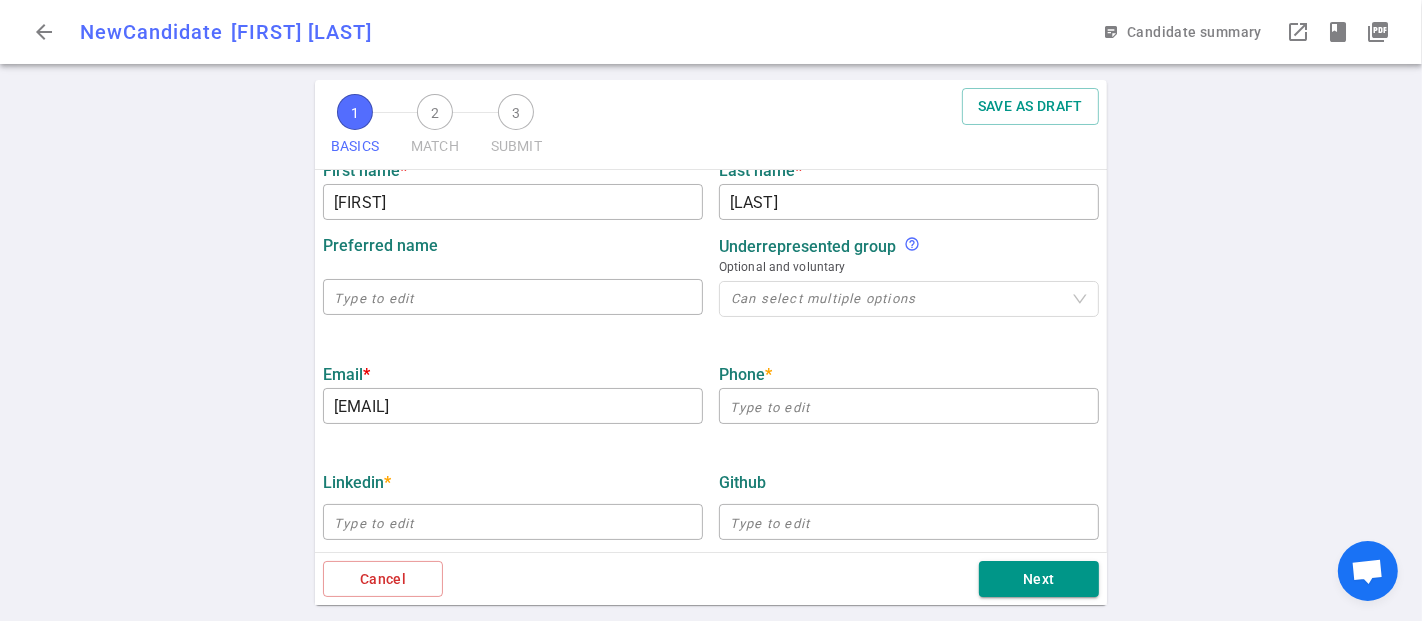 scroll, scrollTop: 444, scrollLeft: 0, axis: vertical 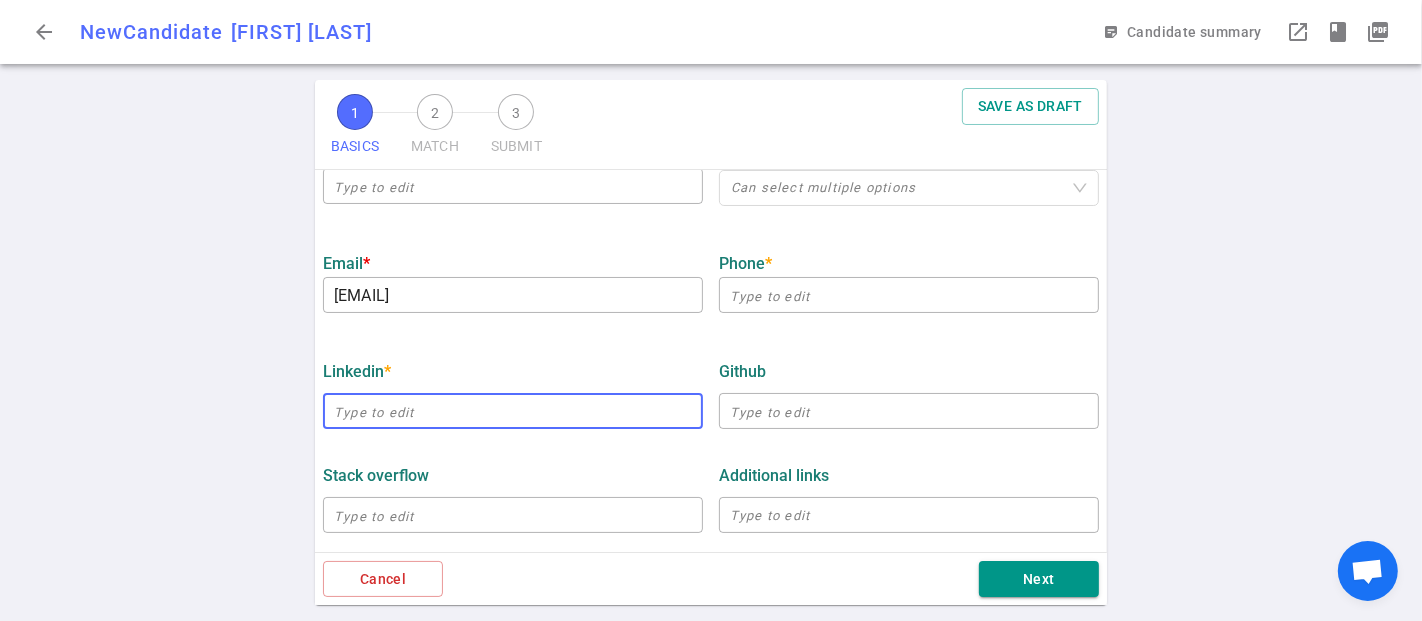 click at bounding box center [513, 411] 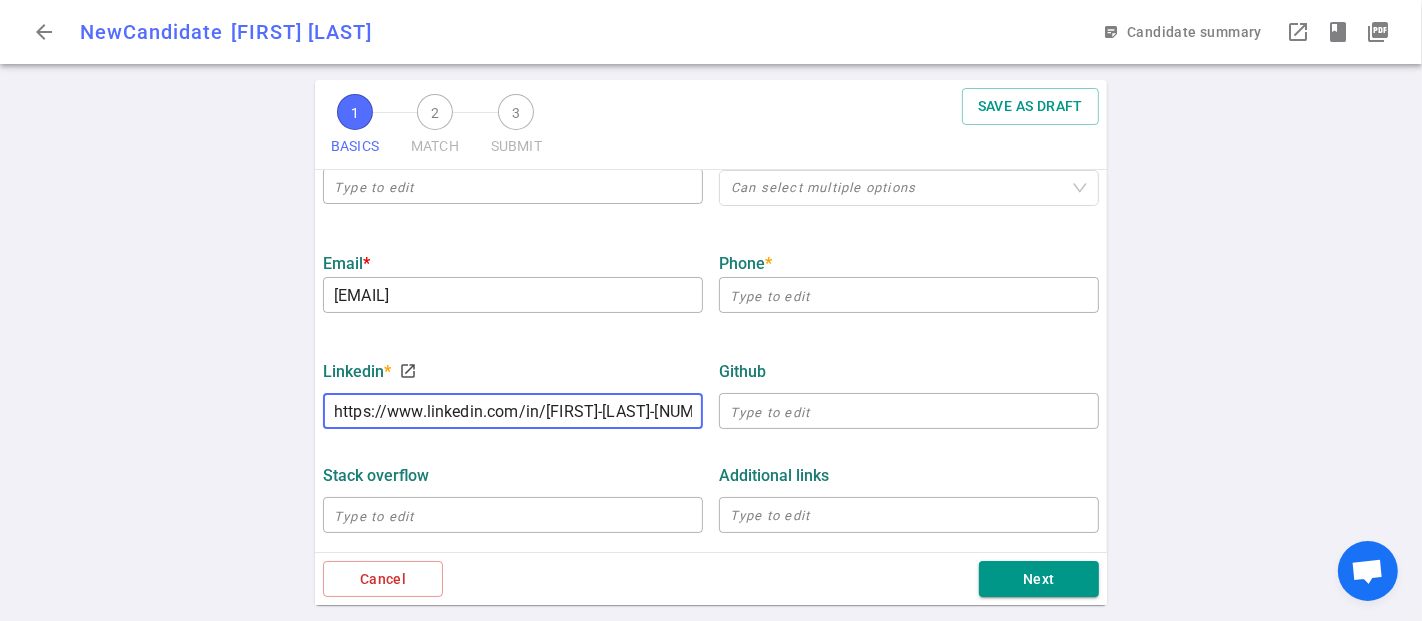 scroll, scrollTop: 0, scrollLeft: 103, axis: horizontal 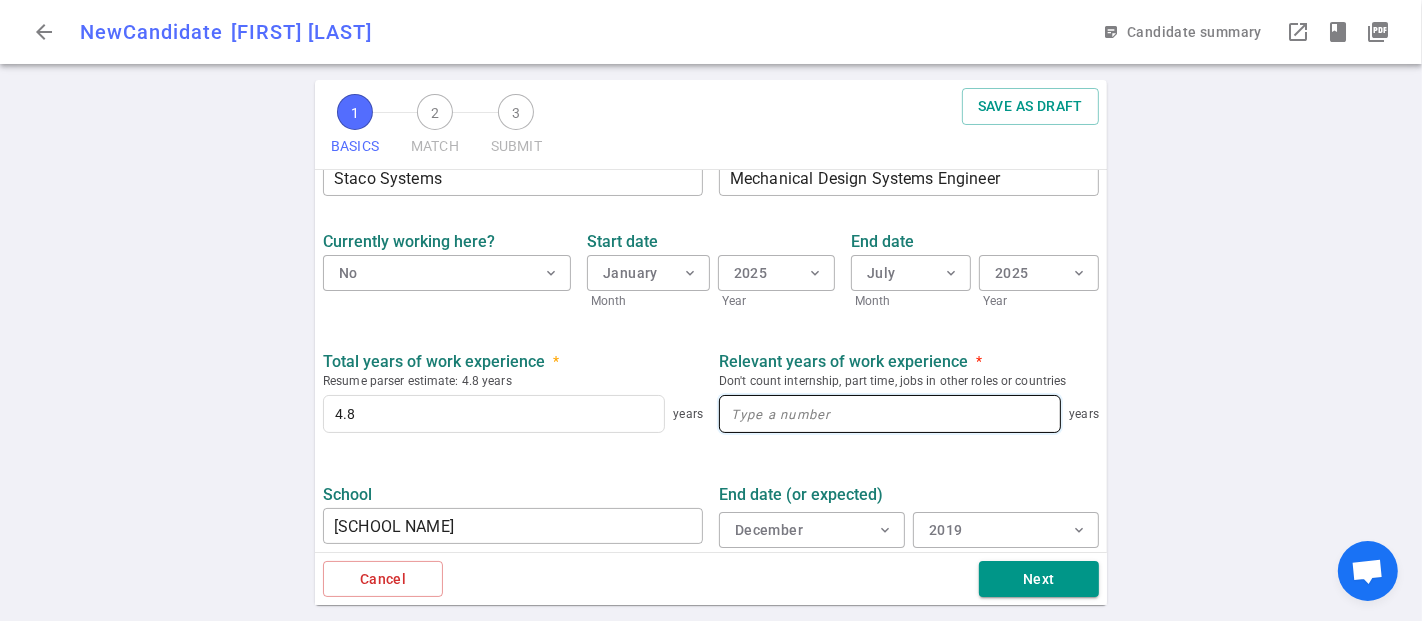 click at bounding box center [890, 414] 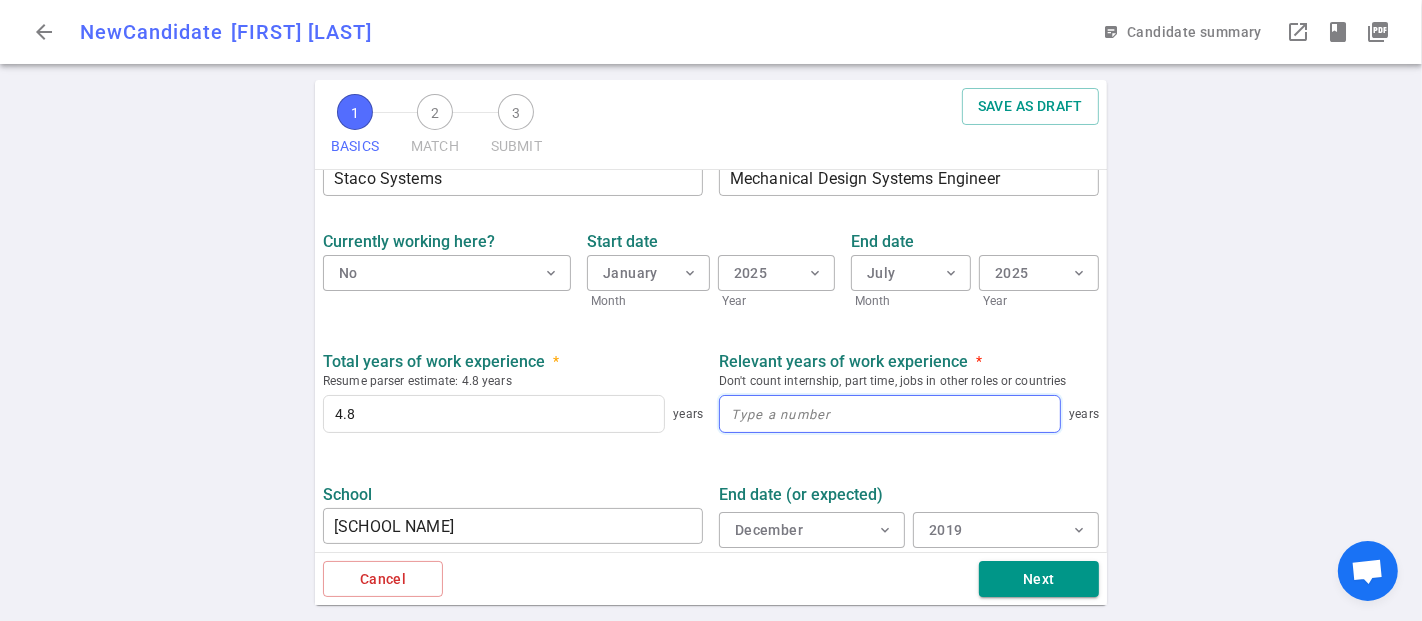 scroll, scrollTop: 0, scrollLeft: 0, axis: both 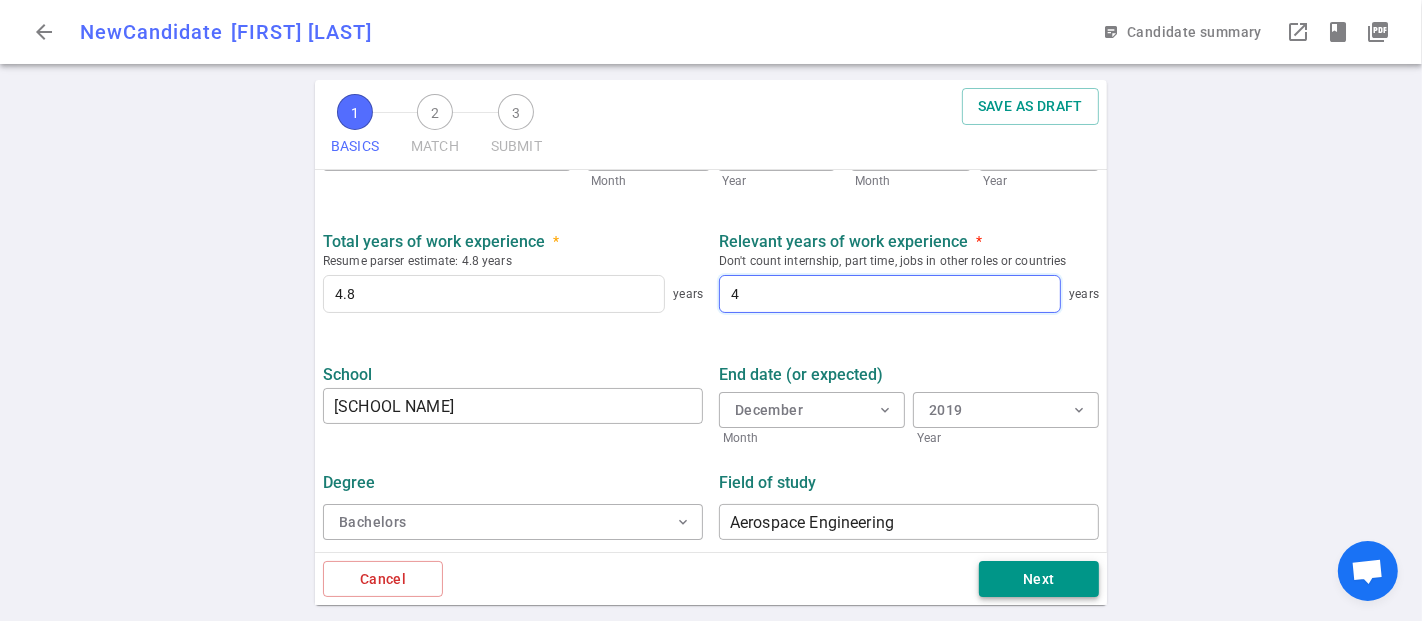 type on "4" 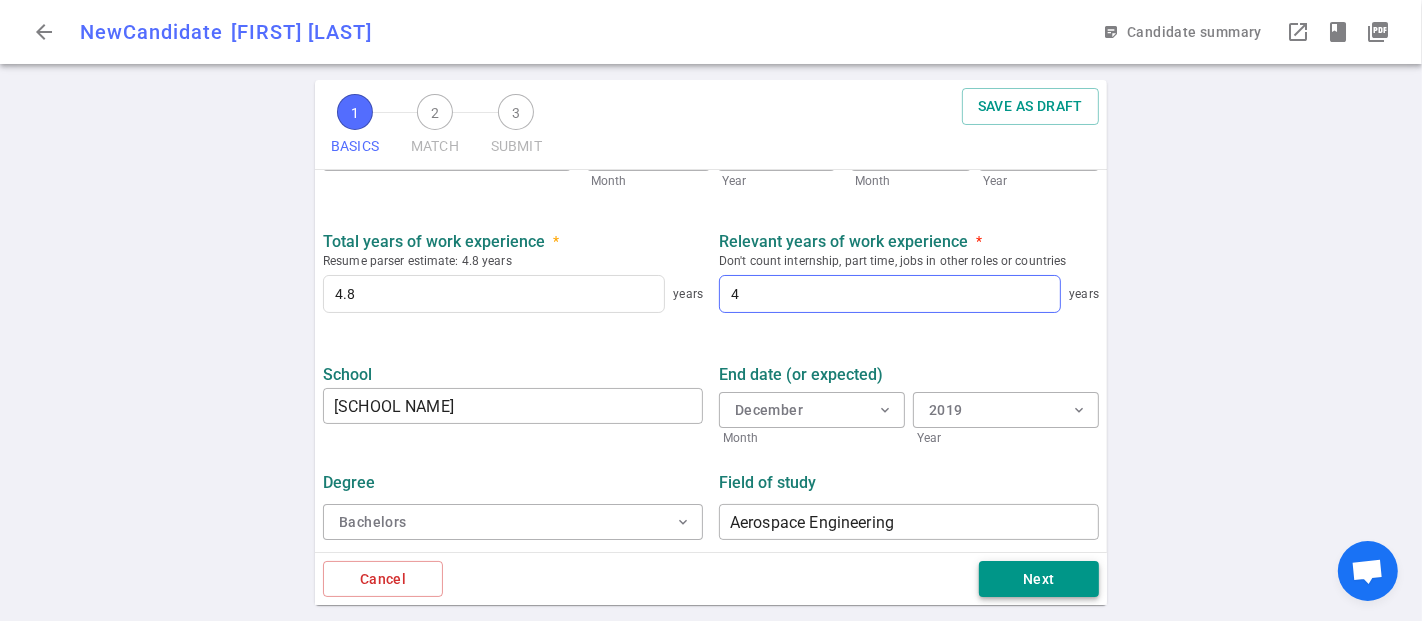 click on "Next" at bounding box center (1039, 579) 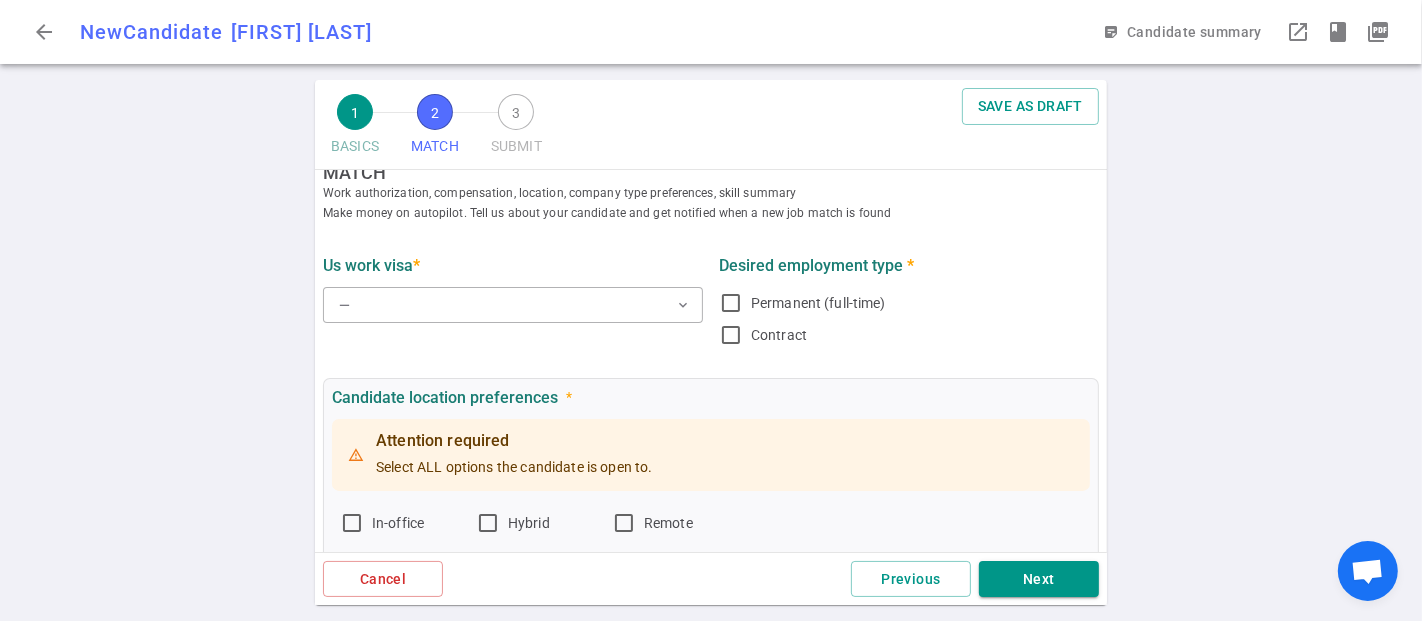 scroll, scrollTop: 0, scrollLeft: 0, axis: both 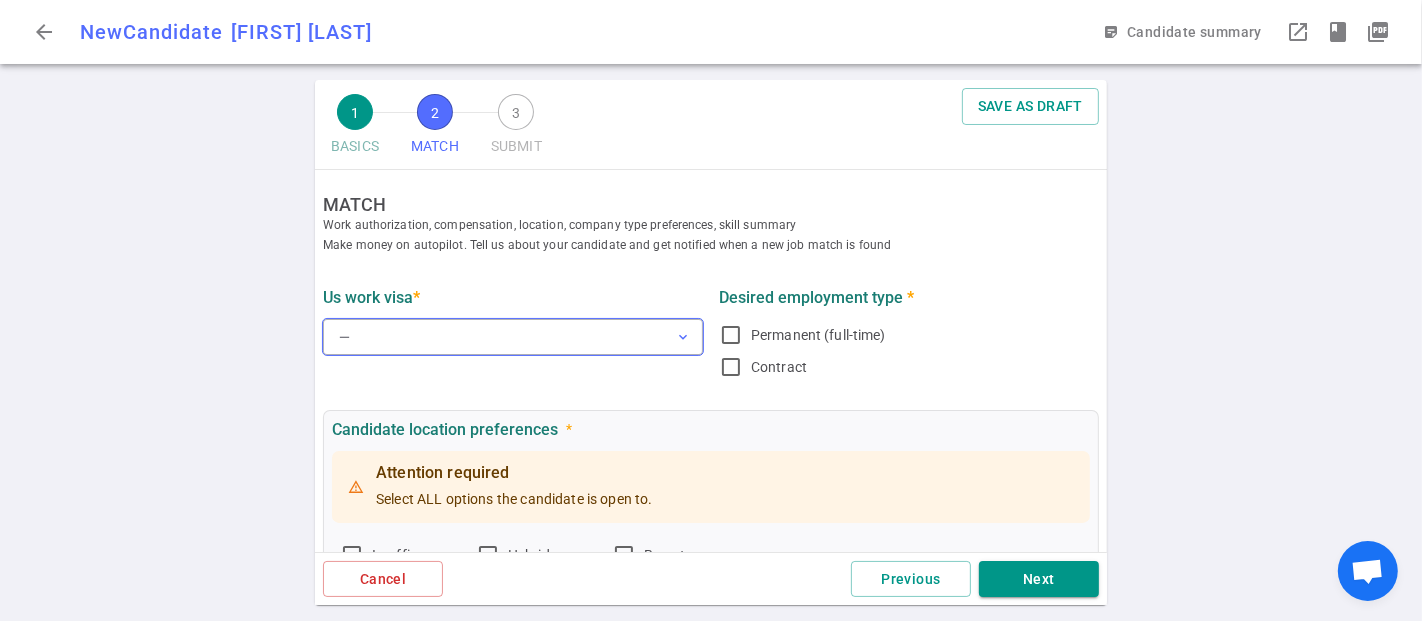 click on "— expand_more" at bounding box center [513, 337] 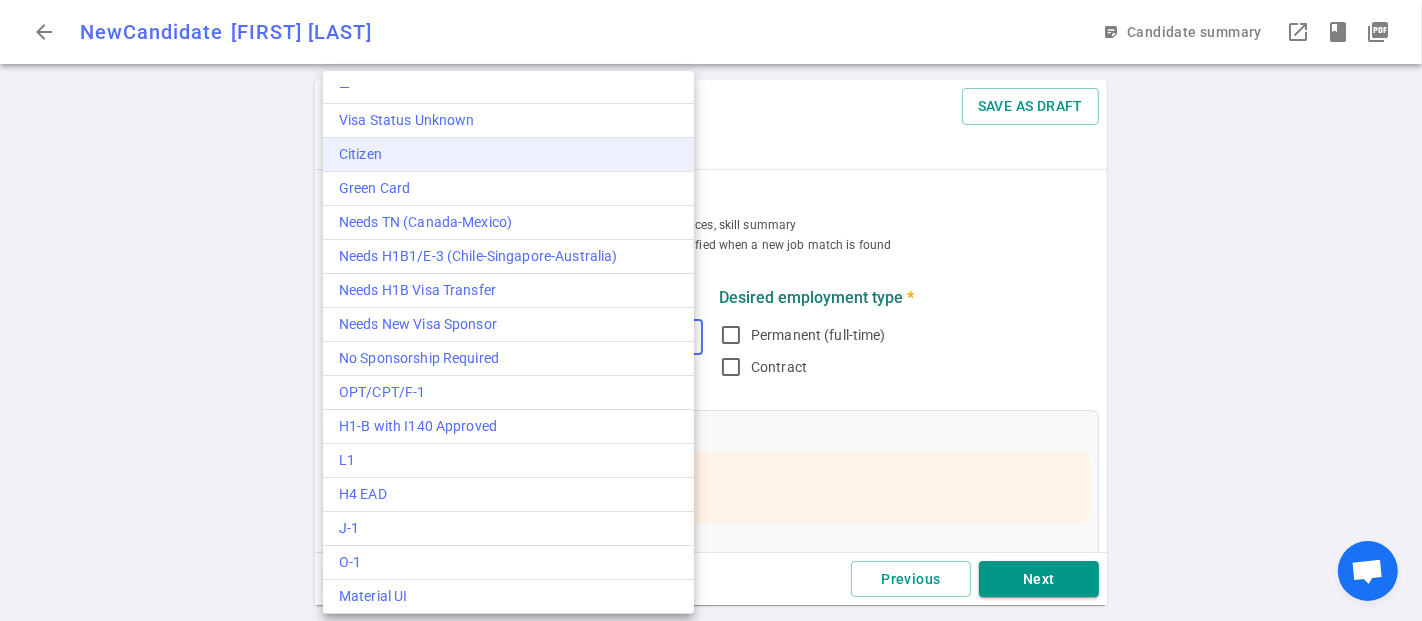 click on "Citizen" at bounding box center (508, 154) 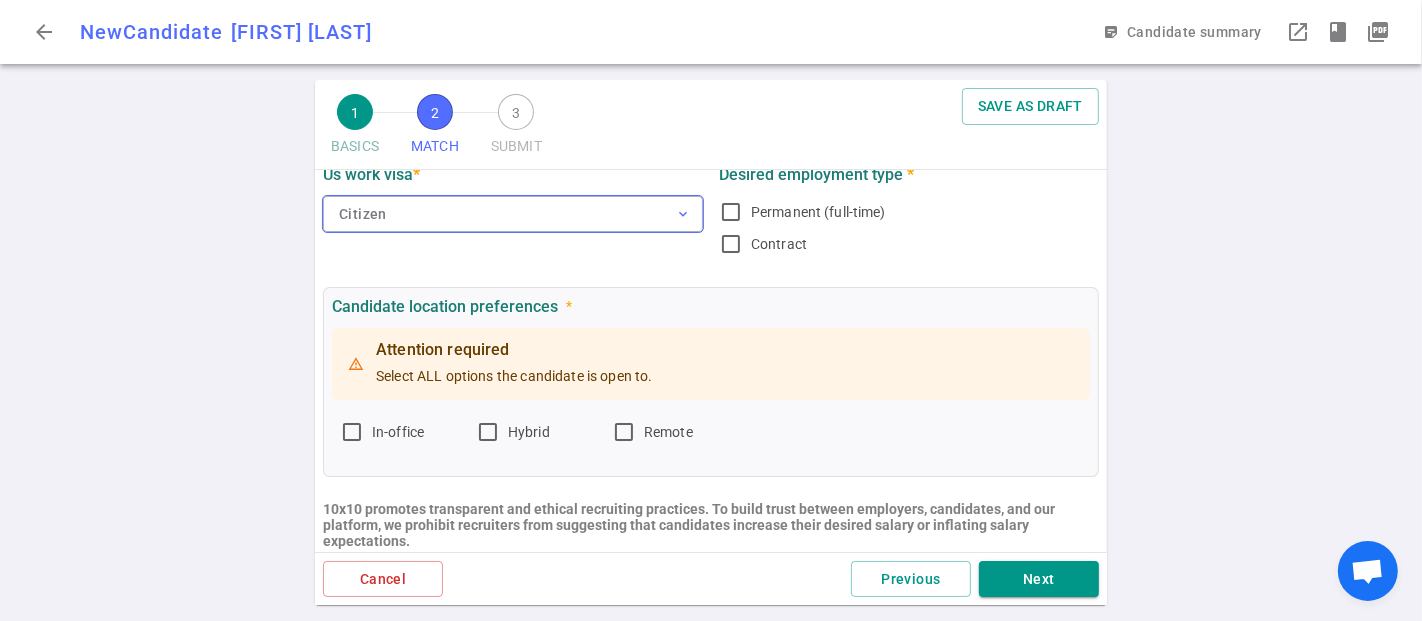 scroll, scrollTop: 222, scrollLeft: 0, axis: vertical 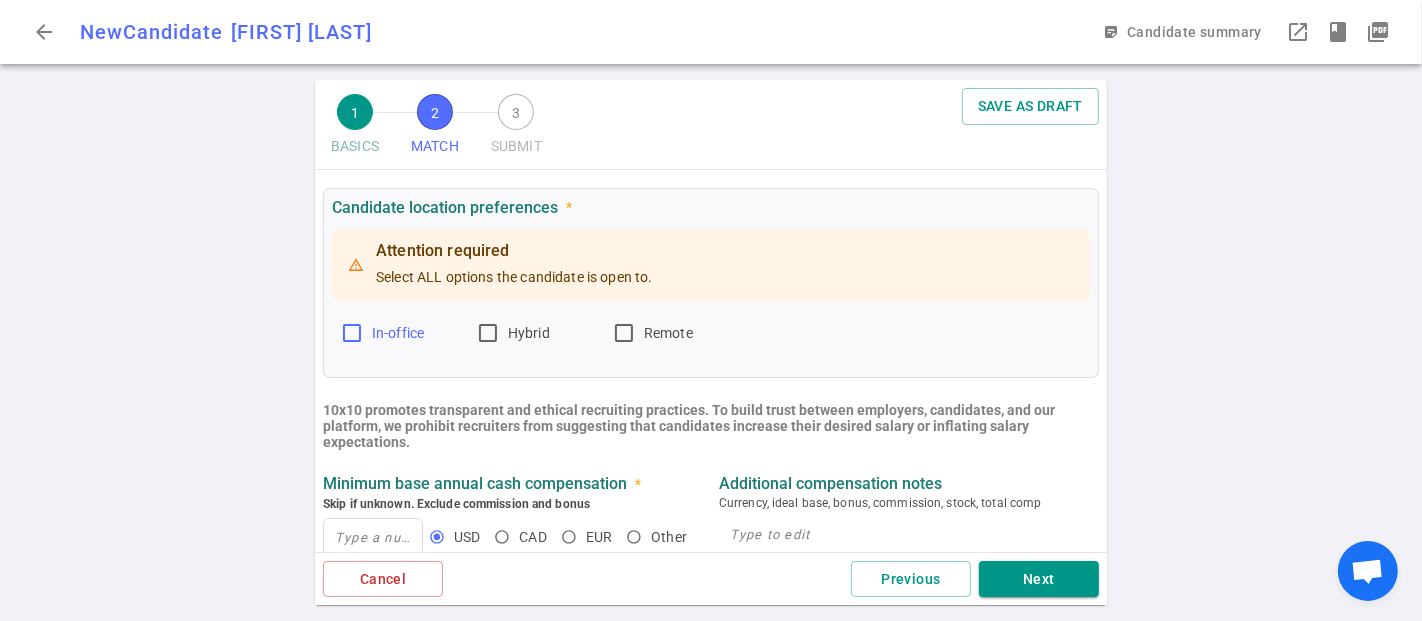 click on "In-office" at bounding box center [352, 333] 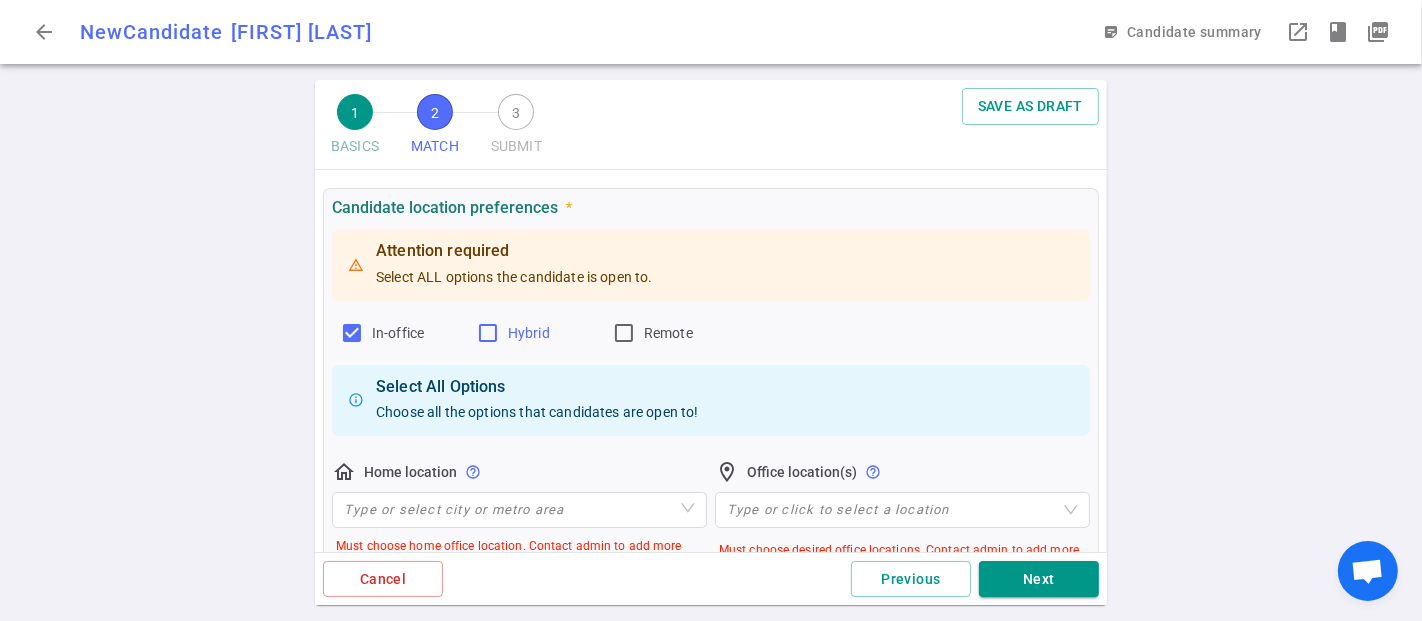 drag, startPoint x: 488, startPoint y: 332, endPoint x: 559, endPoint y: 332, distance: 71 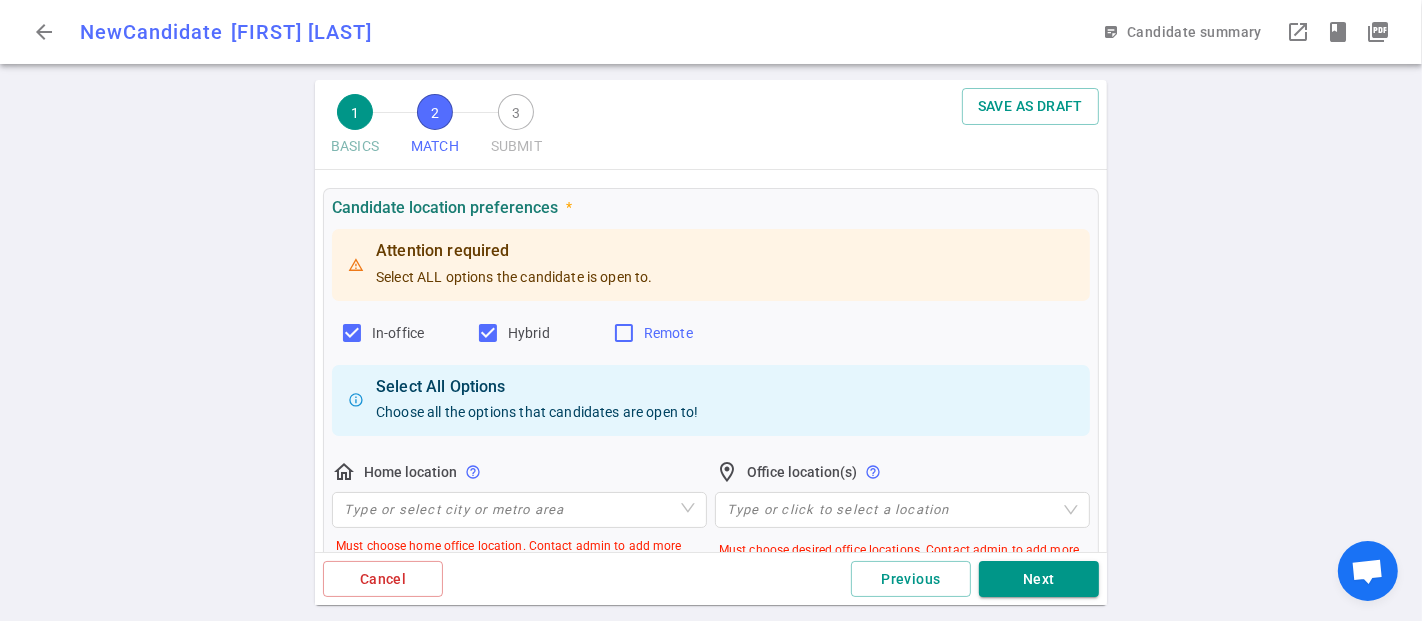 click on "Remote" at bounding box center (624, 333) 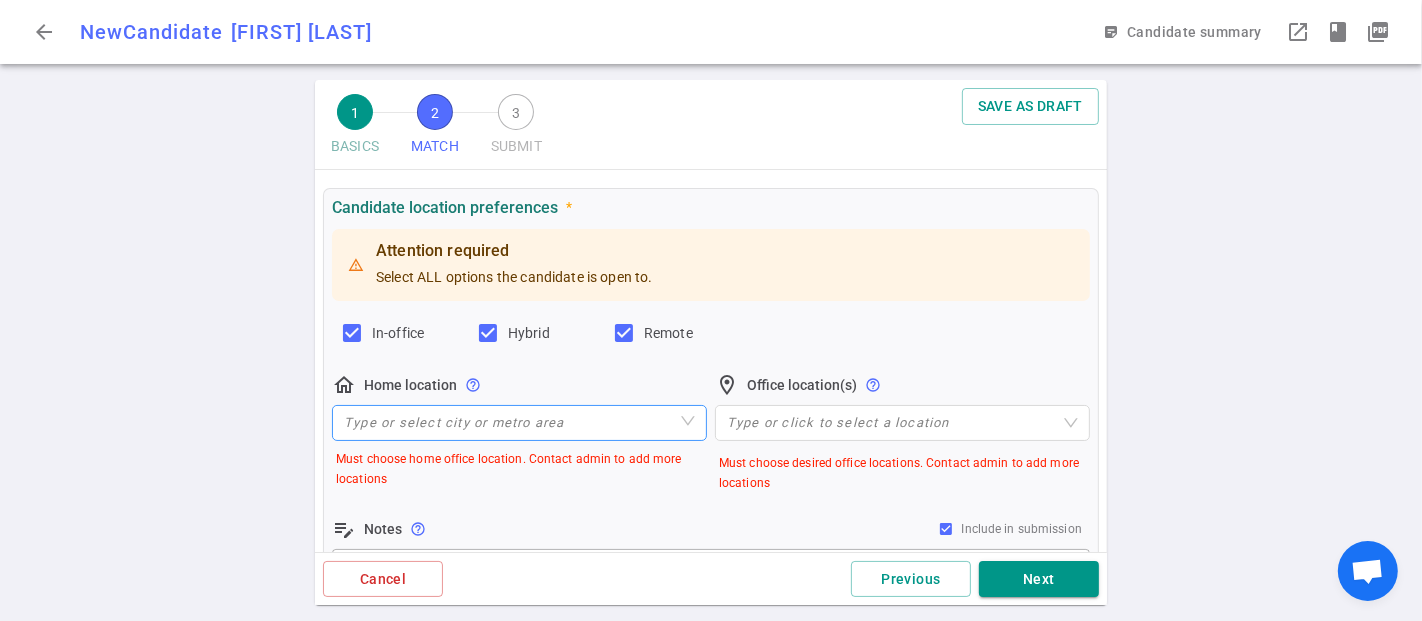 click at bounding box center (519, 423) 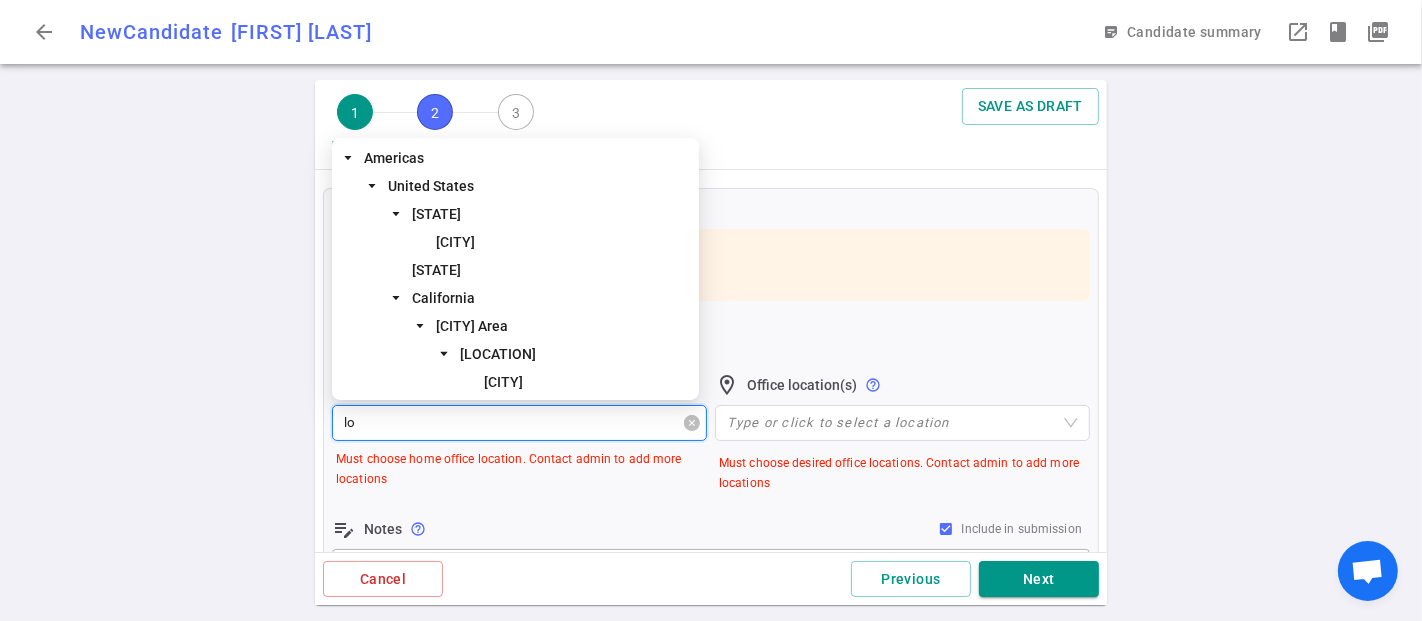type on "[CITY]" 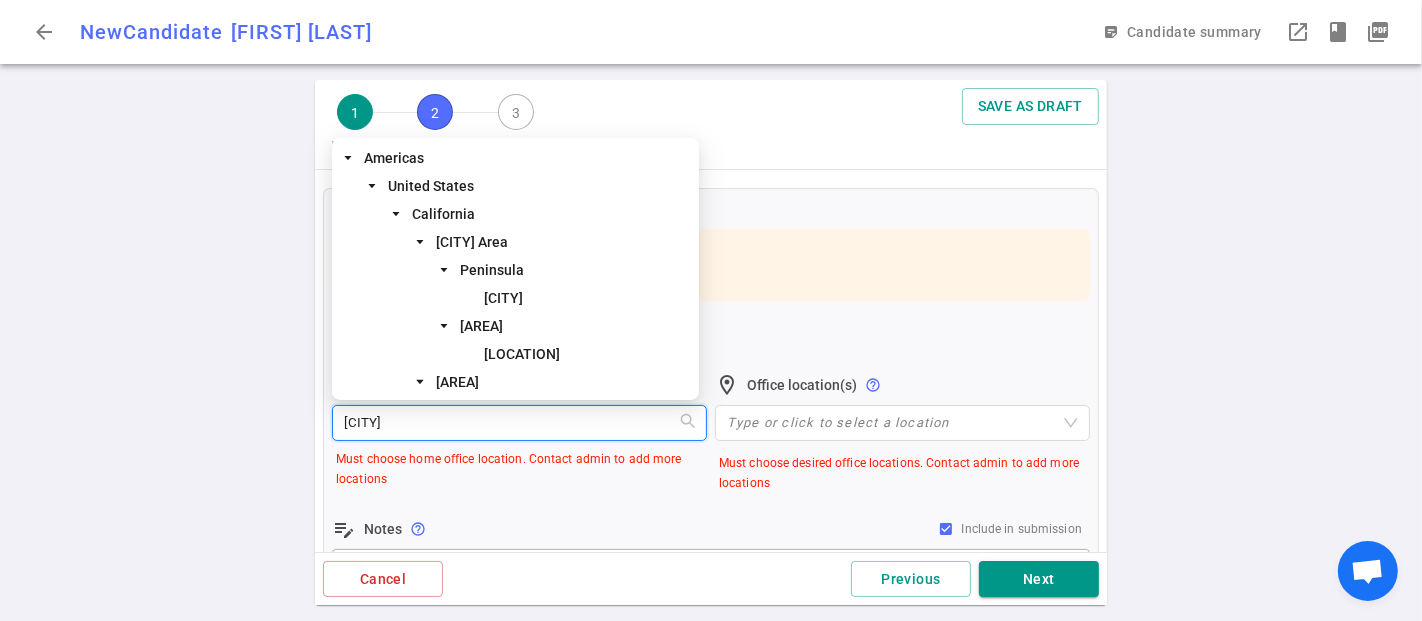 click on "[AREA]" at bounding box center [563, 382] 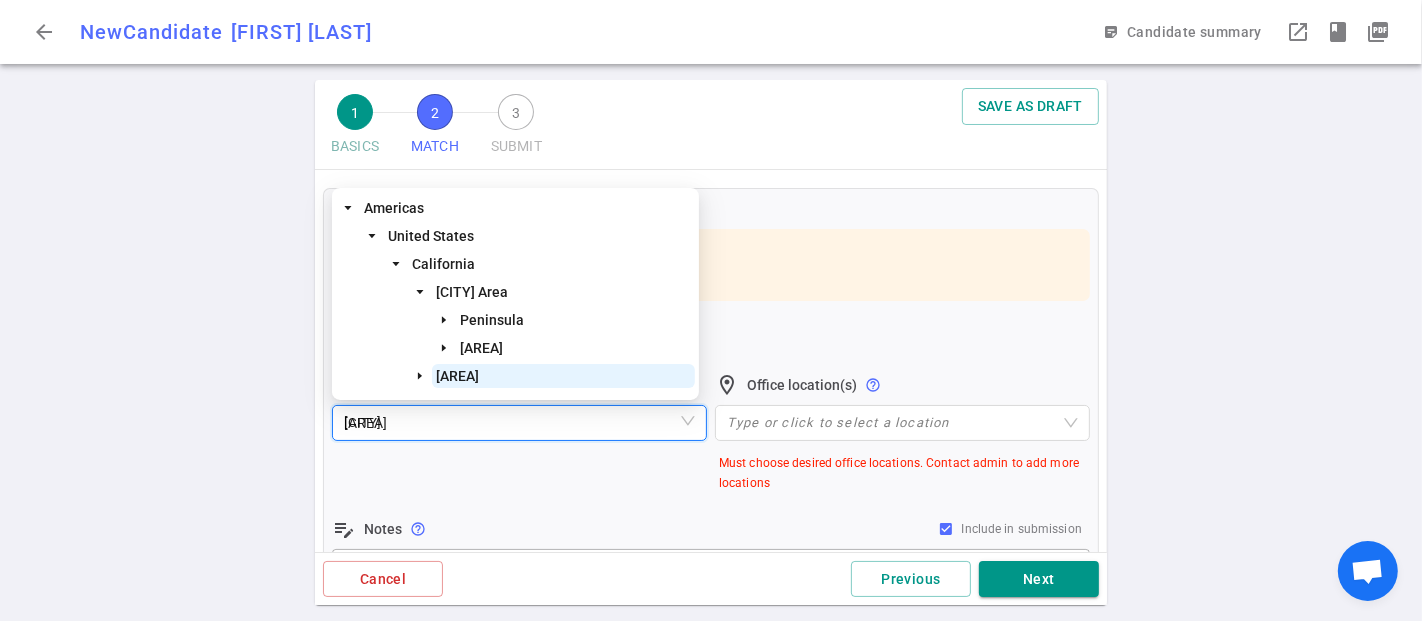 type 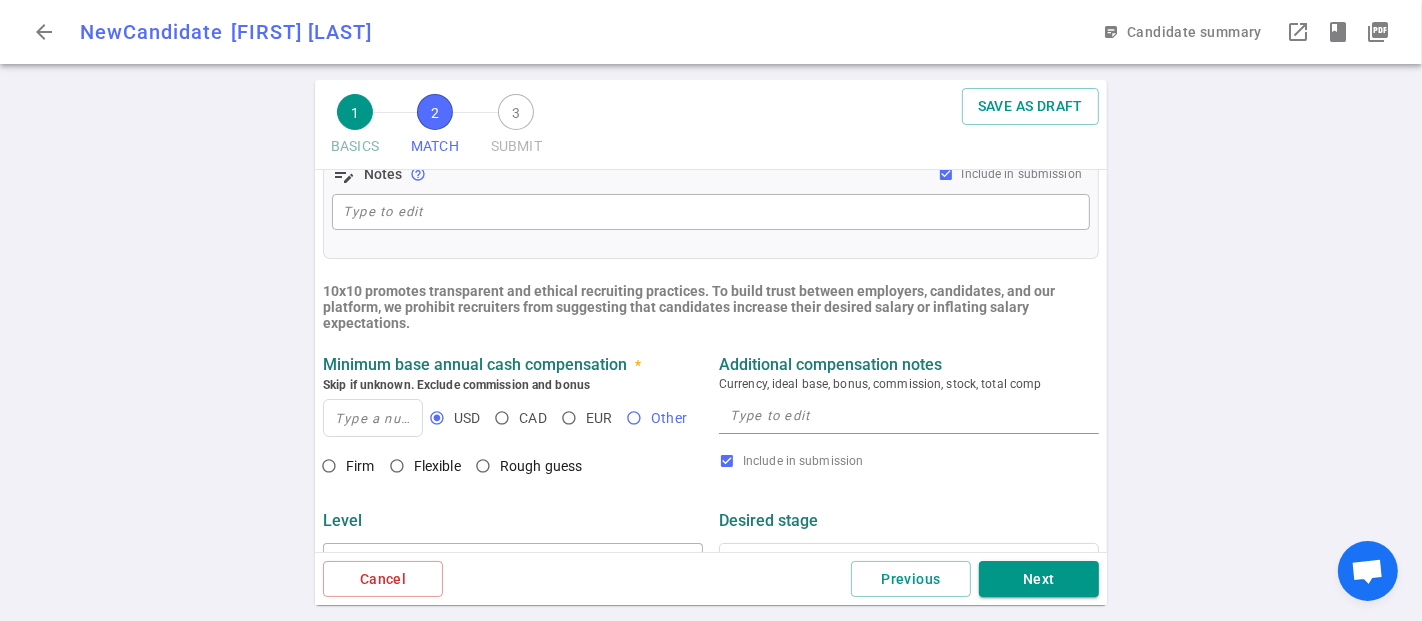 scroll, scrollTop: 666, scrollLeft: 0, axis: vertical 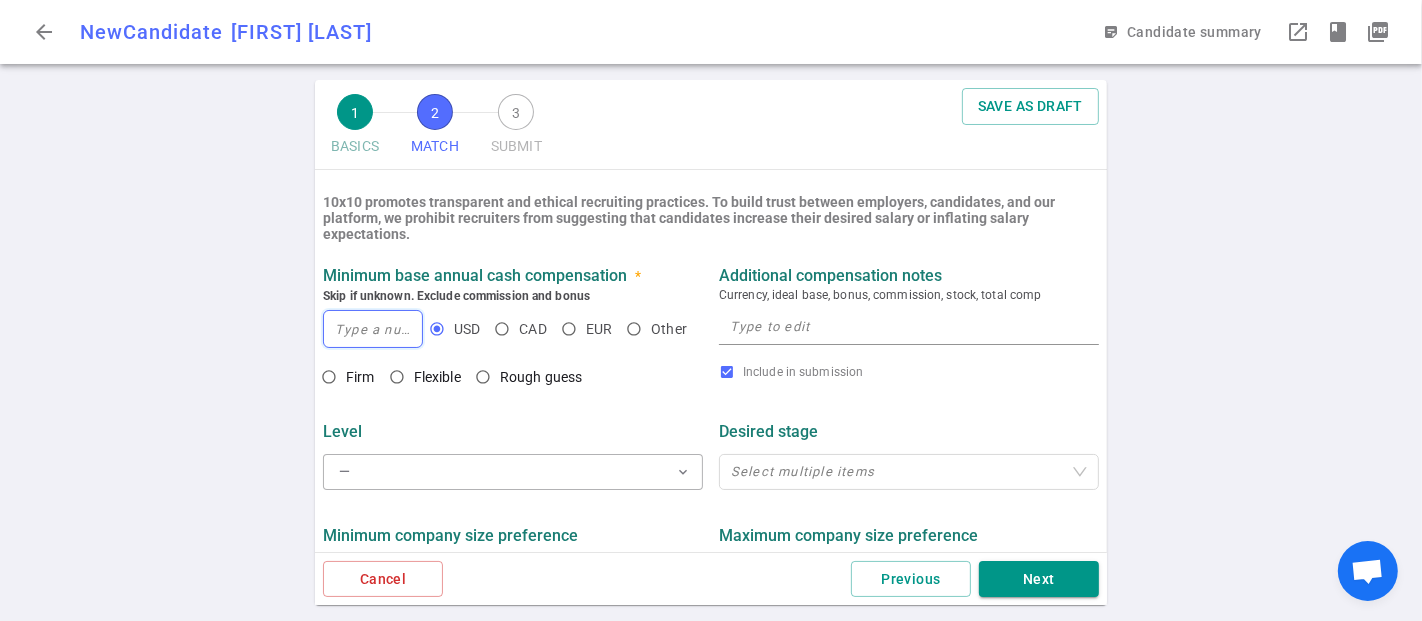 click at bounding box center (373, 329) 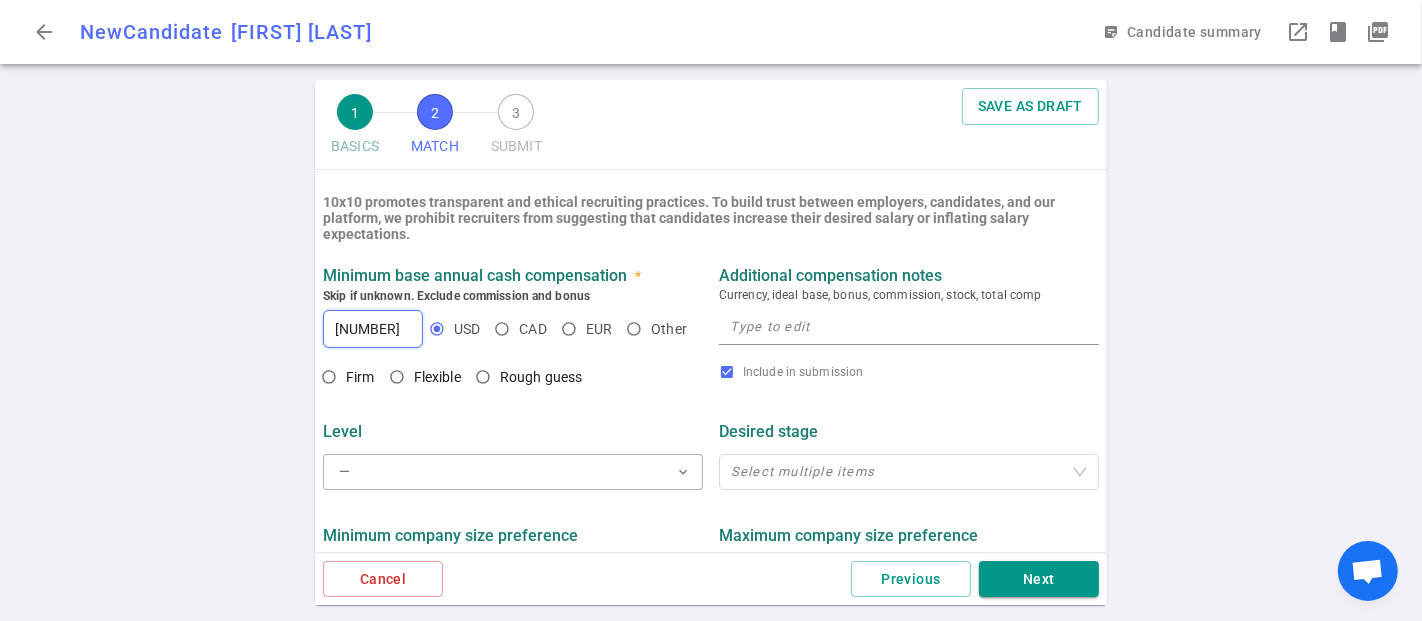 type on "[NUMBER]" 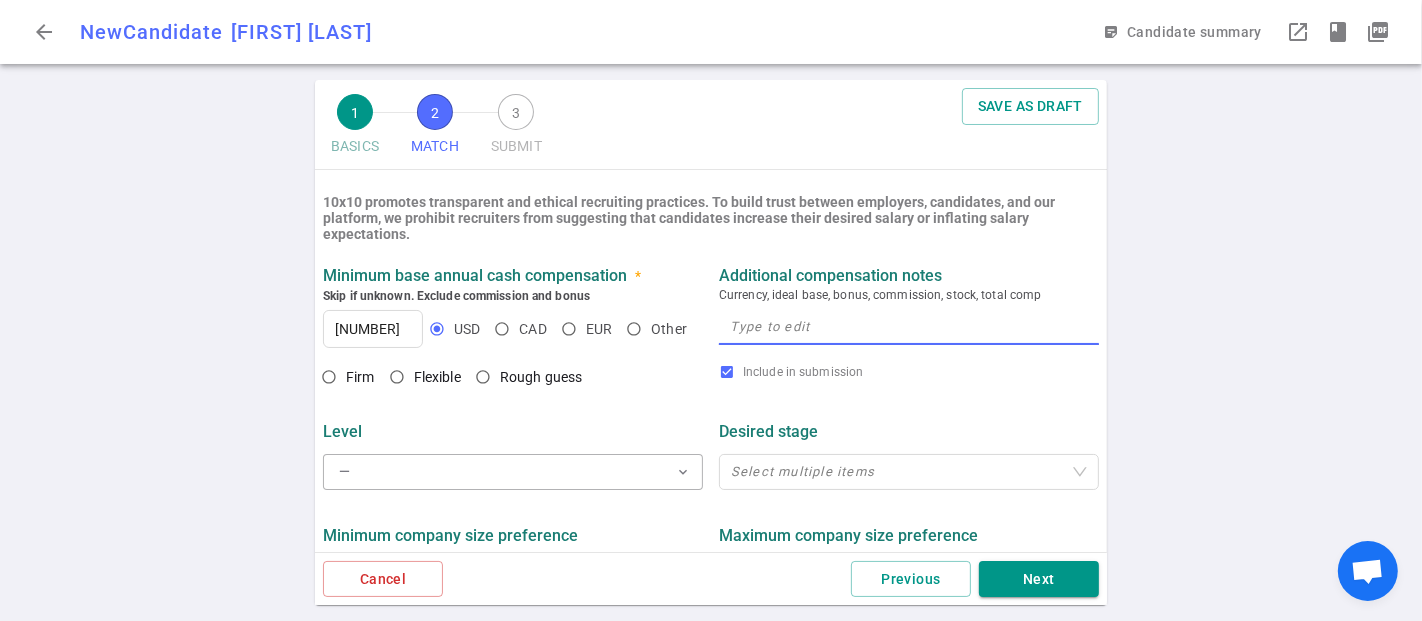 click at bounding box center (909, 326) 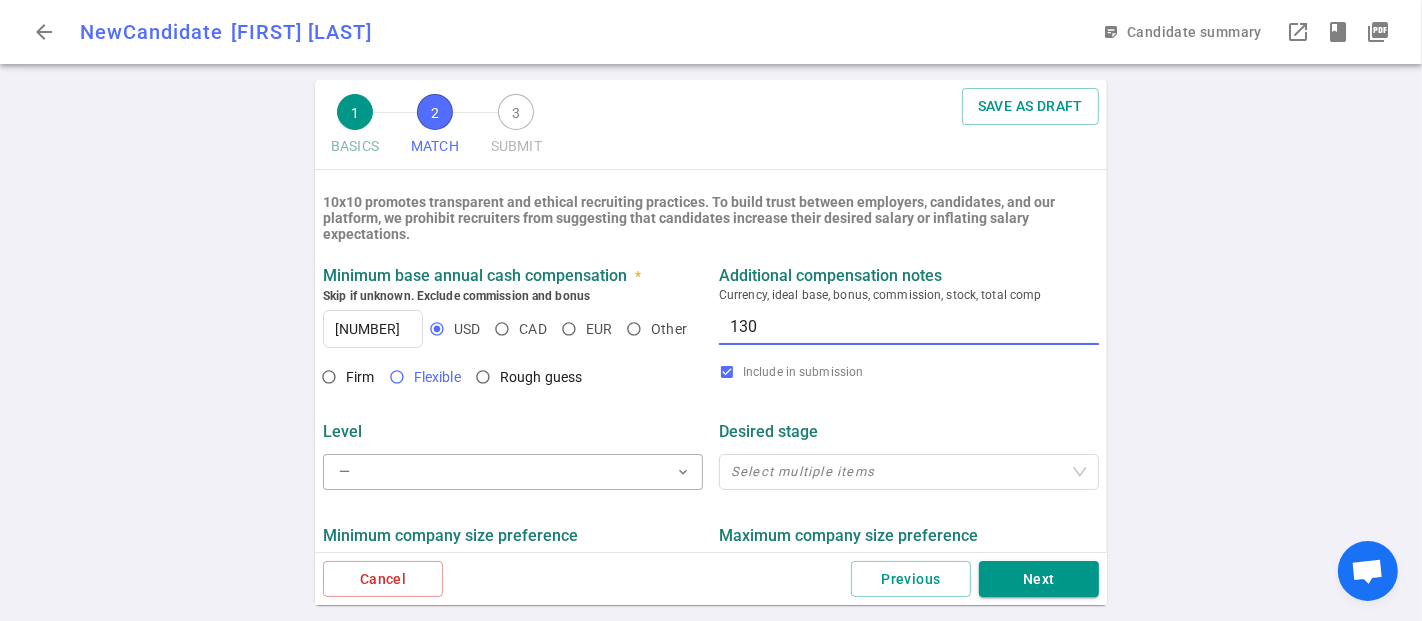 type on "130" 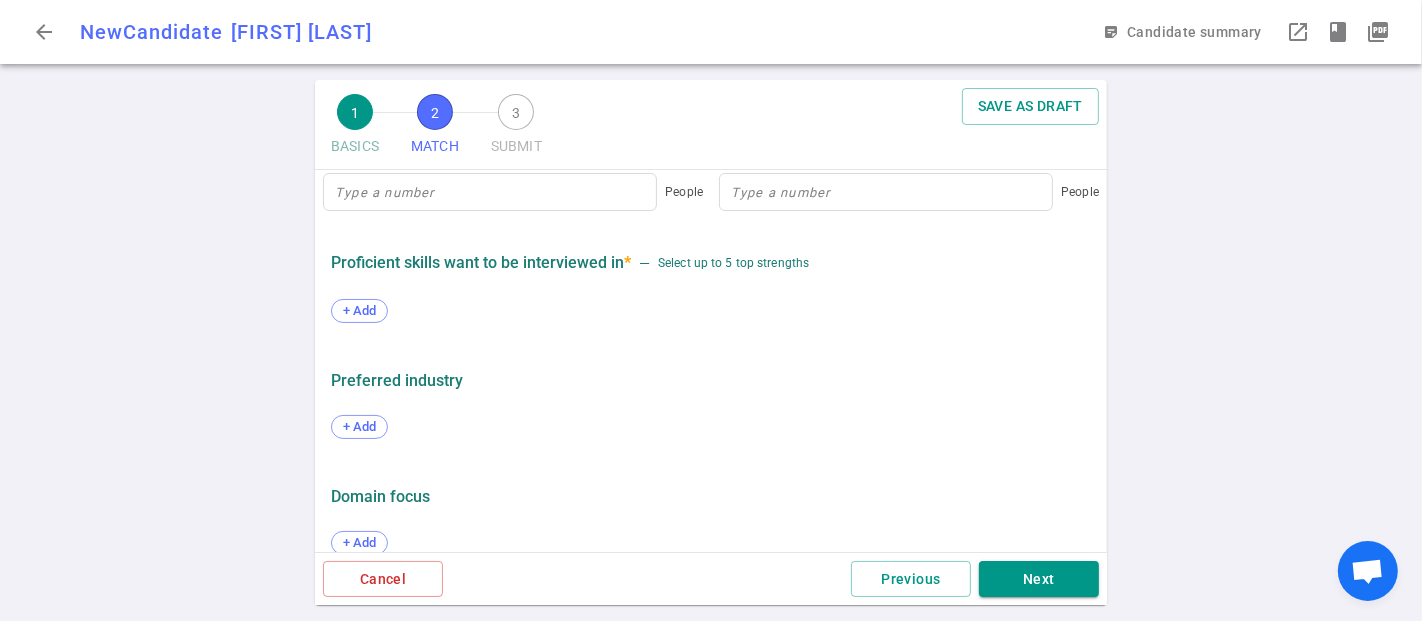 scroll, scrollTop: 1078, scrollLeft: 0, axis: vertical 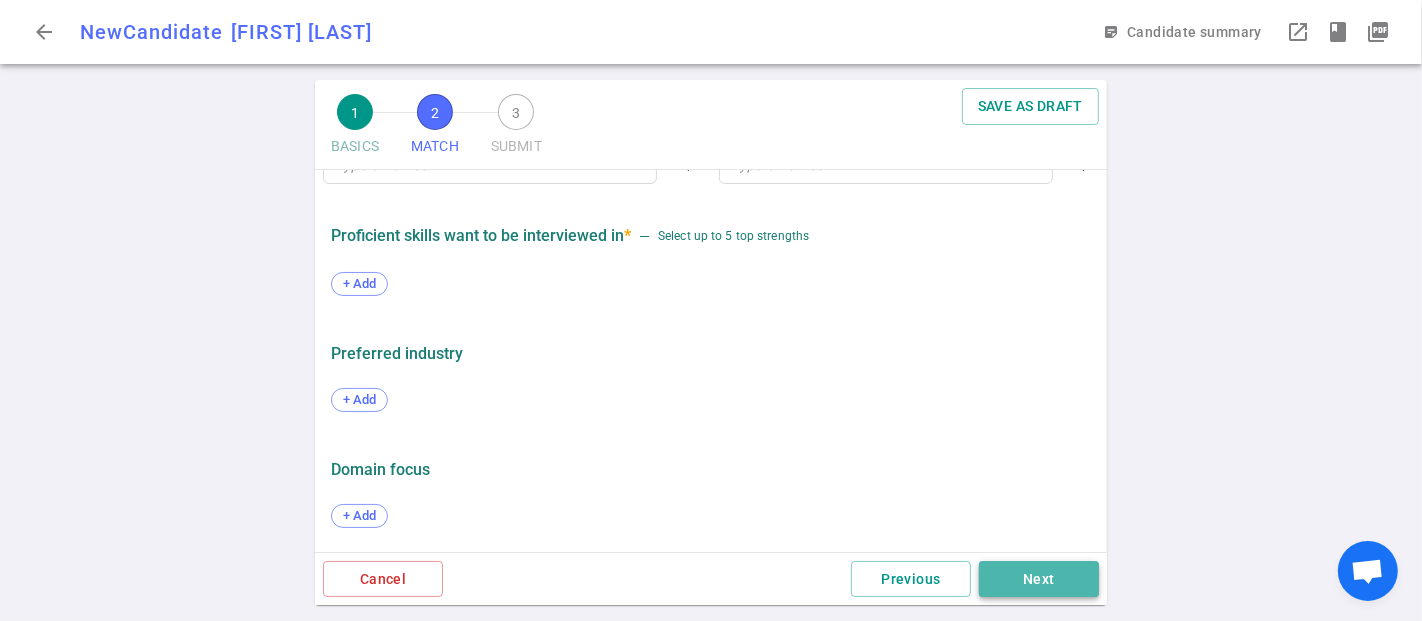 click on "Next" at bounding box center (1039, 579) 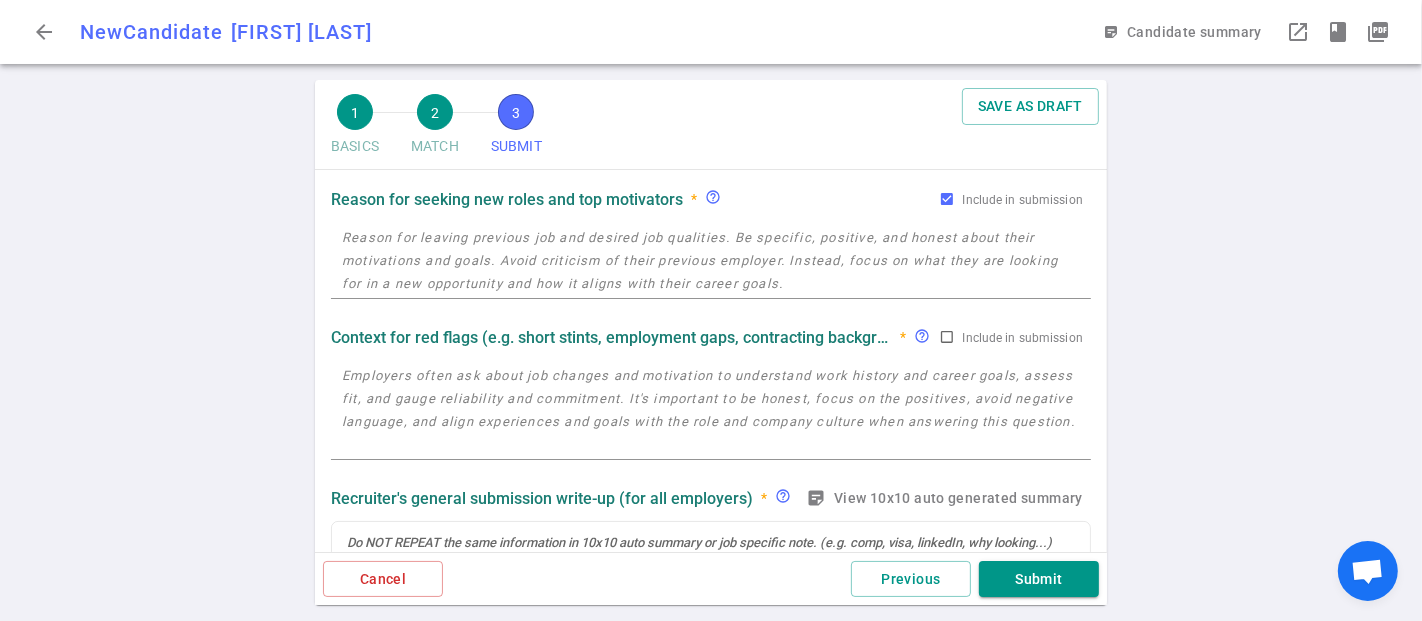 scroll, scrollTop: 0, scrollLeft: 0, axis: both 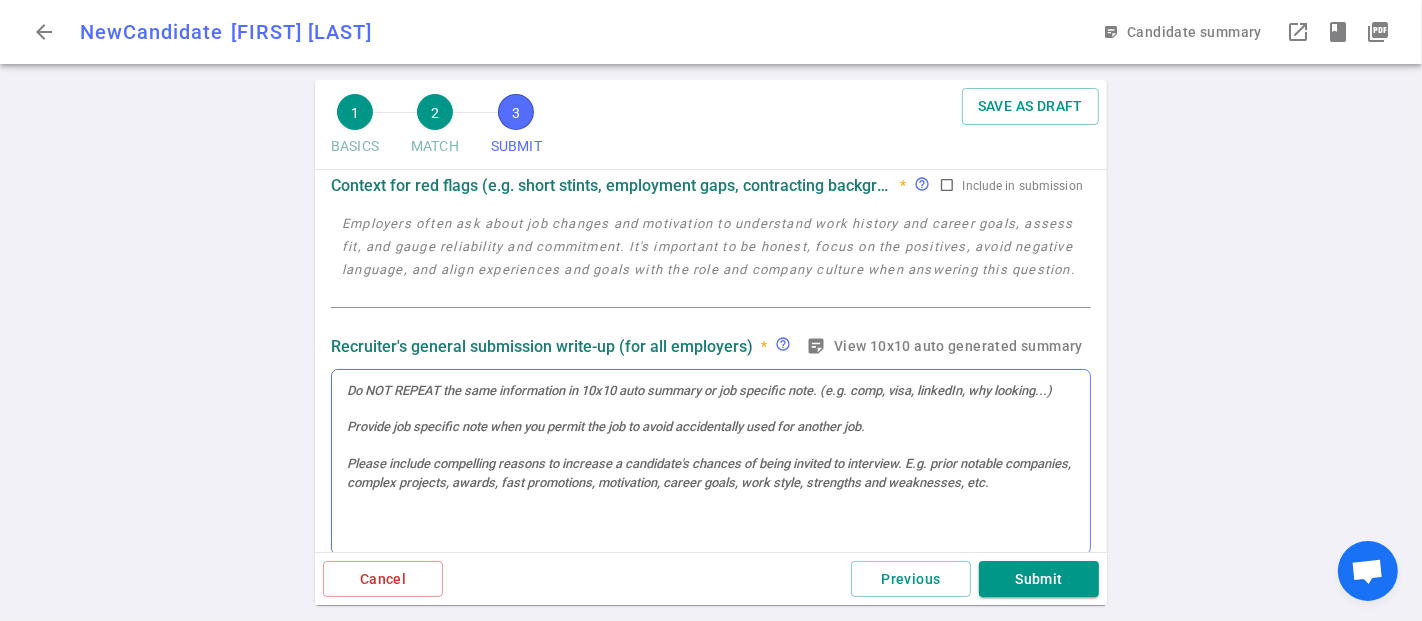 click at bounding box center [711, 462] 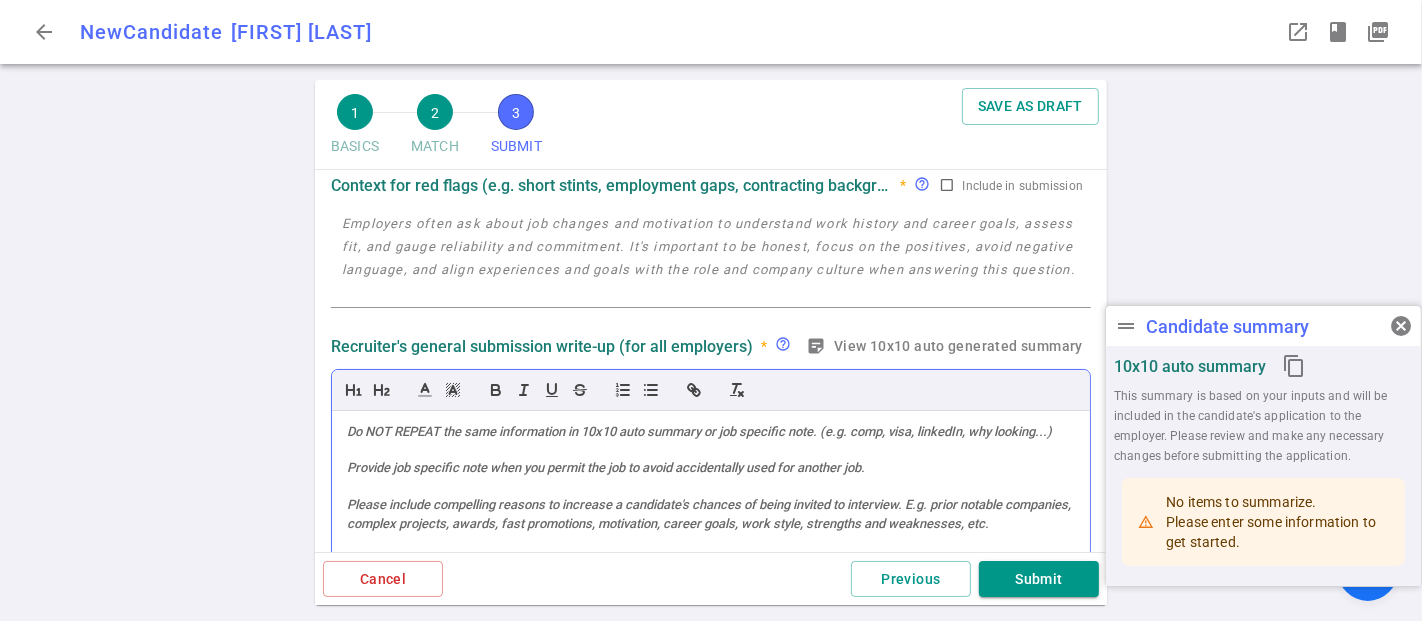 scroll, scrollTop: 262, scrollLeft: 0, axis: vertical 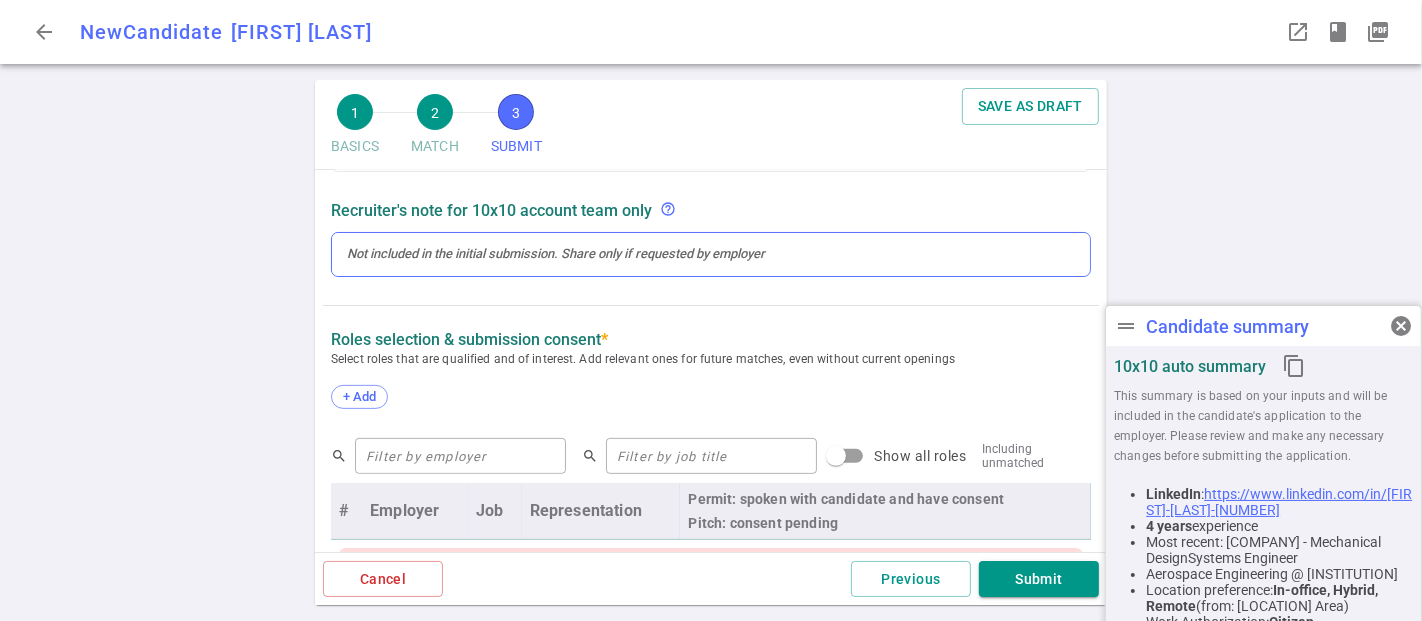 click at bounding box center [711, 254] 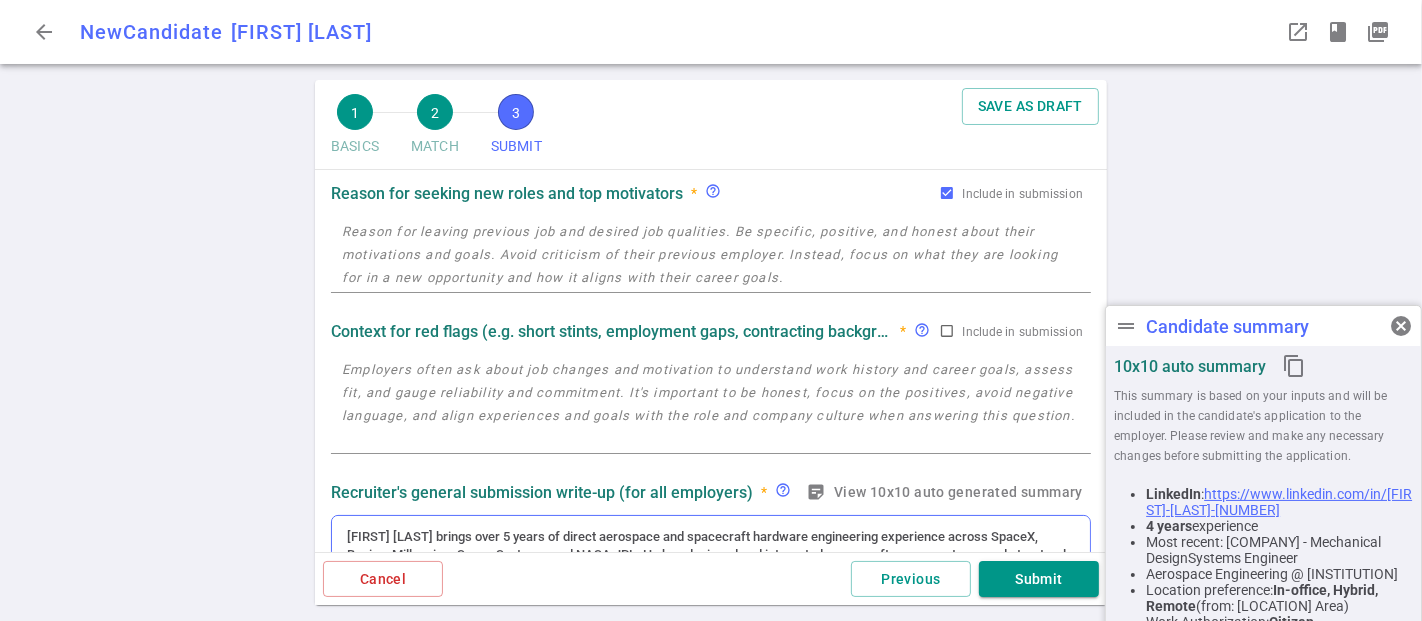 scroll, scrollTop: 40, scrollLeft: 0, axis: vertical 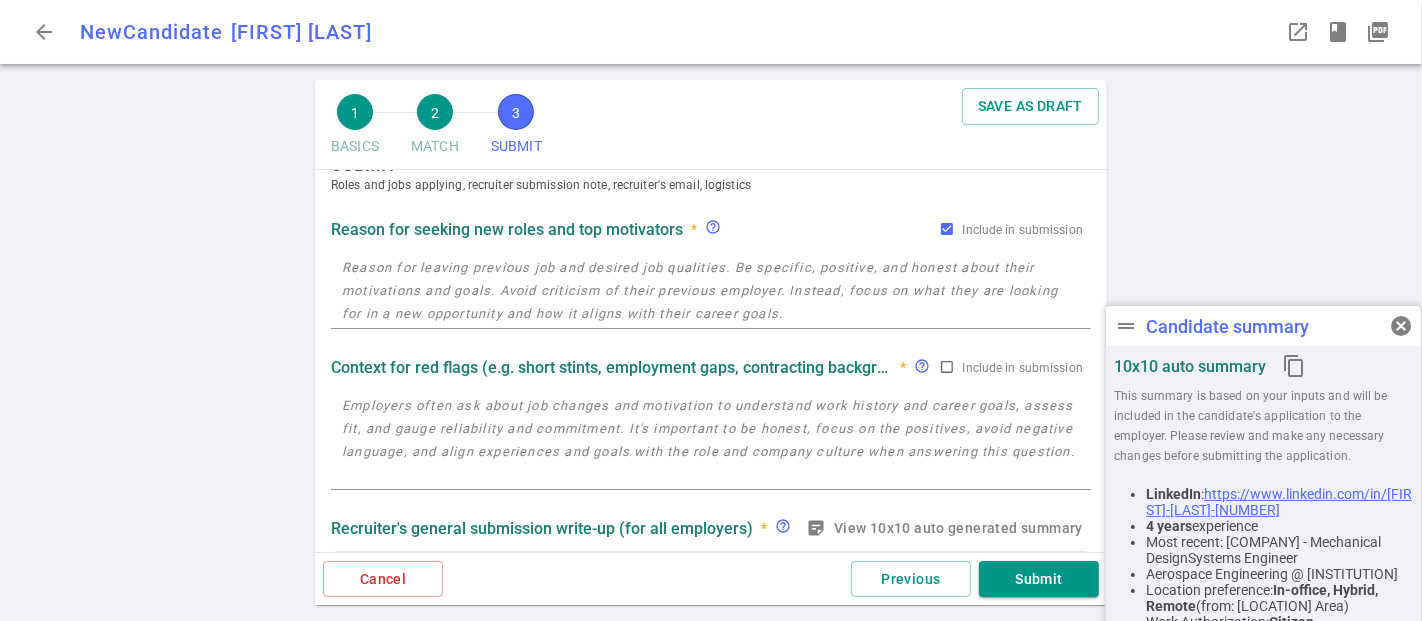 click at bounding box center (711, 440) 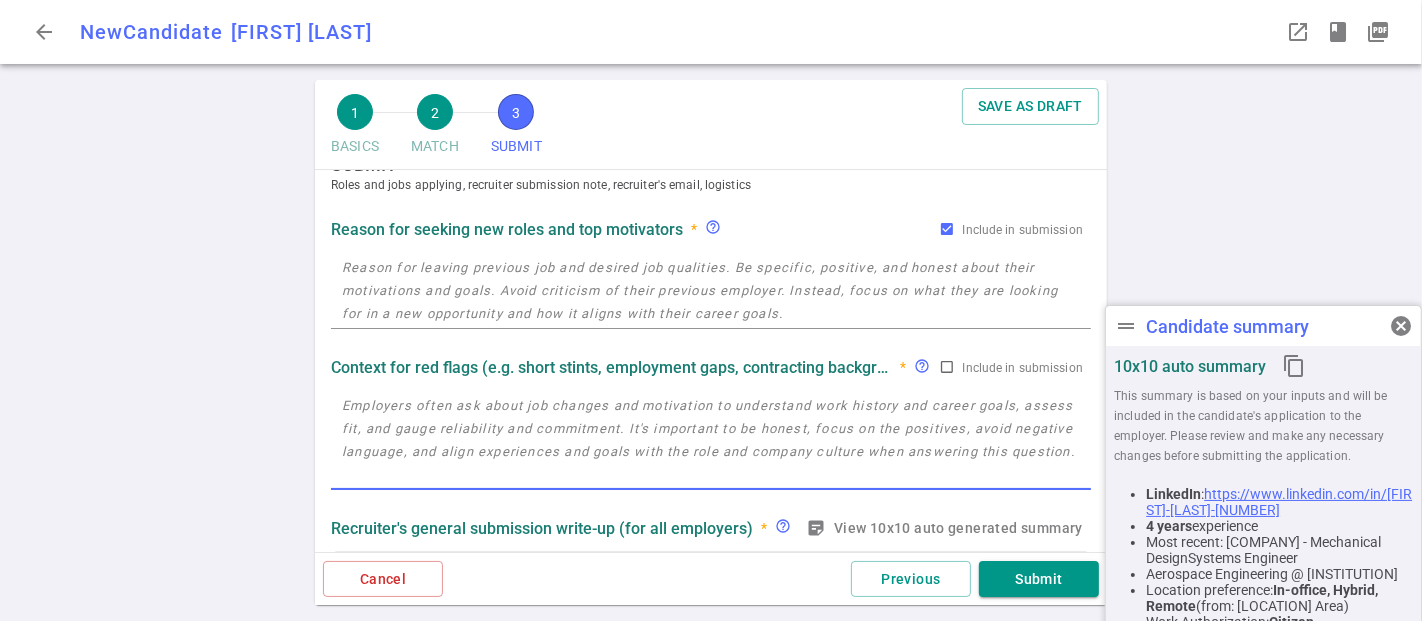 paste on "[FIRST] does not have startup experience in true early-stage VC-backed
companies, but his work at [COMPANY] and [INSTITUTION] student launch
teams demonstrates adaptability in smaller, fast-moving environments." 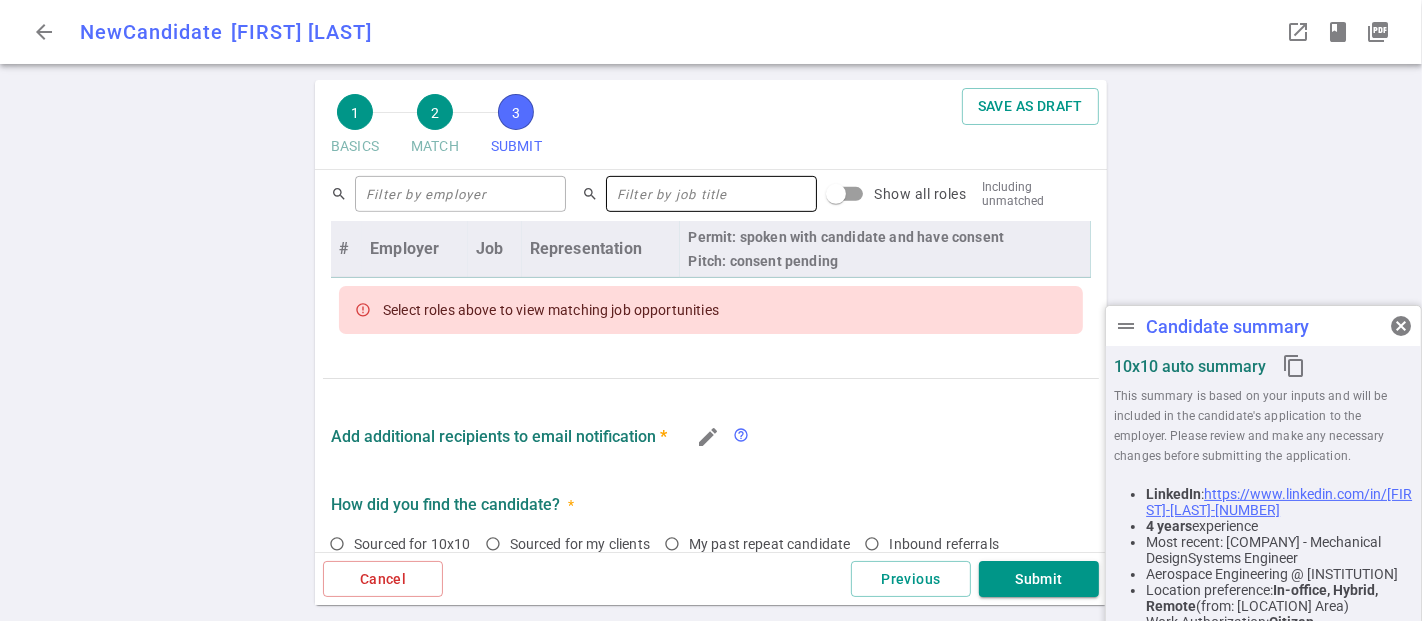 scroll, scrollTop: 818, scrollLeft: 0, axis: vertical 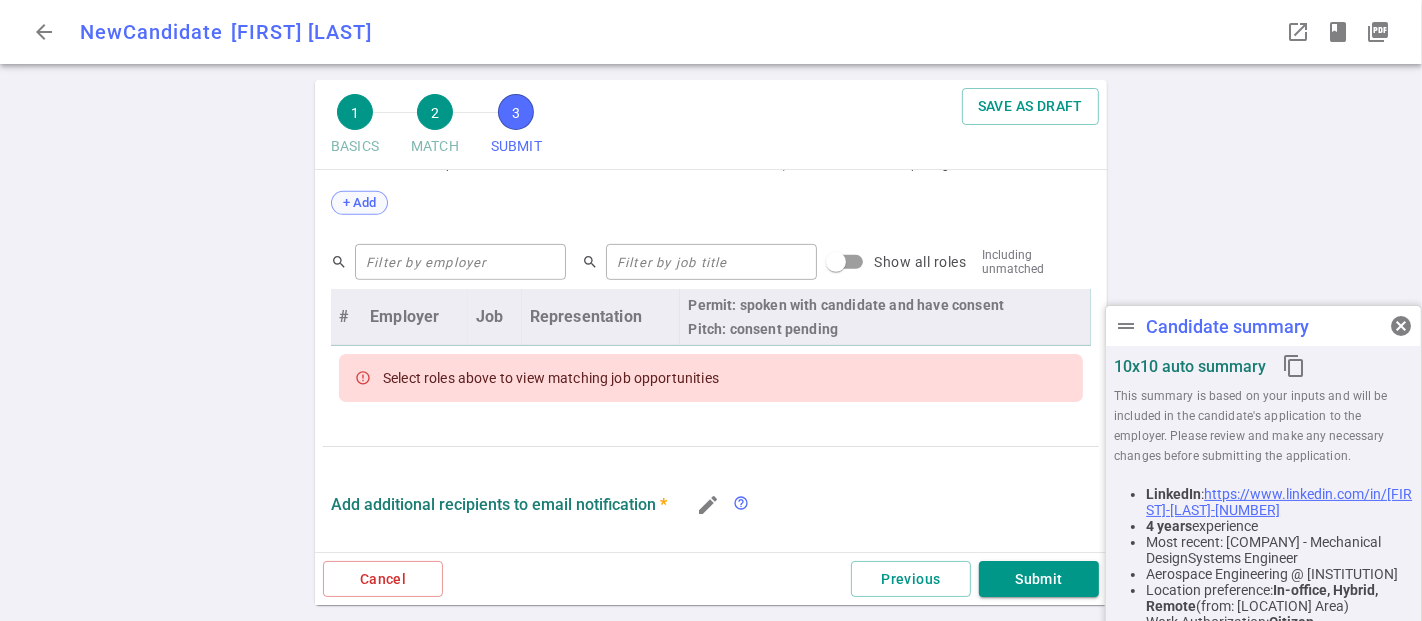 type on "[FIRST] does not have startup experience in true early-stage VC-backed
companies, but his work at [COMPANY] and [INSTITUTION] student launch
teams demonstrates adaptability in smaller, fast-moving environments." 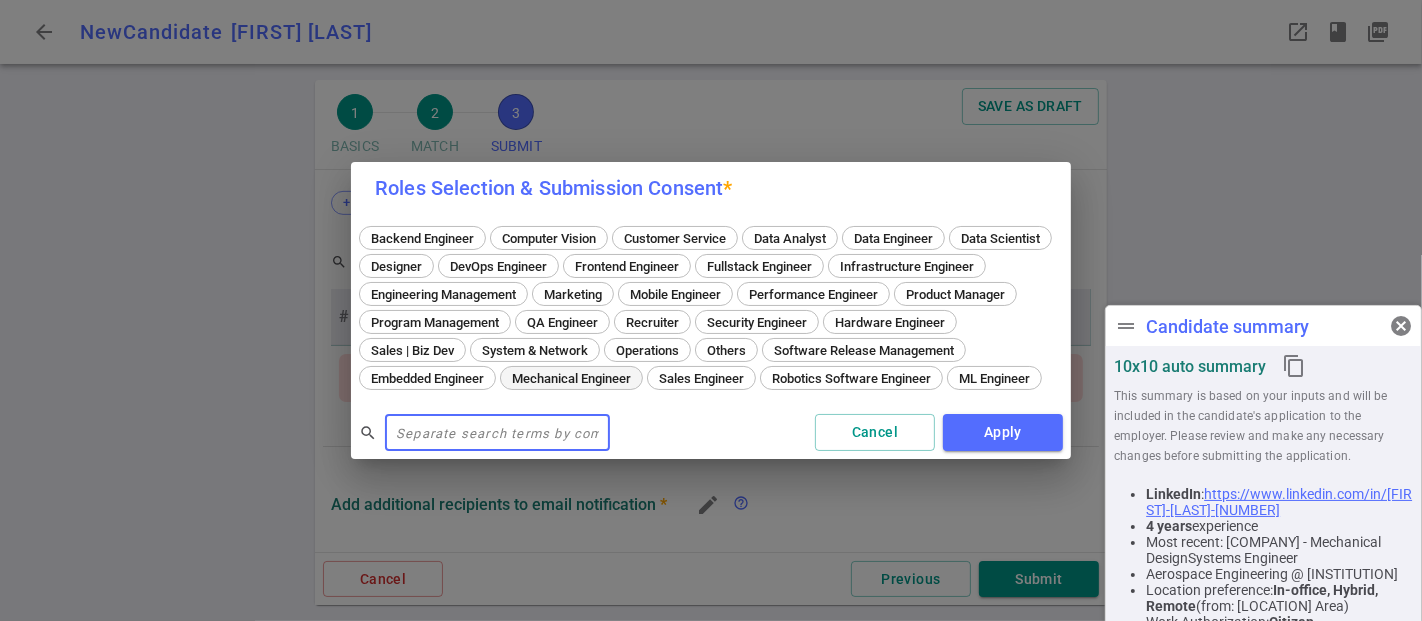 click on "Mechanical Engineer" at bounding box center (571, 378) 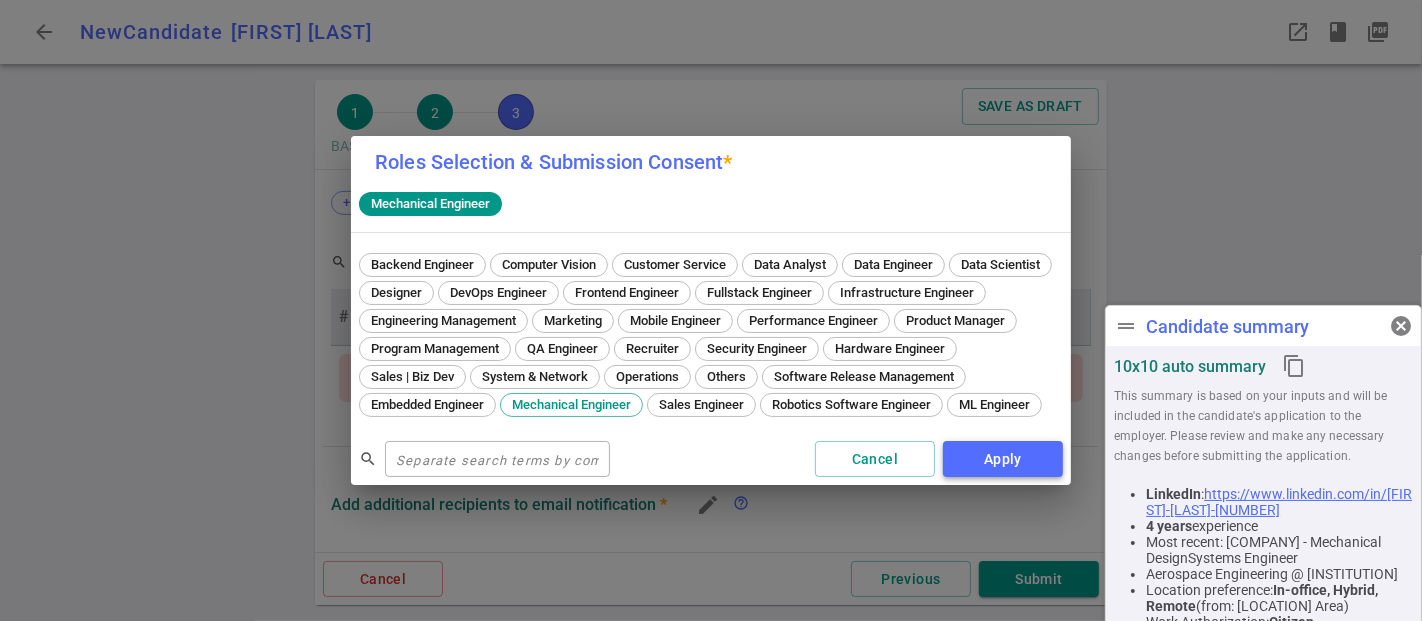 click on "Apply" at bounding box center (1003, 459) 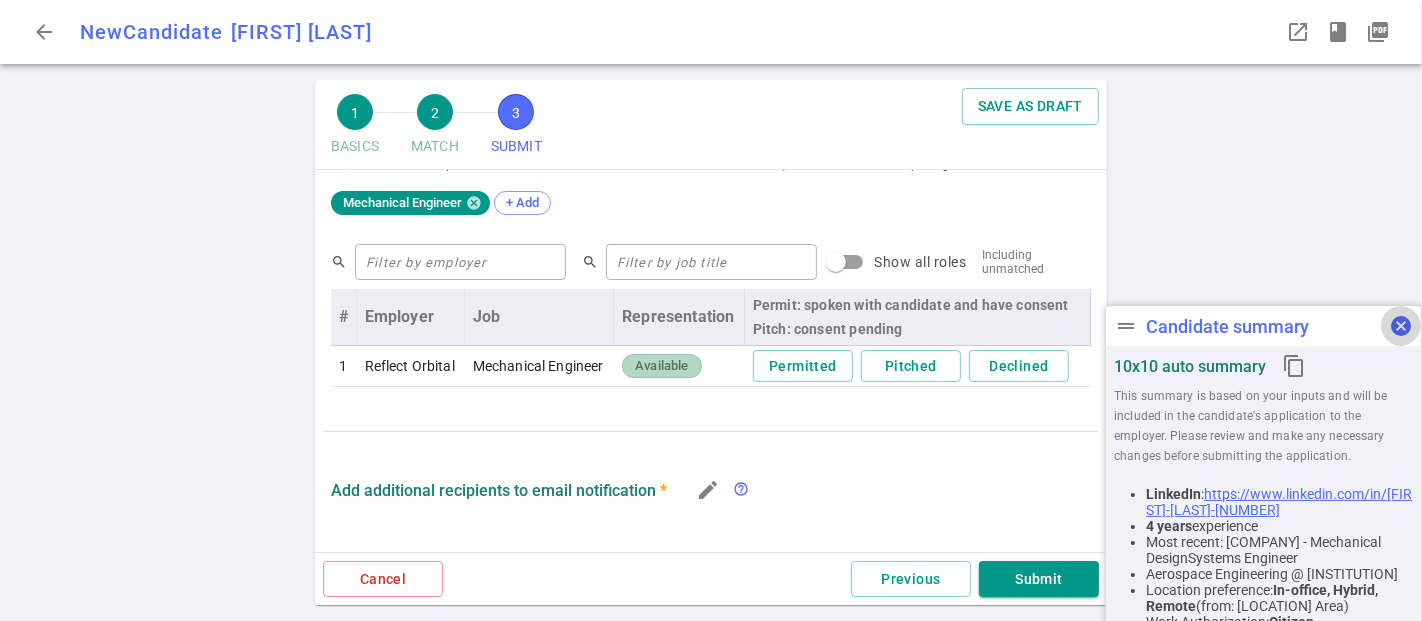 click on "cancel" at bounding box center [1401, 326] 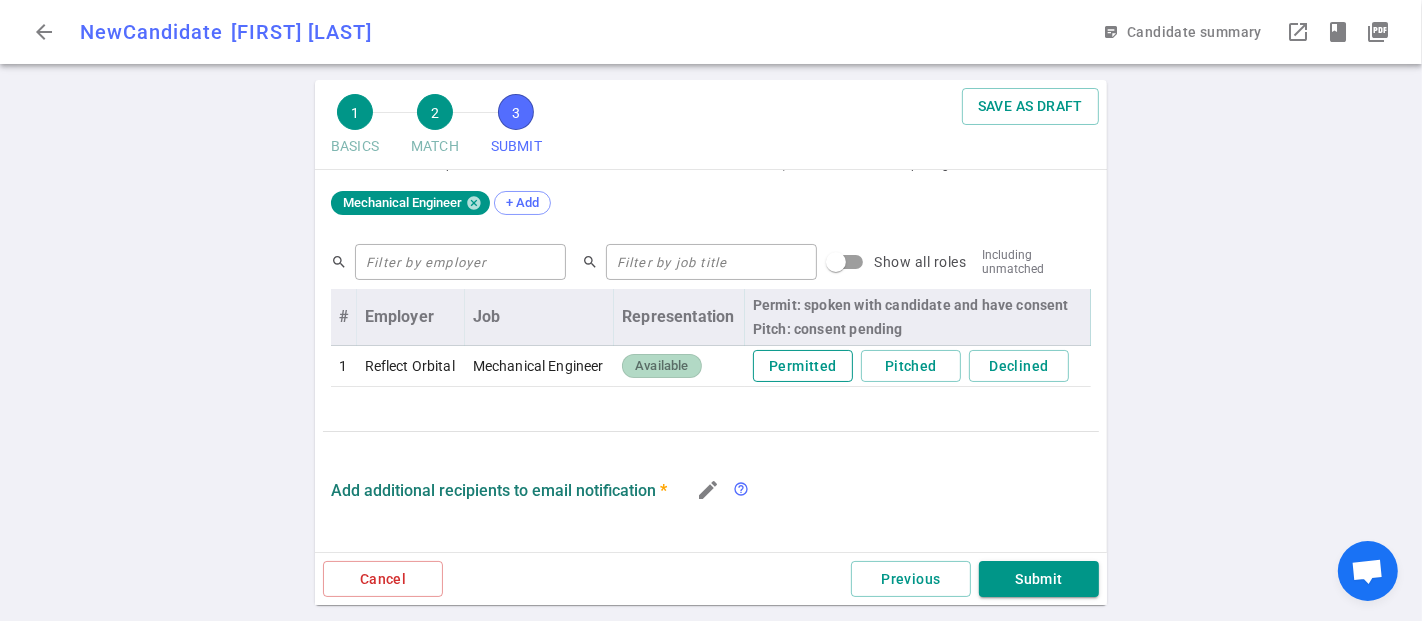 click on "Permitted" at bounding box center (803, 366) 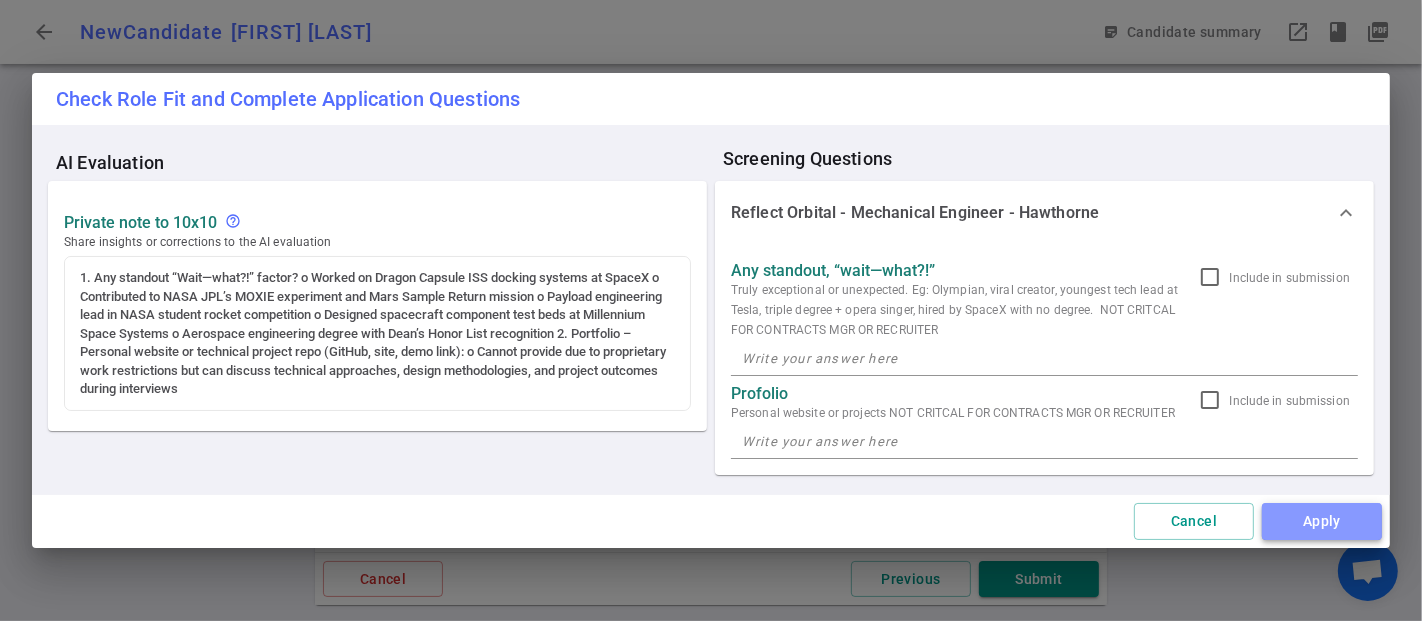 click on "Apply" at bounding box center (1322, 521) 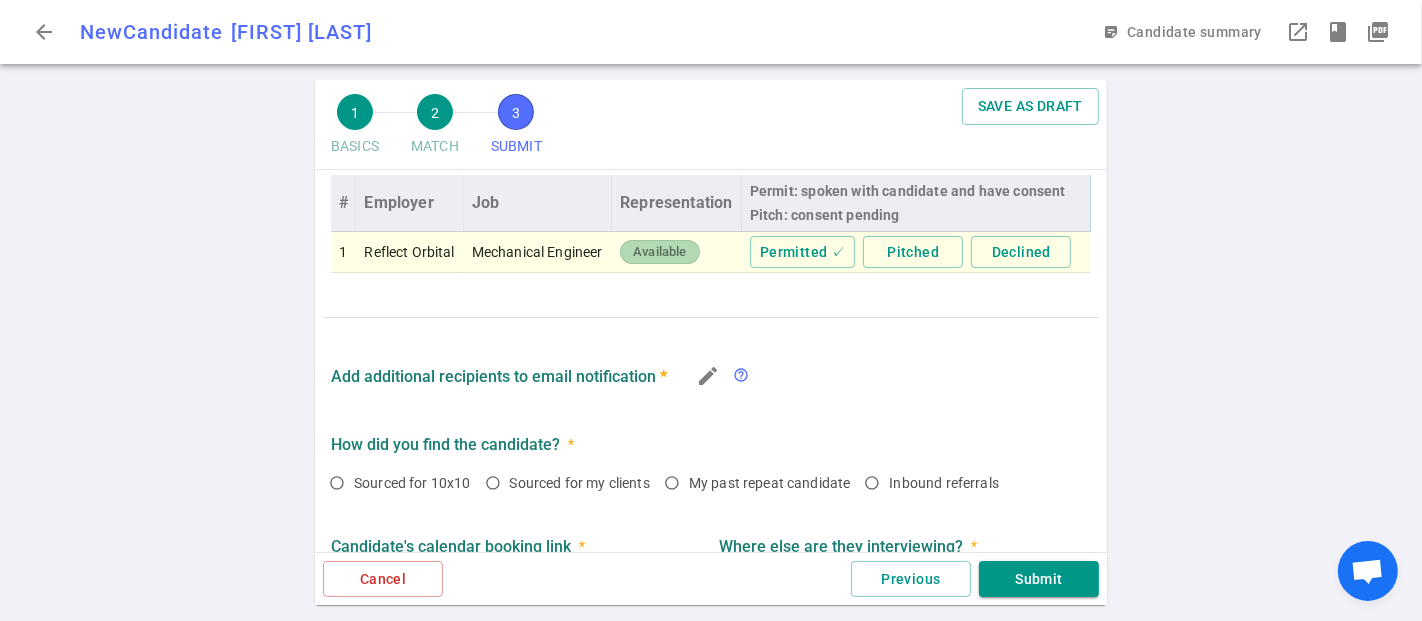 scroll, scrollTop: 1148, scrollLeft: 0, axis: vertical 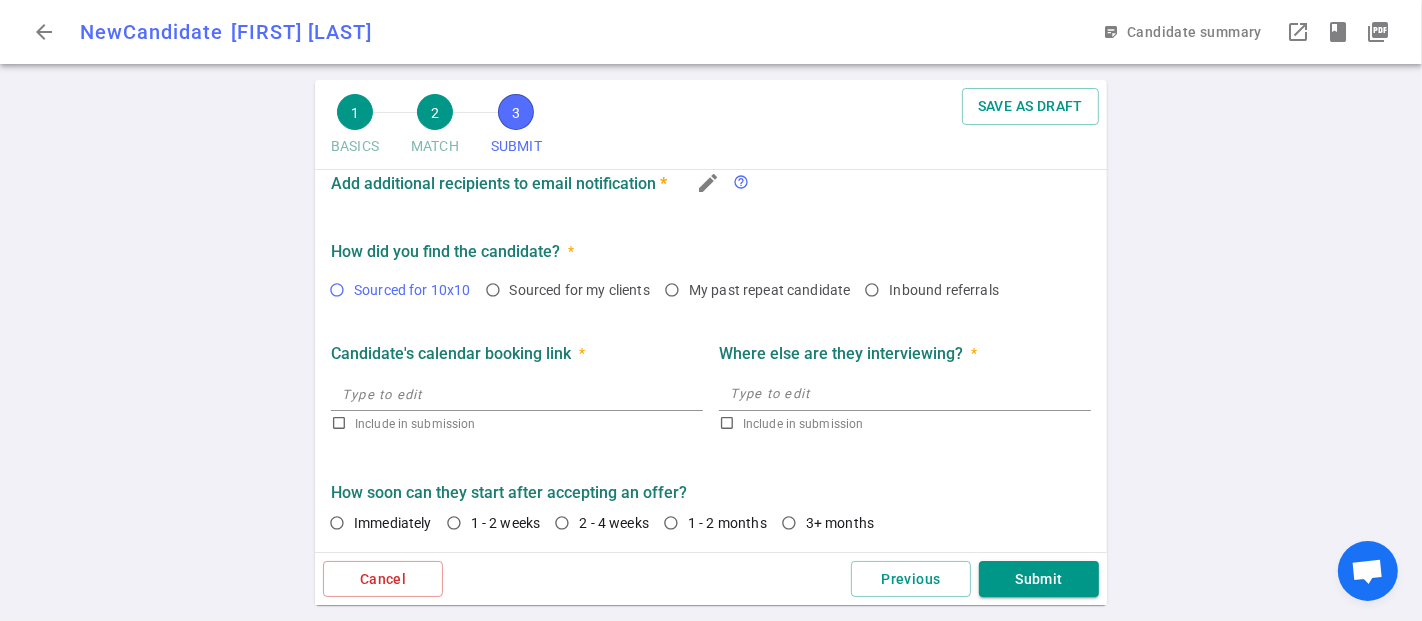 click on "Sourced for 10x10" at bounding box center (337, 290) 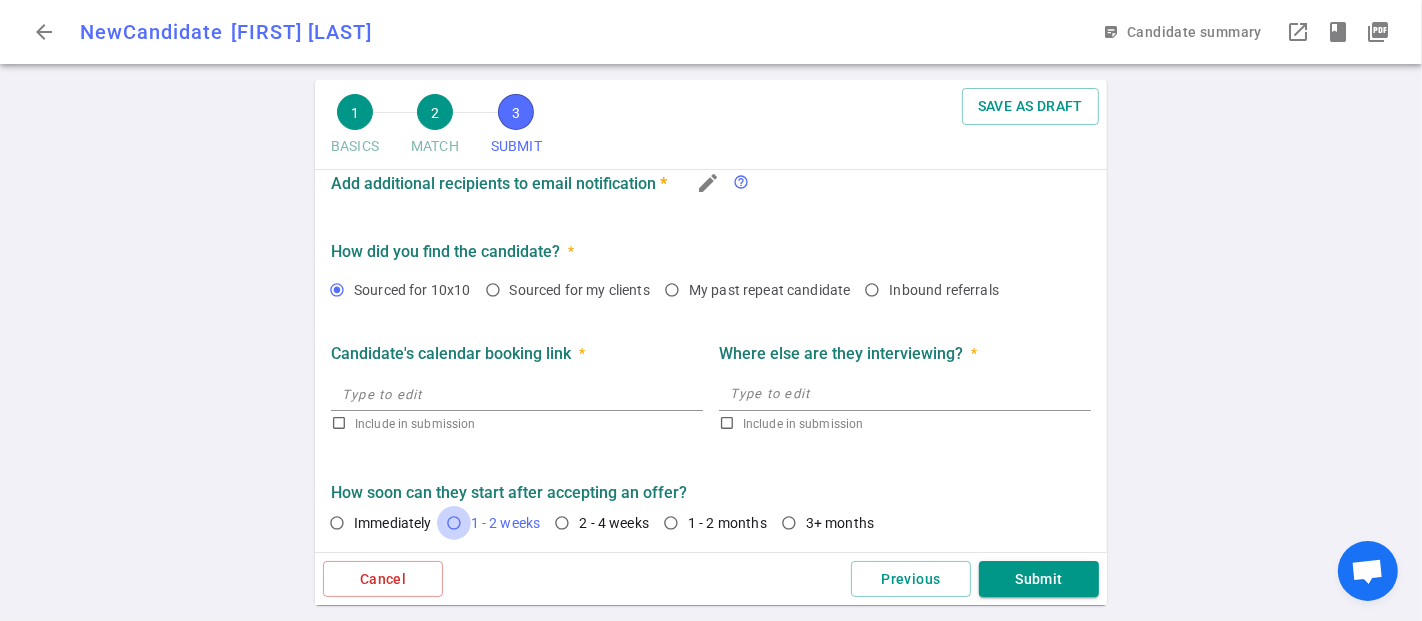 drag, startPoint x: 467, startPoint y: 514, endPoint x: 620, endPoint y: 501, distance: 153.5513 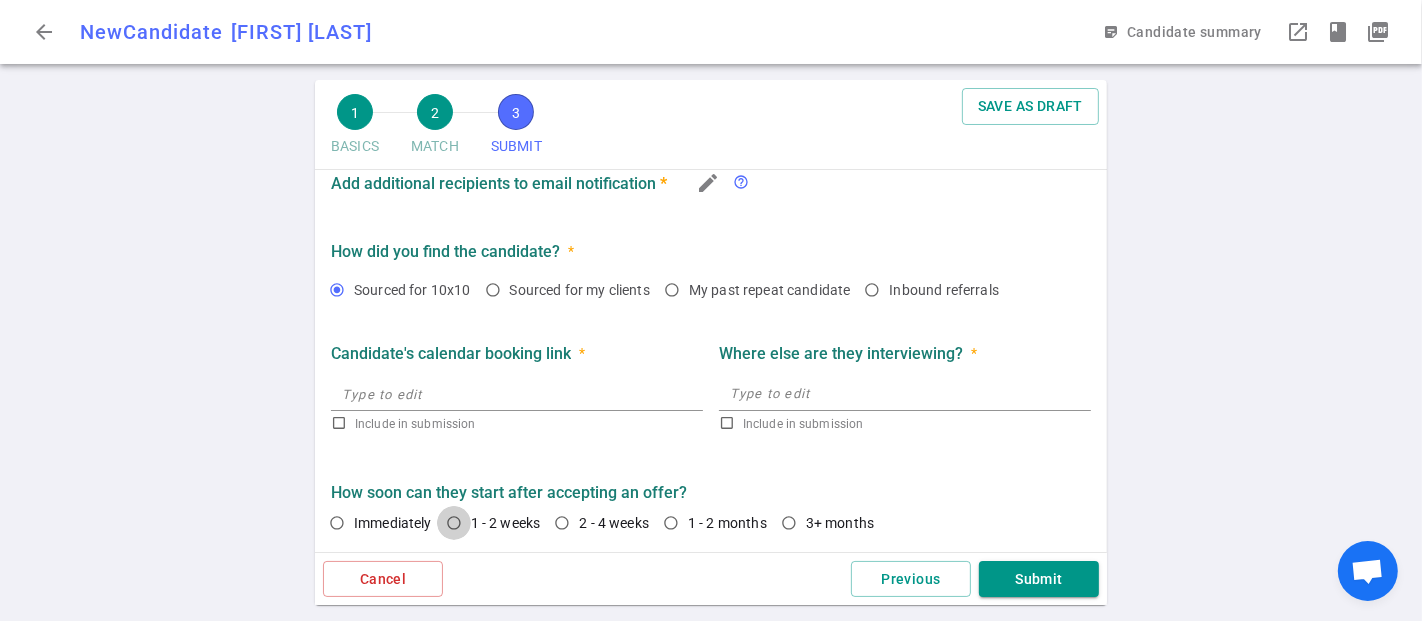 click on "1 - 2 weeks" at bounding box center [454, 523] 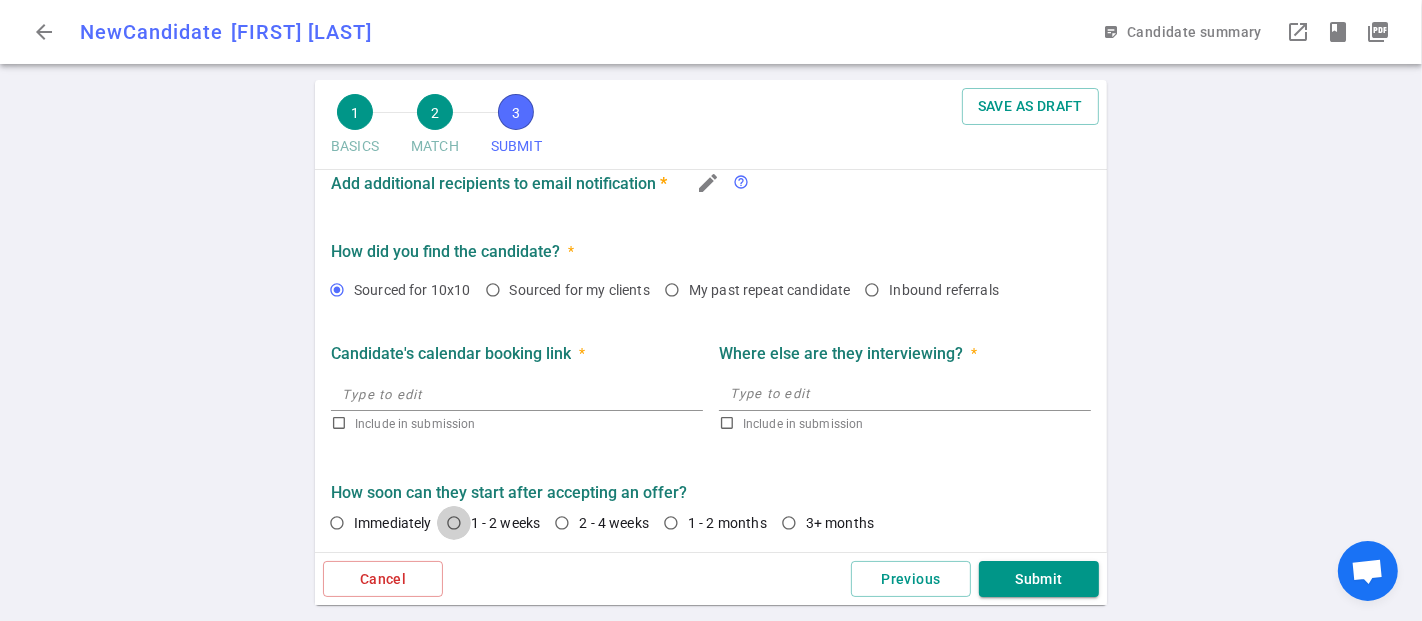 radio on "true" 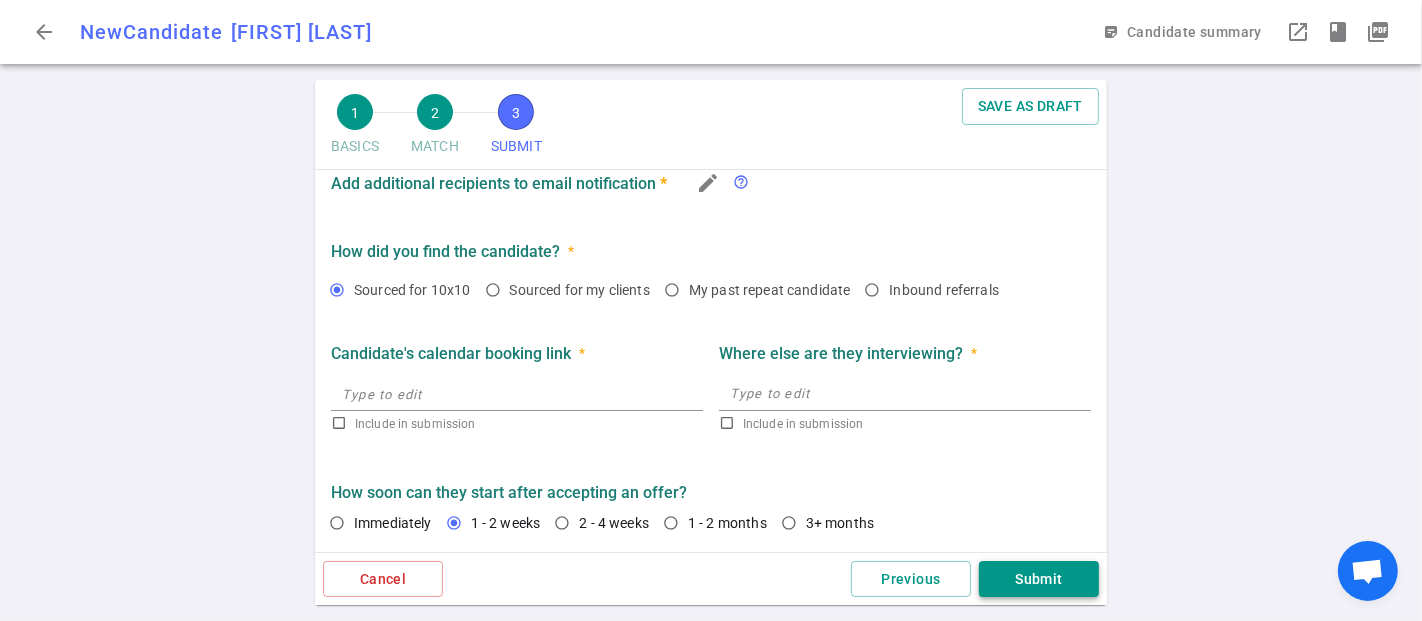 click on "Submit" at bounding box center [1039, 579] 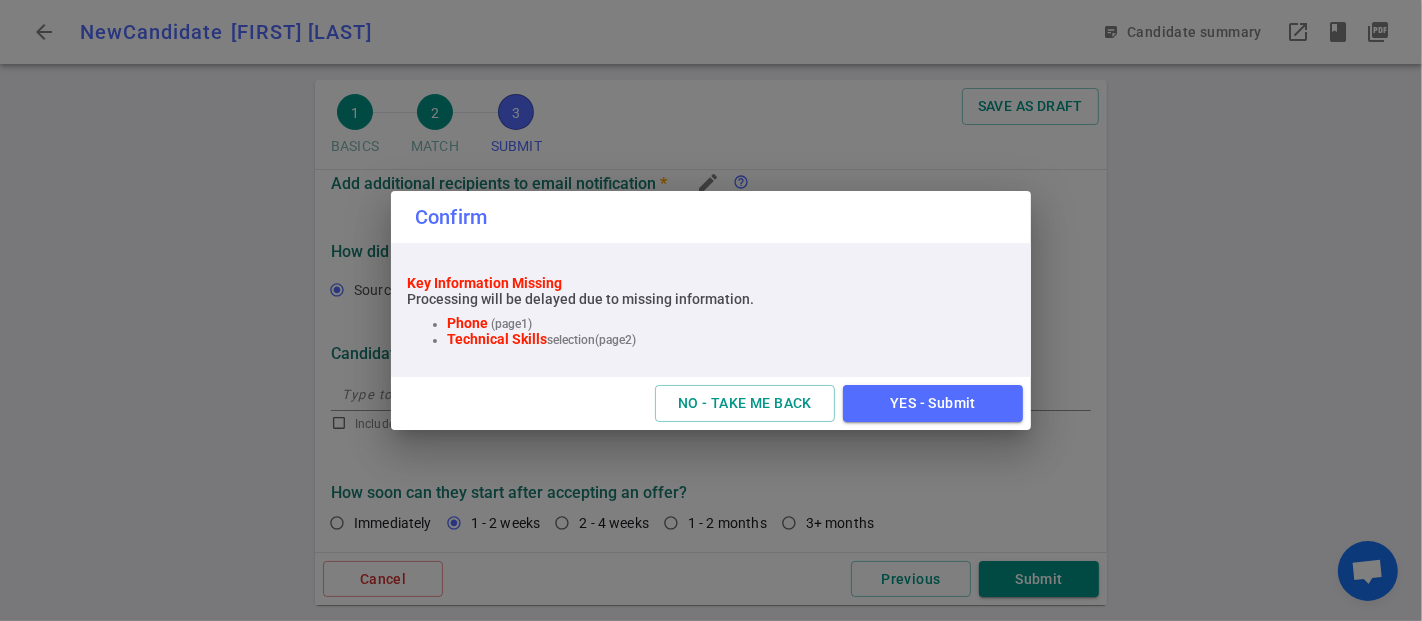 click on "Confirm Key Information Missing  Processing will be delayed due to missing information. Phone   (page  1 ) Technical Skills  selection  (page  2 ) NO - TAKE ME BACK YES - Submit" at bounding box center (711, 310) 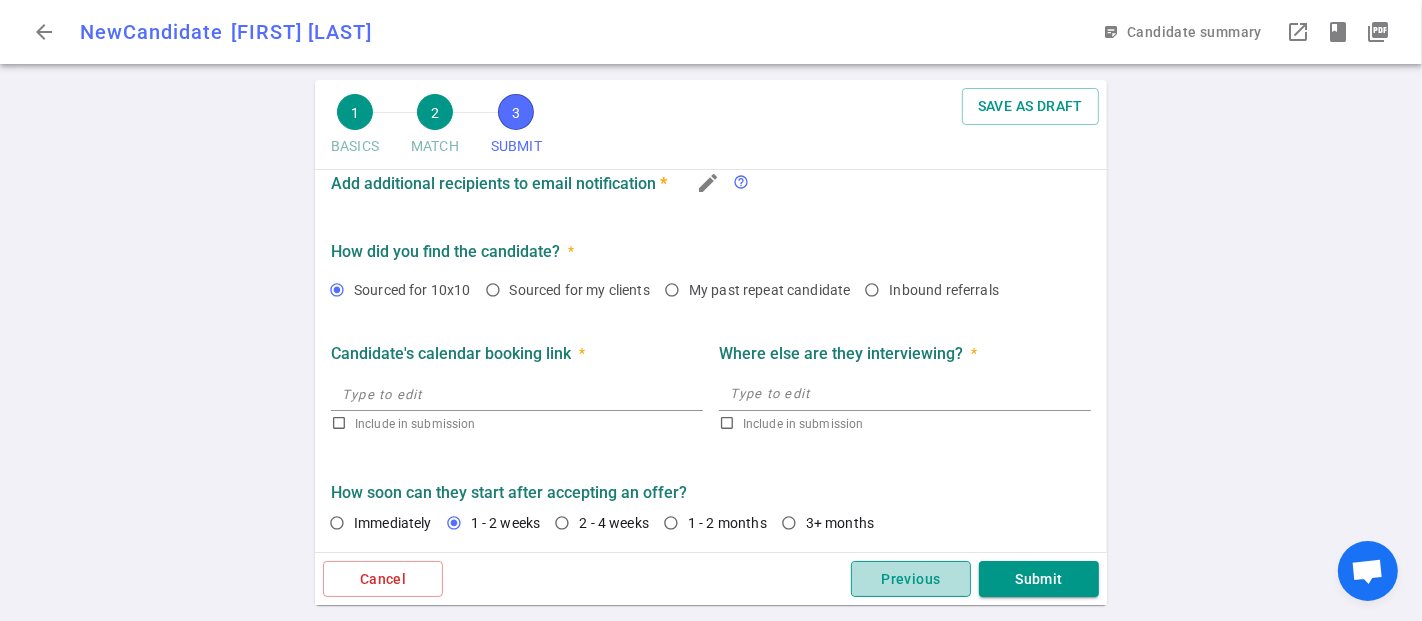 click on "Previous" at bounding box center [911, 579] 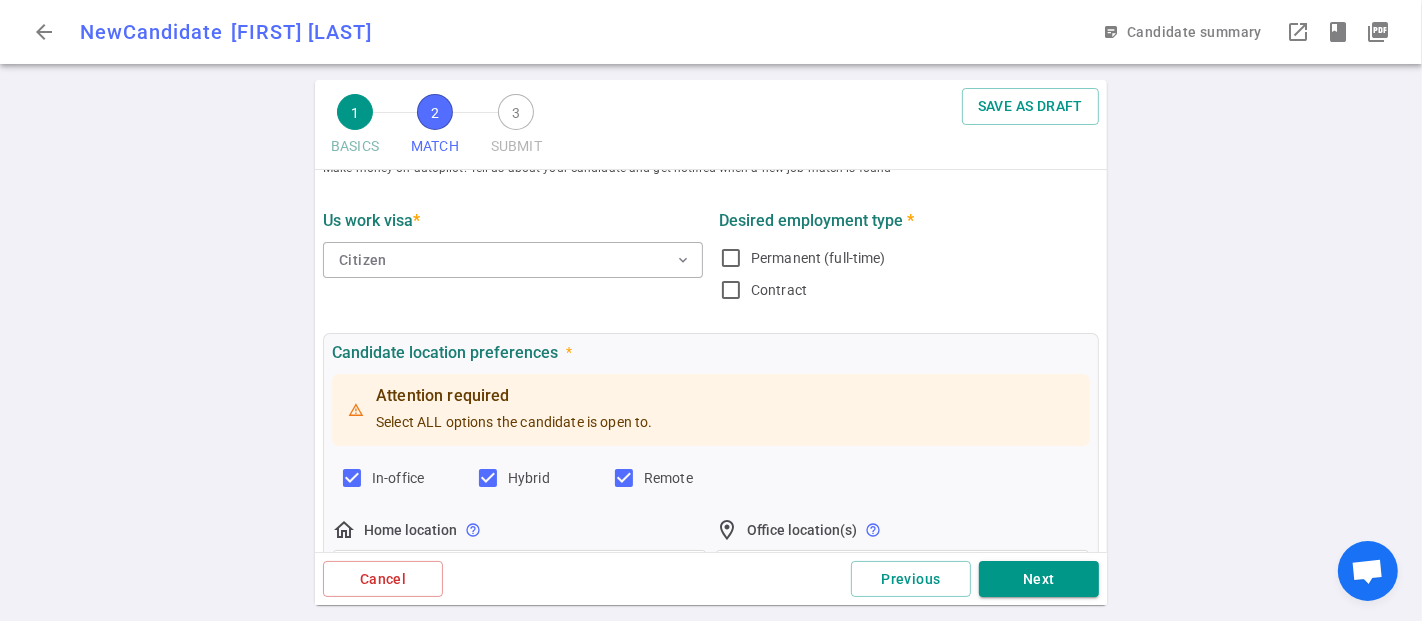 scroll, scrollTop: 0, scrollLeft: 0, axis: both 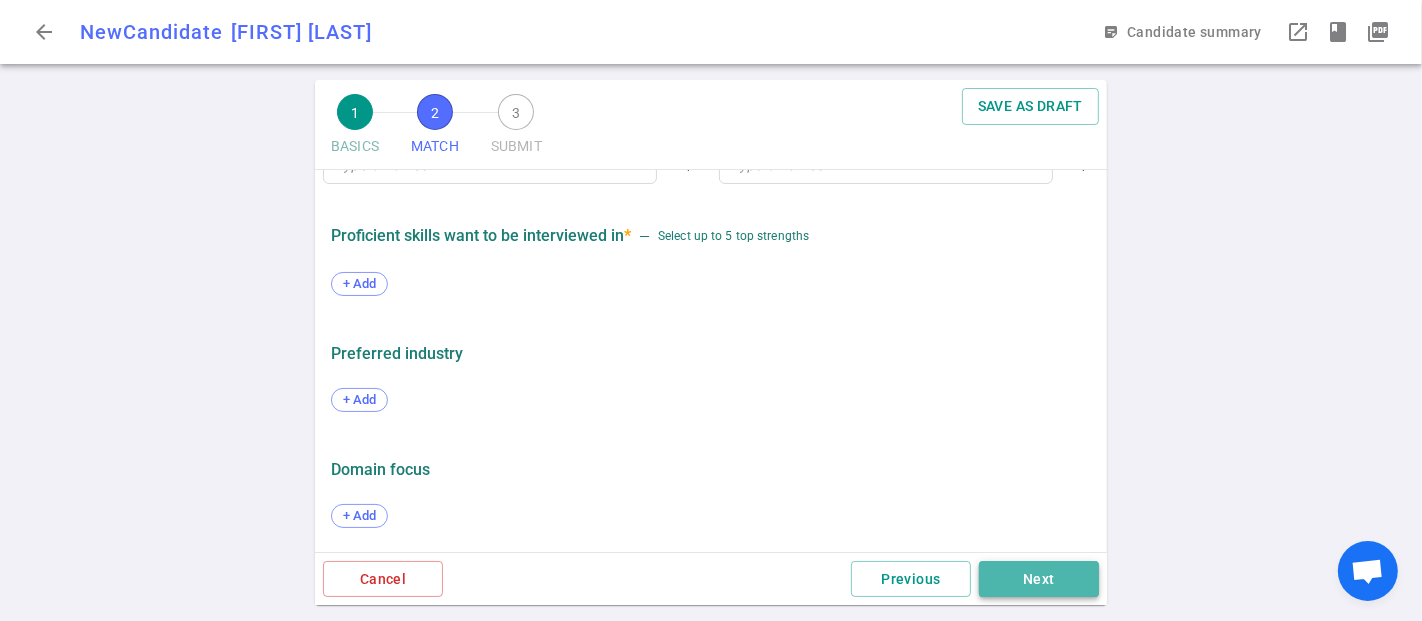 click on "Next" at bounding box center (1039, 579) 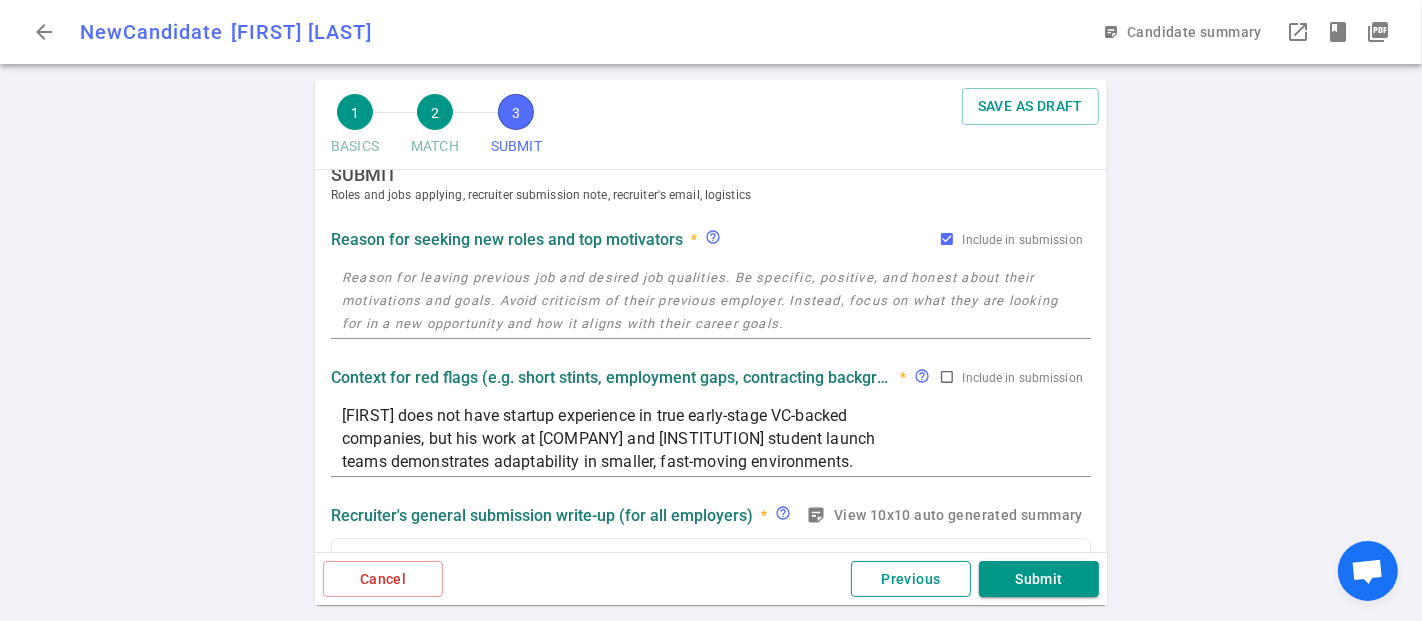 scroll, scrollTop: 0, scrollLeft: 0, axis: both 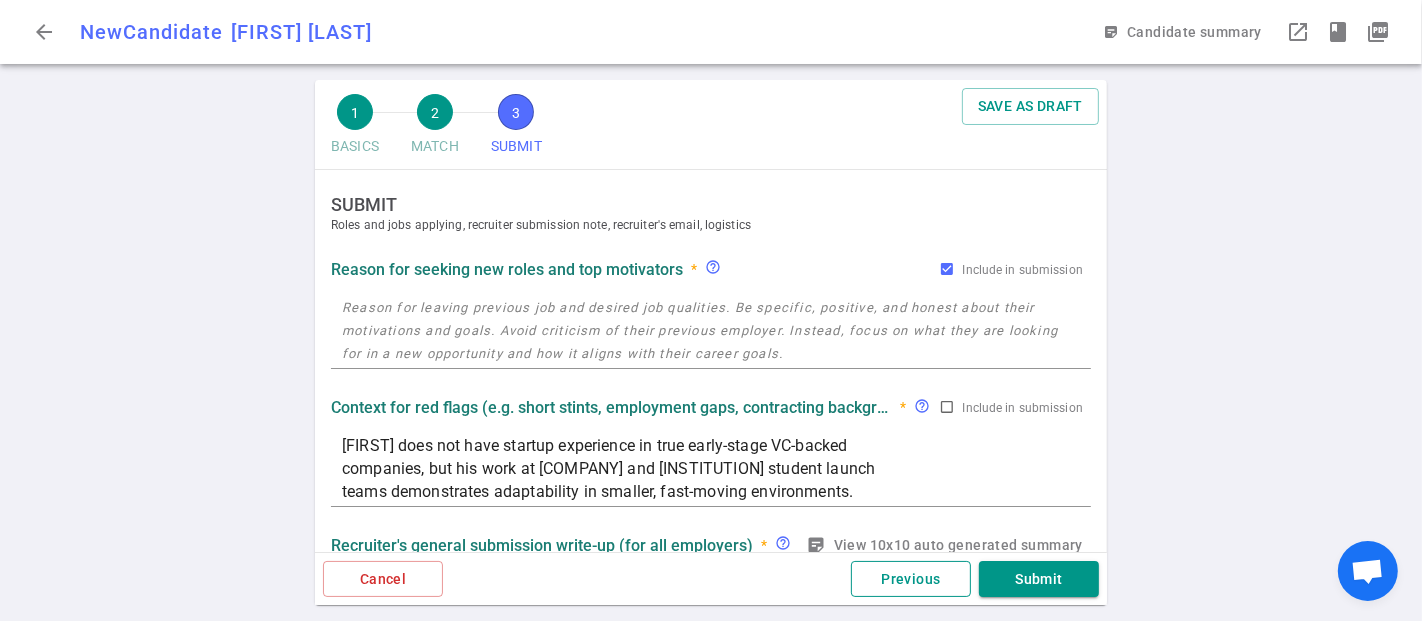 click on "Previous" at bounding box center (911, 579) 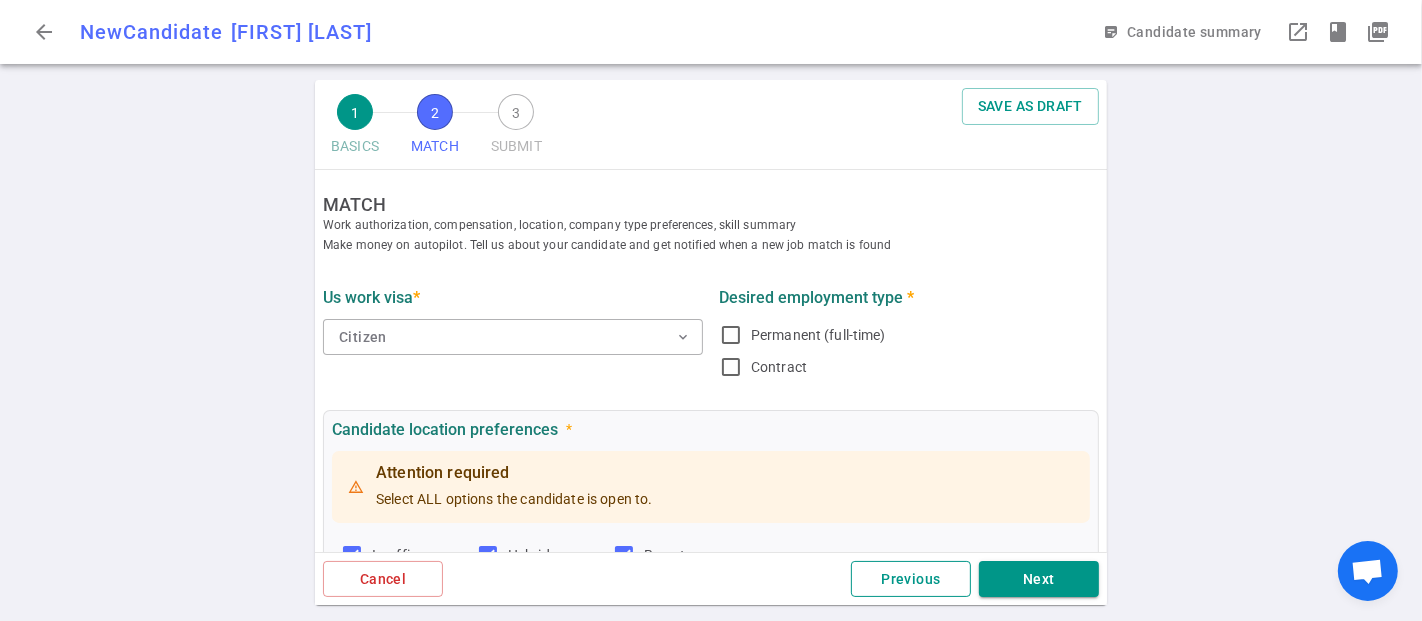 click on "Previous" at bounding box center [911, 579] 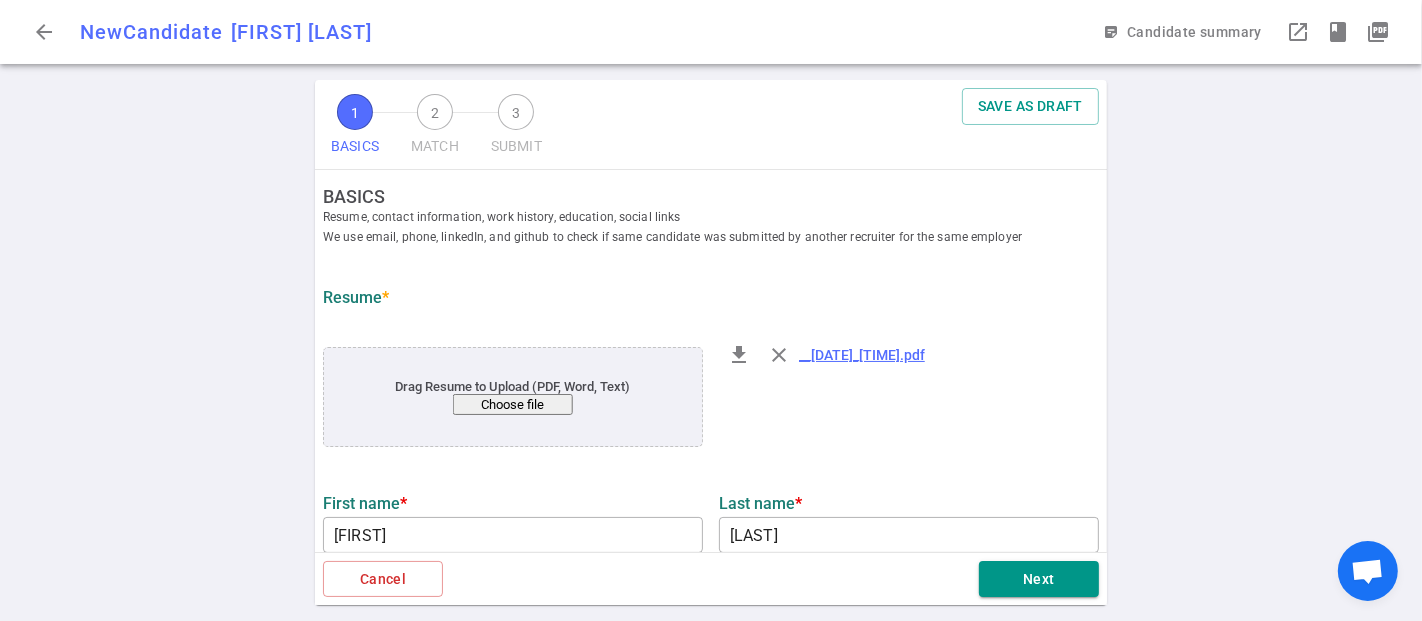 scroll, scrollTop: 333, scrollLeft: 0, axis: vertical 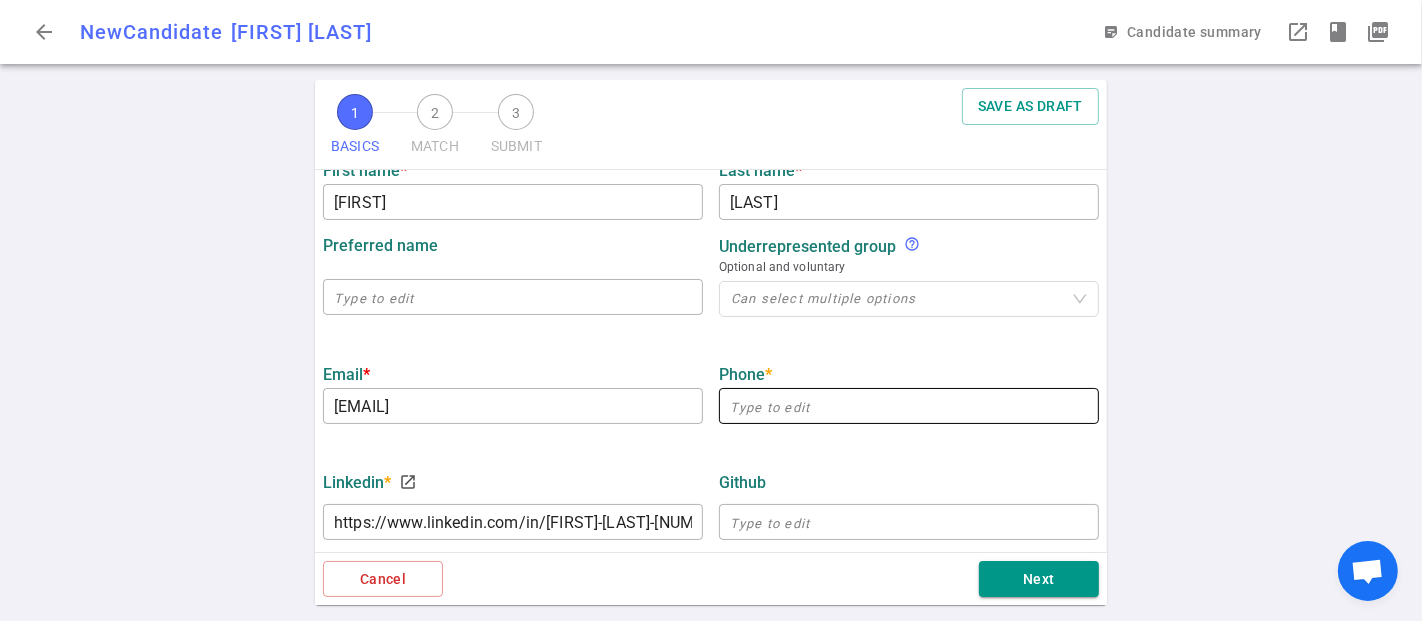 click at bounding box center [909, 406] 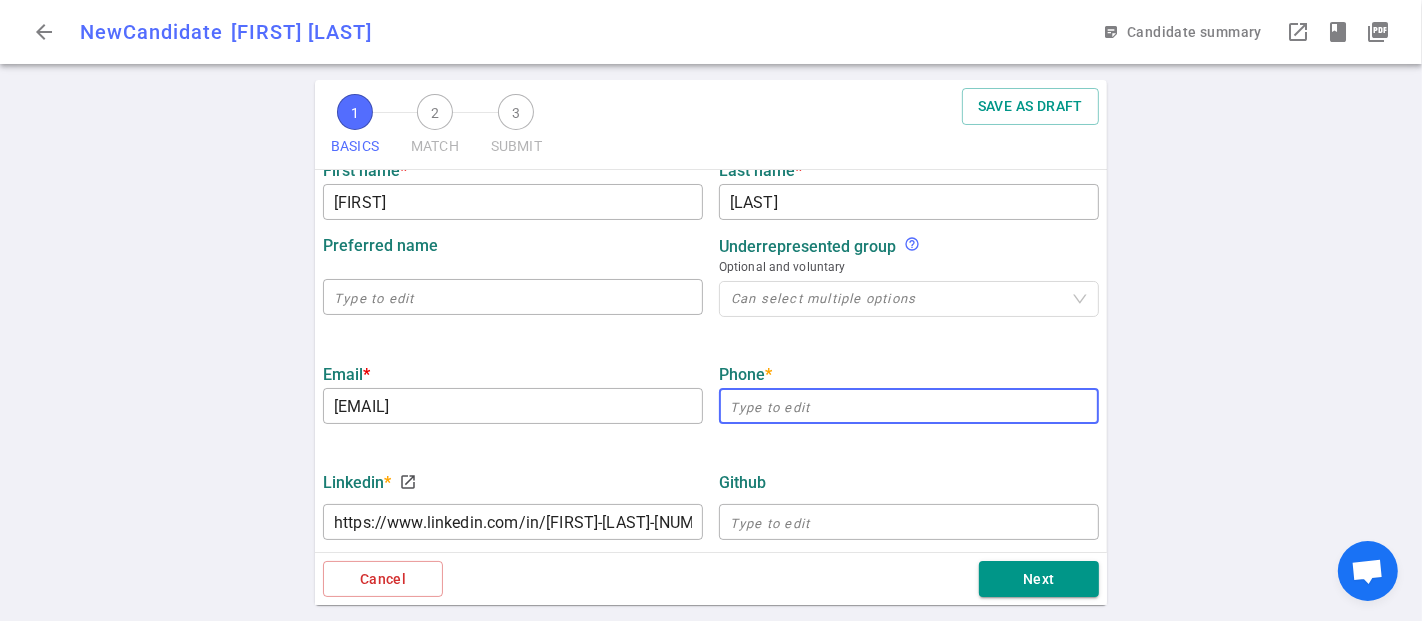 paste on "[PHONE]" 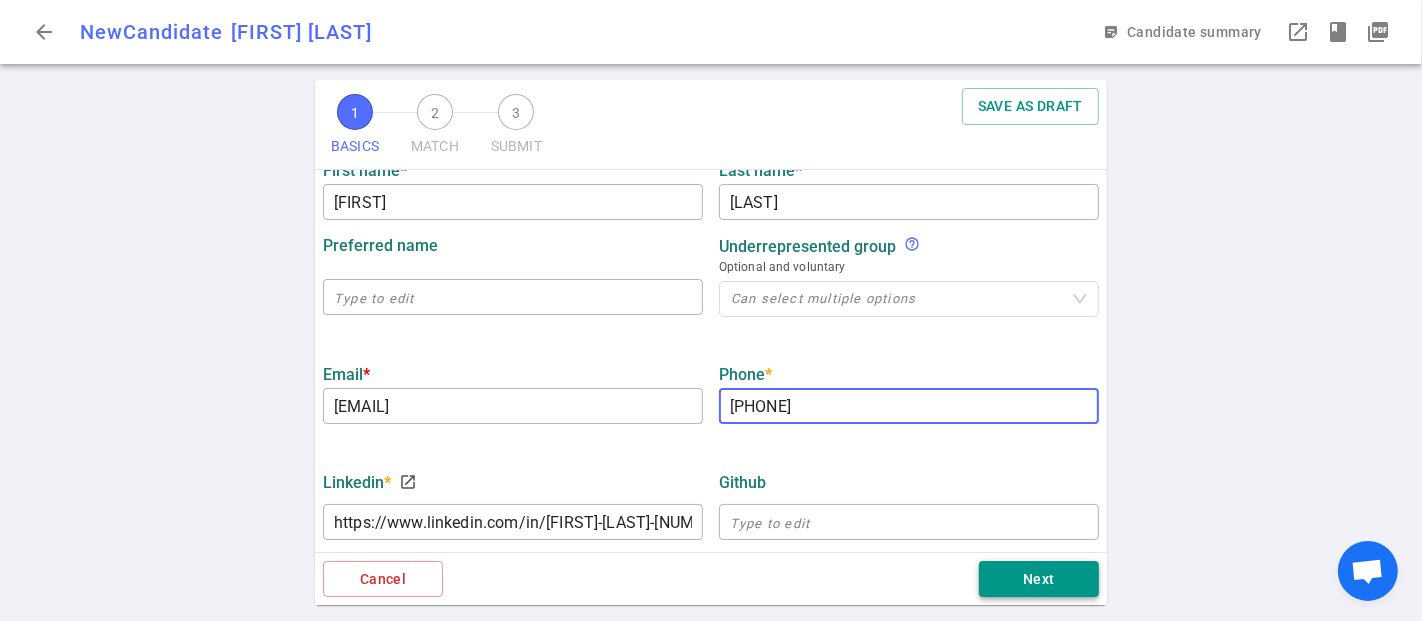 type on "[PHONE]" 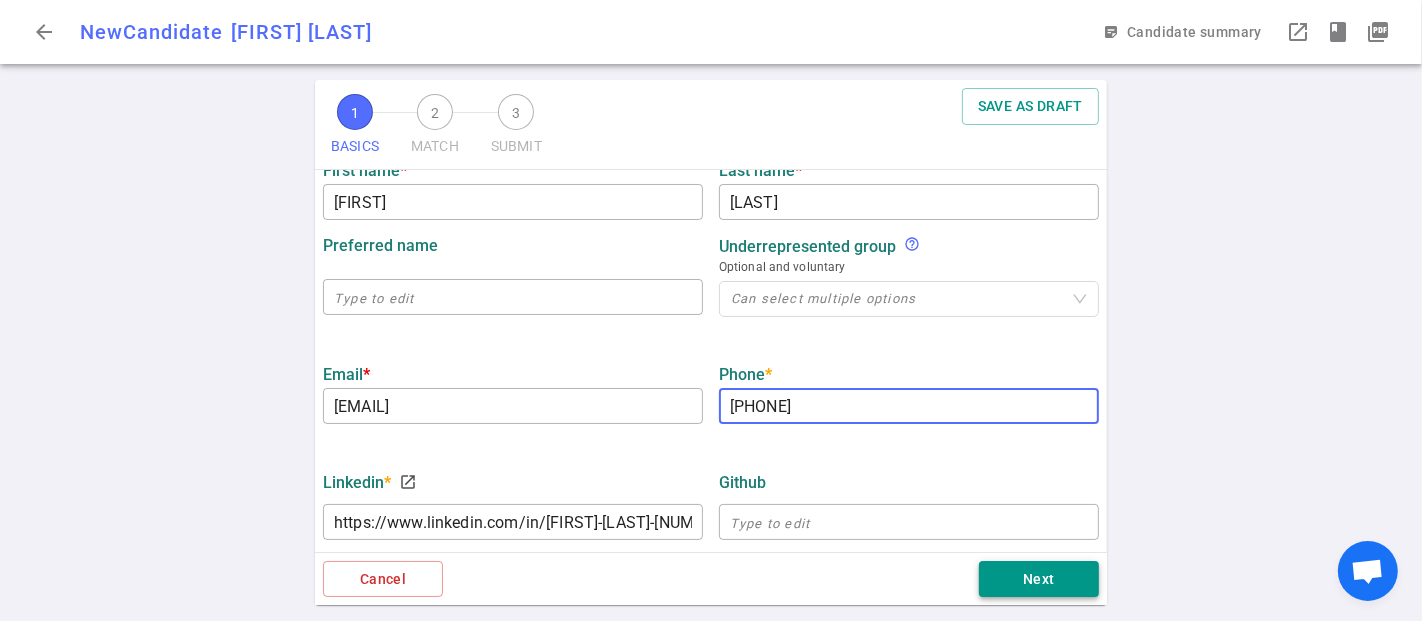 click on "Next" at bounding box center [1039, 579] 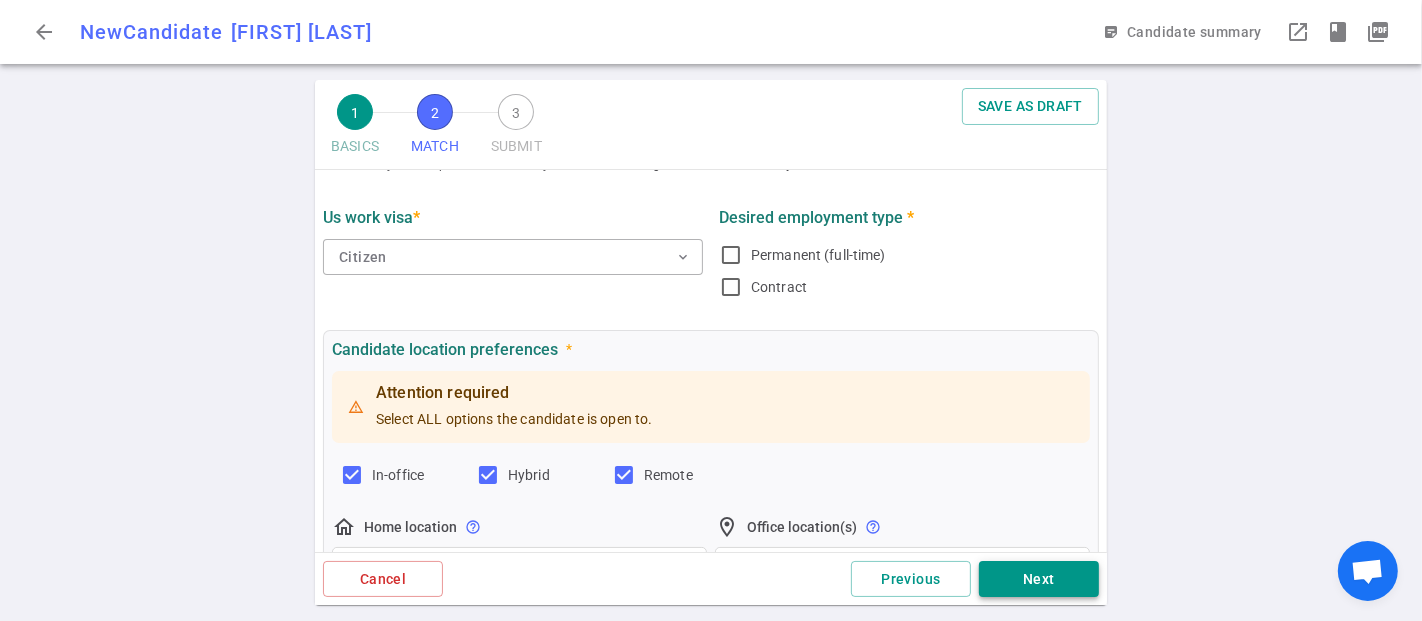 scroll, scrollTop: 0, scrollLeft: 0, axis: both 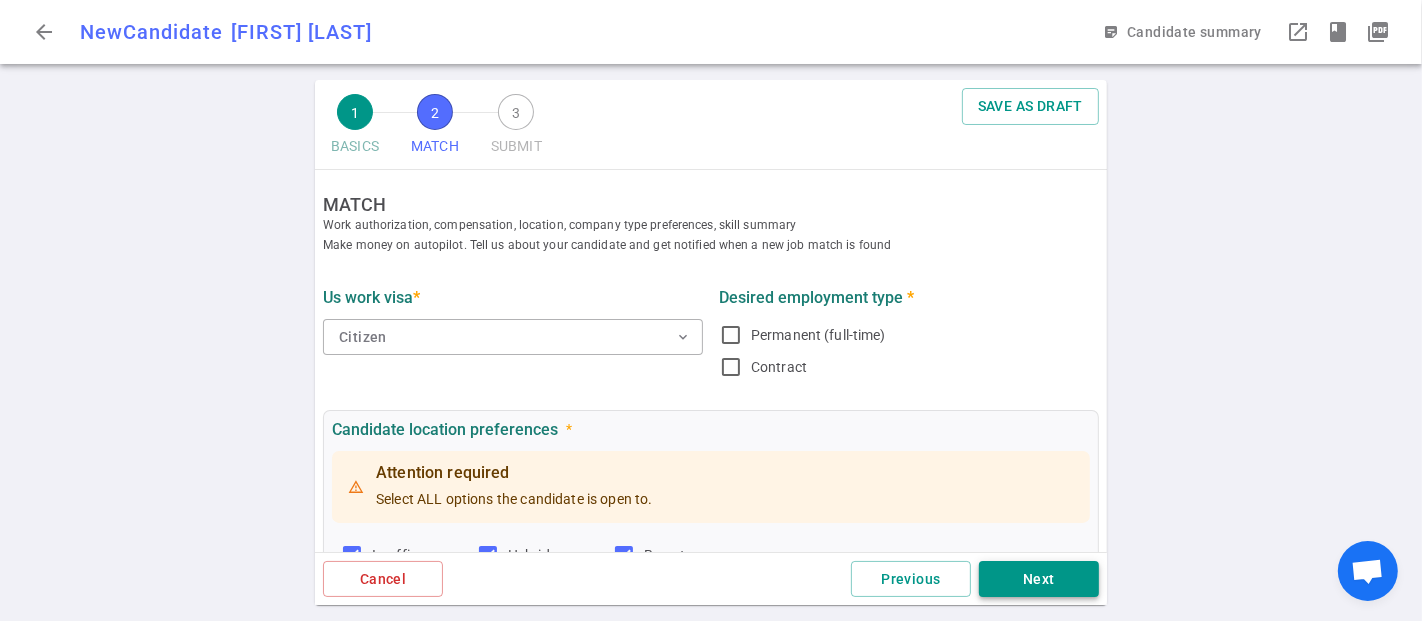 click on "Next" at bounding box center (1039, 579) 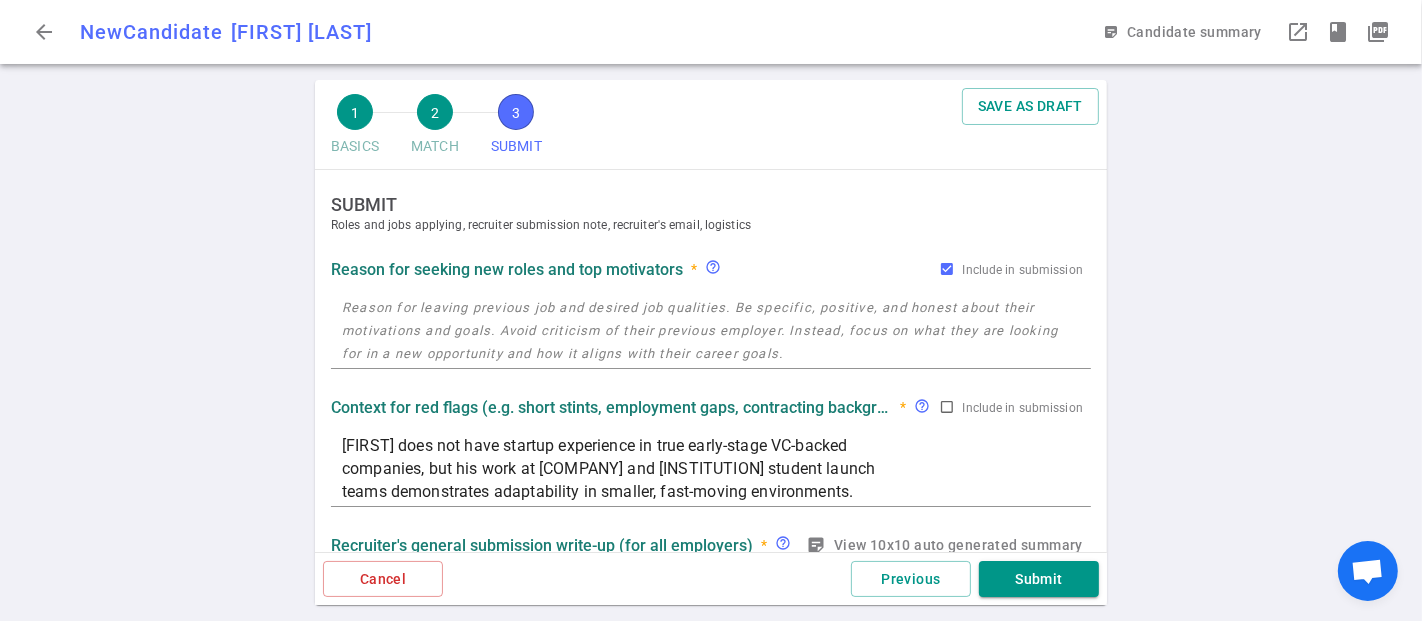 click on "Submit" at bounding box center [1039, 579] 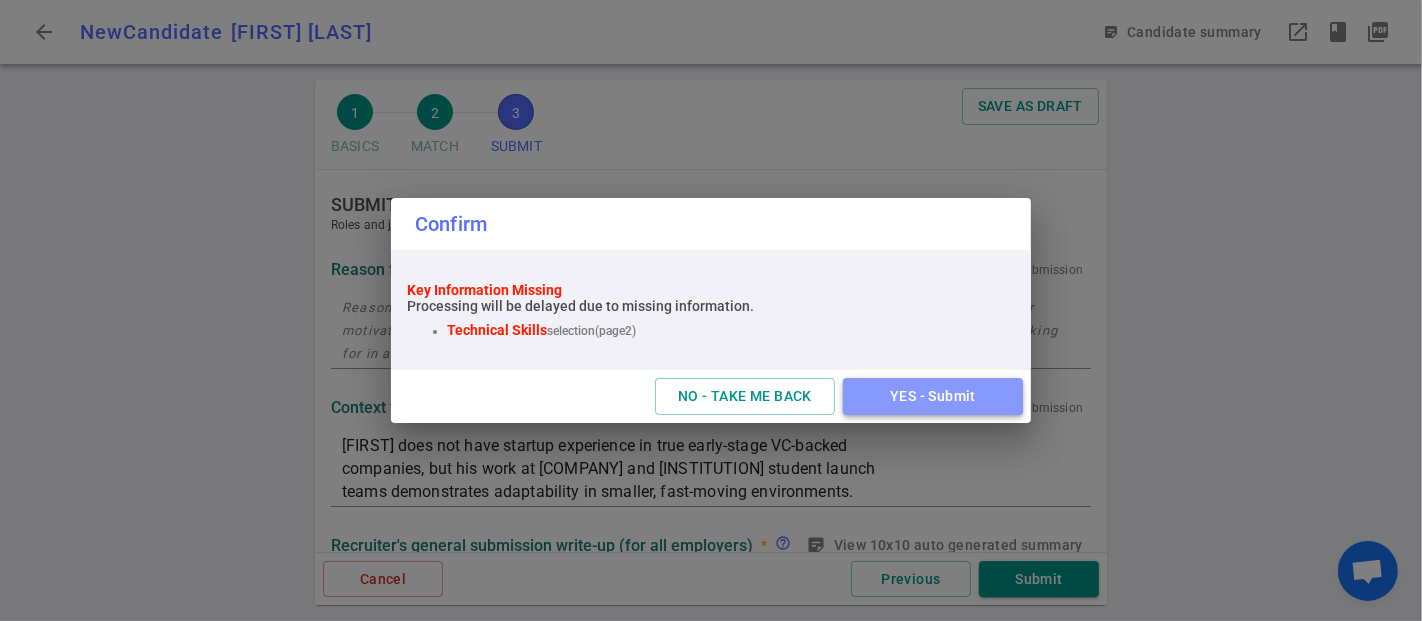 click on "YES - Submit" at bounding box center [933, 396] 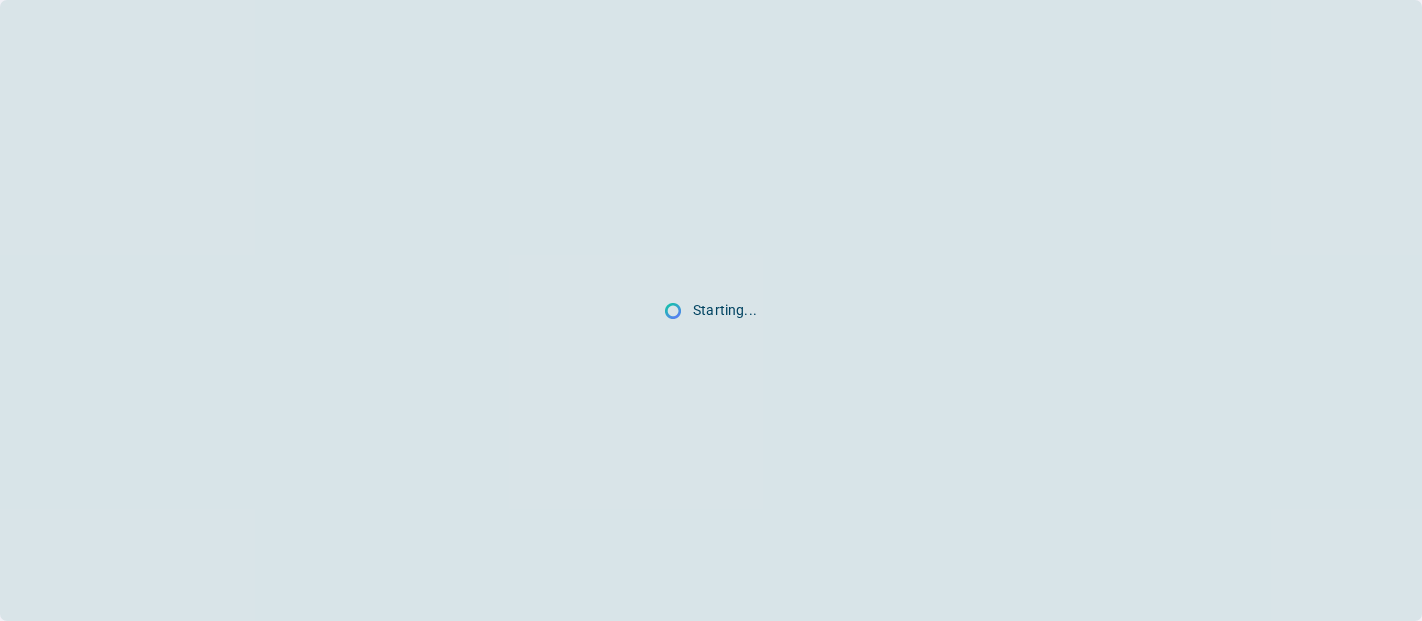 scroll, scrollTop: 0, scrollLeft: 0, axis: both 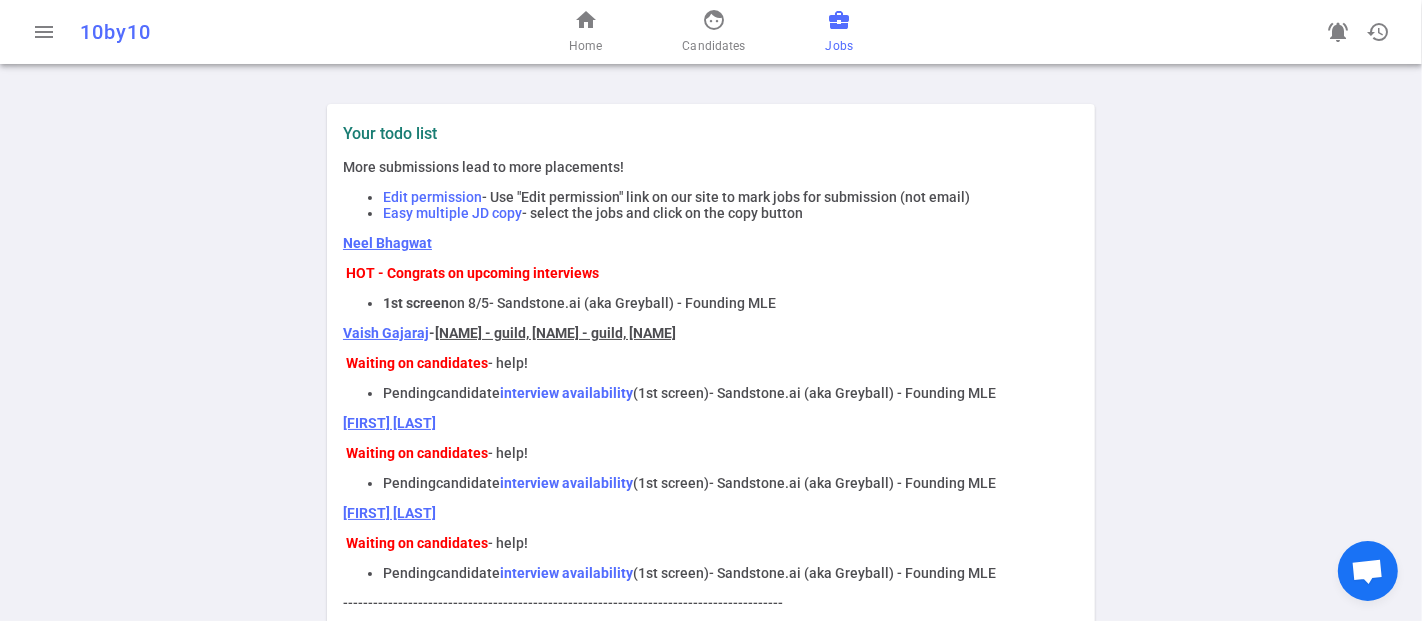 click on "business_center Jobs" at bounding box center (839, 32) 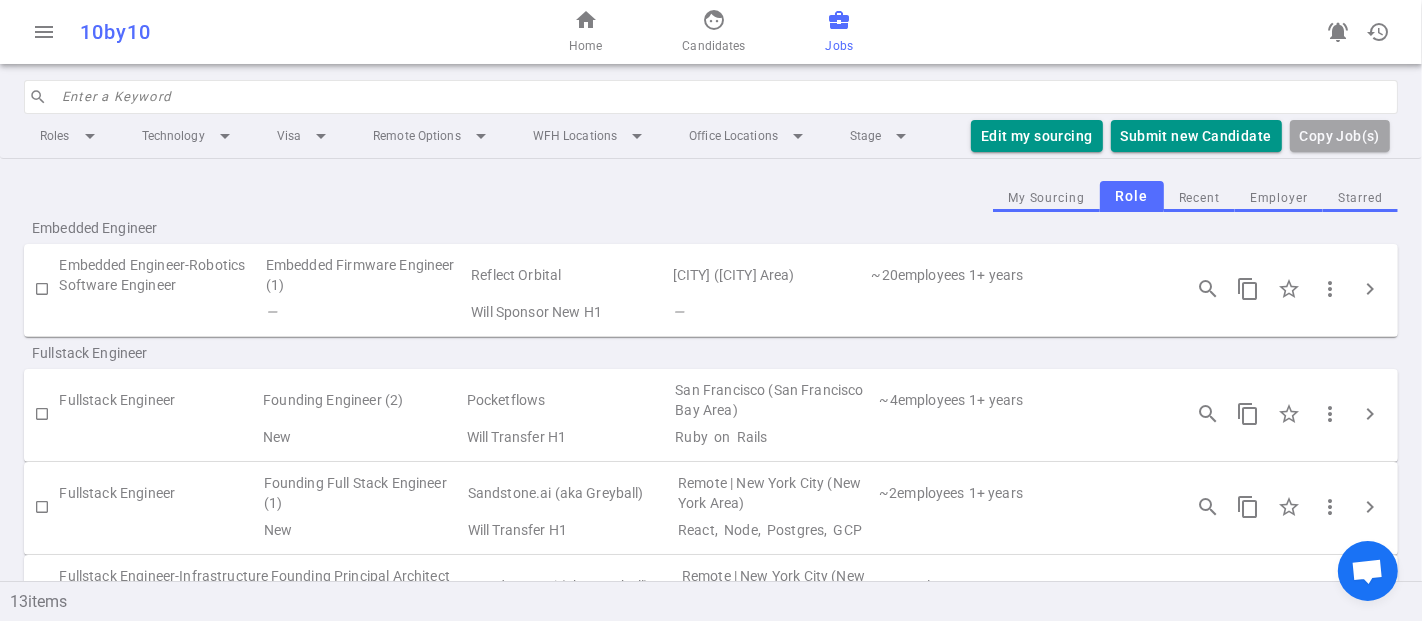 scroll, scrollTop: 111, scrollLeft: 0, axis: vertical 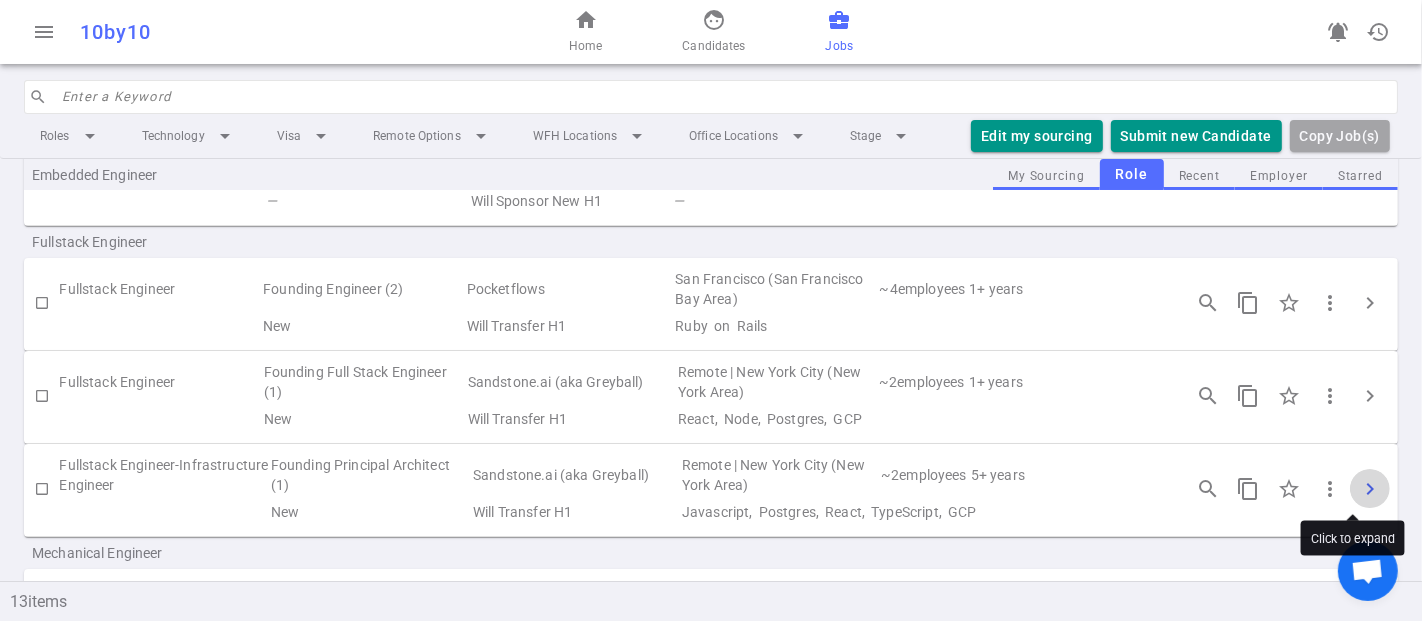 click on "chevron_right" at bounding box center (1370, 489) 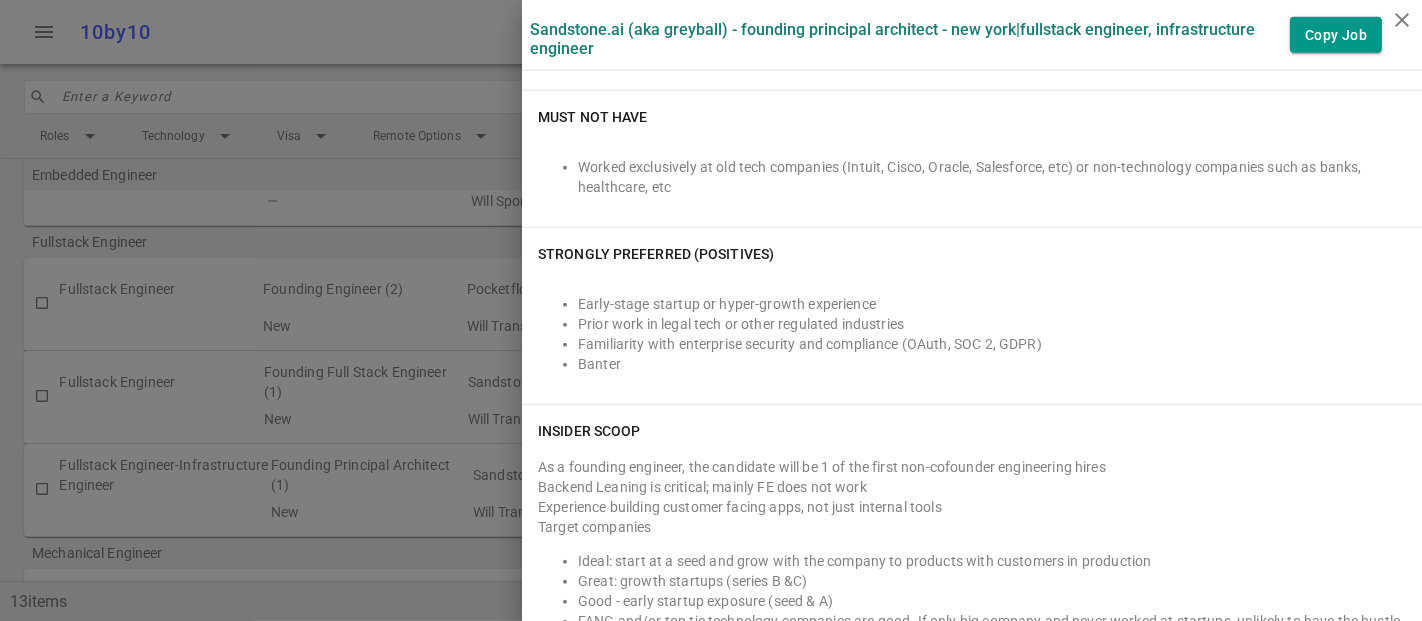 scroll, scrollTop: 1111, scrollLeft: 0, axis: vertical 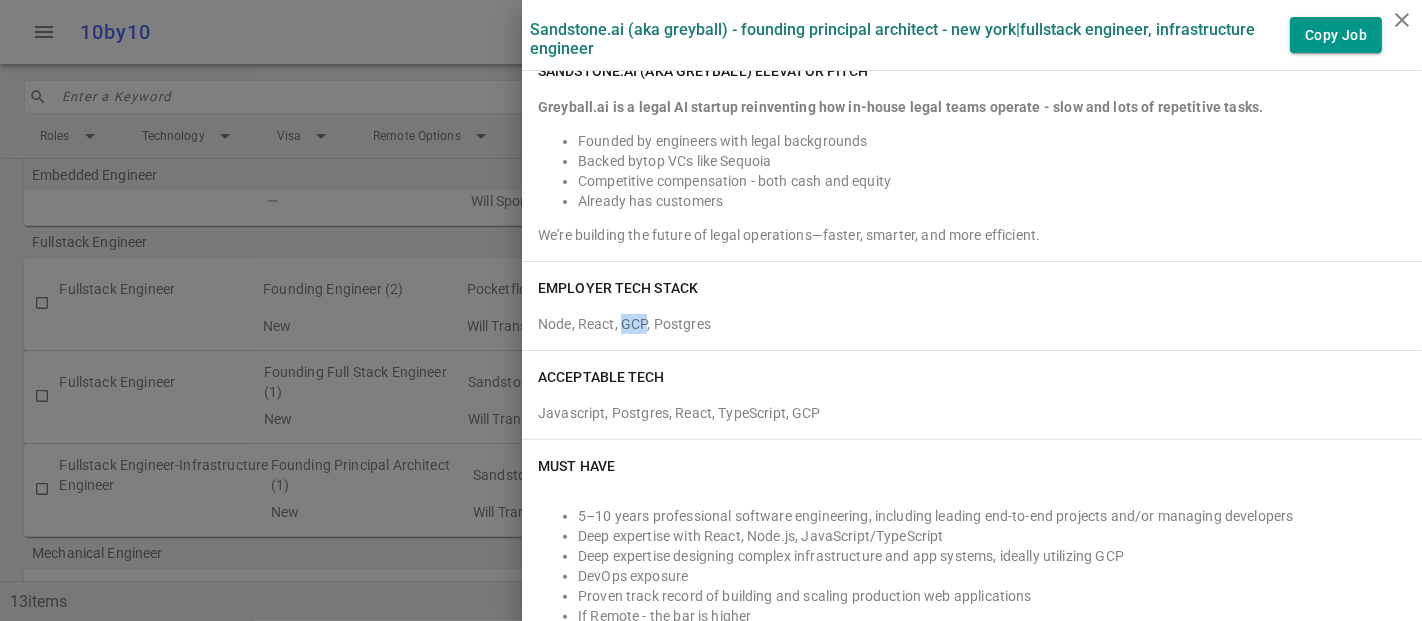 drag, startPoint x: 605, startPoint y: 322, endPoint x: 629, endPoint y: 323, distance: 24.020824 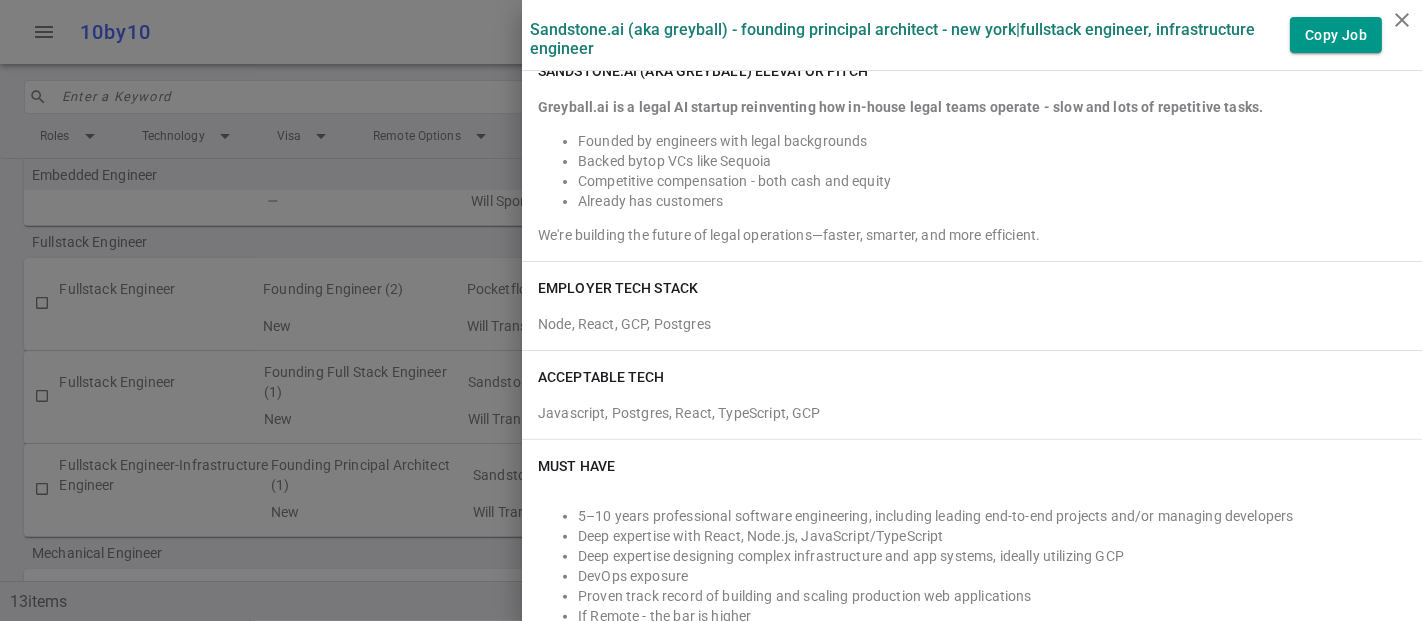 click on "Javascript, Postgres, React, TypeScript, GCP" at bounding box center [972, 409] 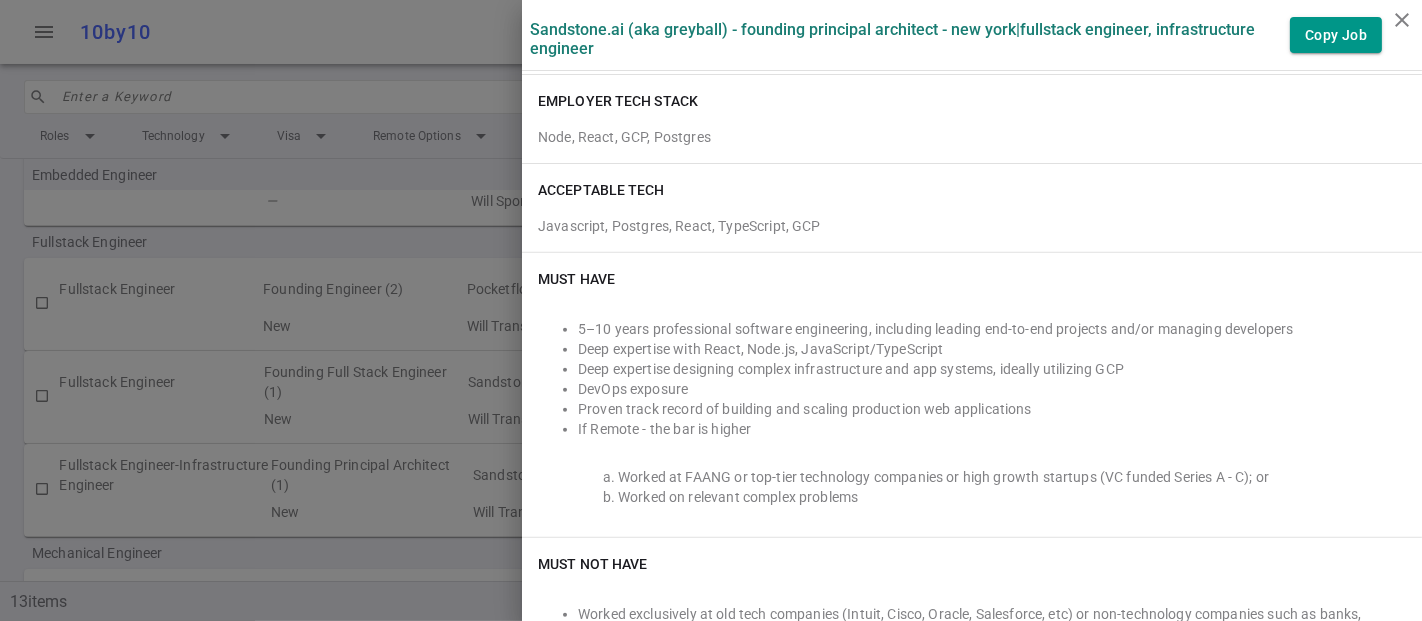 scroll, scrollTop: 666, scrollLeft: 0, axis: vertical 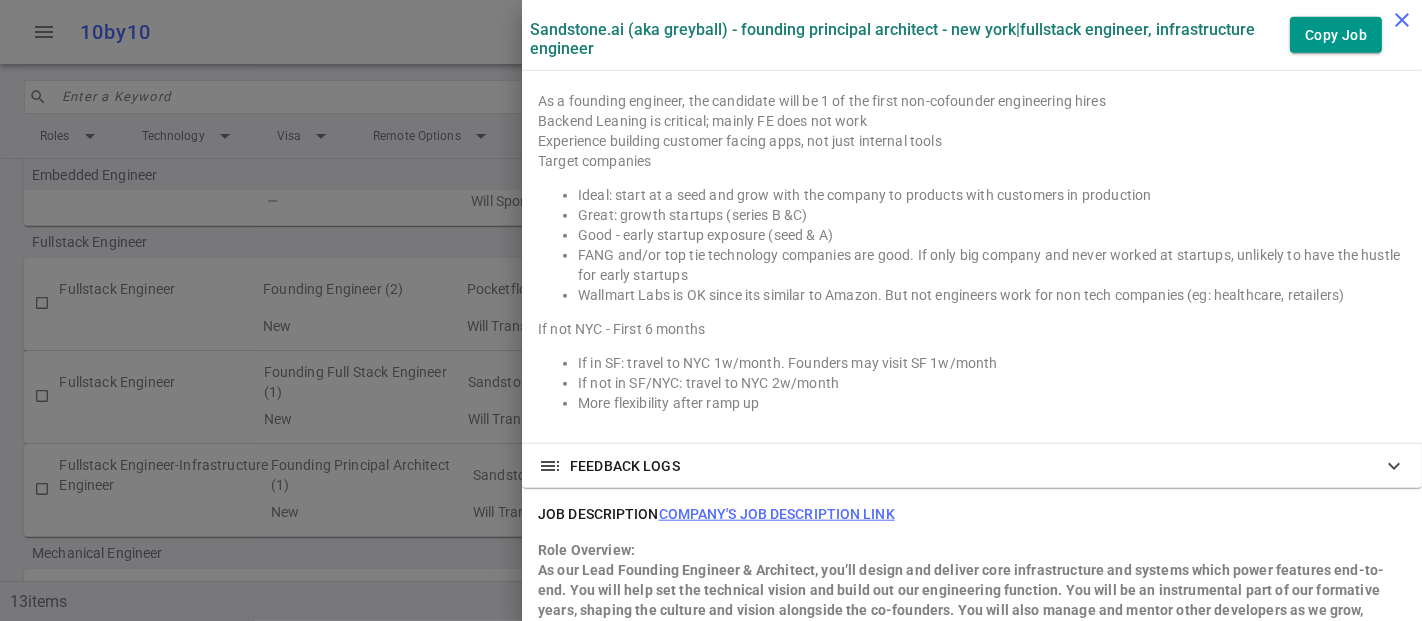 click on "close" at bounding box center [1402, 20] 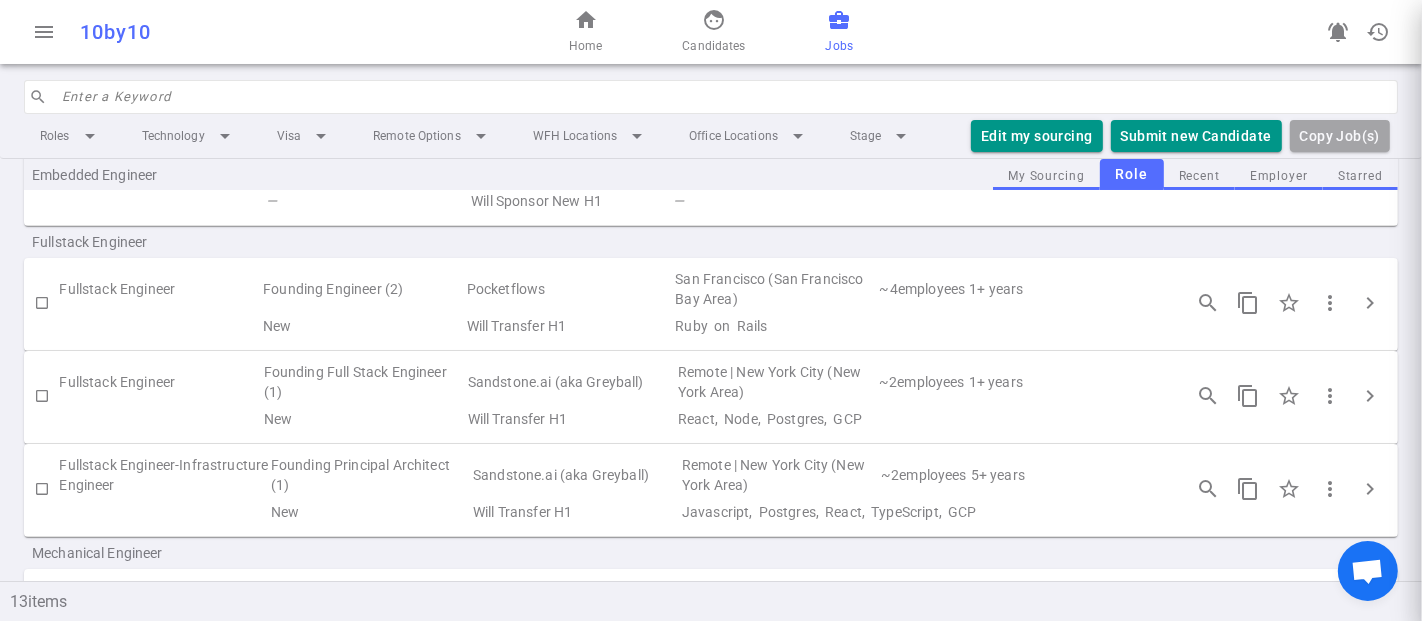 scroll, scrollTop: 0, scrollLeft: 0, axis: both 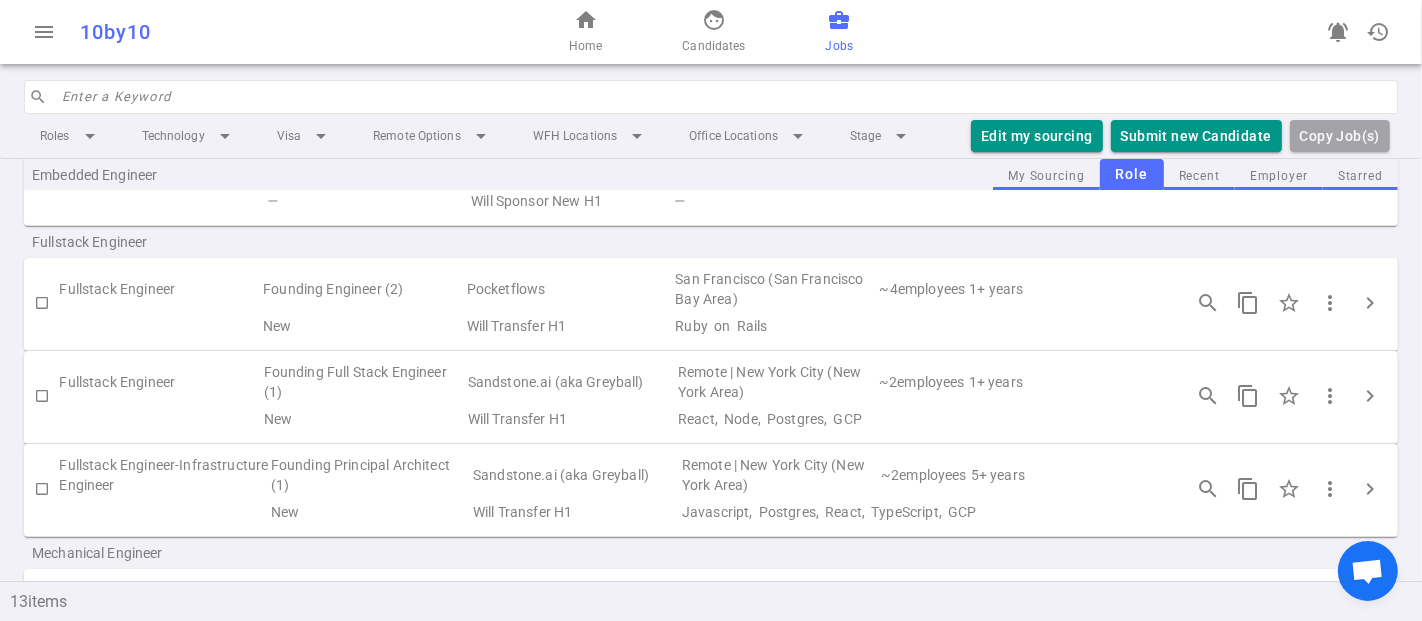 click on "business_center" at bounding box center (839, 20) 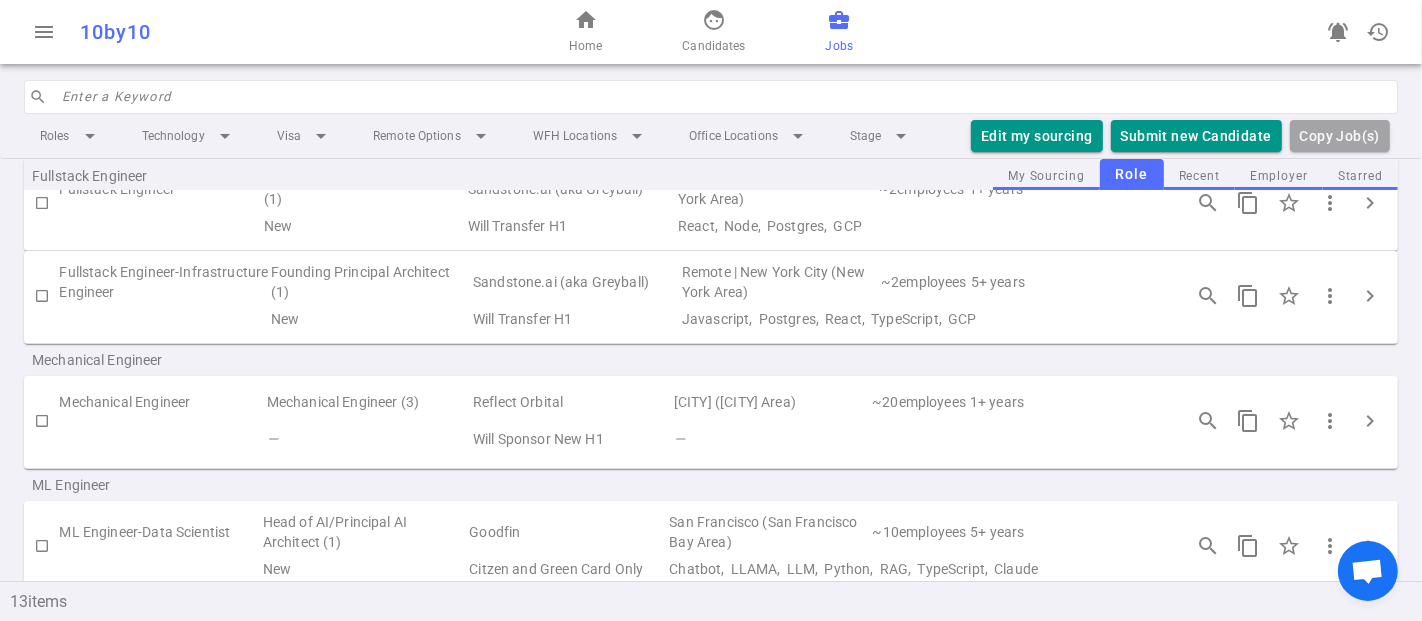 scroll, scrollTop: 444, scrollLeft: 0, axis: vertical 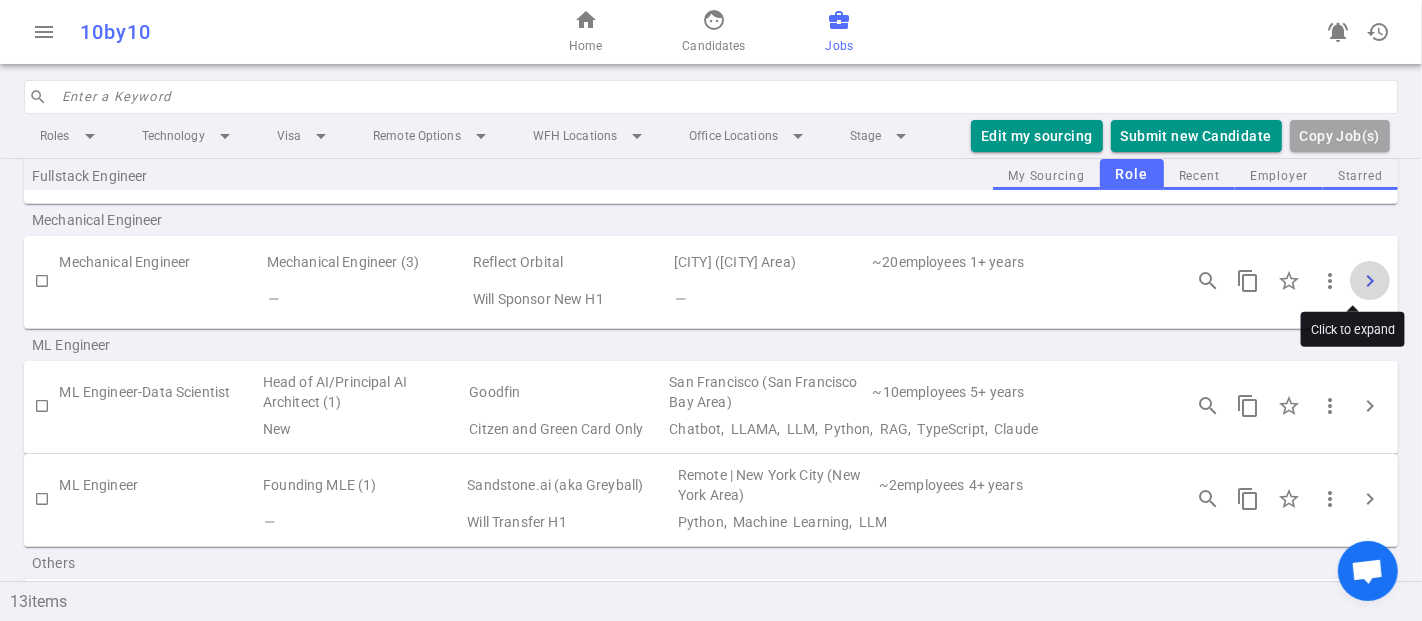 click on "chevron_right" at bounding box center [1370, 281] 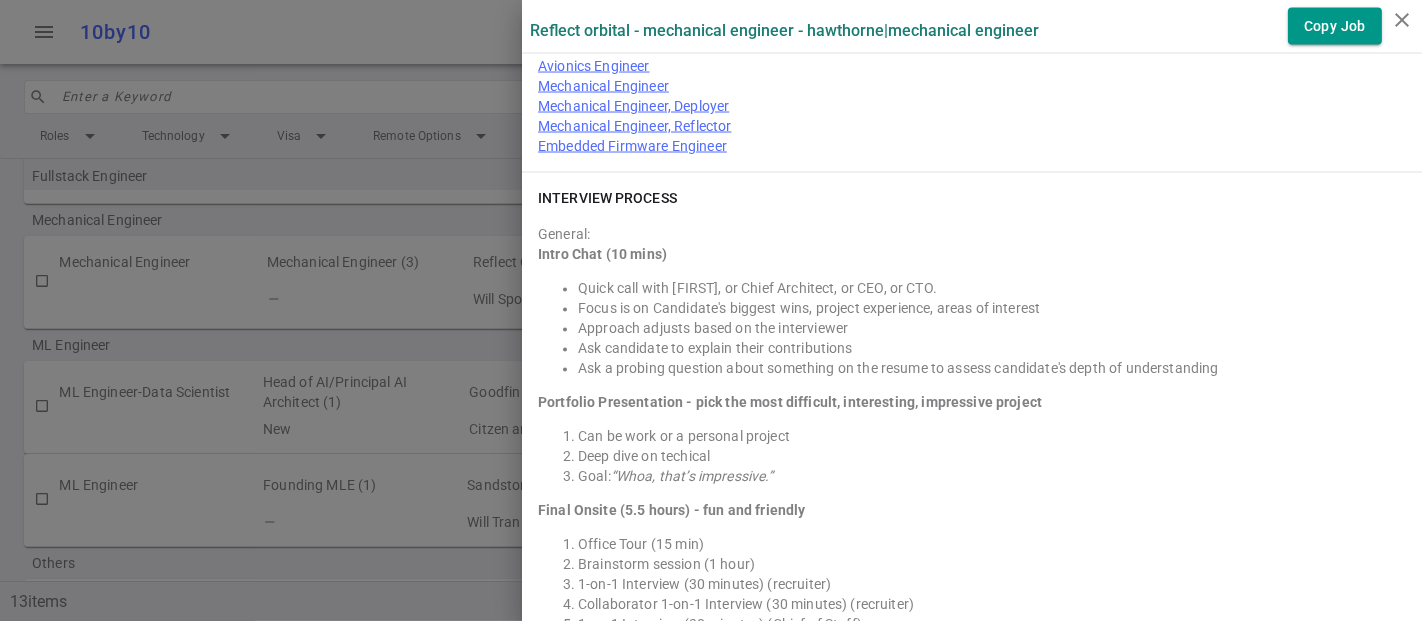 scroll, scrollTop: 3111, scrollLeft: 0, axis: vertical 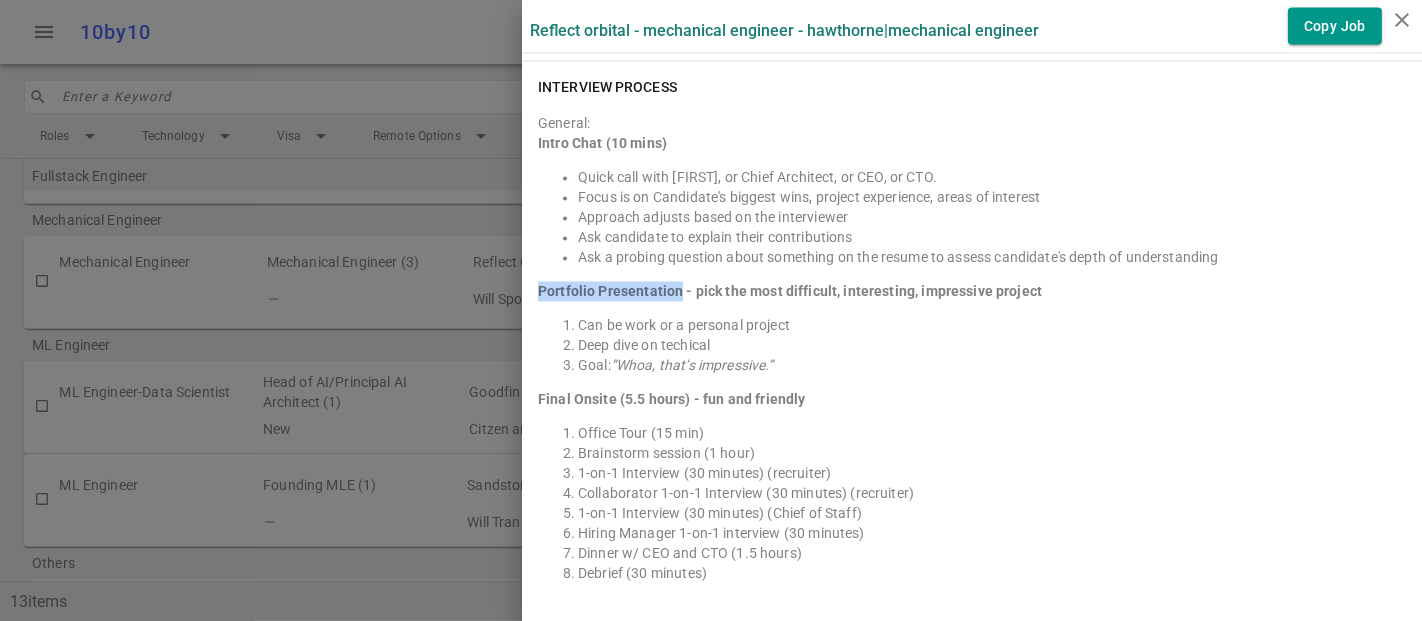 drag, startPoint x: 521, startPoint y: 261, endPoint x: 662, endPoint y: 252, distance: 141.28694 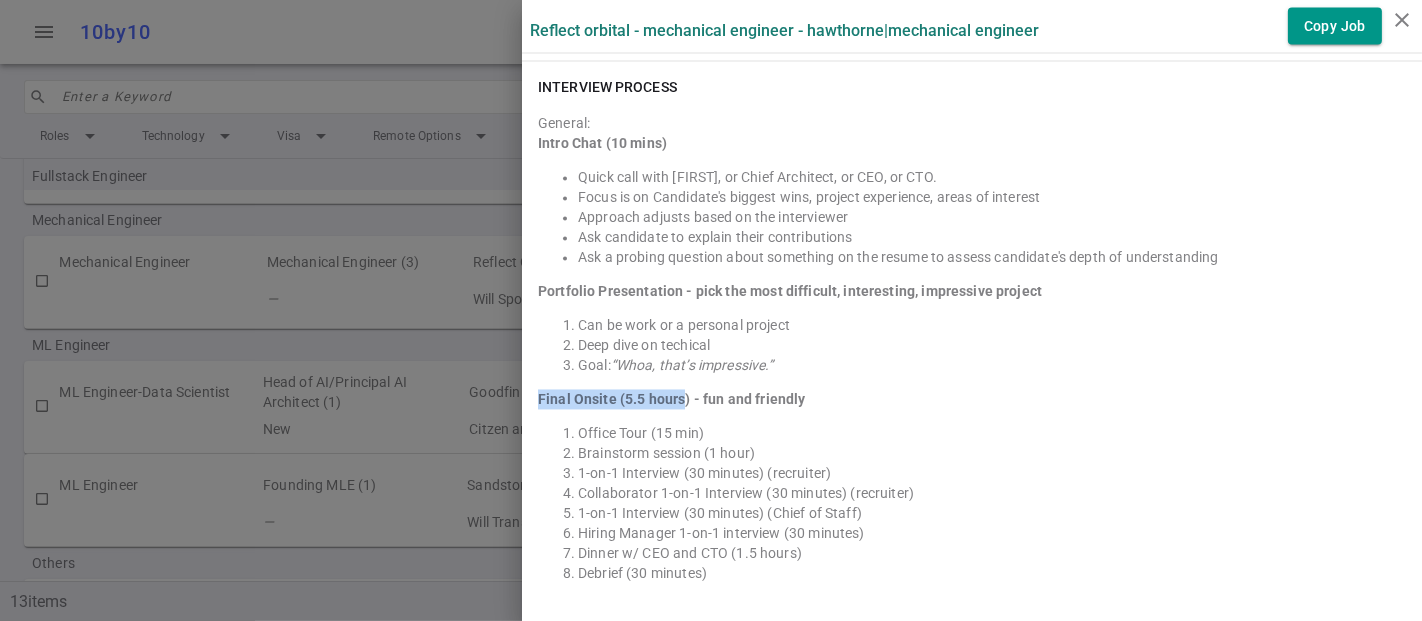 drag, startPoint x: 514, startPoint y: 370, endPoint x: 665, endPoint y: 372, distance: 151.01324 